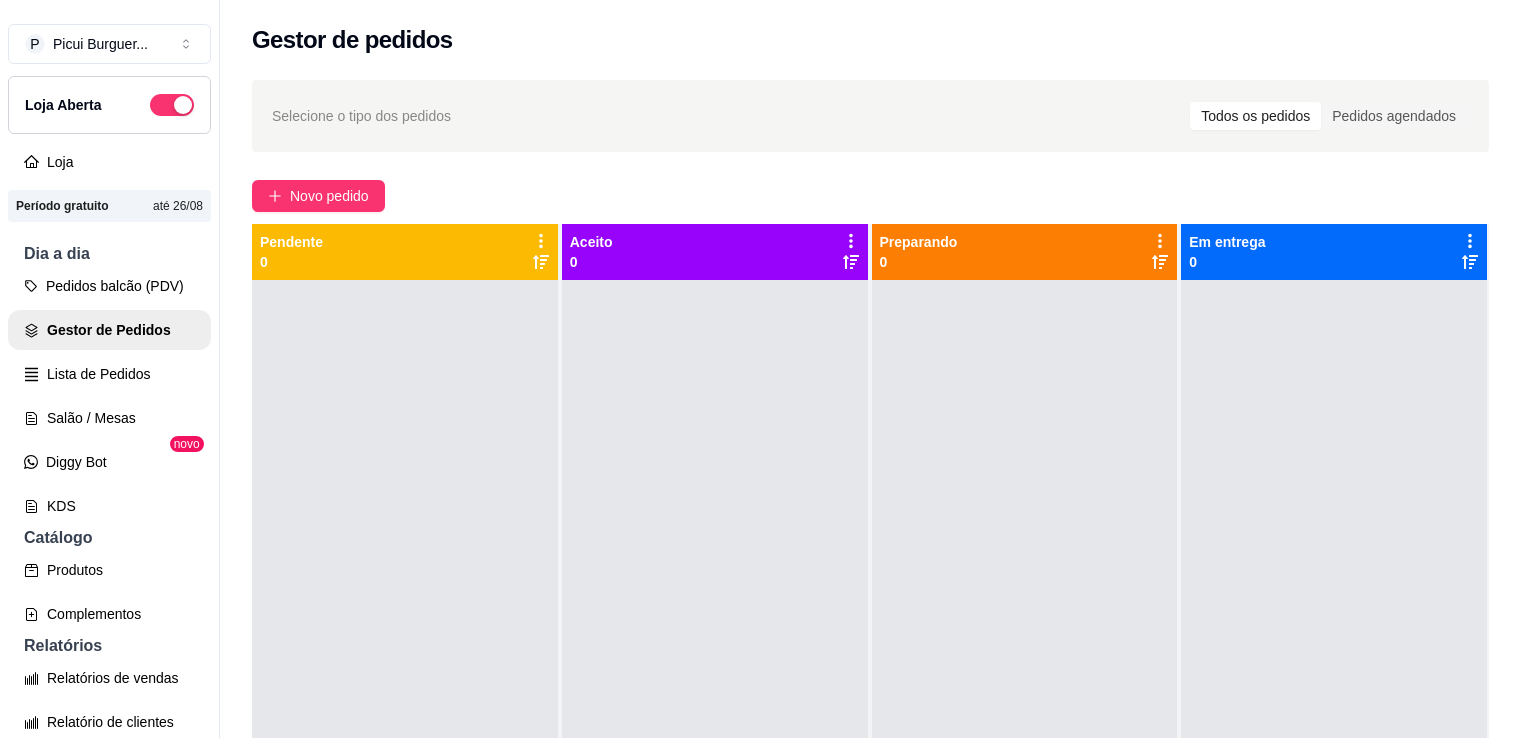 scroll, scrollTop: 0, scrollLeft: 0, axis: both 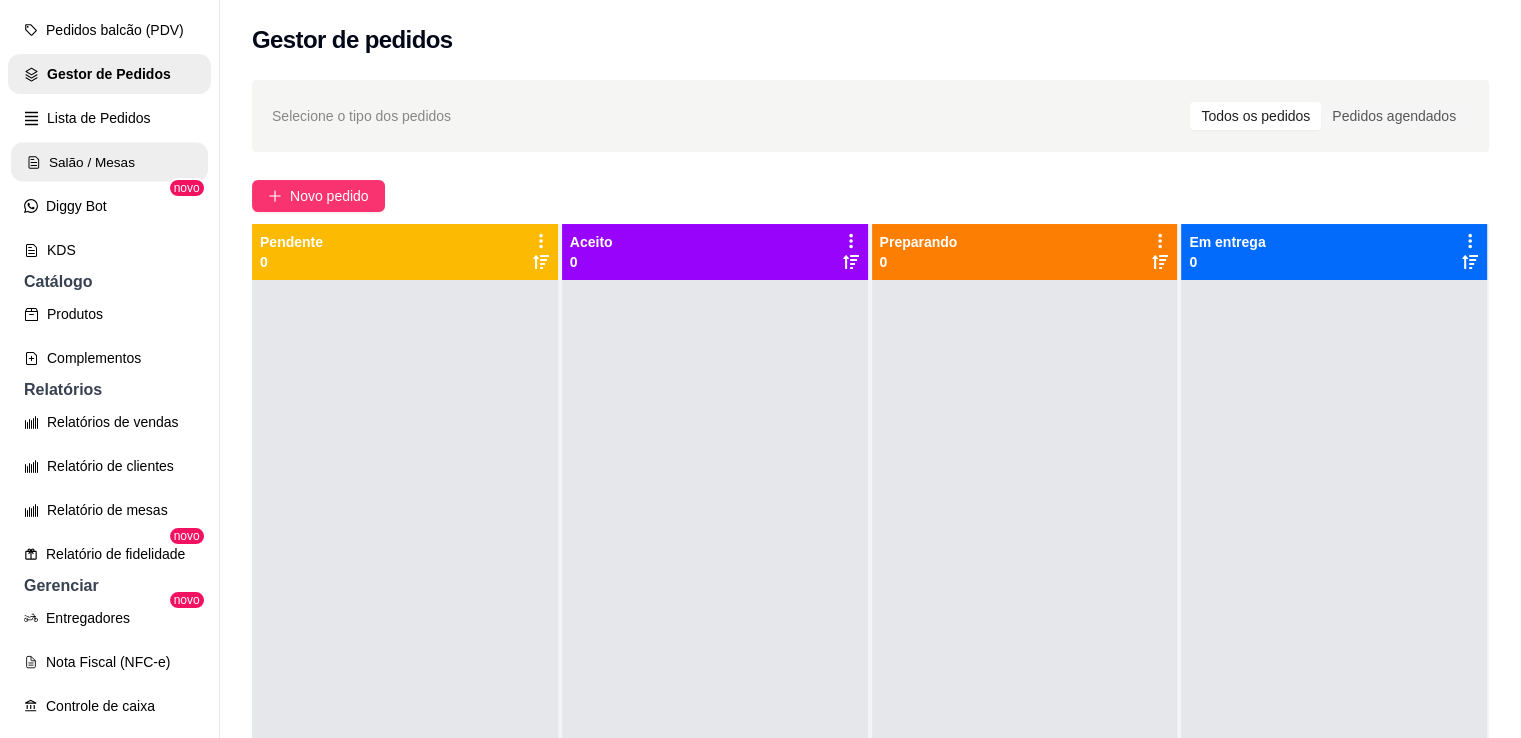 click on "Salão / Mesas" at bounding box center [109, 162] 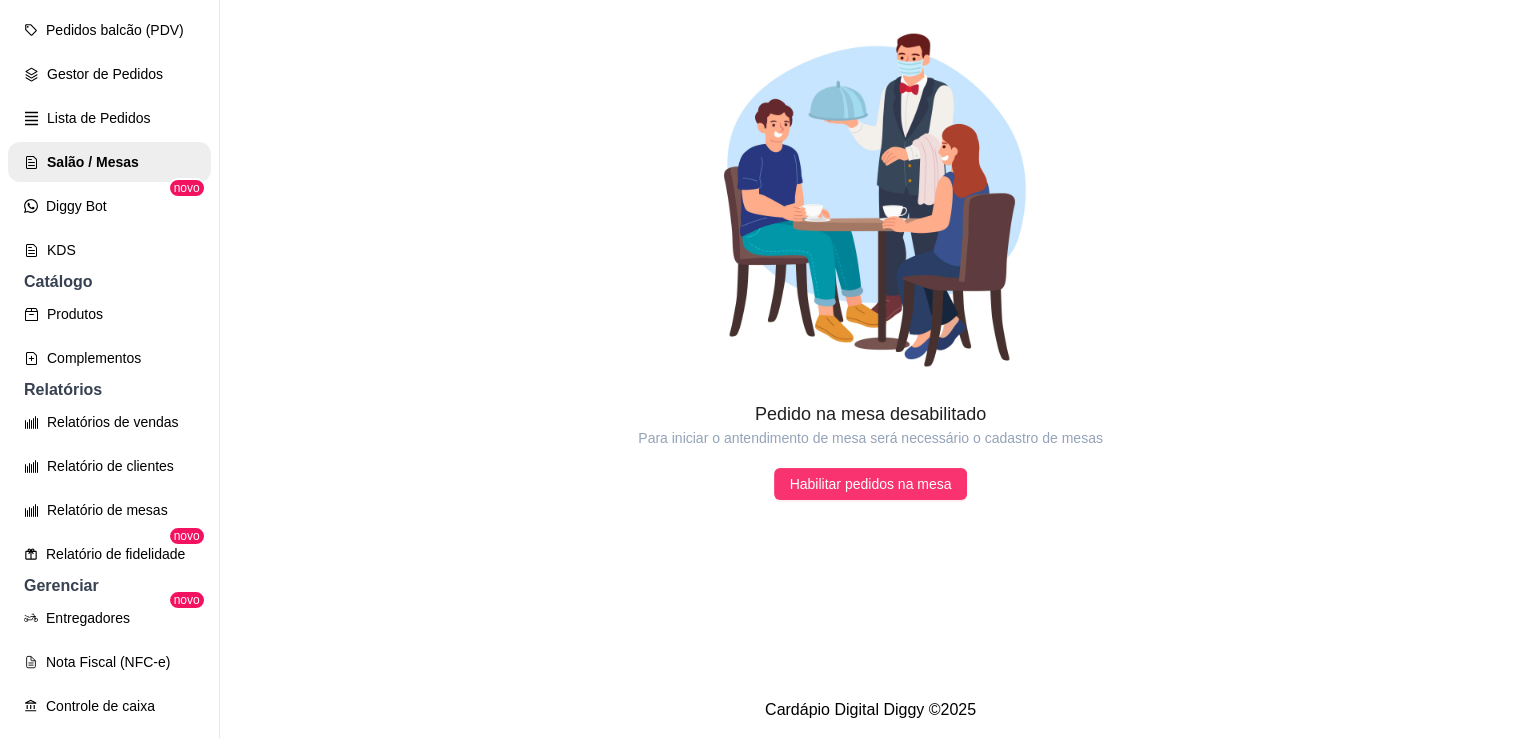 scroll, scrollTop: 32, scrollLeft: 0, axis: vertical 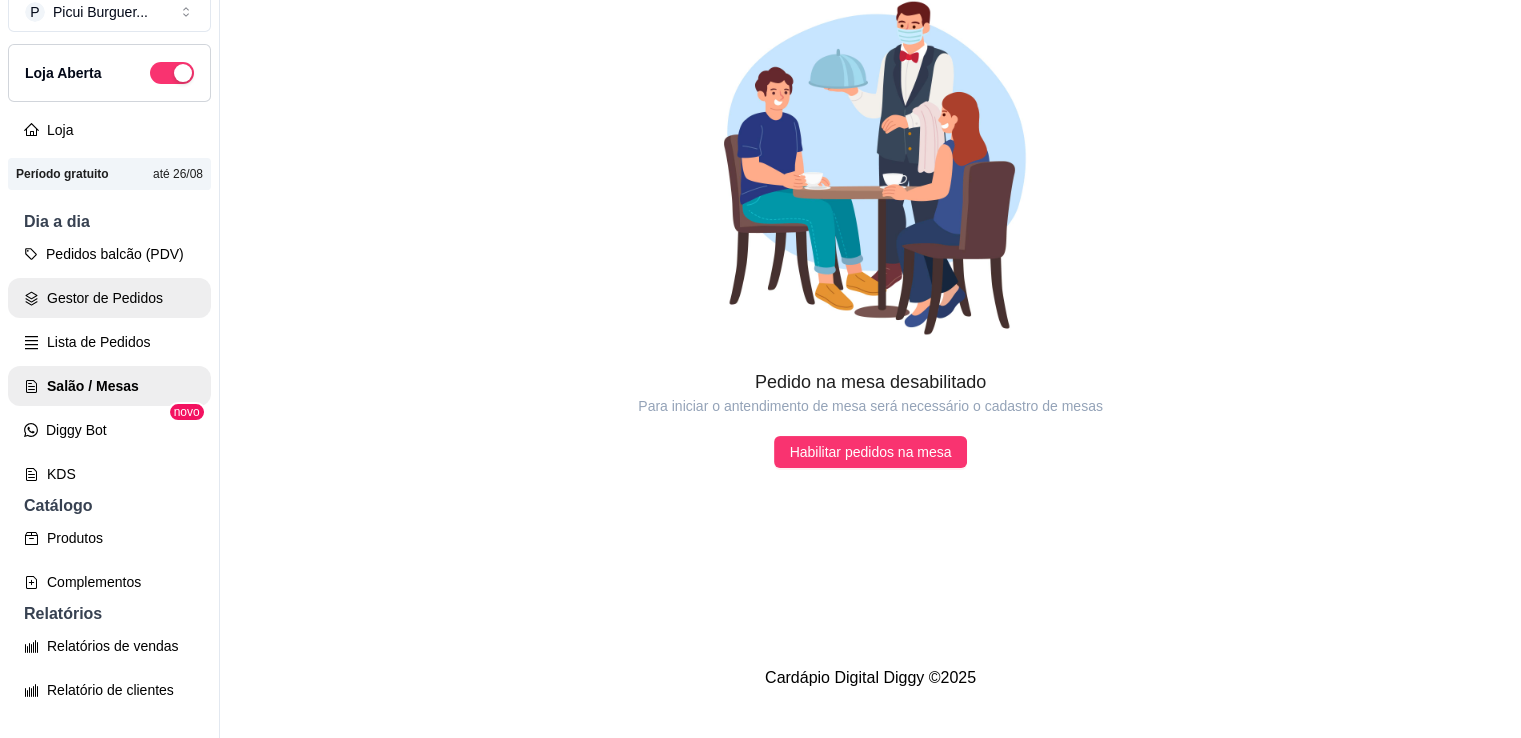 click on "Gestor de Pedidos" at bounding box center (109, 298) 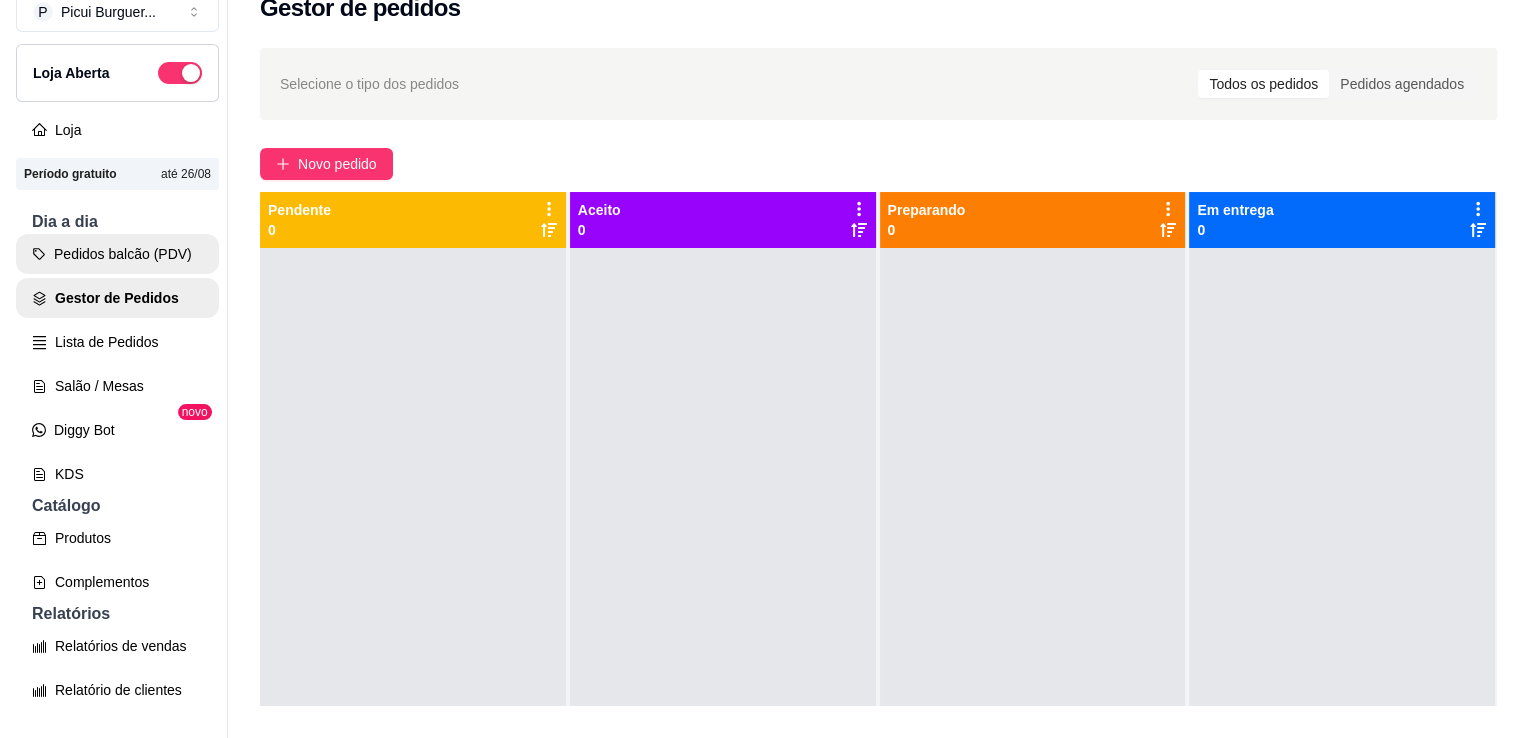 scroll, scrollTop: 0, scrollLeft: 0, axis: both 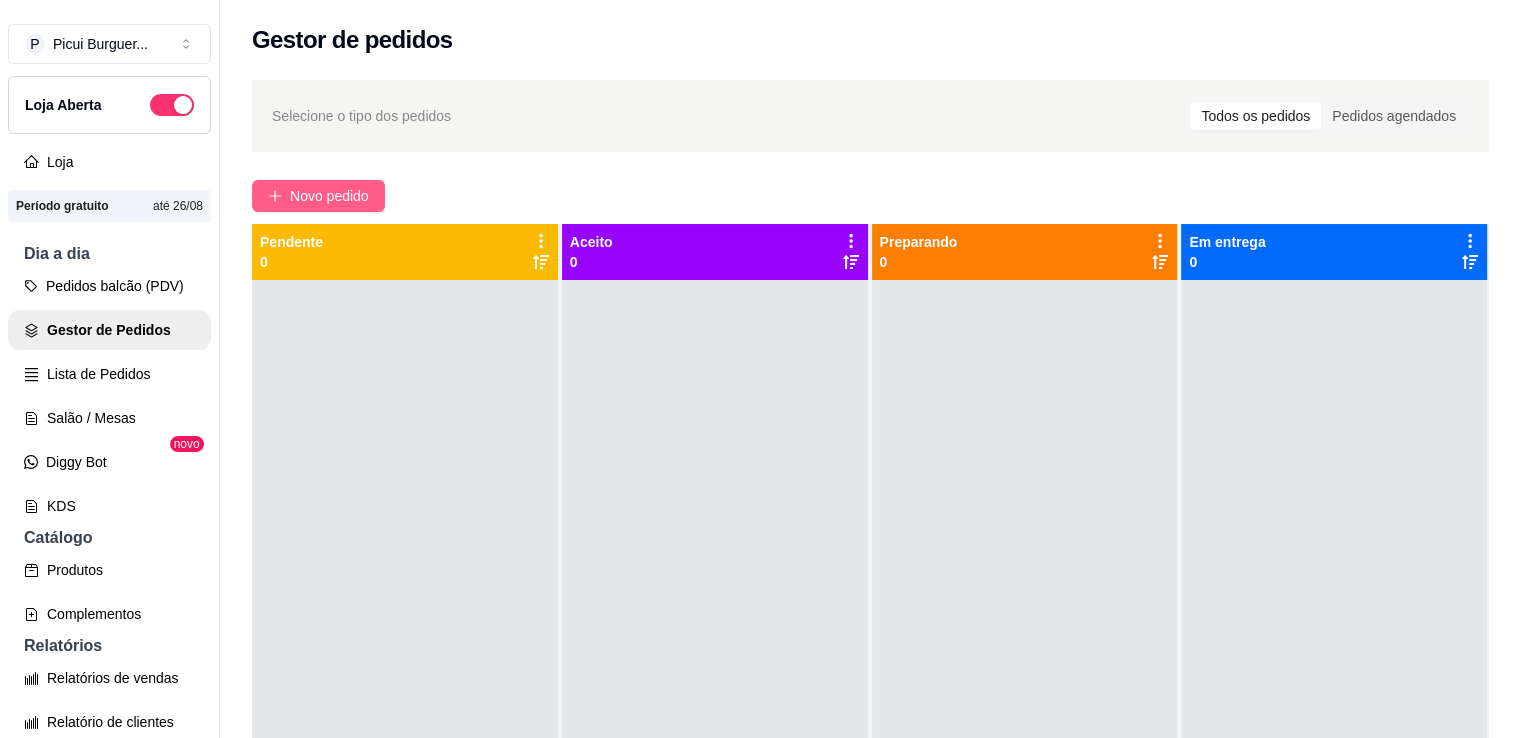click on "Novo pedido" at bounding box center [329, 196] 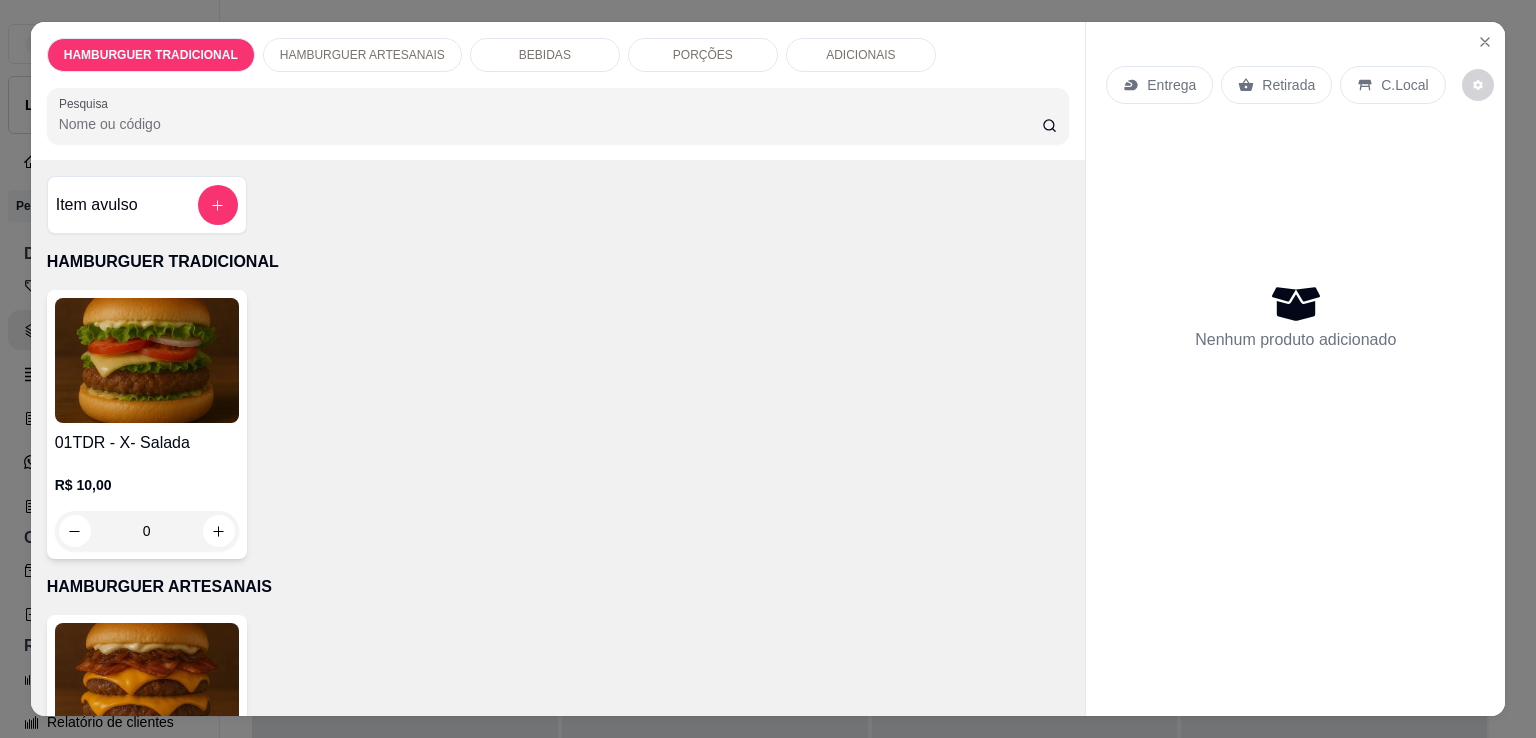 click on "01TDR - X- Salada    R$ 10,00 0" at bounding box center (558, 424) 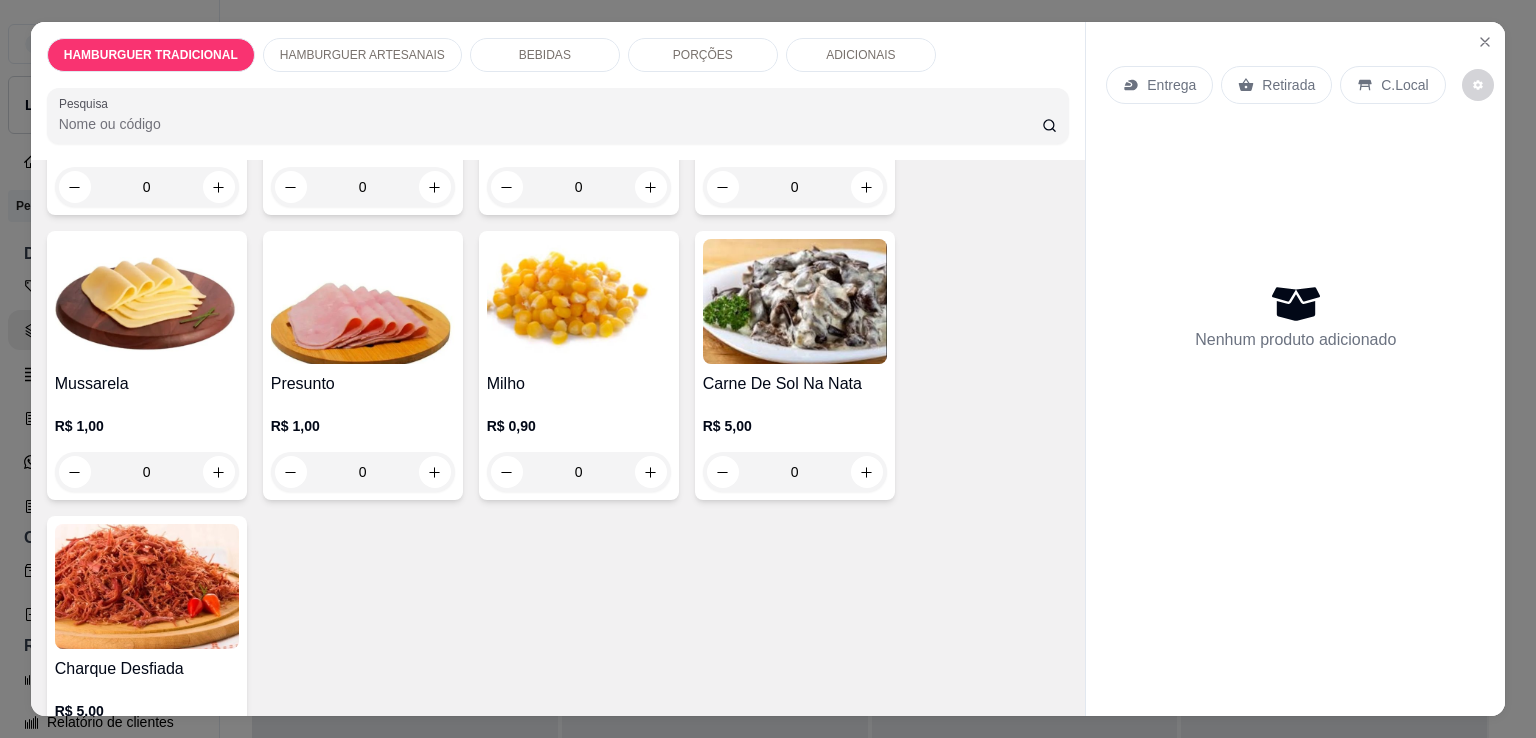 scroll, scrollTop: 1728, scrollLeft: 0, axis: vertical 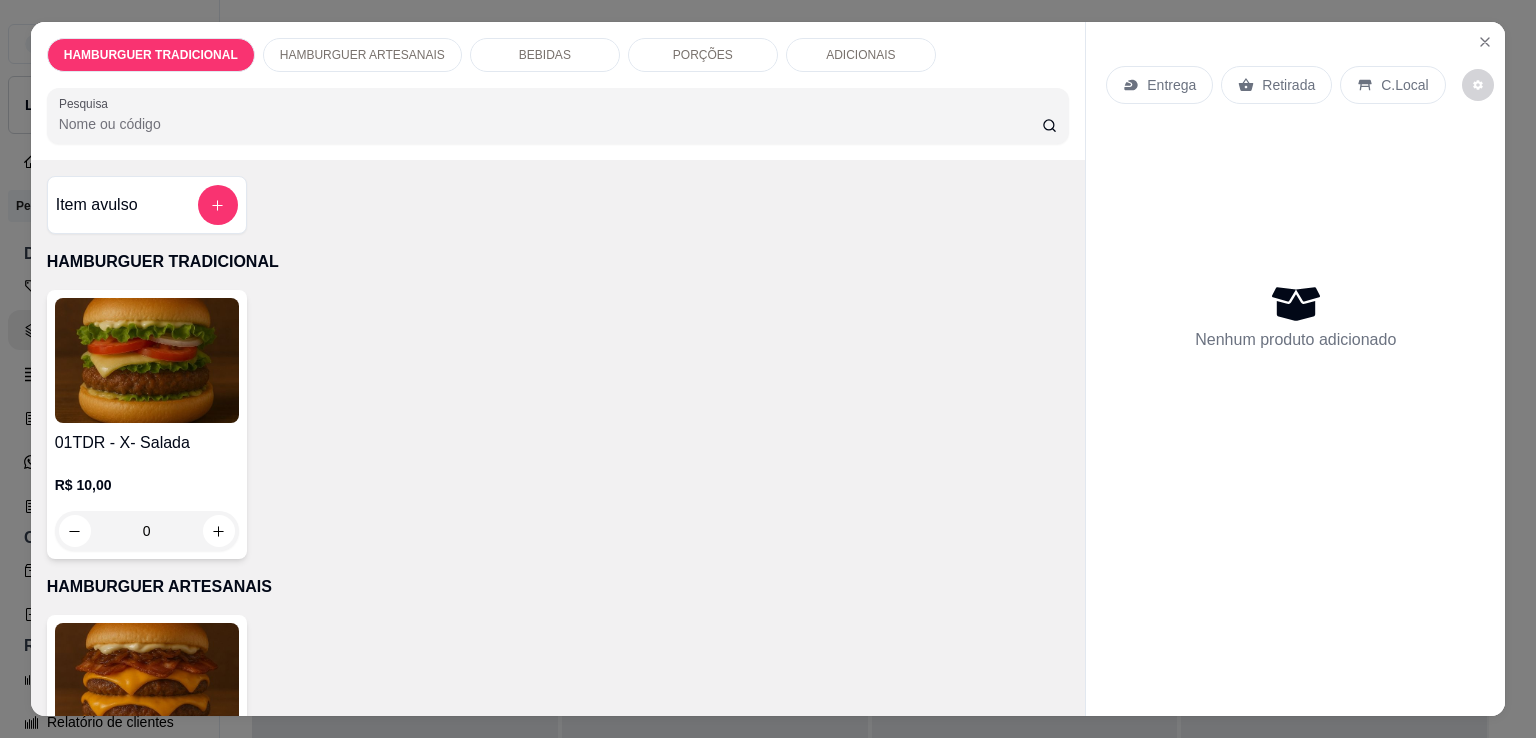 click on "Pesquisa" at bounding box center (550, 124) 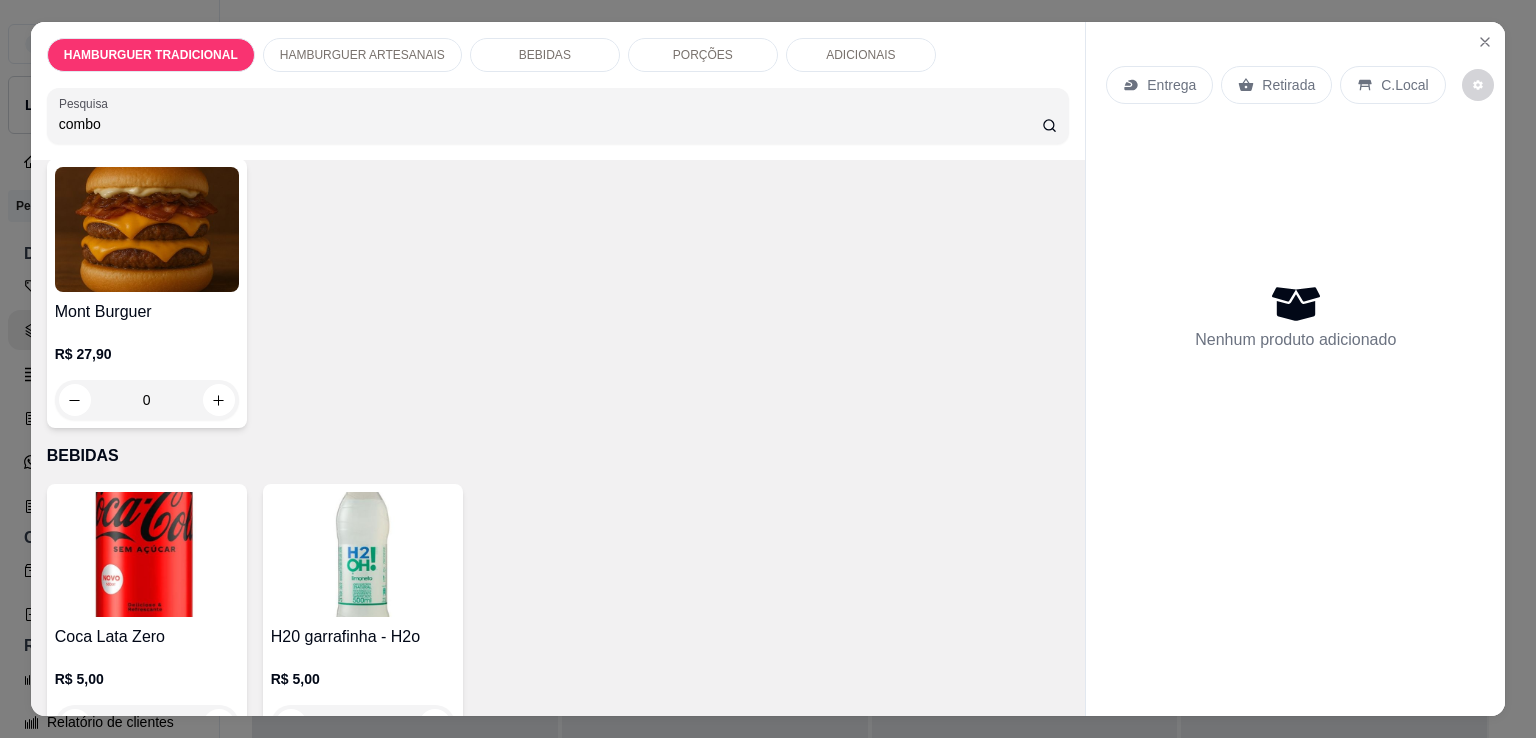 scroll, scrollTop: 0, scrollLeft: 0, axis: both 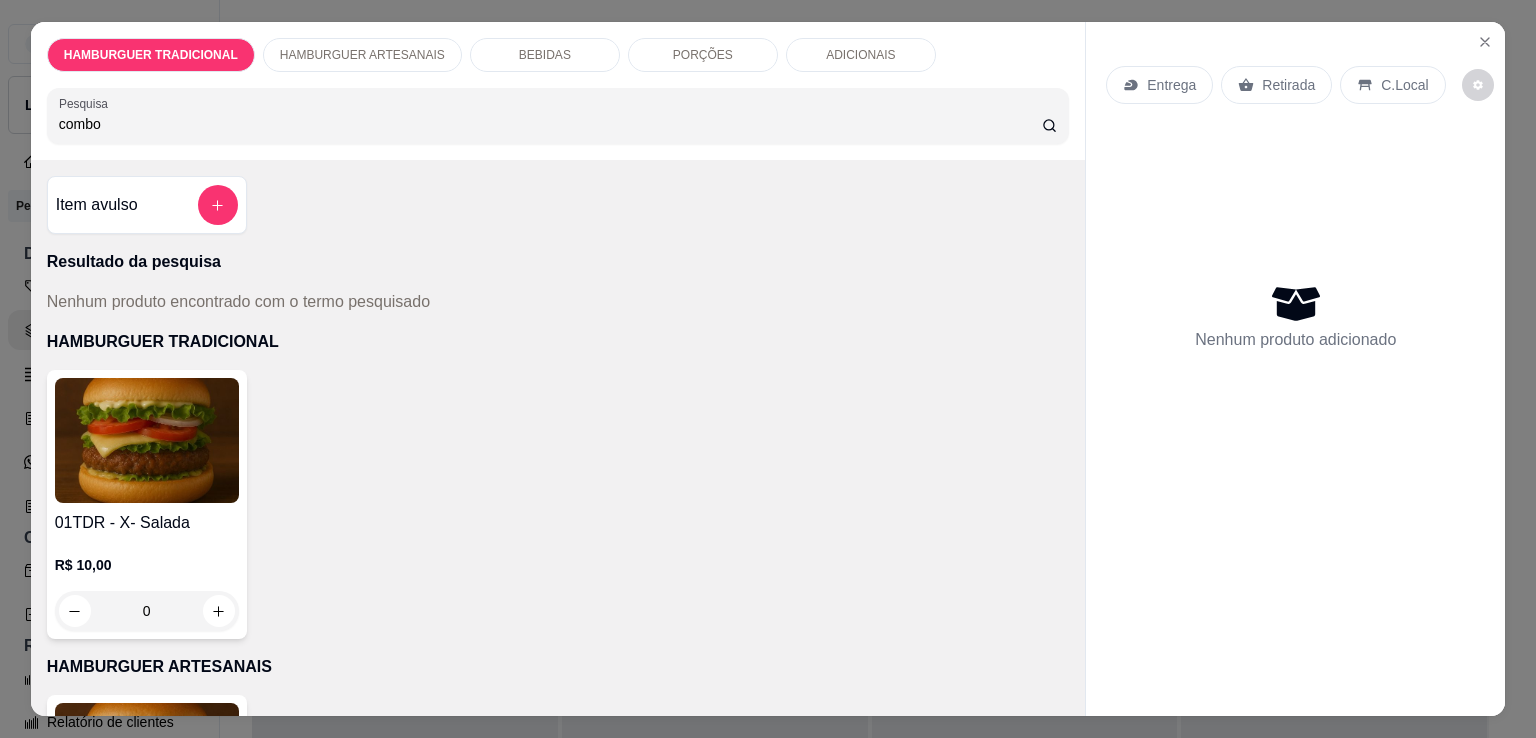 type on "combo" 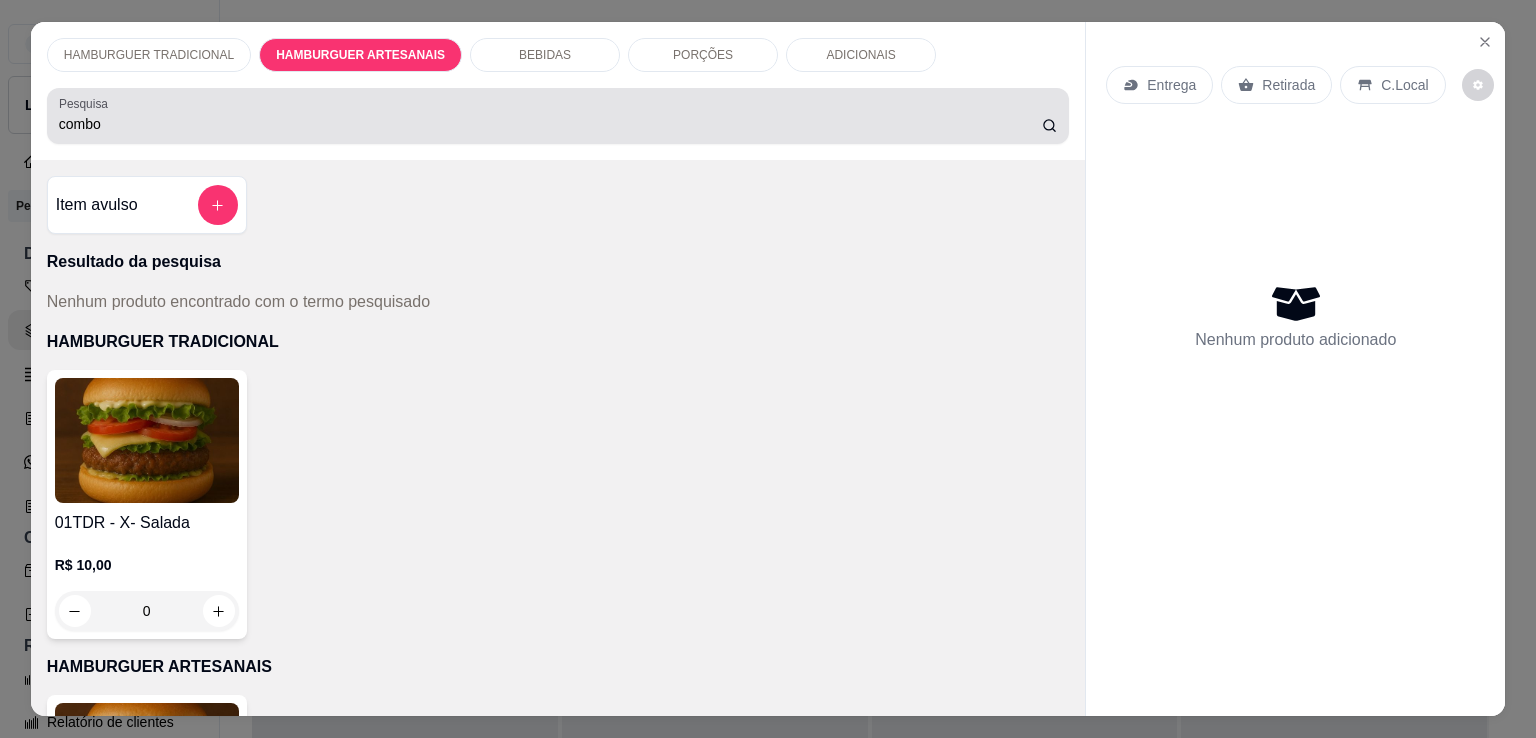 scroll, scrollTop: 494, scrollLeft: 0, axis: vertical 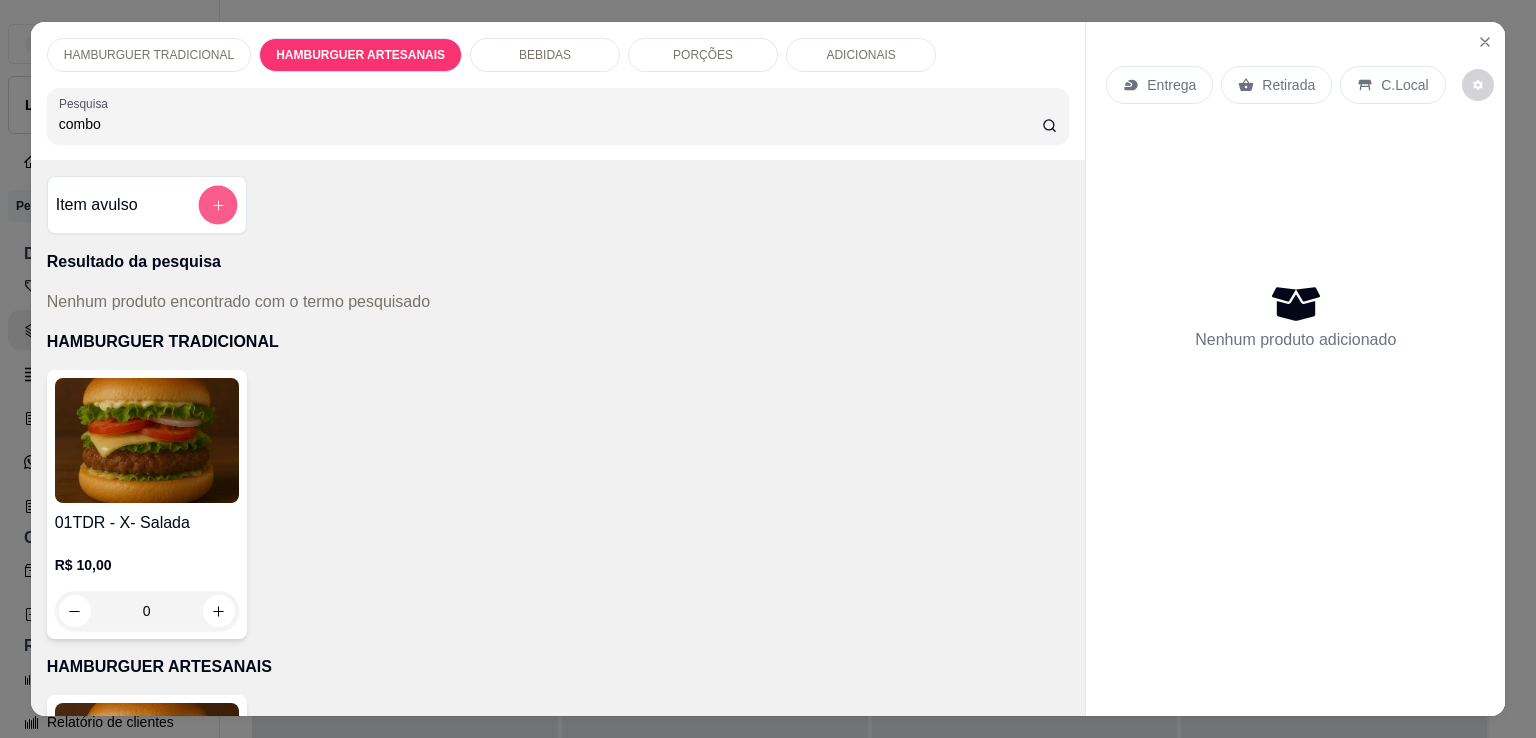 click 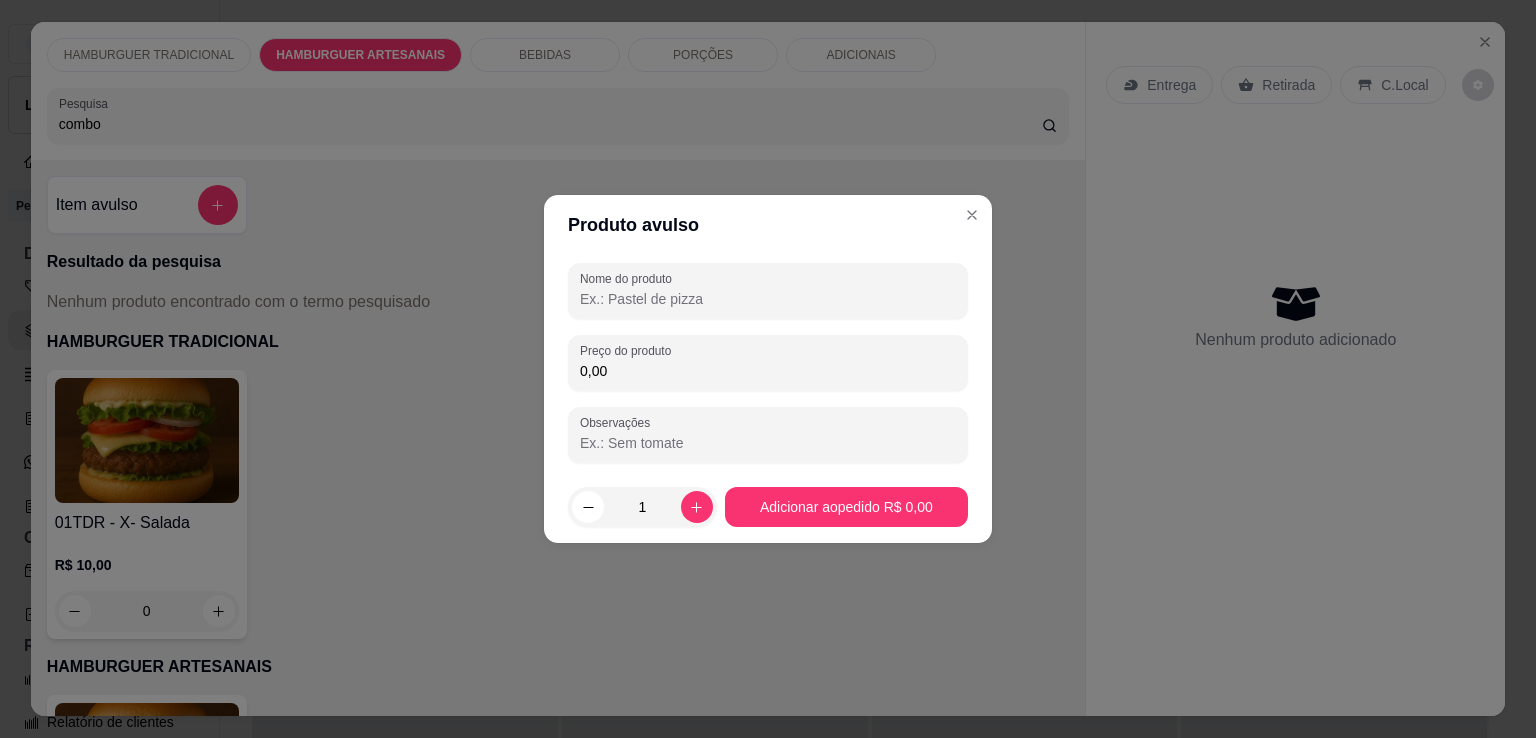 click on "Nome do produto" at bounding box center [768, 299] 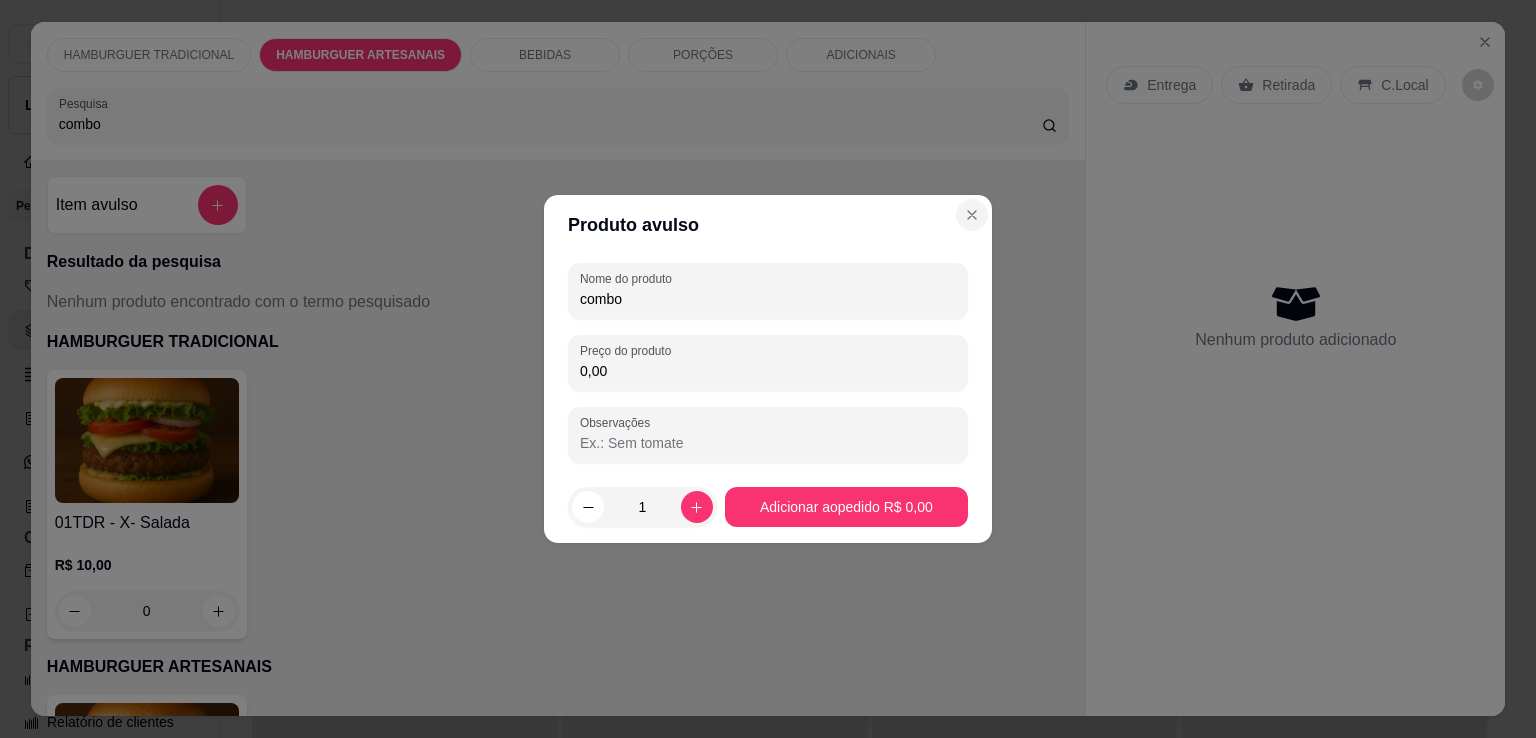 type on "combo" 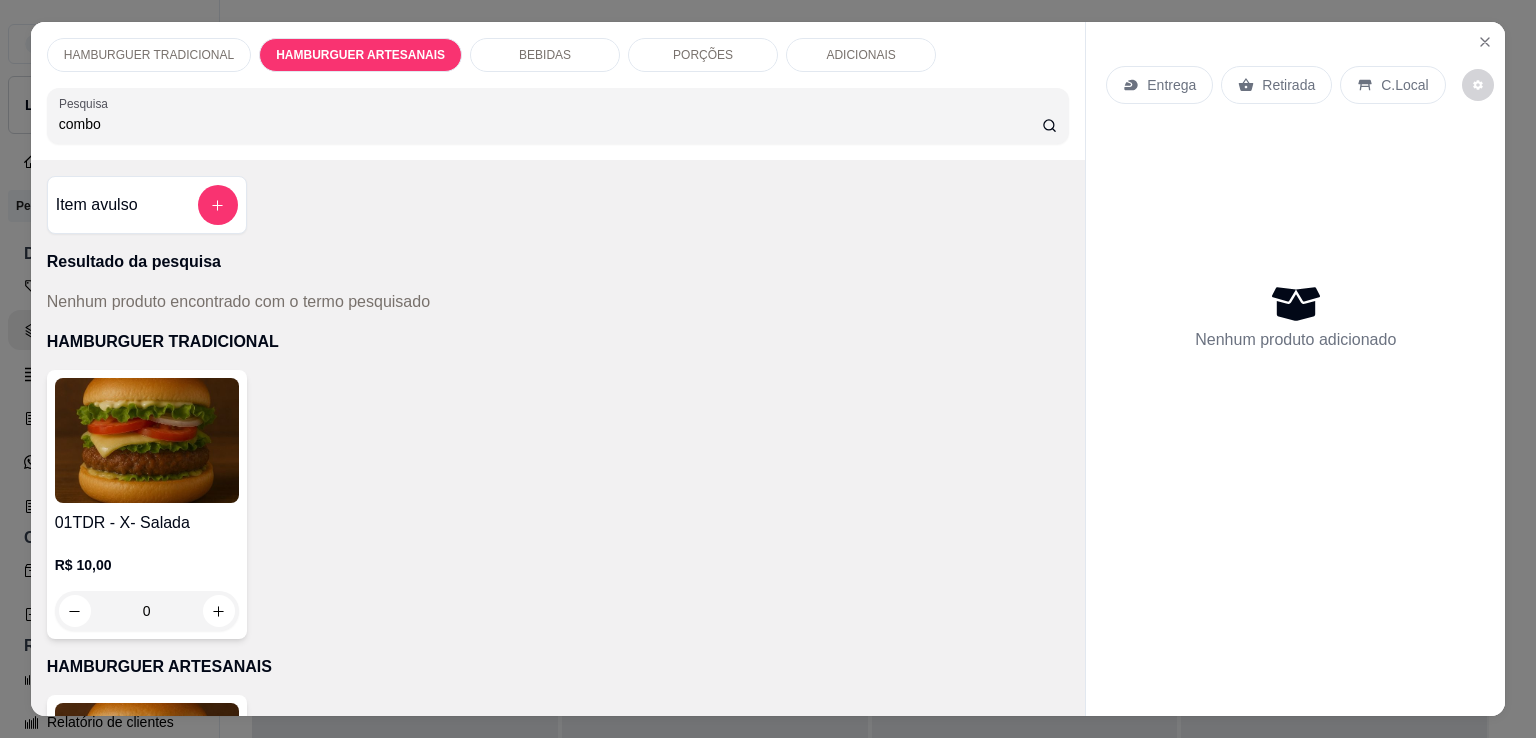 click on "Entrega" at bounding box center (1159, 85) 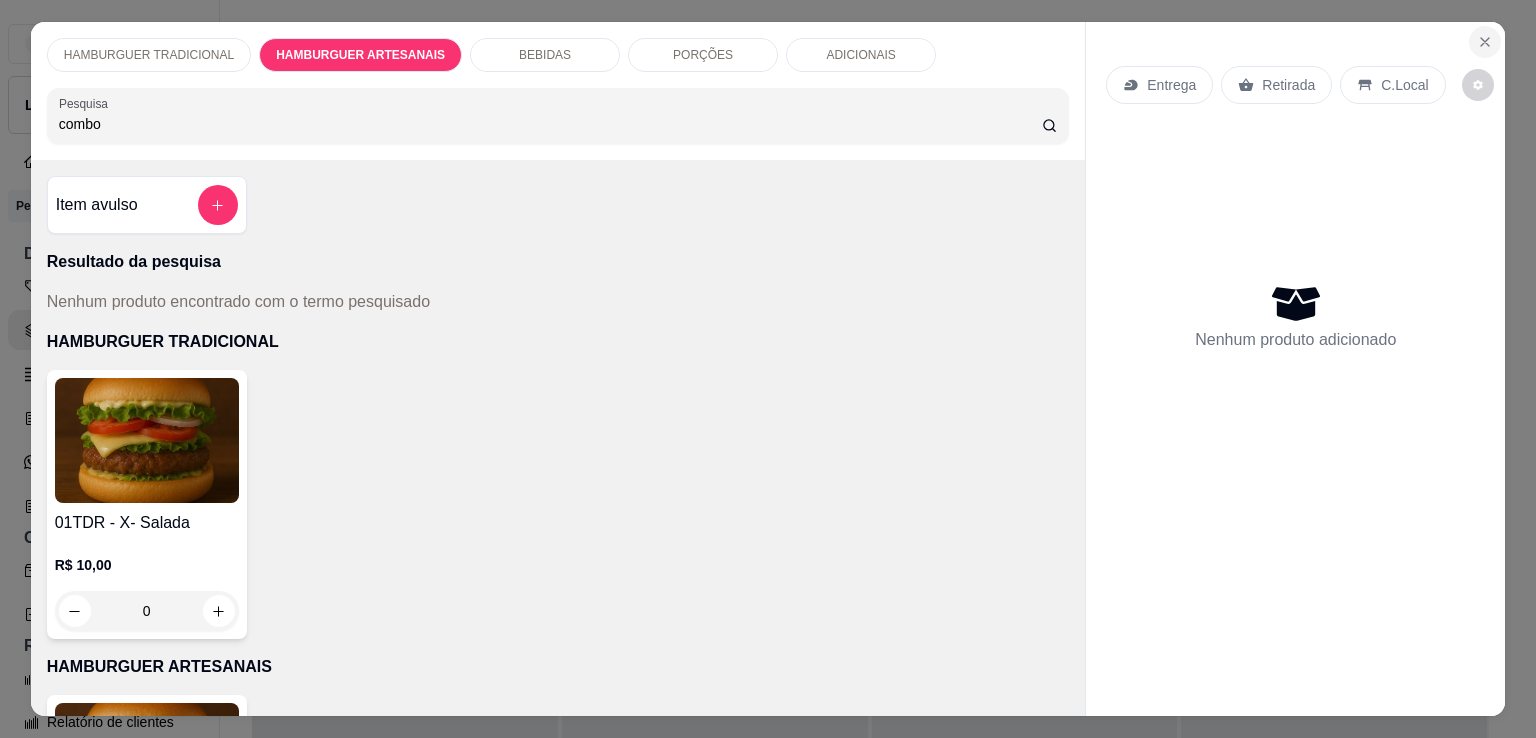 click 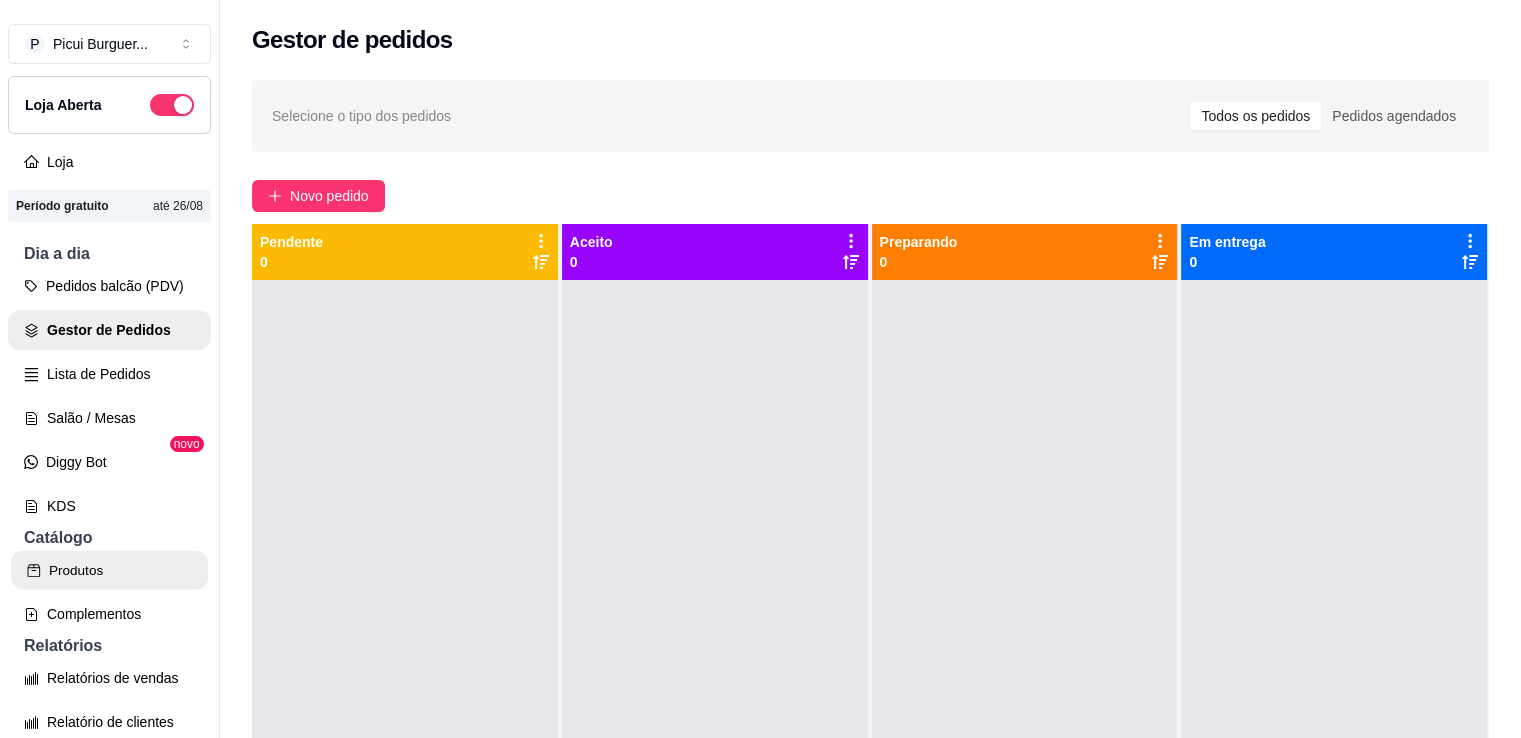 click on "Produtos" at bounding box center [109, 570] 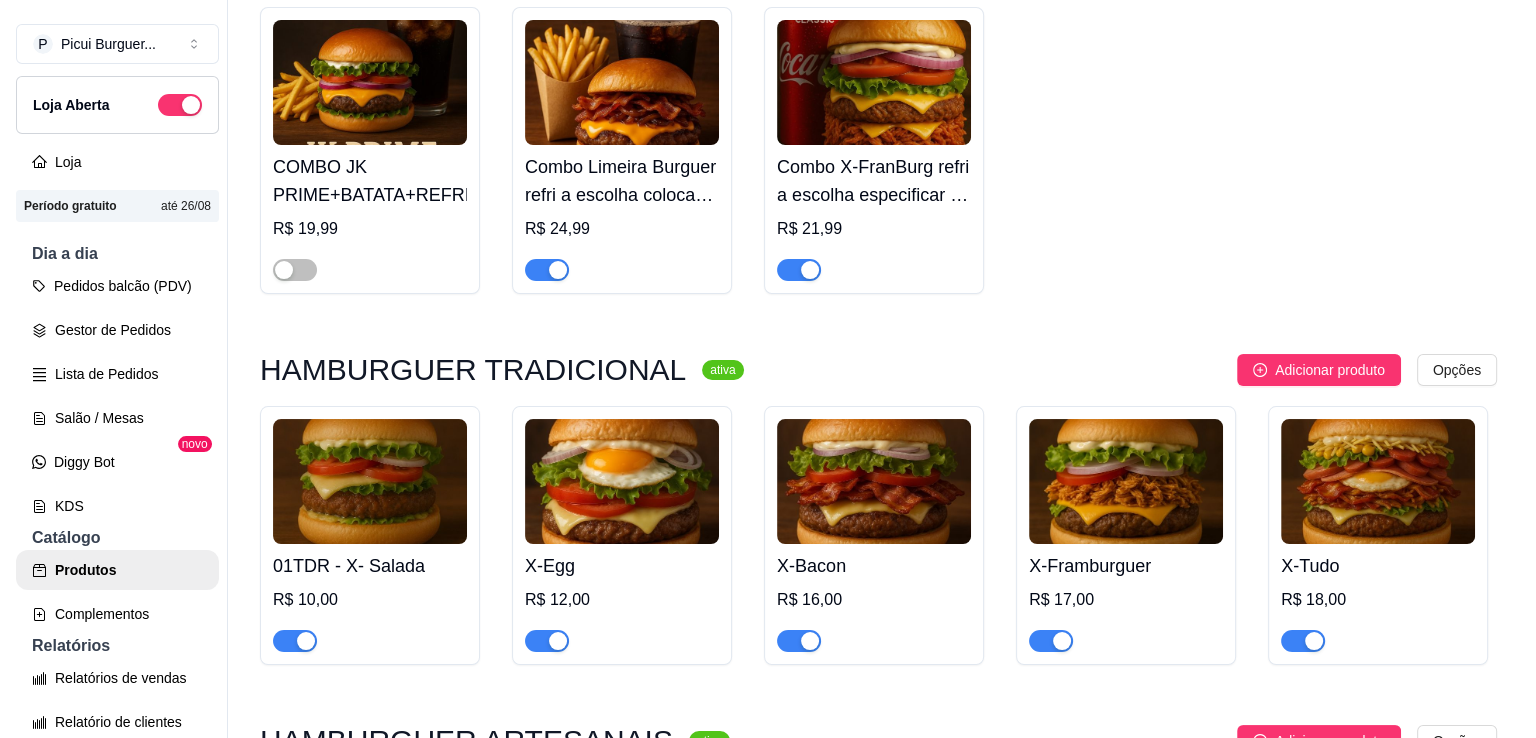scroll, scrollTop: 0, scrollLeft: 0, axis: both 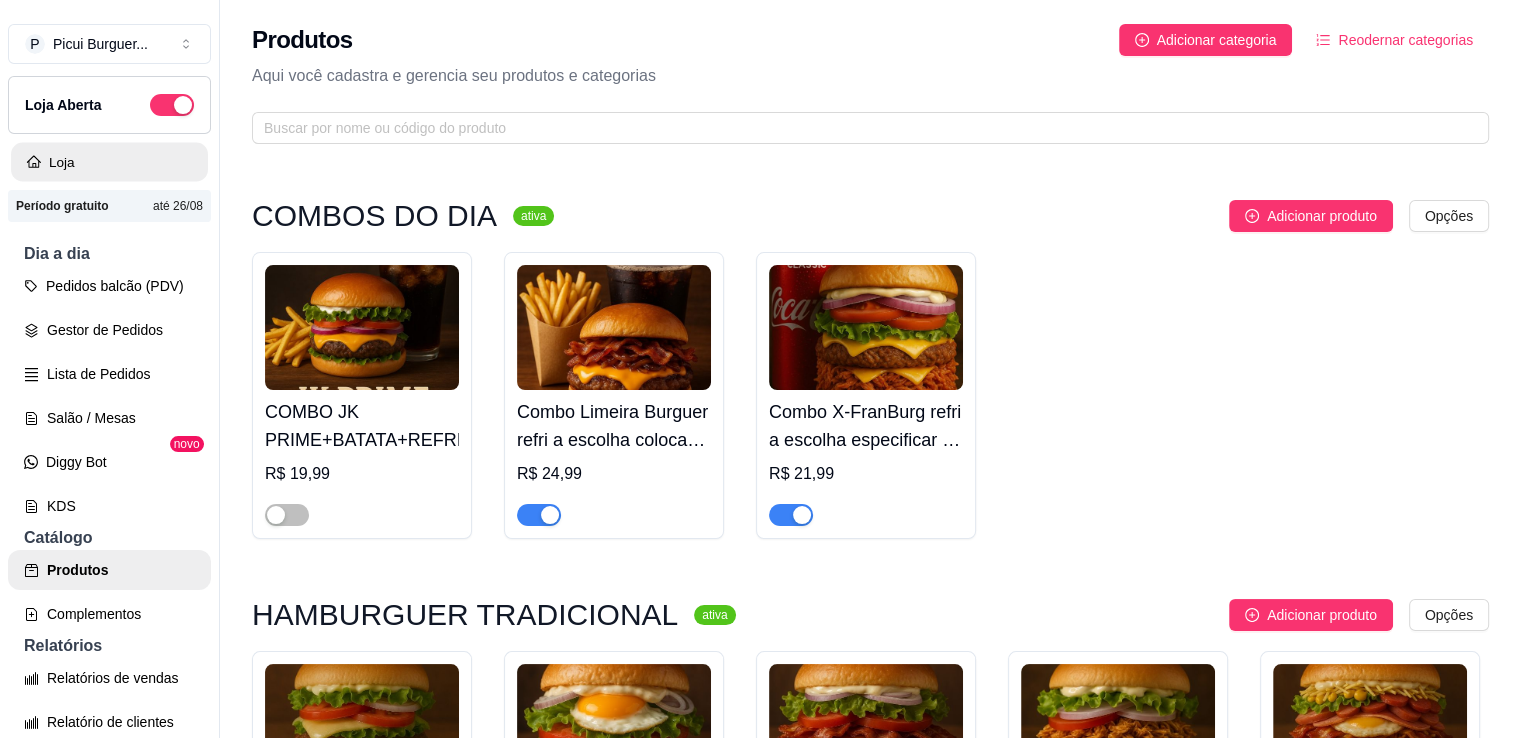 click on "Loja" at bounding box center (109, 162) 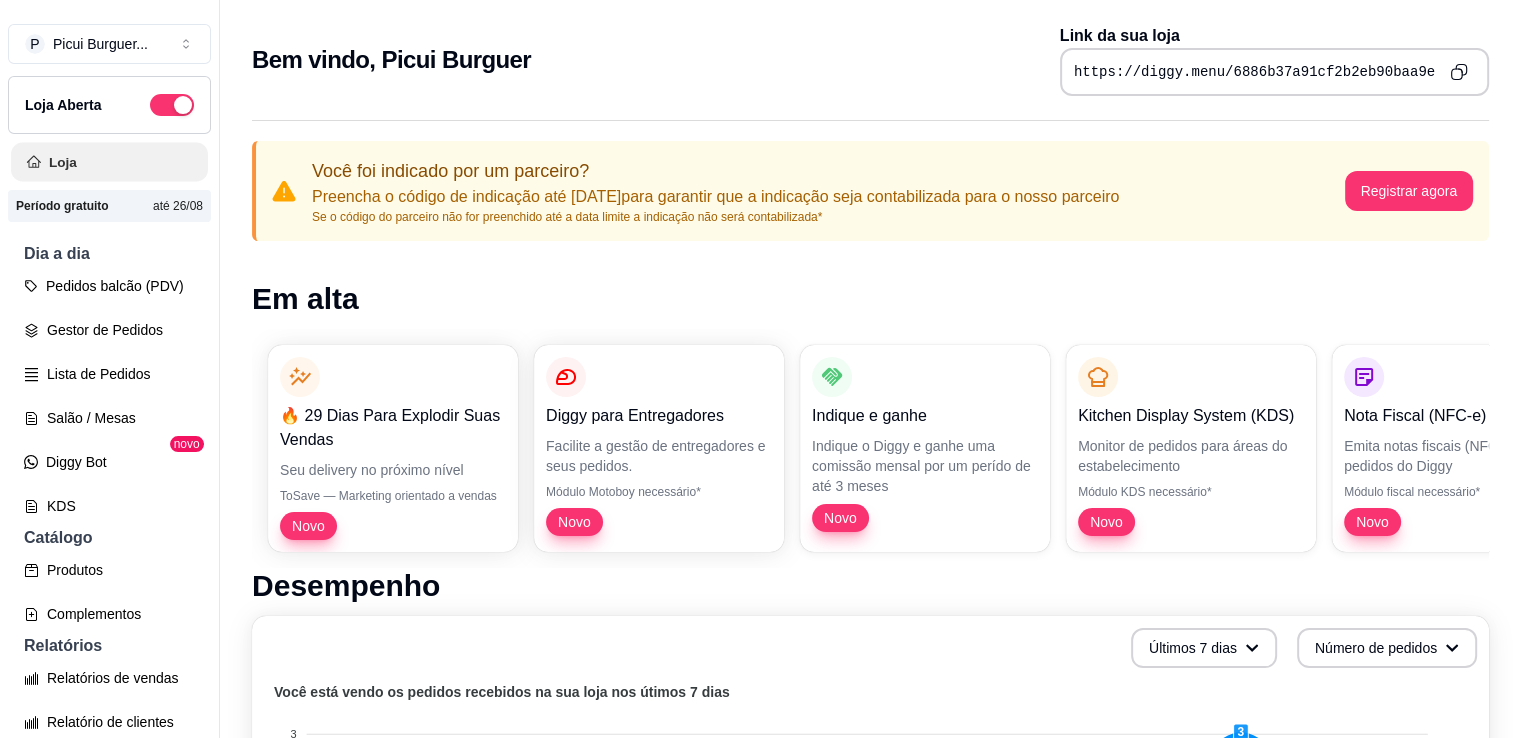click on "Loja" at bounding box center (109, 162) 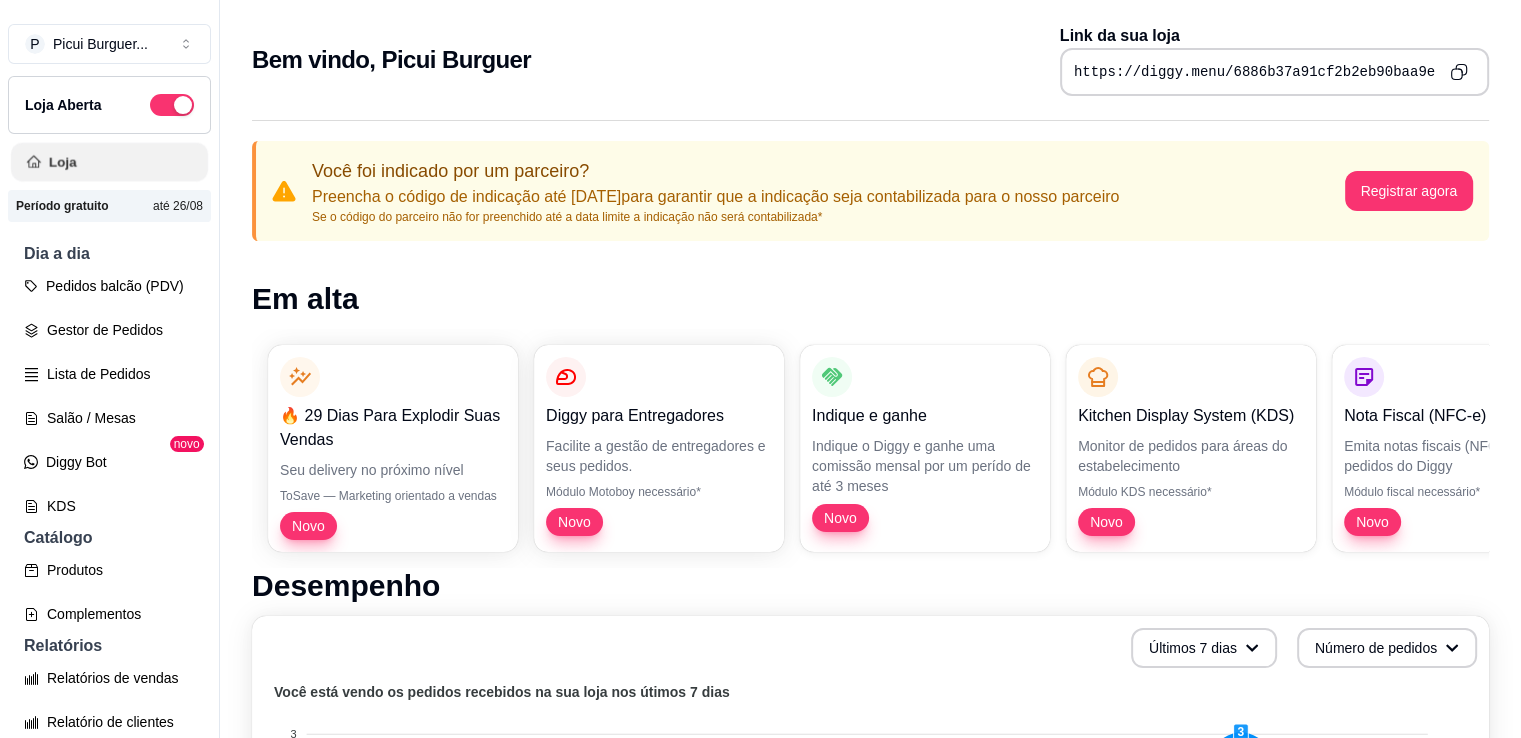 click on "Loja" at bounding box center [109, 162] 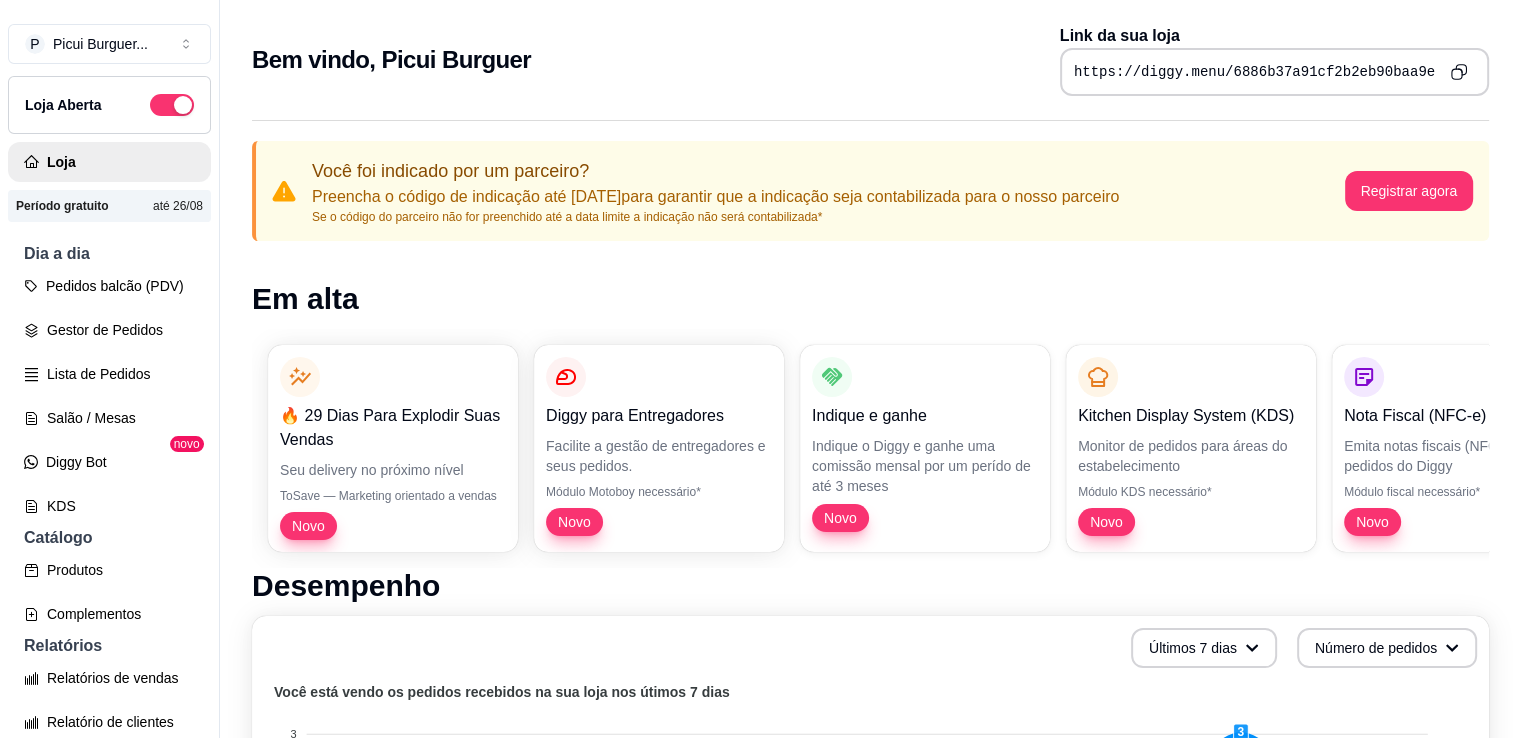 click 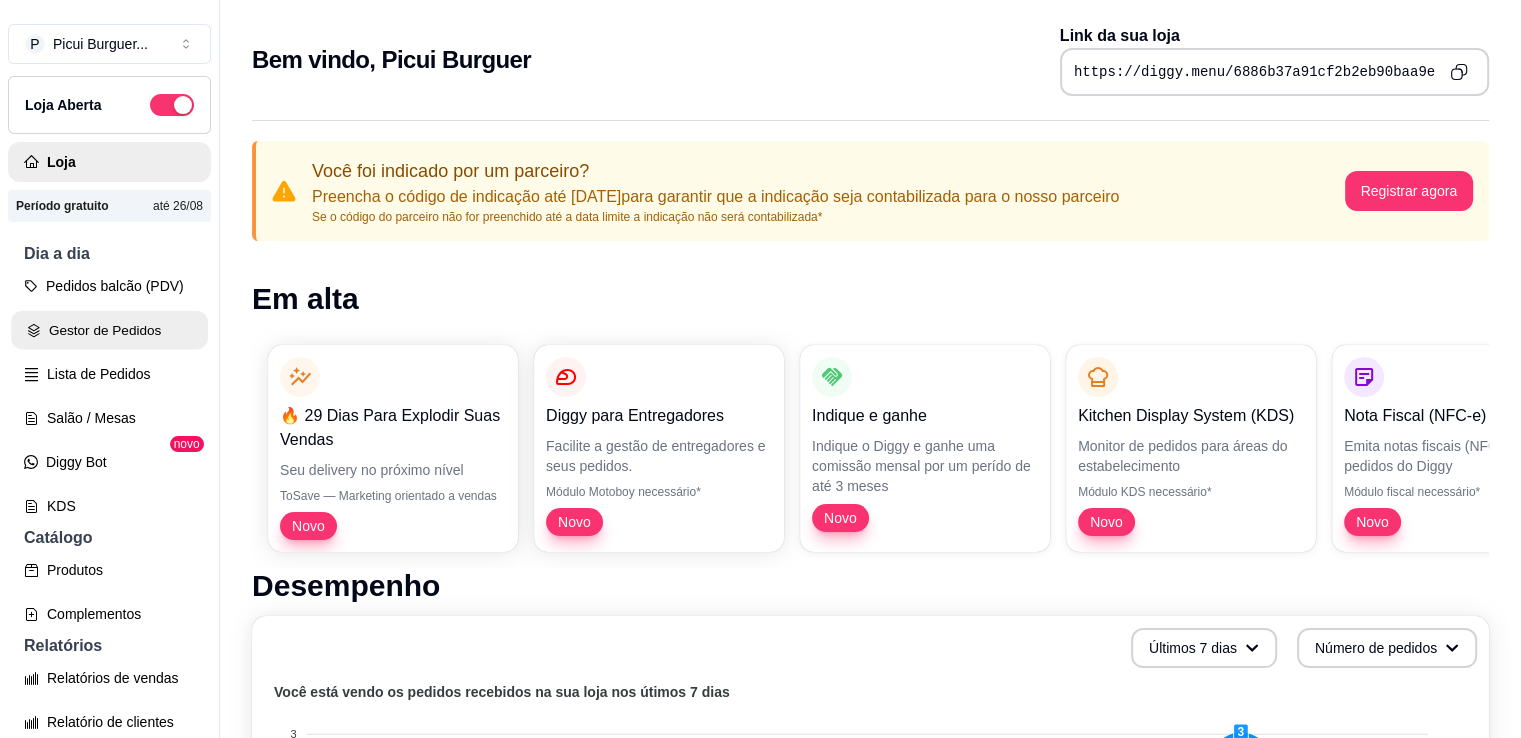 click on "Gestor de Pedidos" at bounding box center (109, 330) 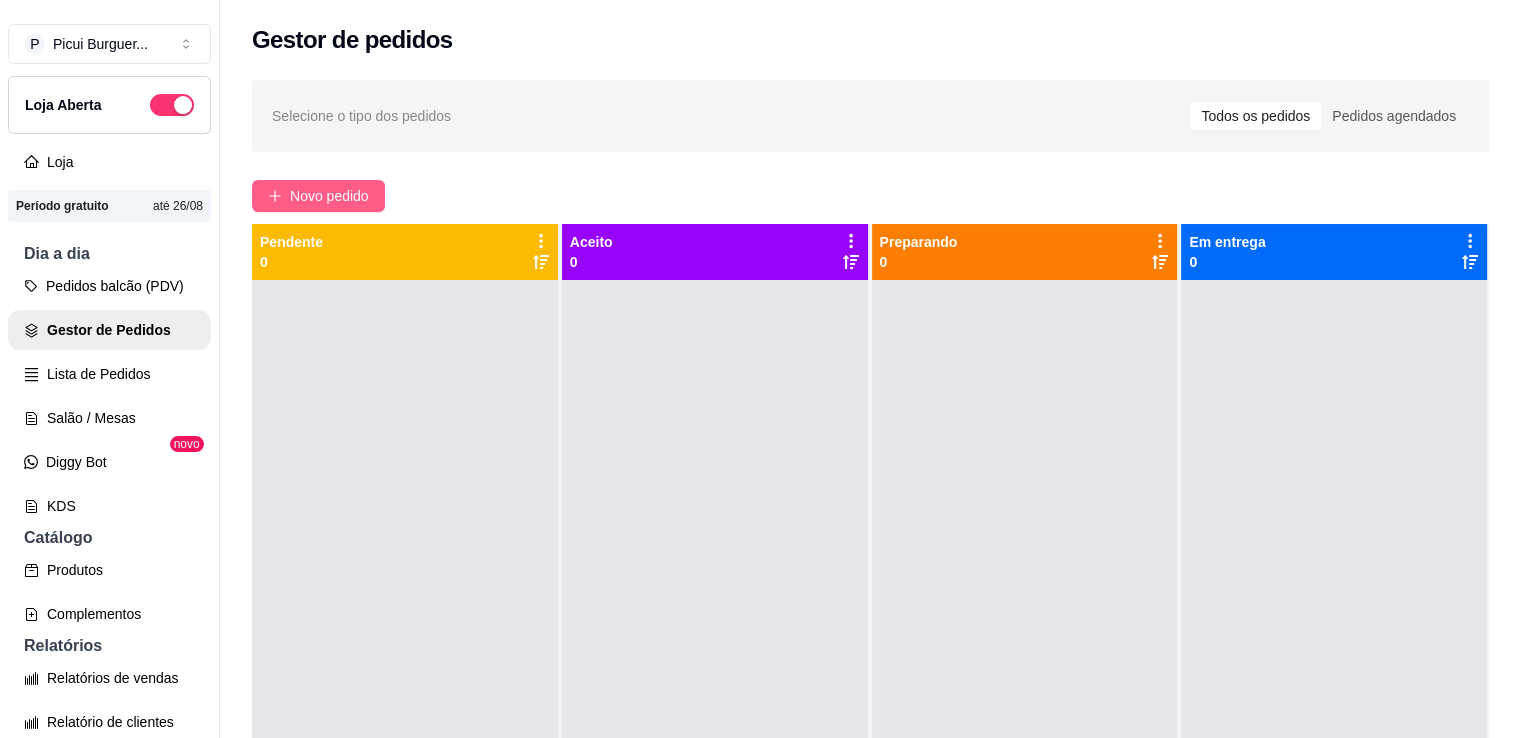 click on "Novo pedido" at bounding box center [329, 196] 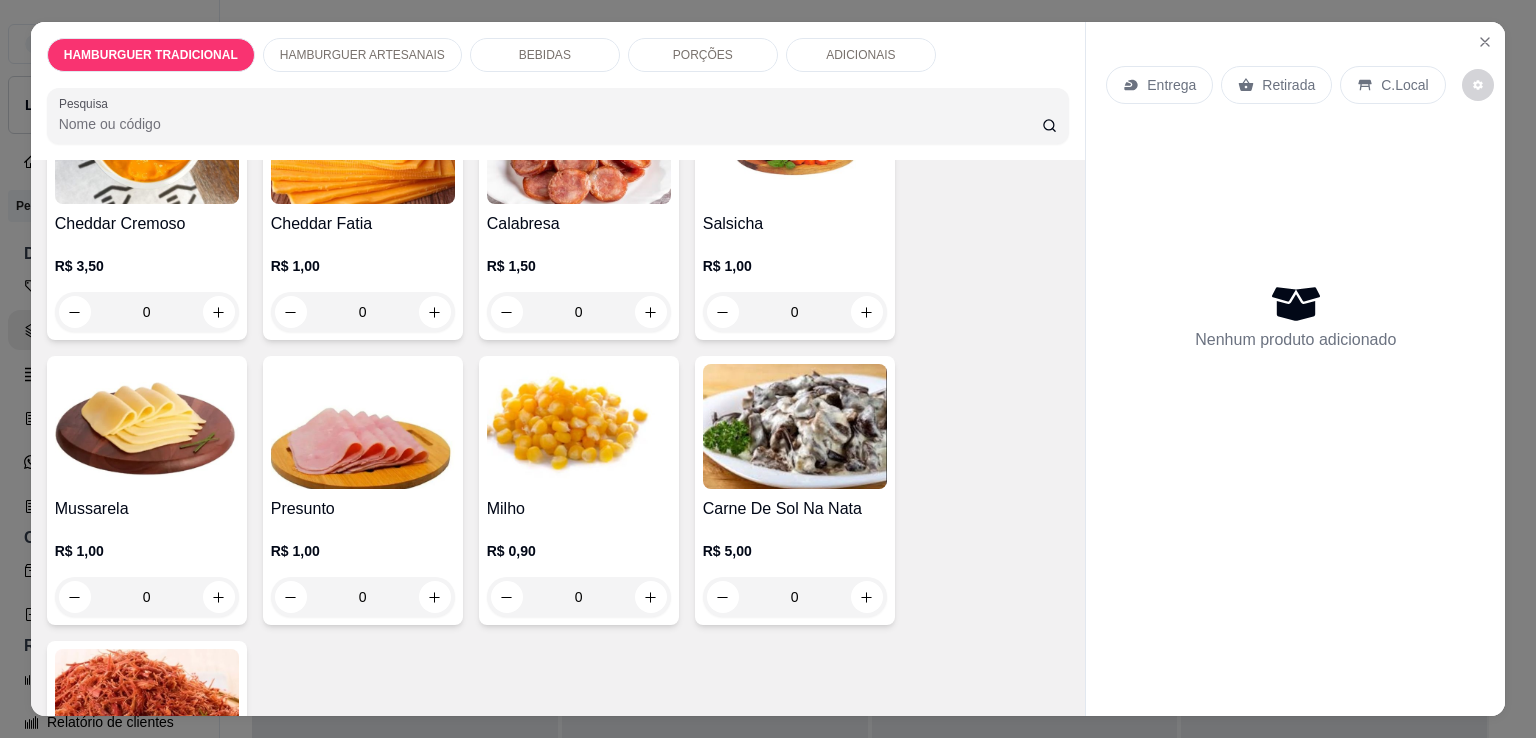 scroll, scrollTop: 1728, scrollLeft: 0, axis: vertical 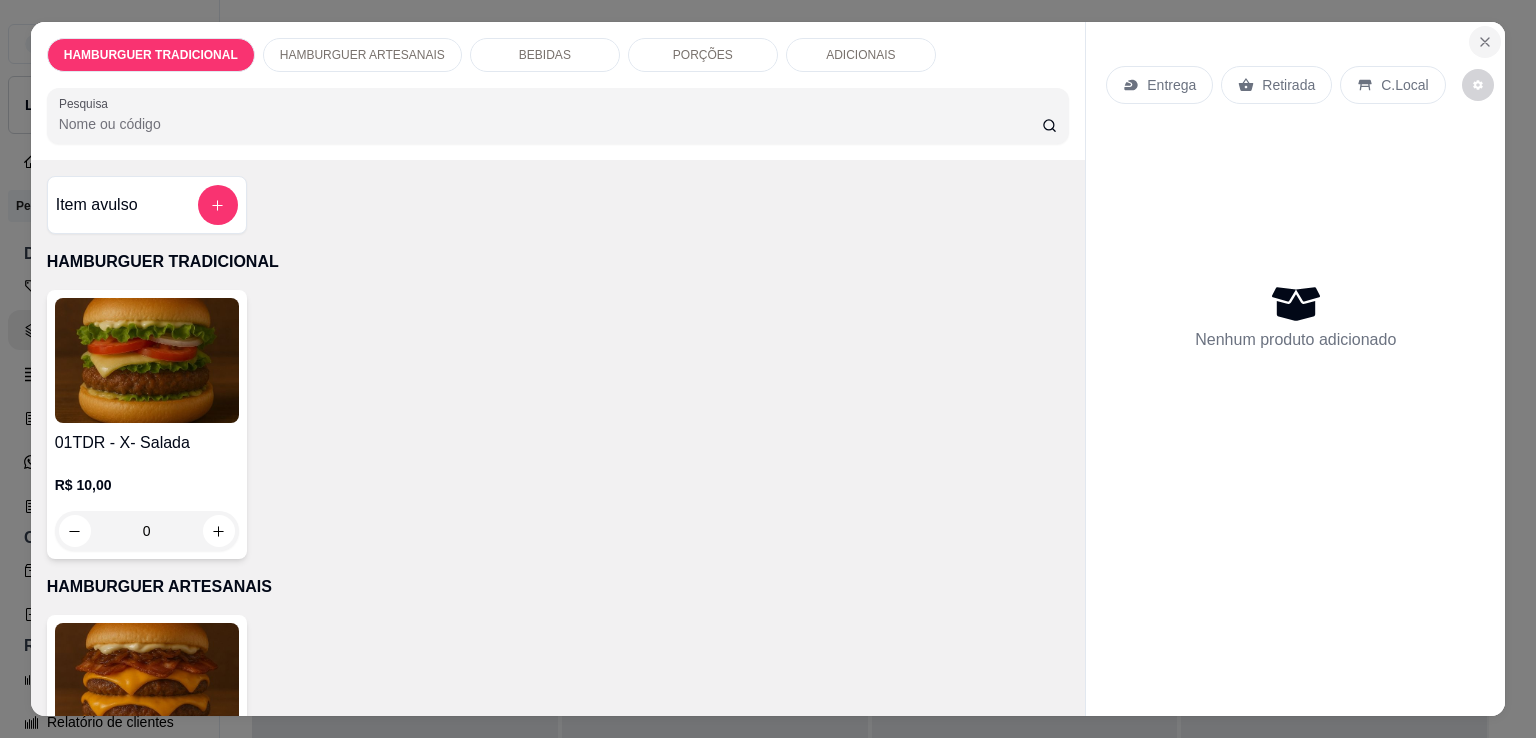click at bounding box center (1485, 42) 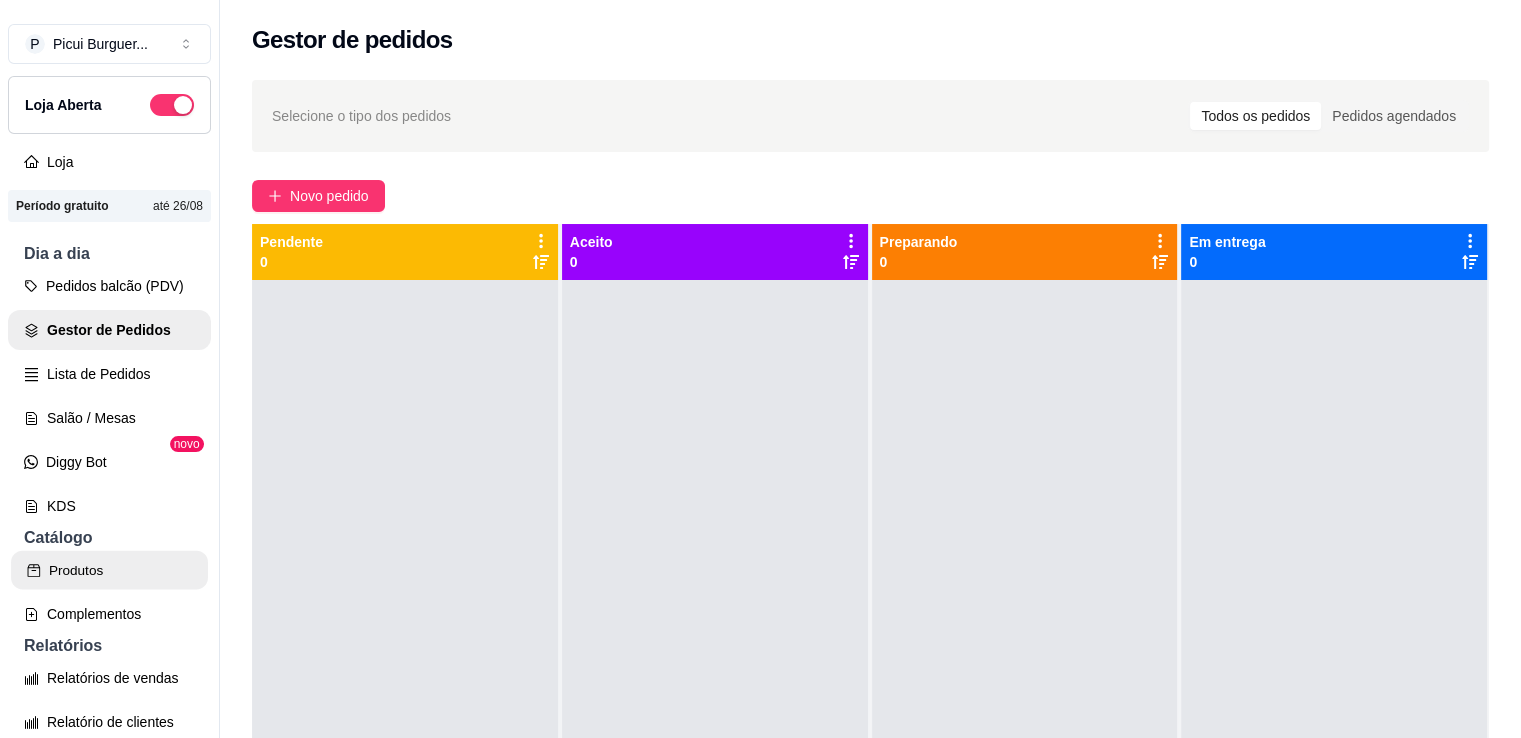 click on "Produtos" at bounding box center (109, 570) 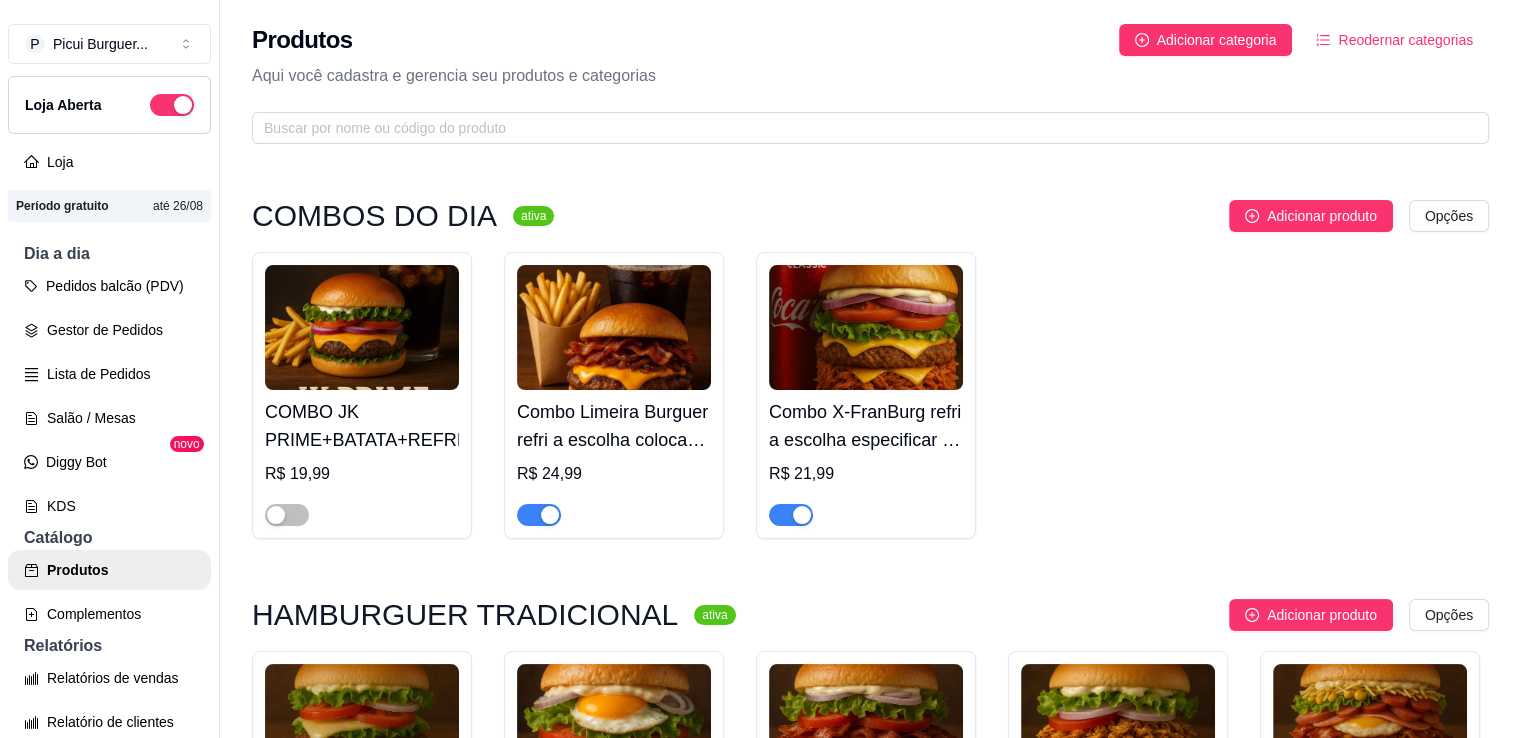 click at bounding box center (614, 327) 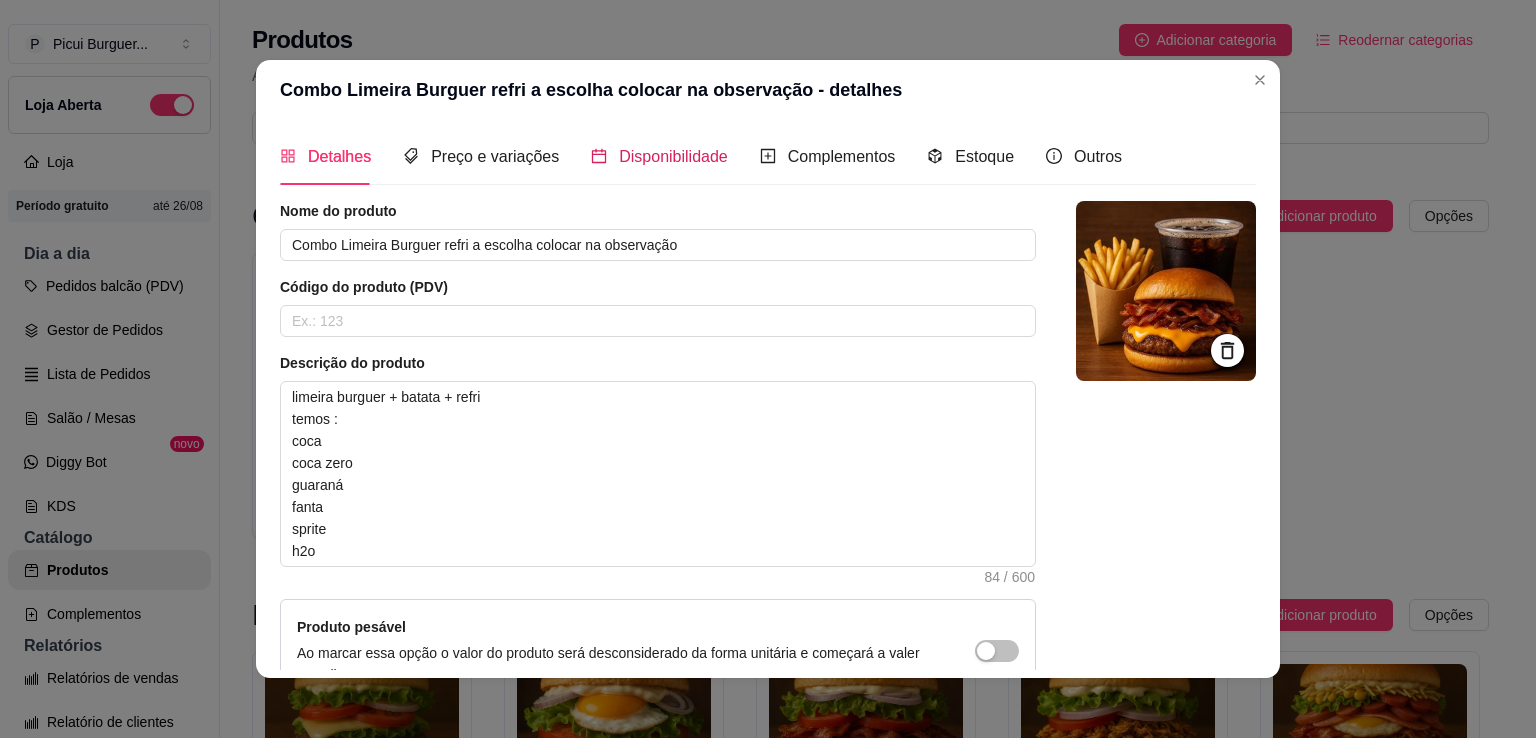 click on "Disponibilidade" at bounding box center [673, 156] 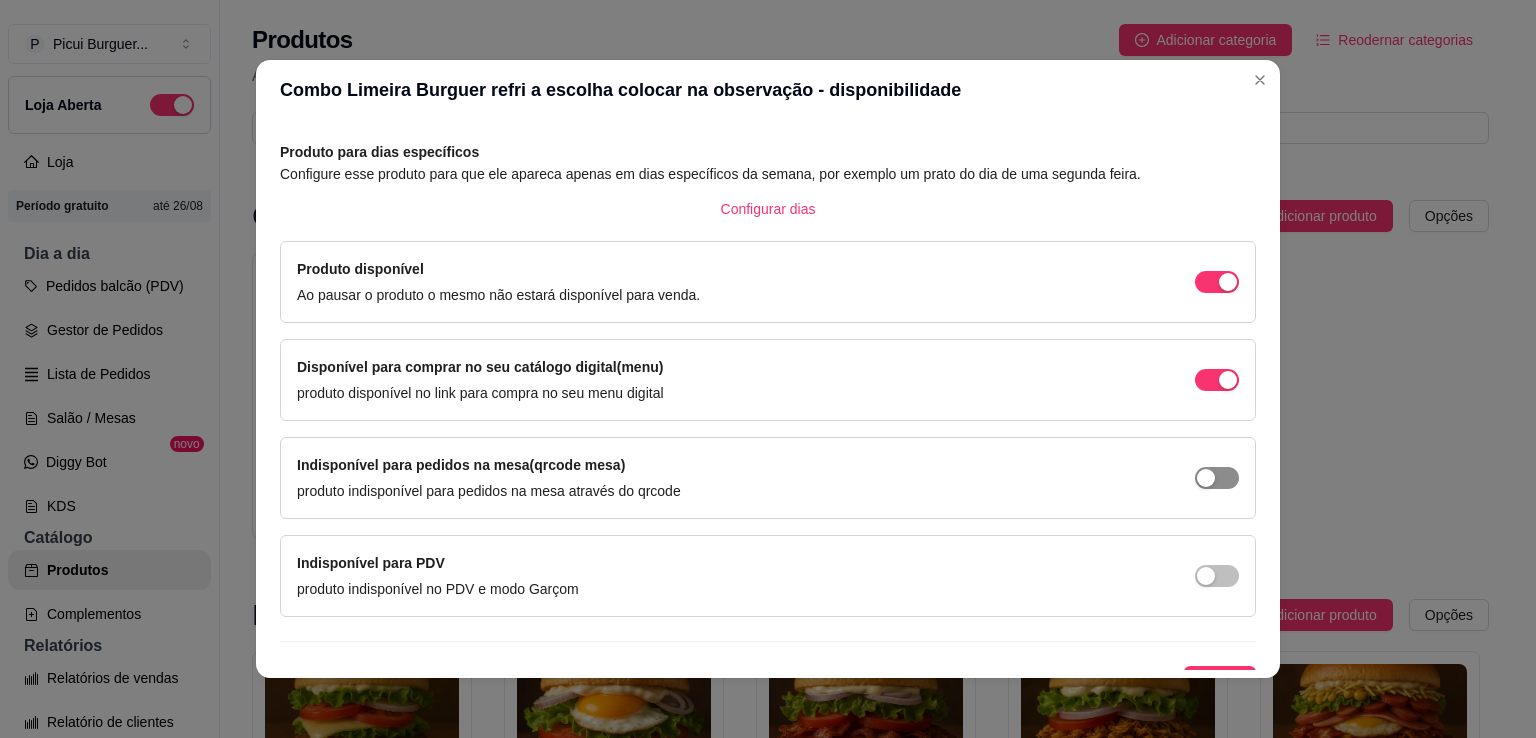 scroll, scrollTop: 80, scrollLeft: 0, axis: vertical 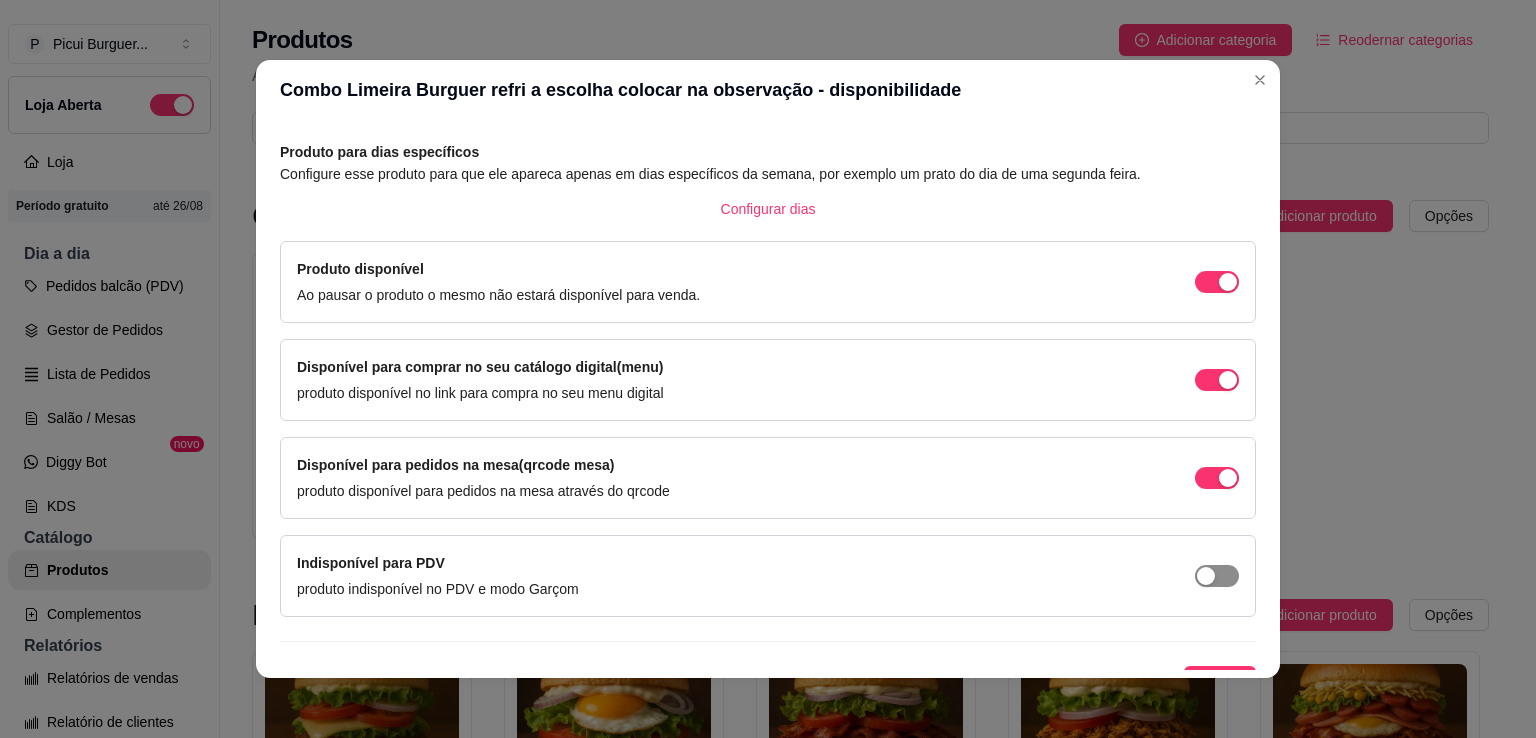 click at bounding box center (1228, 282) 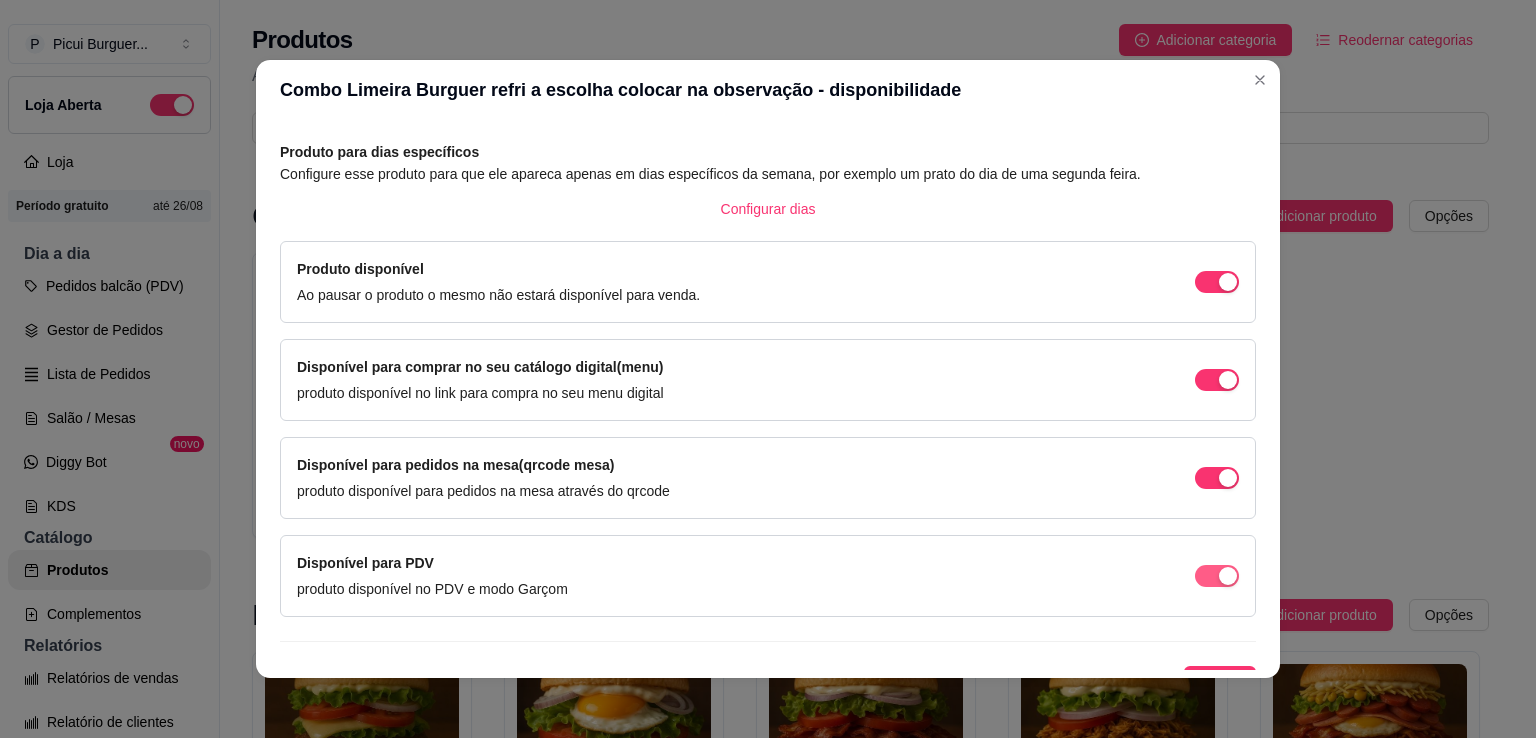 scroll, scrollTop: 106, scrollLeft: 0, axis: vertical 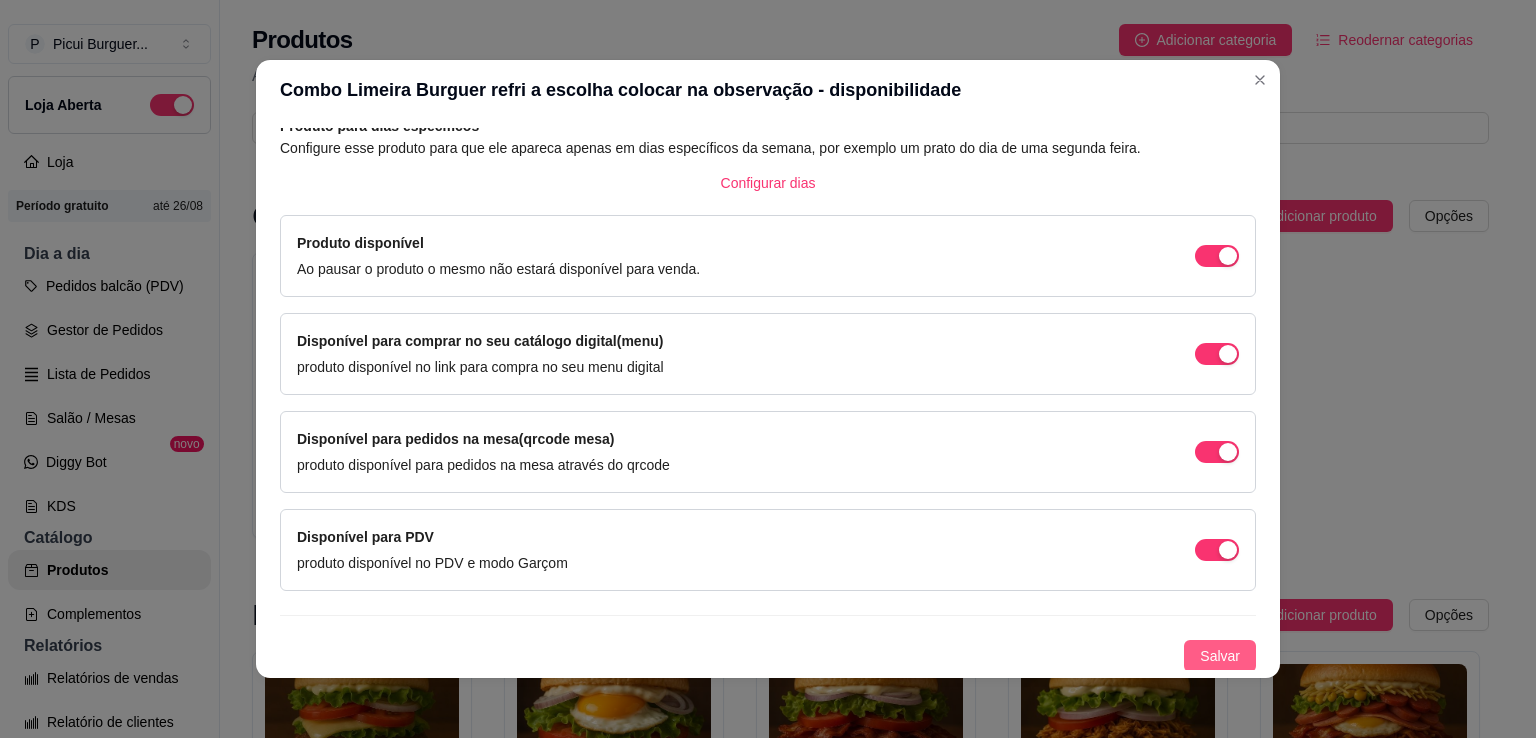 click on "Salvar" at bounding box center (1220, 656) 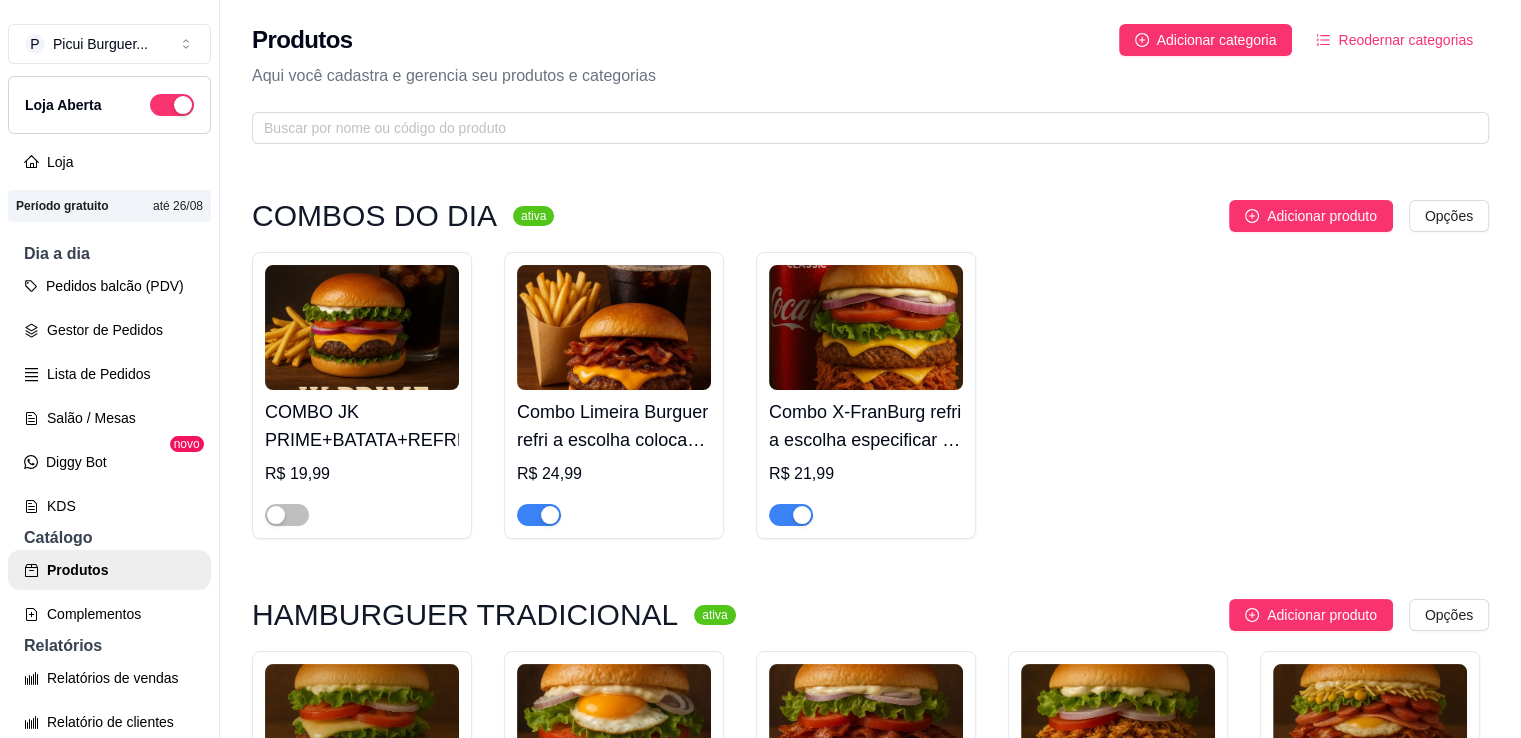 click at bounding box center [866, 327] 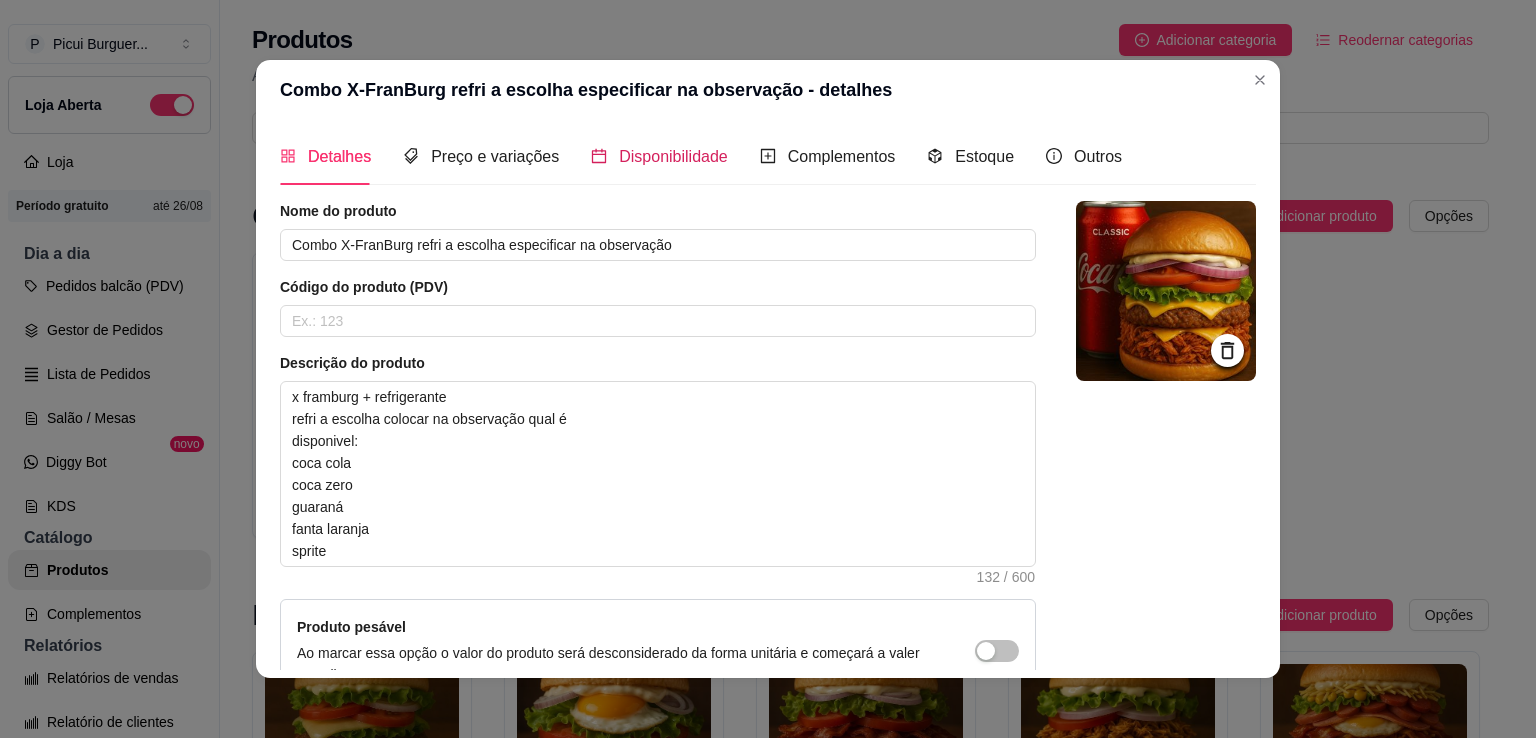 click on "Disponibilidade" at bounding box center [673, 156] 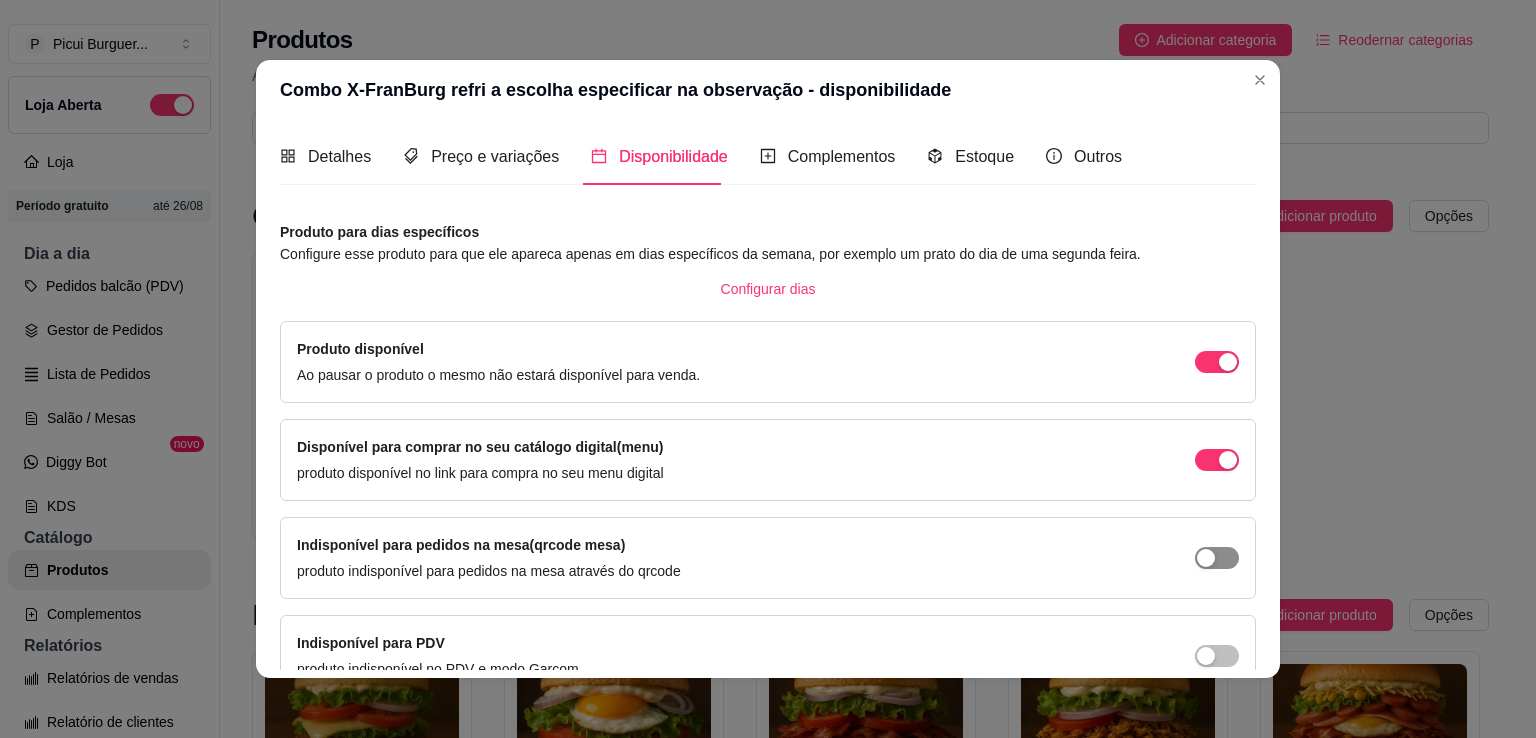 click at bounding box center (1228, 362) 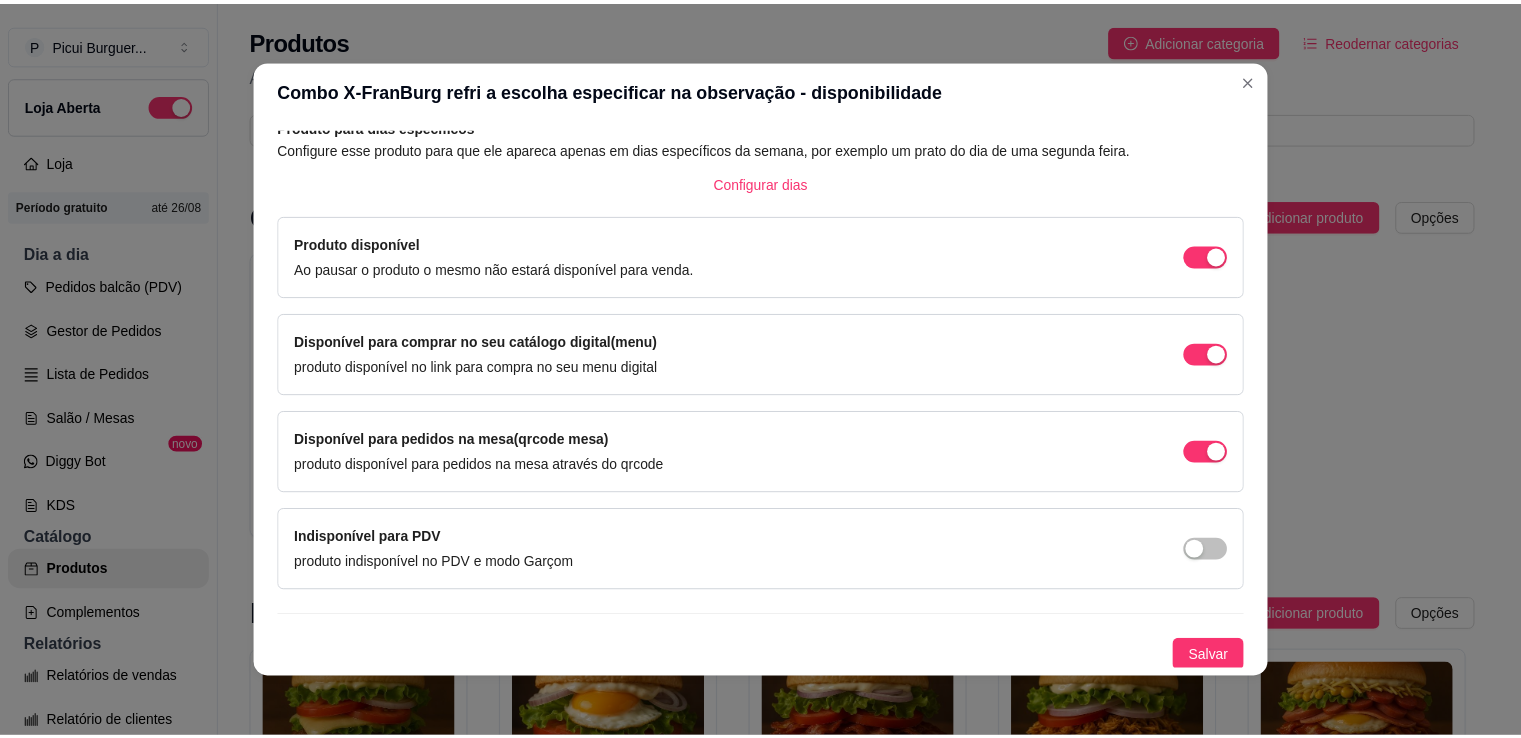 scroll, scrollTop: 105, scrollLeft: 0, axis: vertical 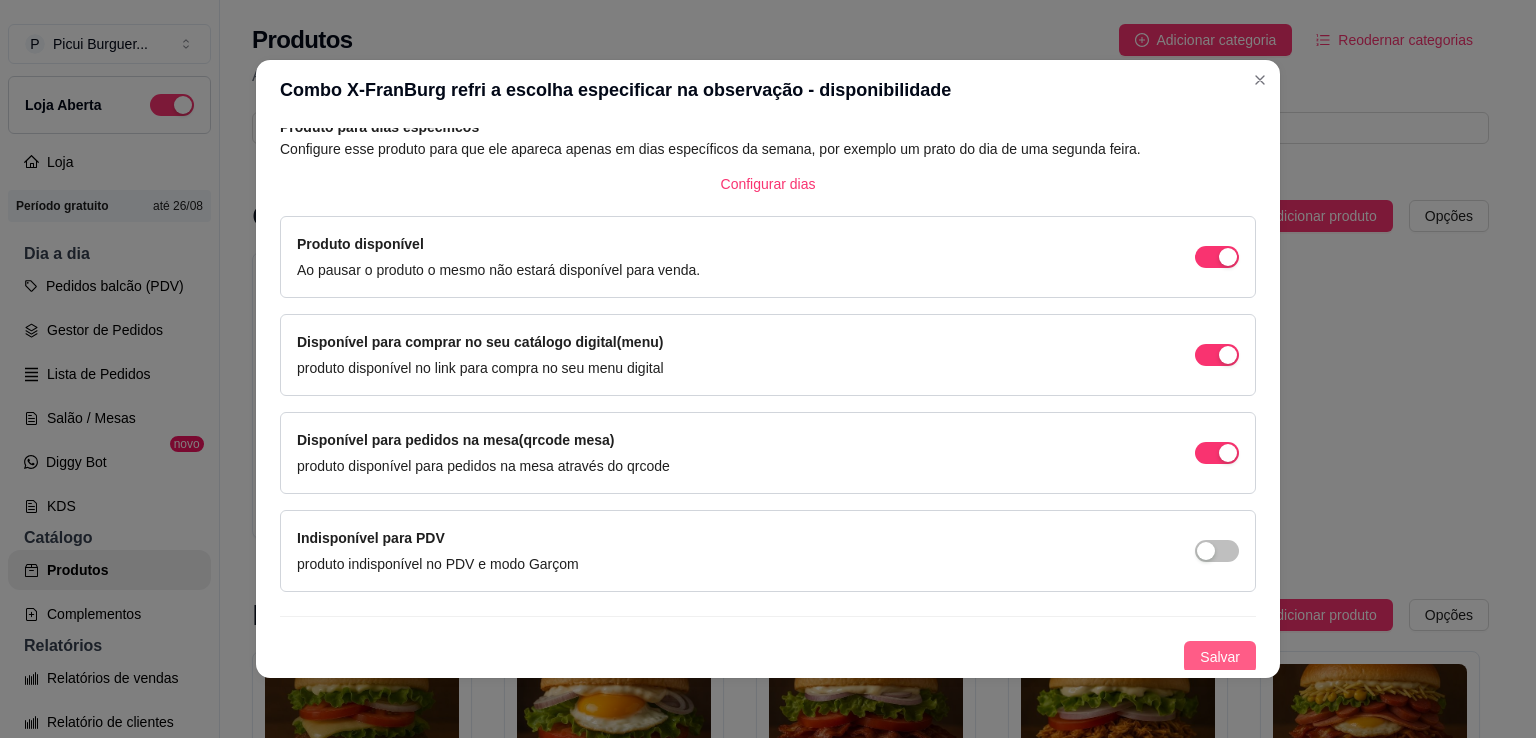 drag, startPoint x: 1202, startPoint y: 546, endPoint x: 1198, endPoint y: 639, distance: 93.08598 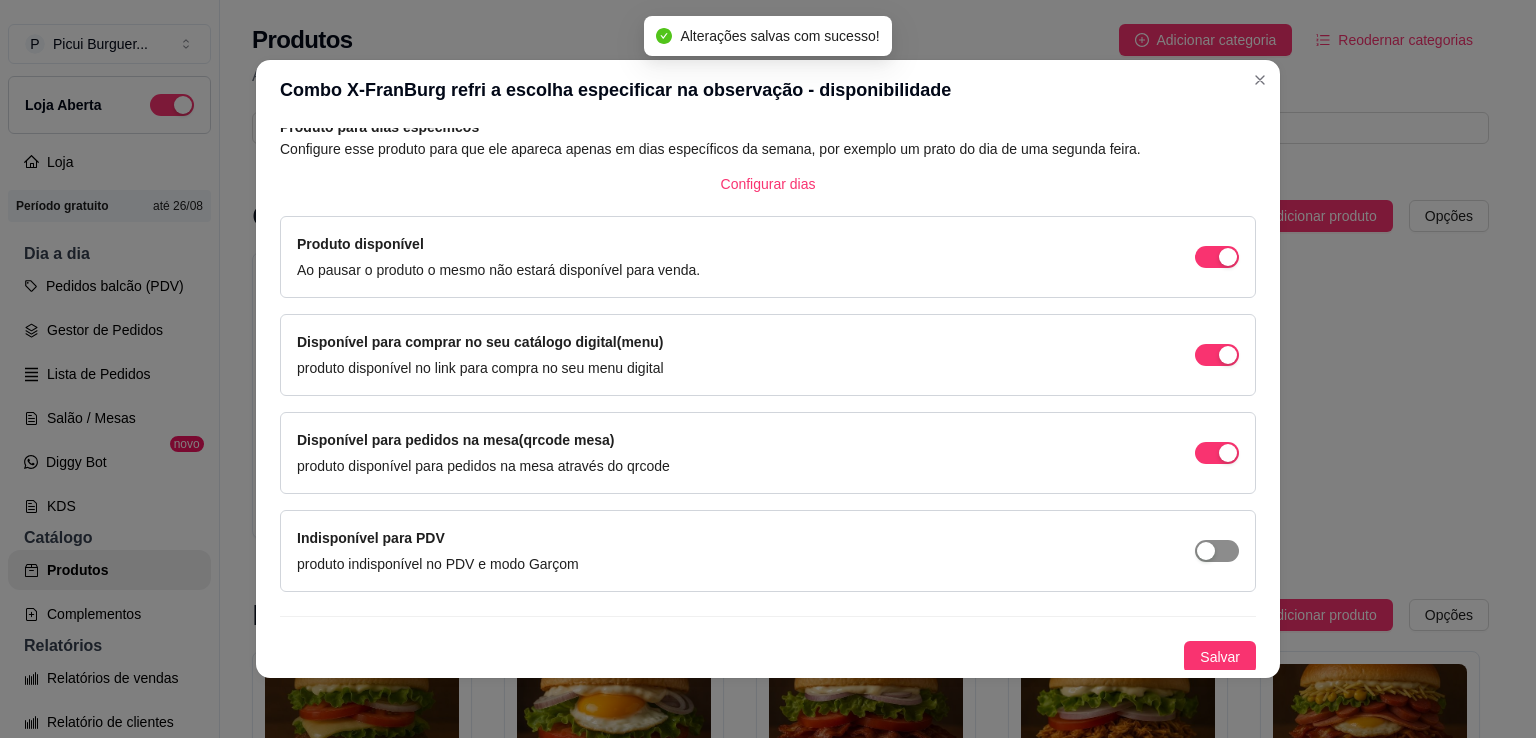 click at bounding box center [1228, 257] 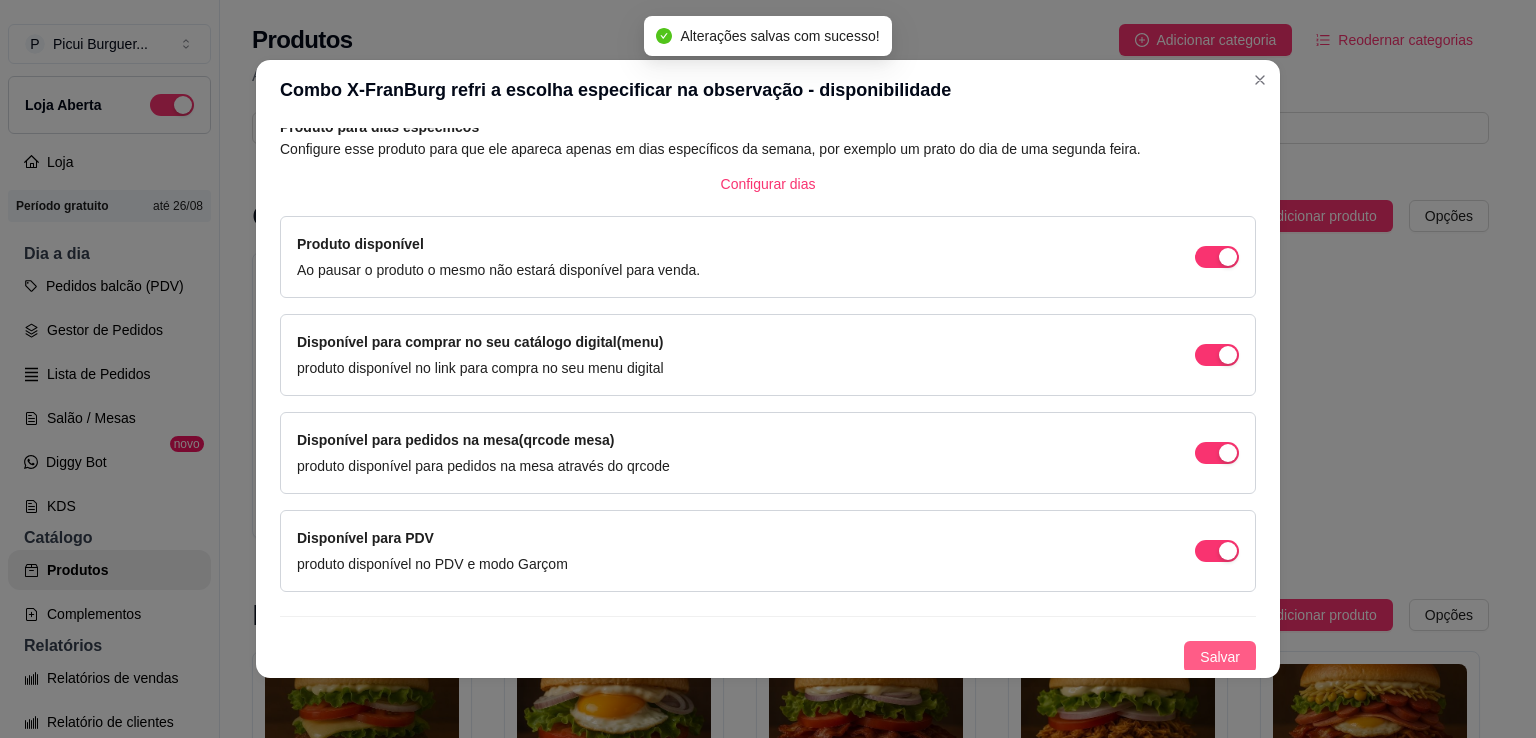 click on "Salvar" at bounding box center (1220, 657) 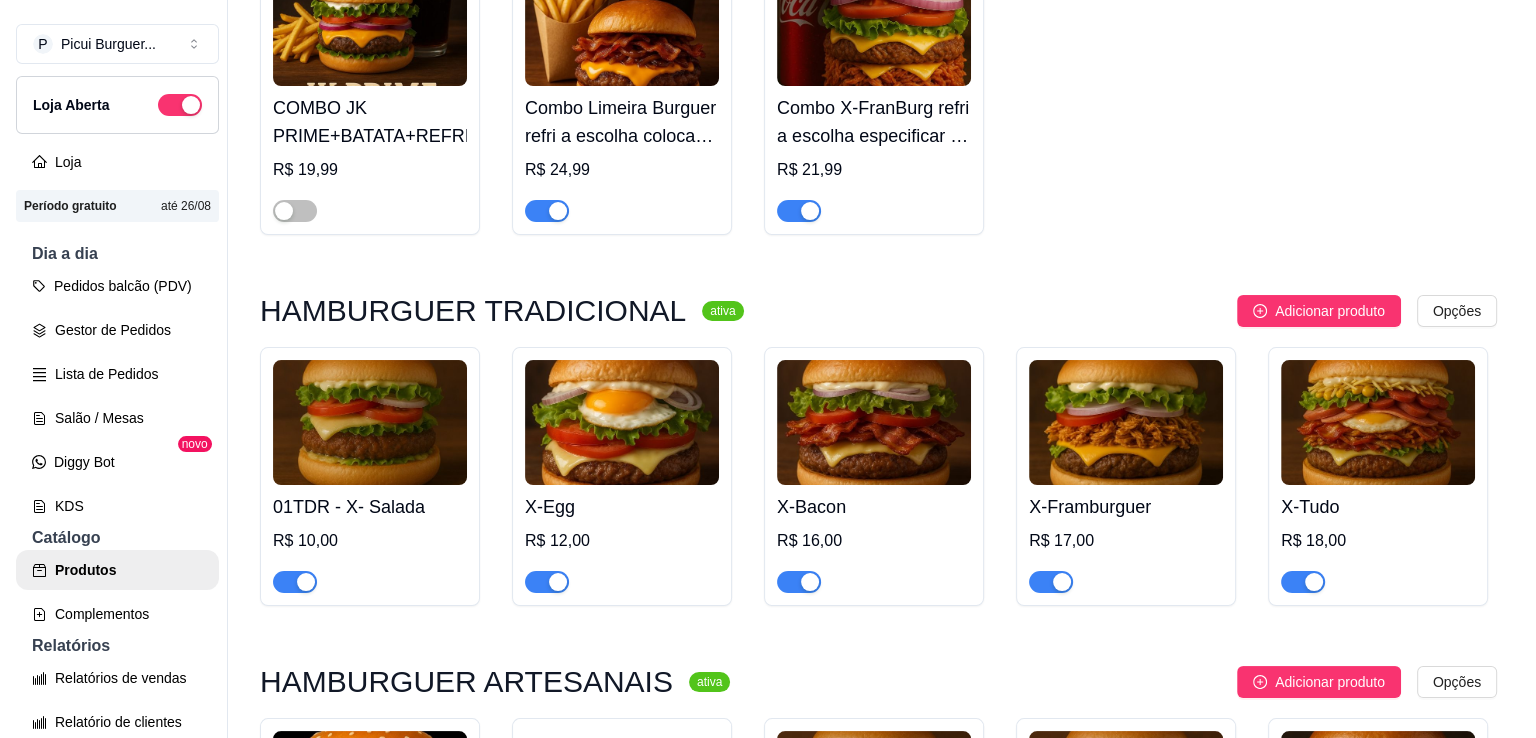 scroll, scrollTop: 384, scrollLeft: 0, axis: vertical 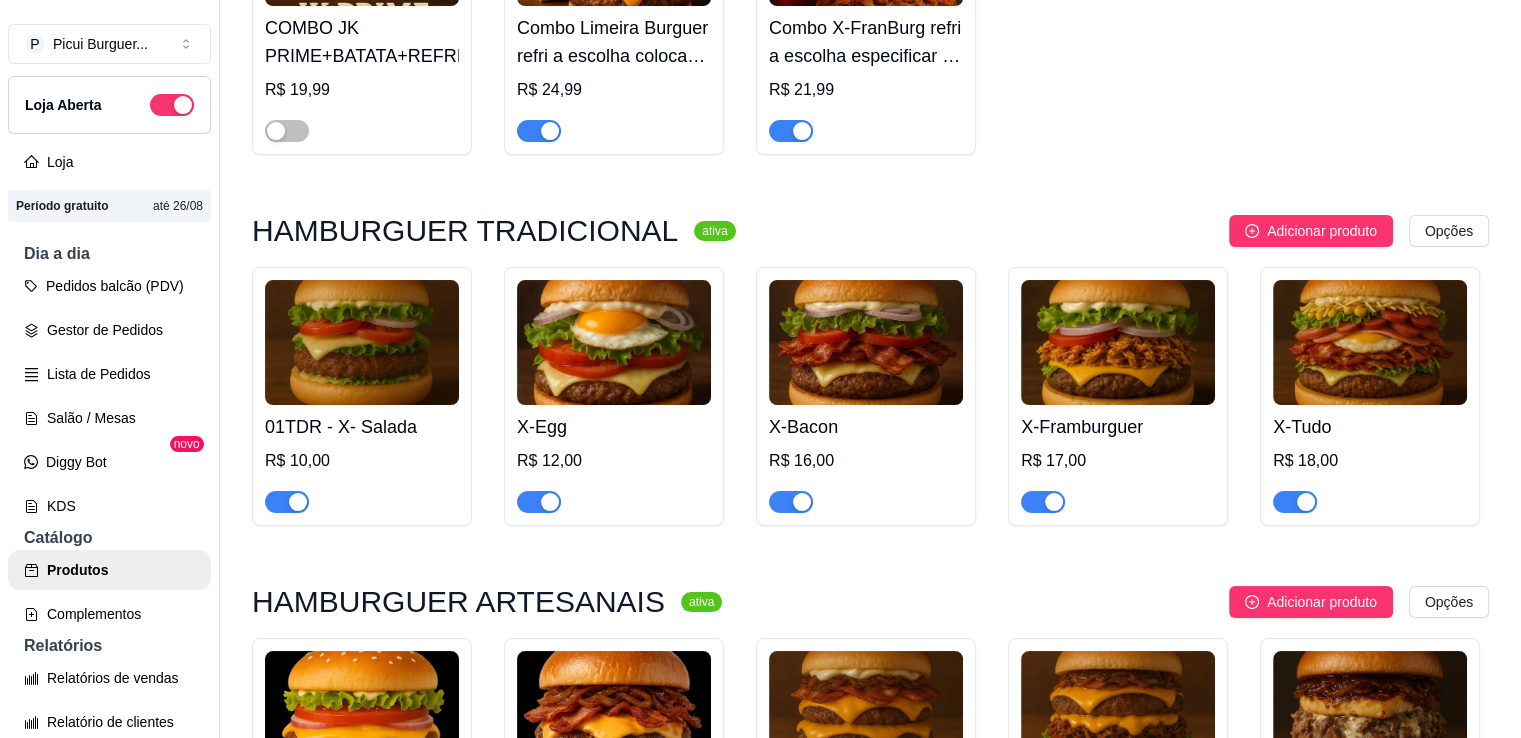 click at bounding box center (362, 342) 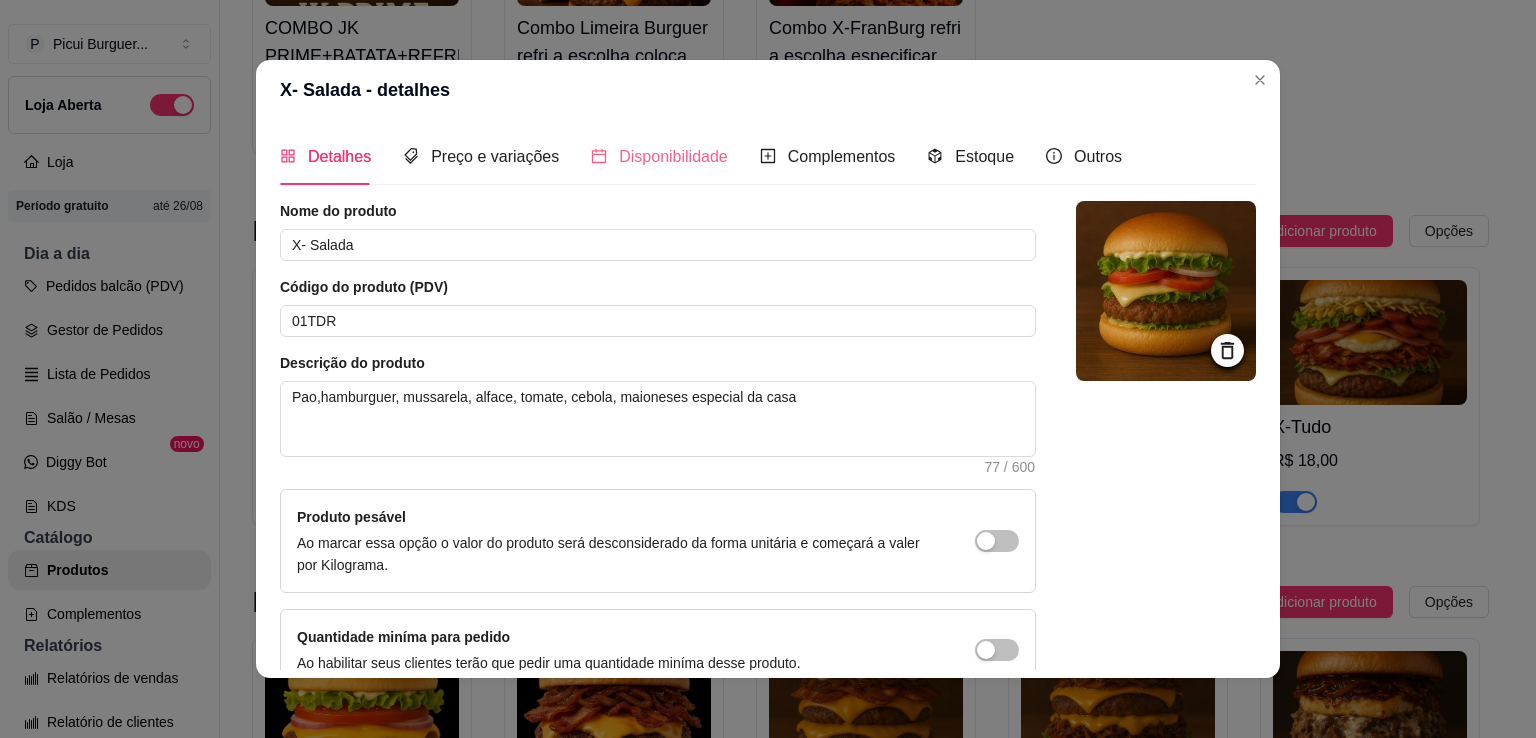click on "Disponibilidade" at bounding box center (659, 156) 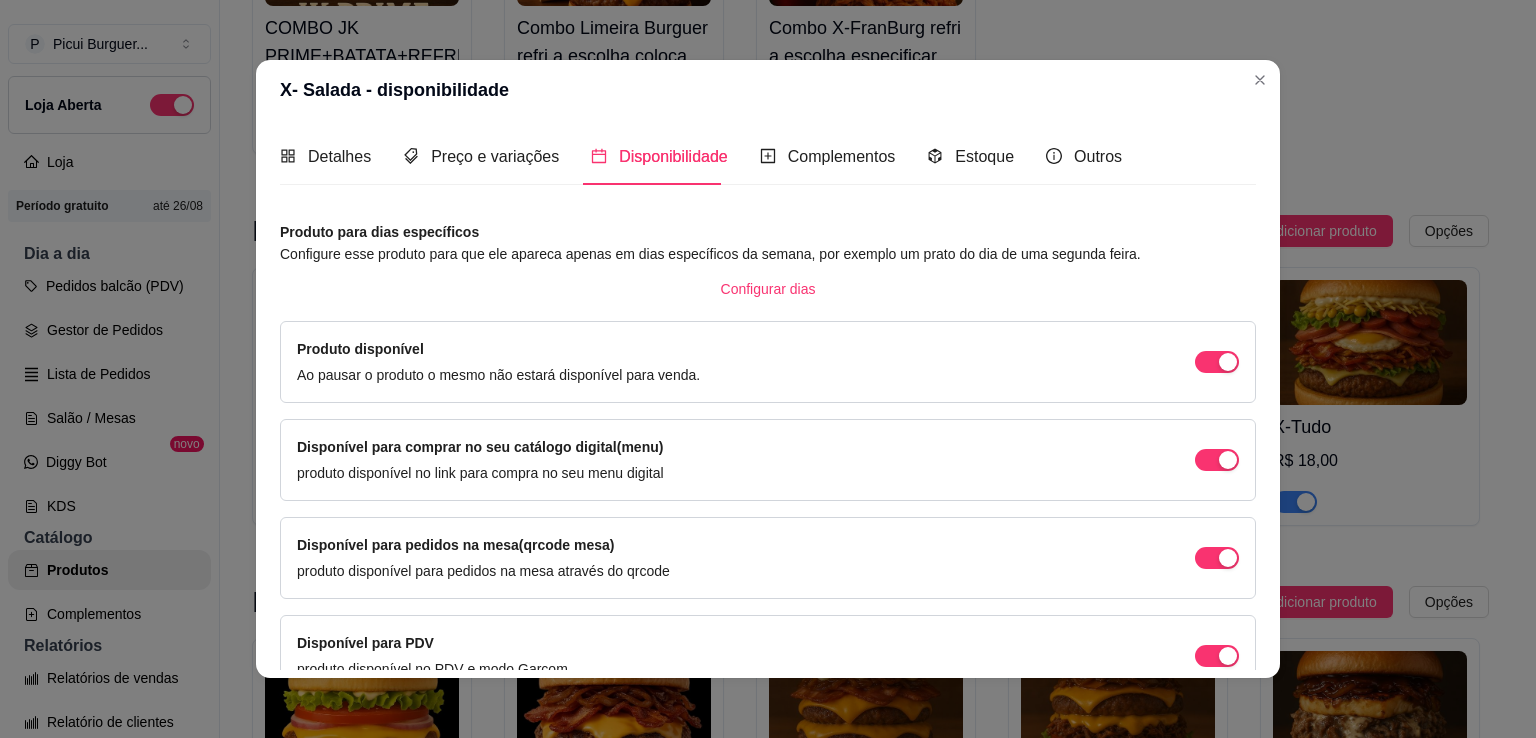 click on "Disponibilidade" at bounding box center [659, 156] 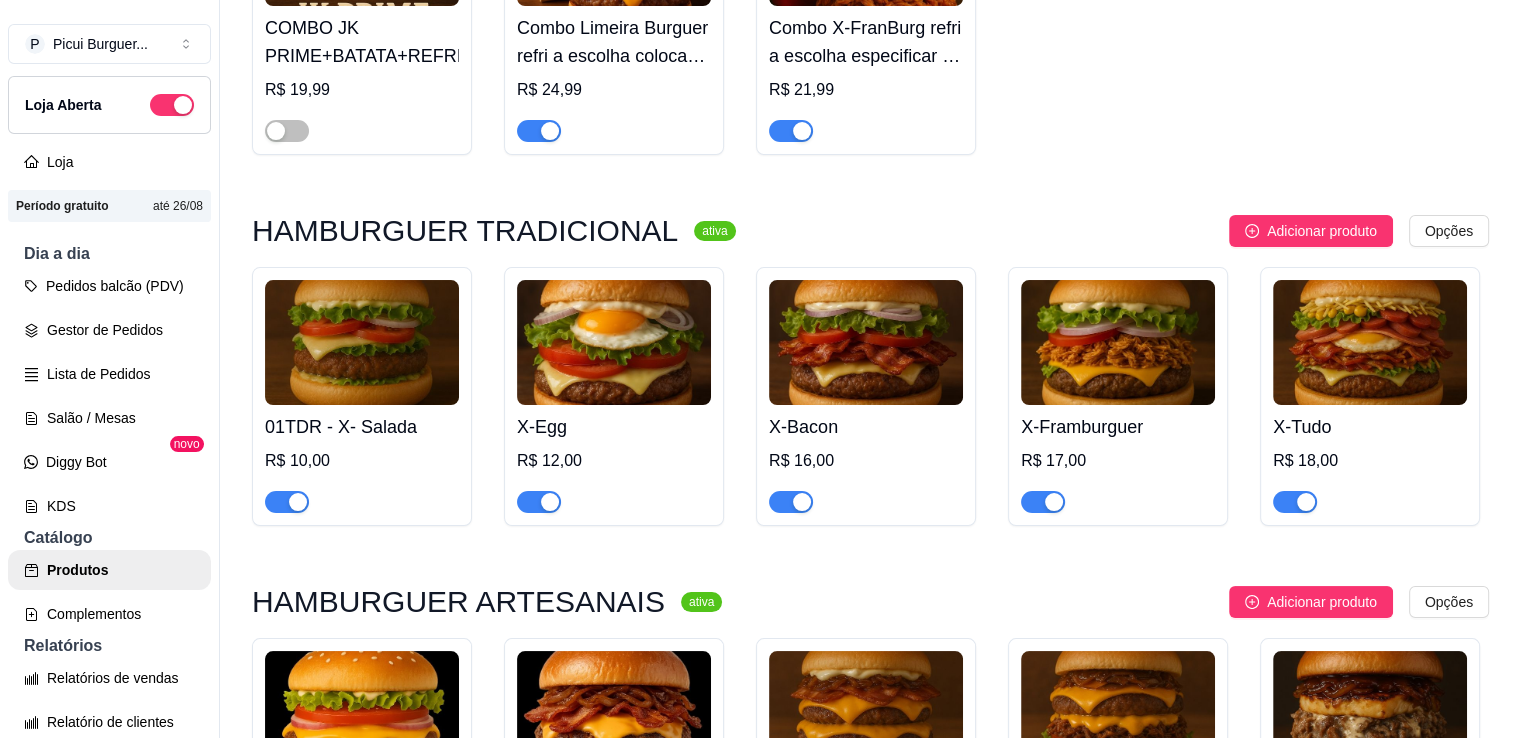 click at bounding box center [614, 342] 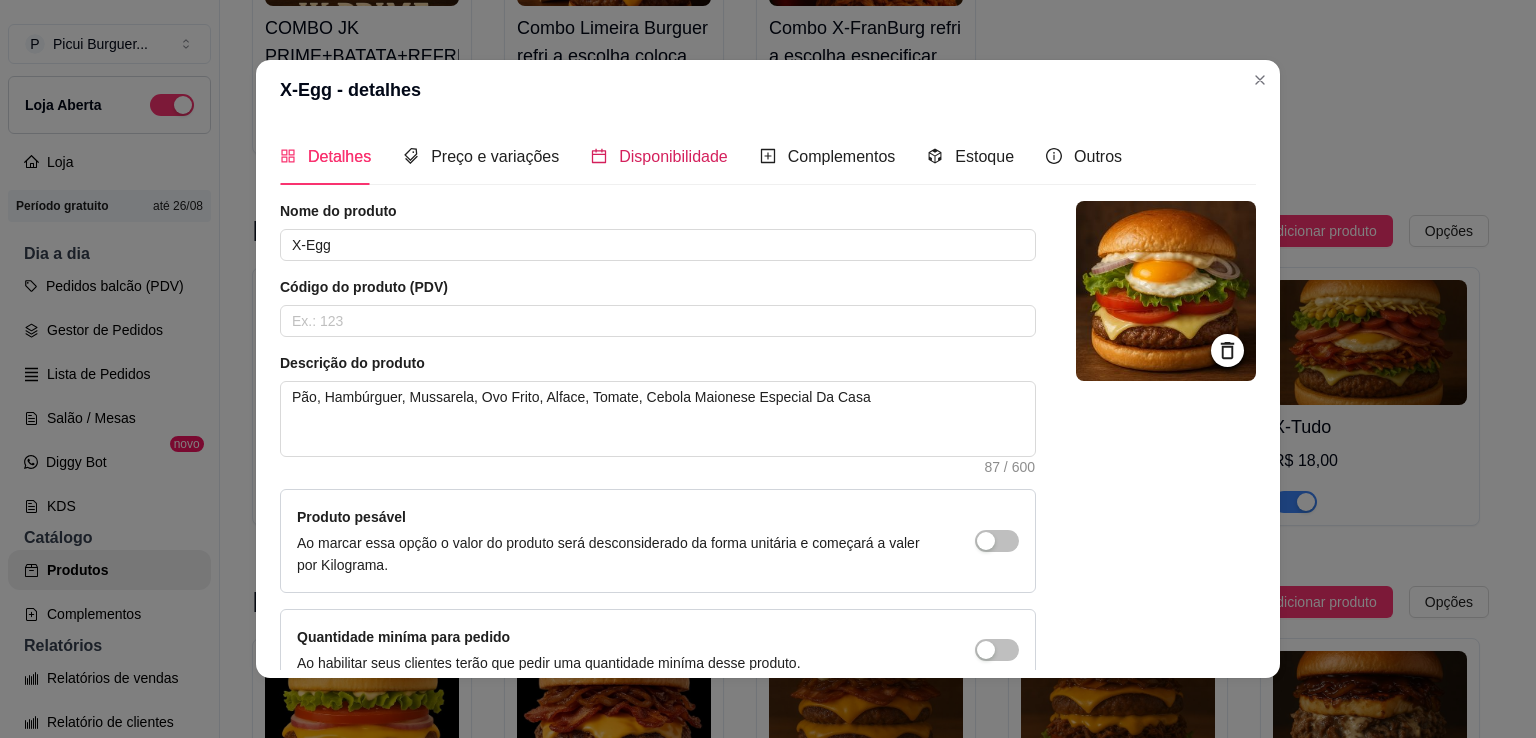 click on "Disponibilidade" at bounding box center (673, 156) 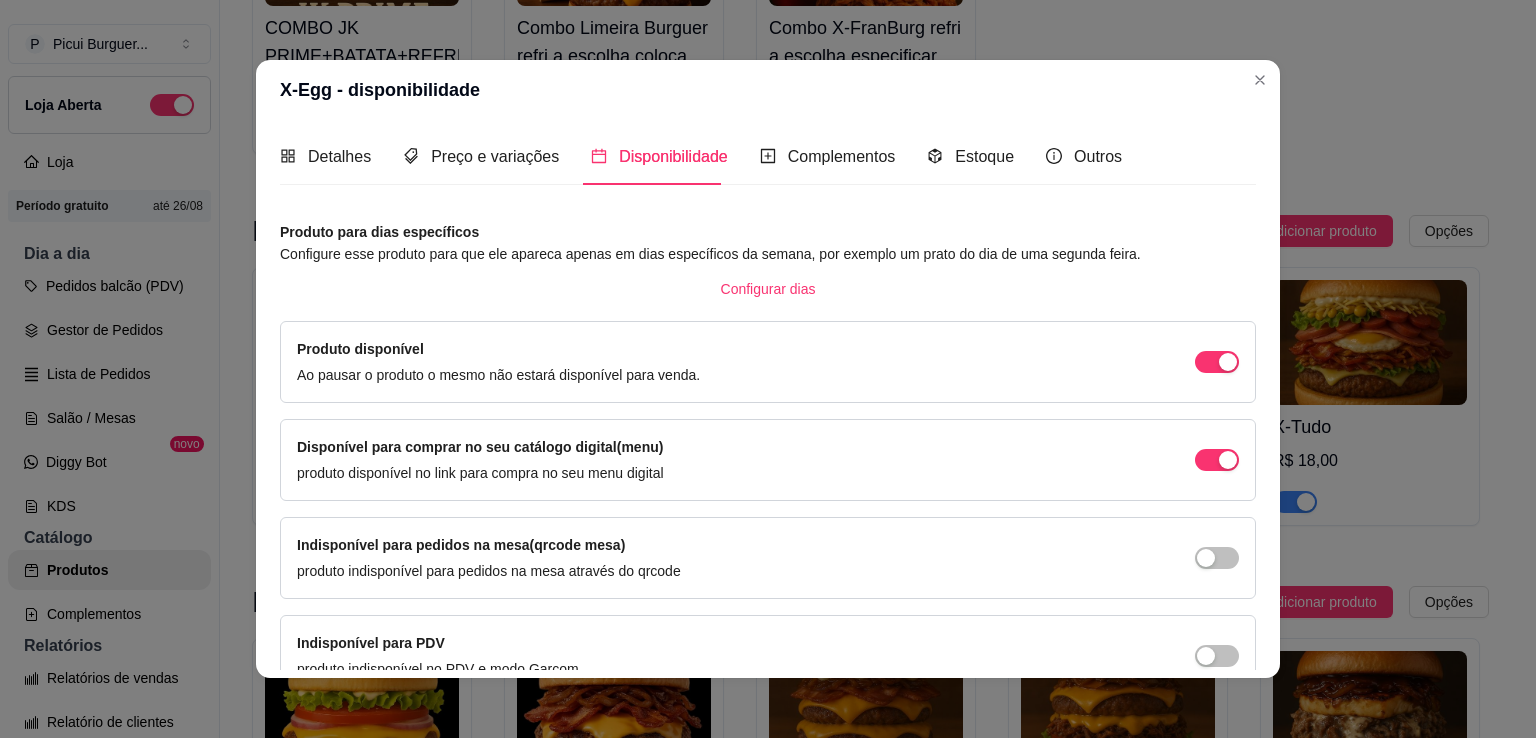 scroll, scrollTop: 106, scrollLeft: 0, axis: vertical 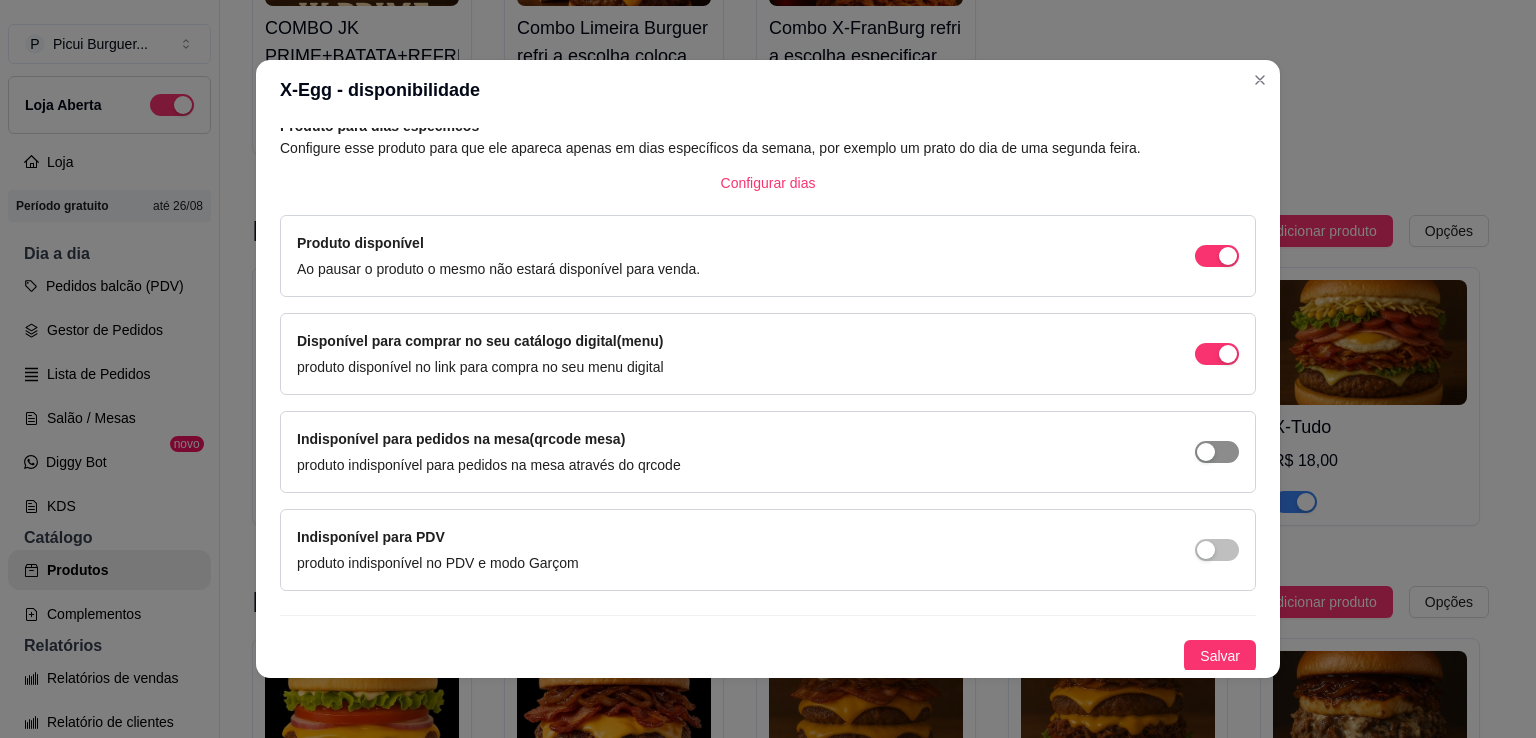 click at bounding box center (1228, 256) 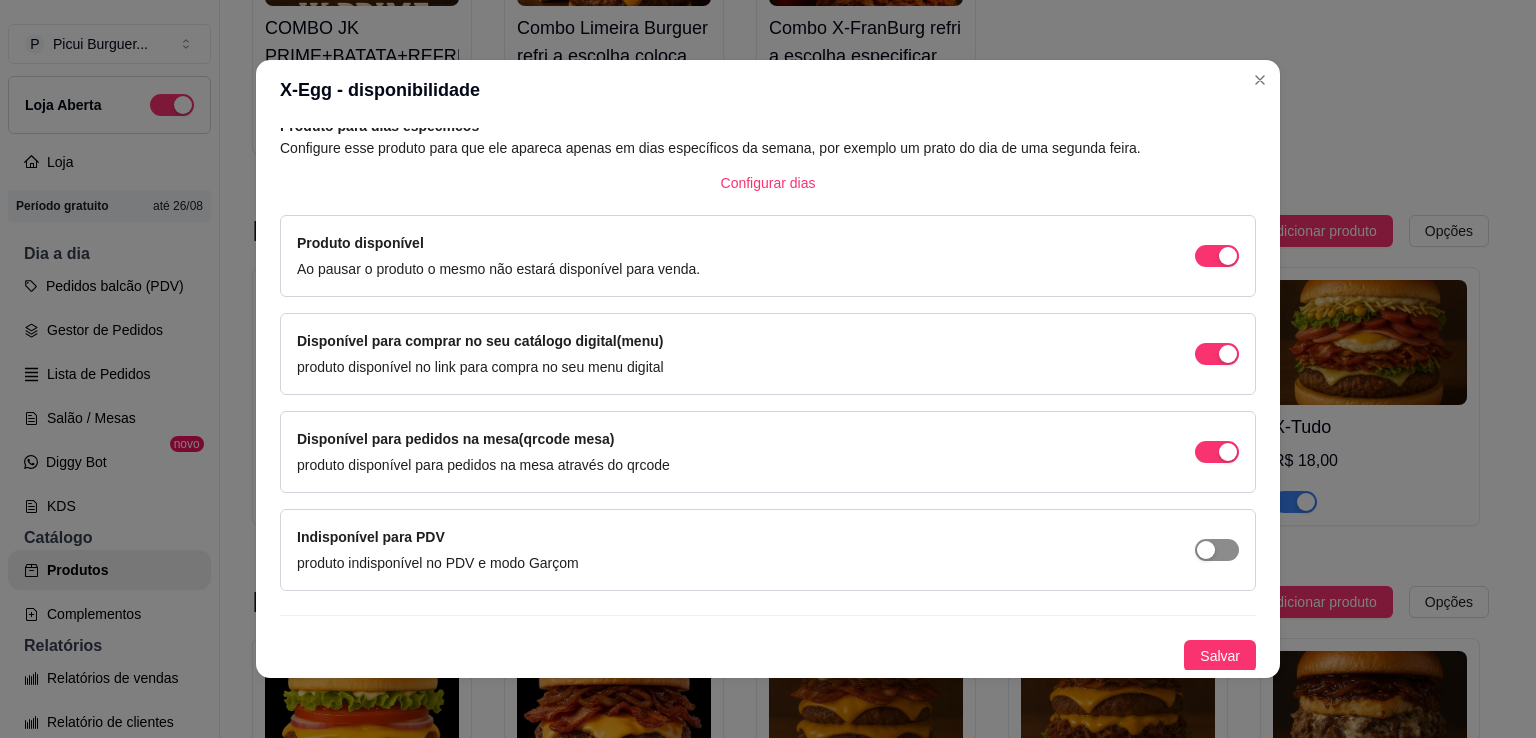 click at bounding box center [1228, 256] 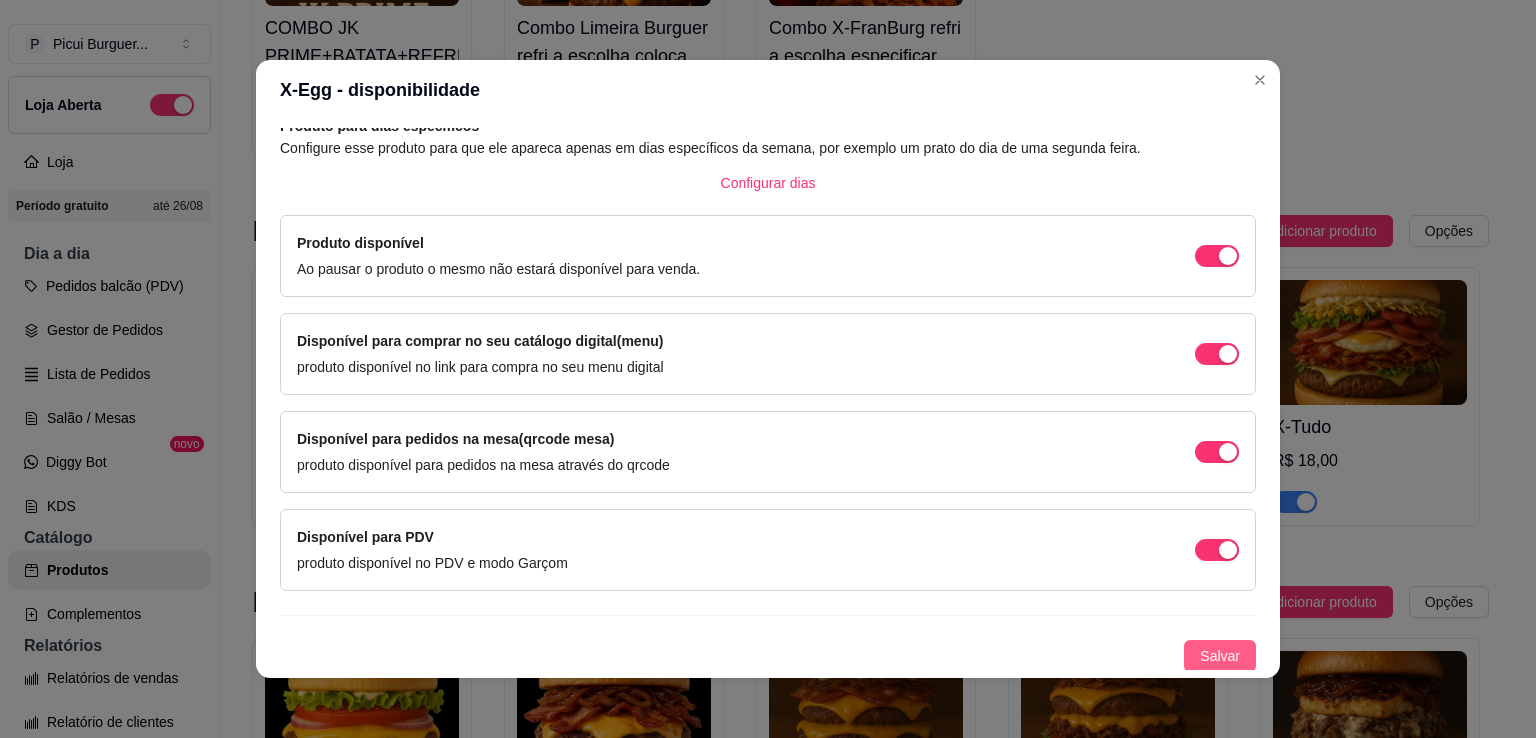 click on "Salvar" at bounding box center [1220, 656] 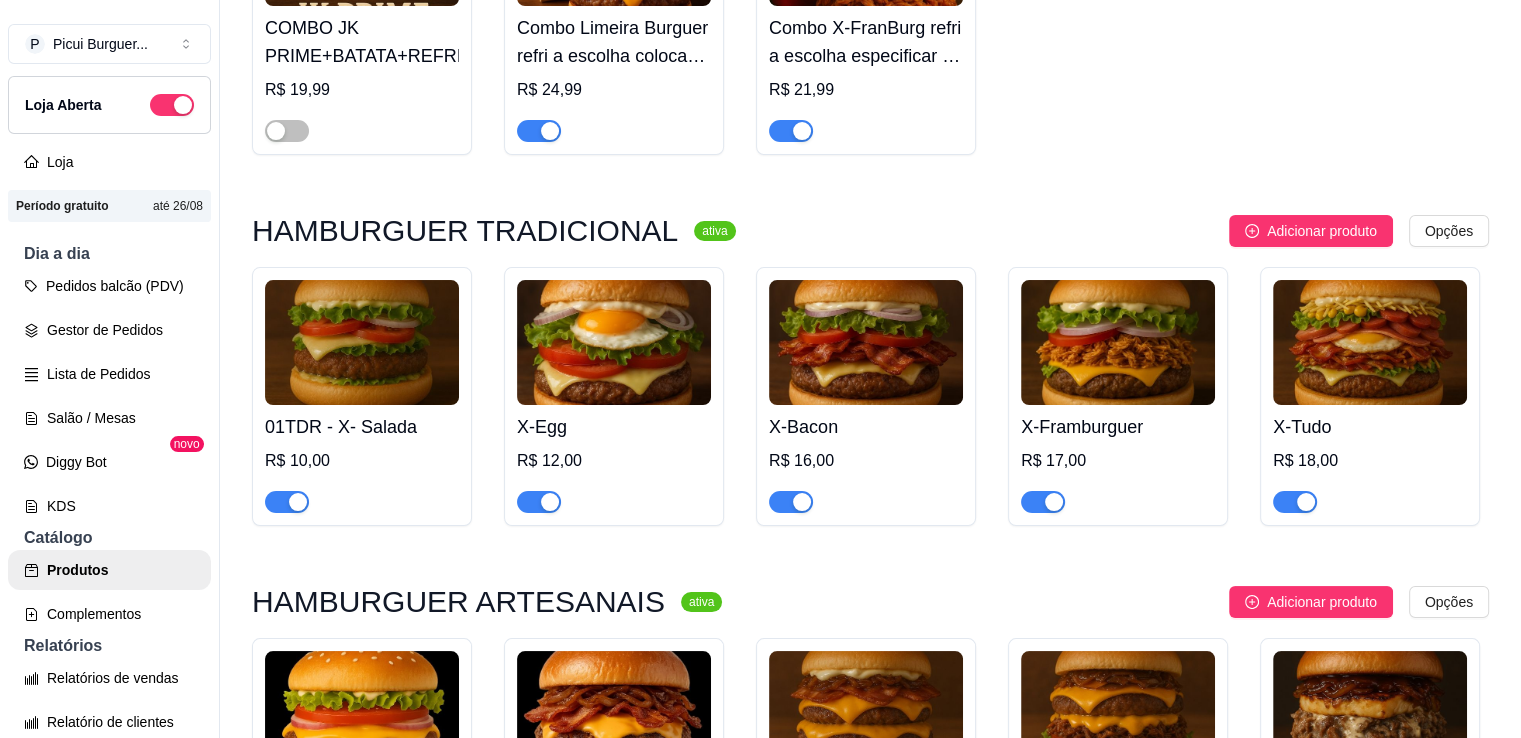 click at bounding box center (866, 342) 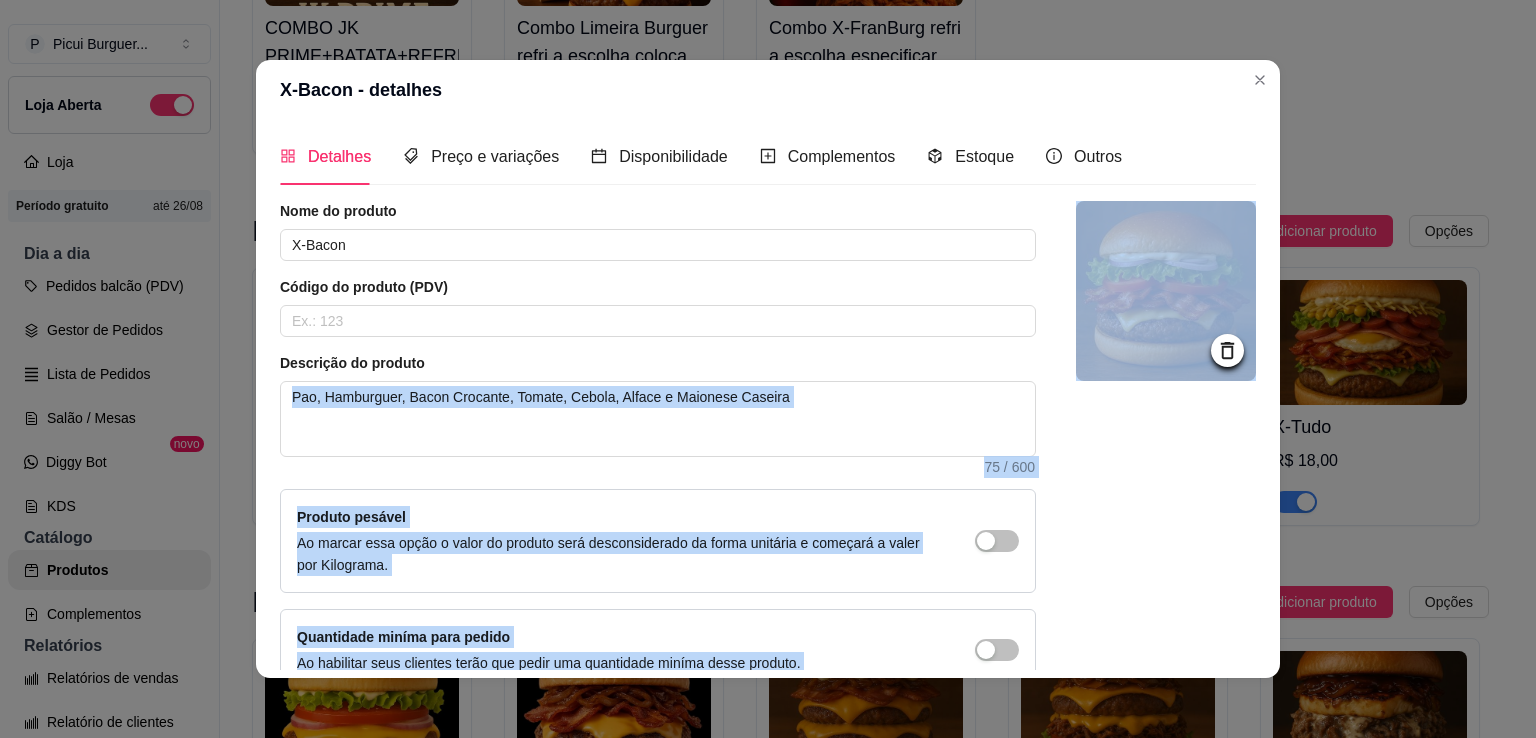 drag, startPoint x: 847, startPoint y: 358, endPoint x: 1019, endPoint y: 543, distance: 252.60443 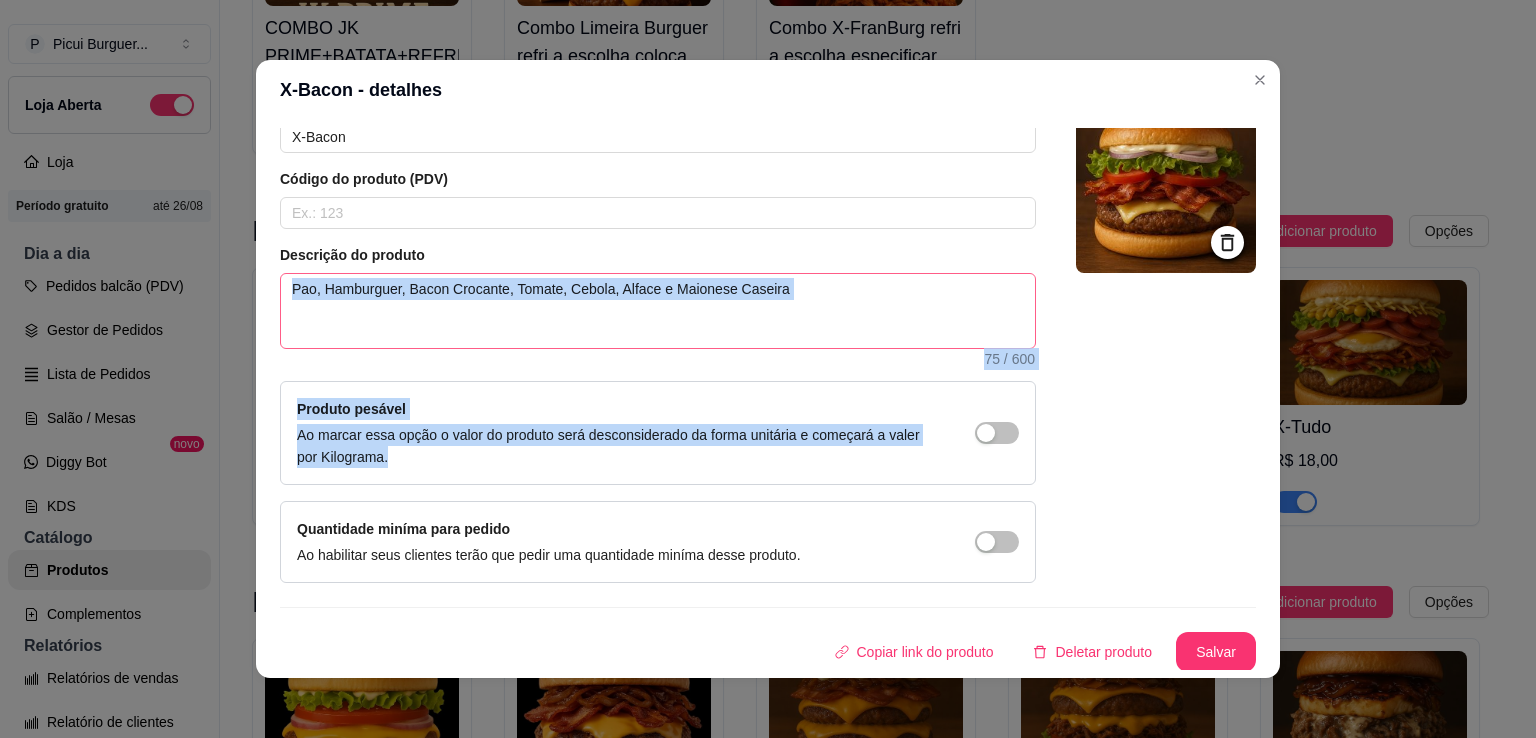 scroll, scrollTop: 0, scrollLeft: 0, axis: both 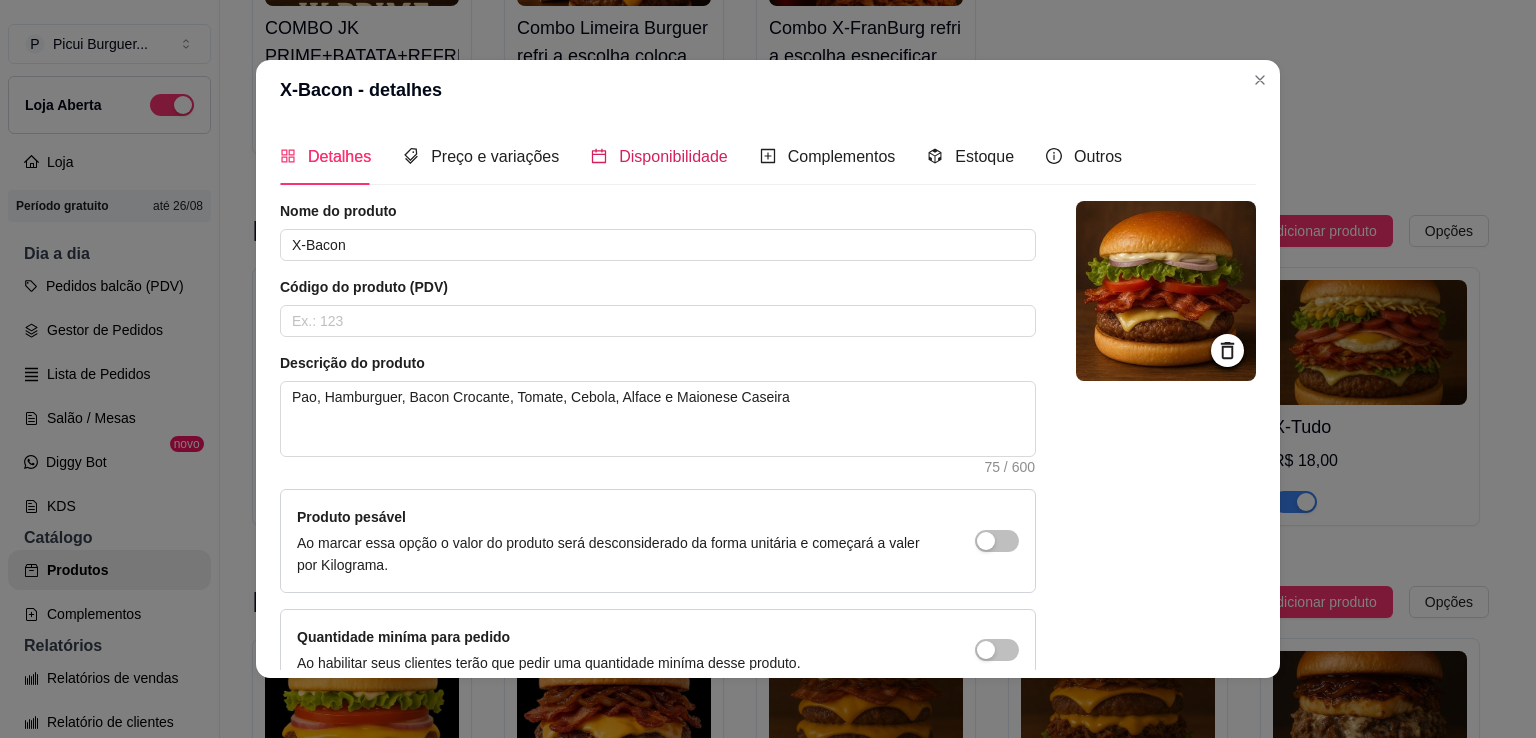 click on "Disponibilidade" at bounding box center [673, 156] 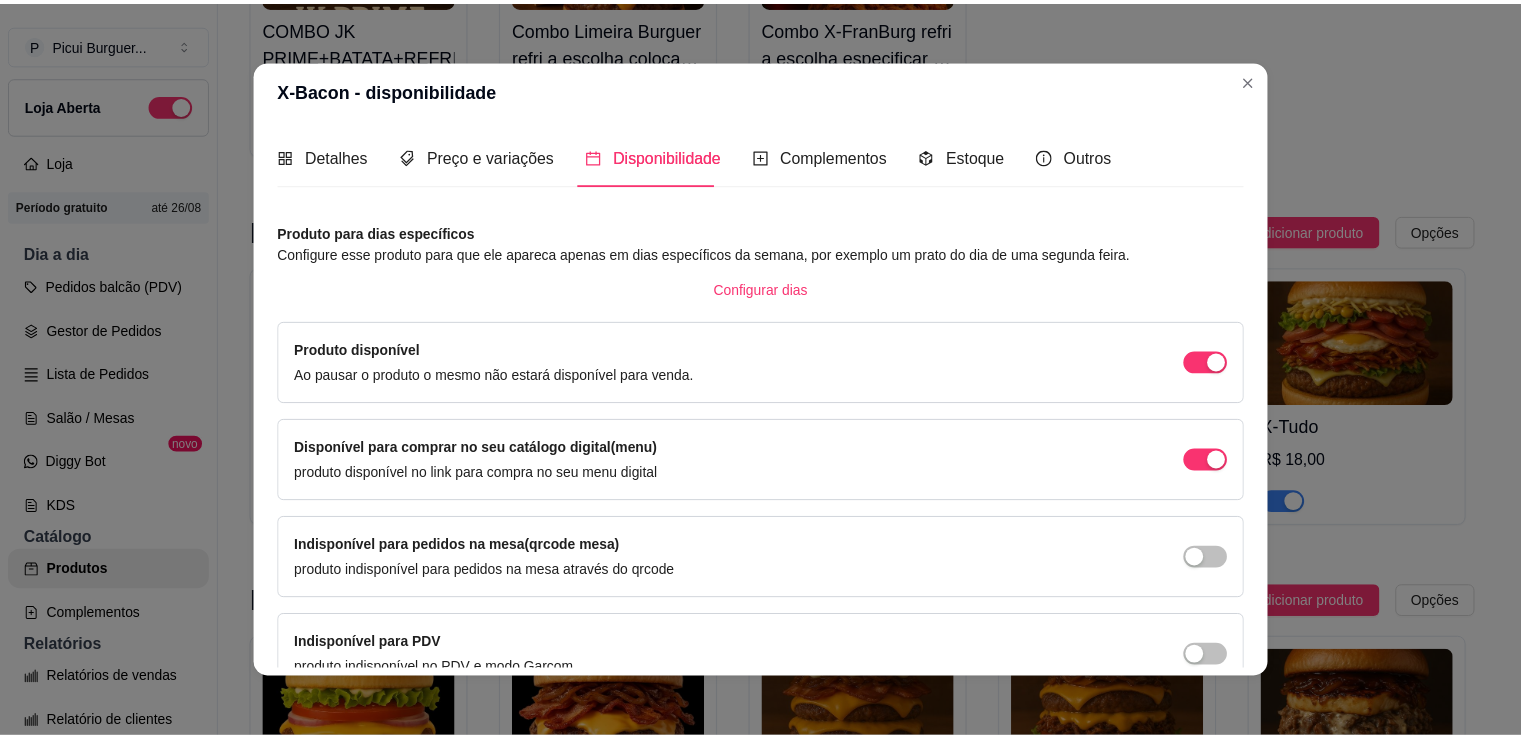 scroll, scrollTop: 106, scrollLeft: 0, axis: vertical 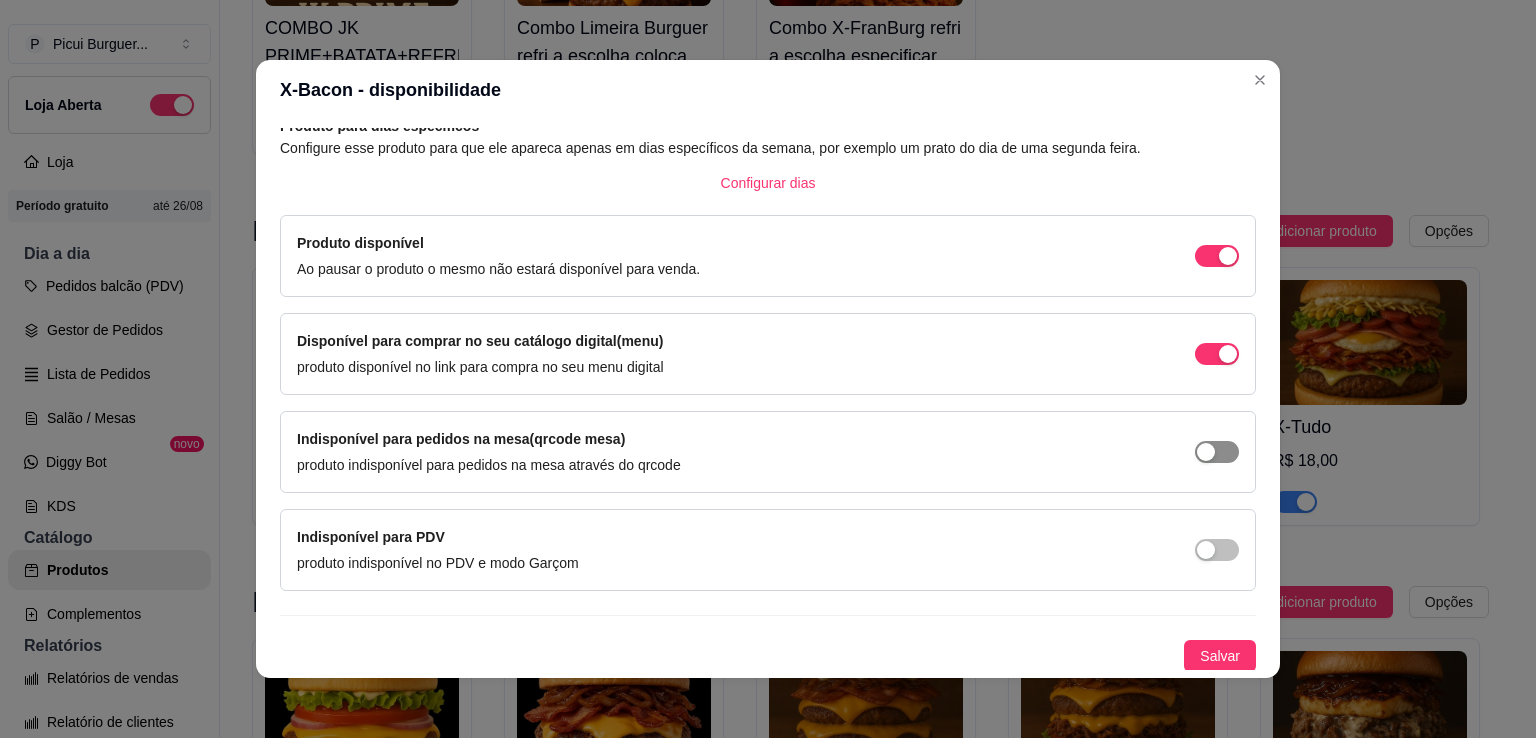 click at bounding box center (1228, 256) 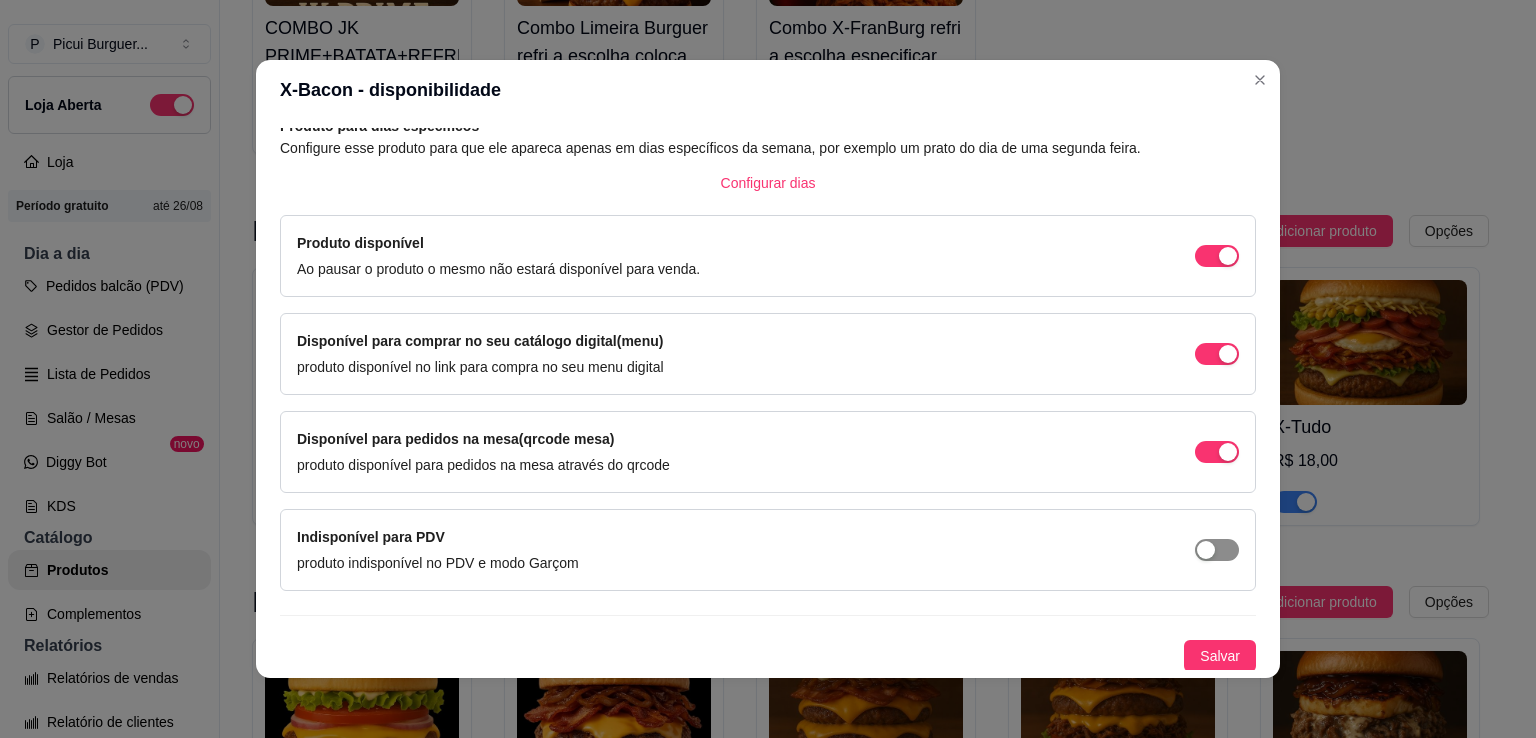 click at bounding box center [1228, 256] 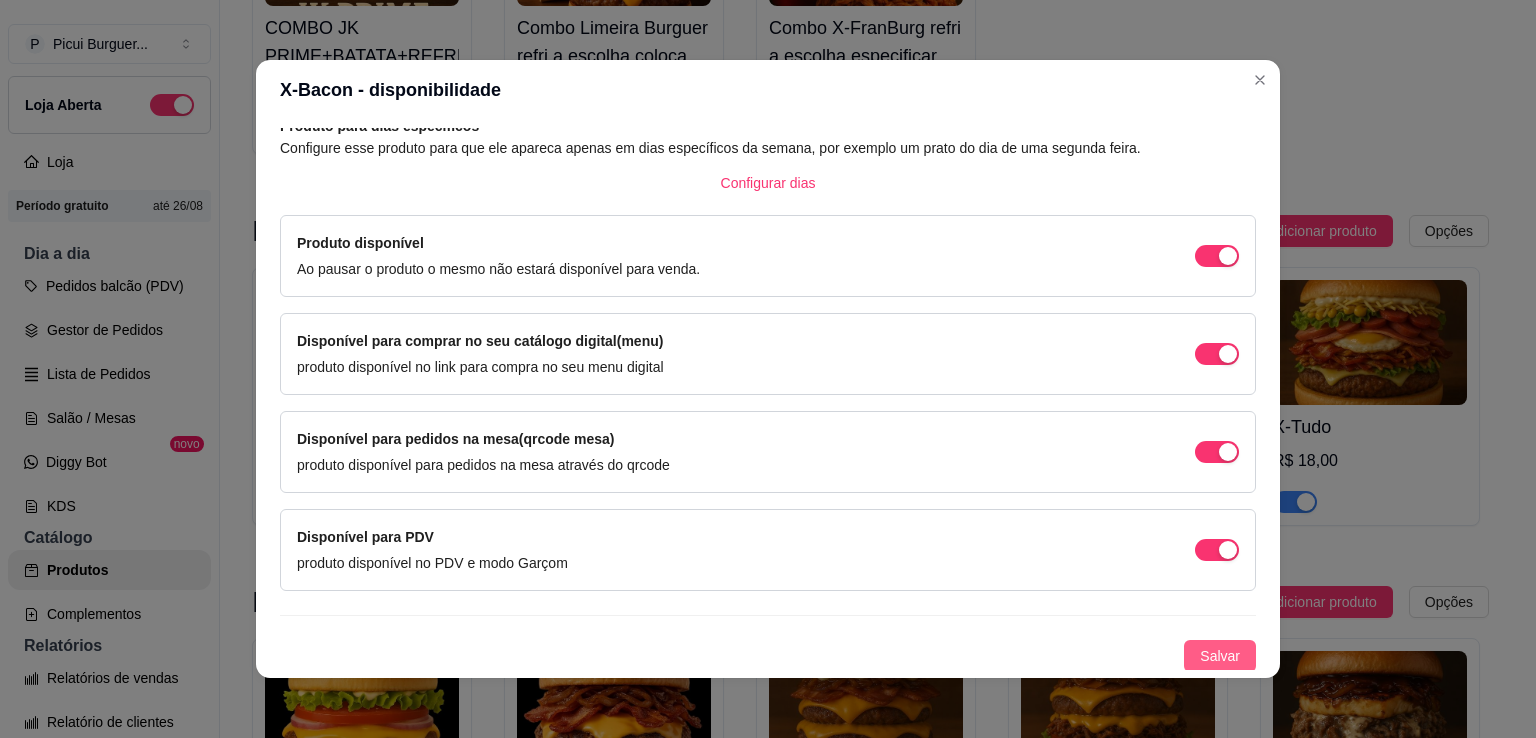 click on "Salvar" at bounding box center [1220, 656] 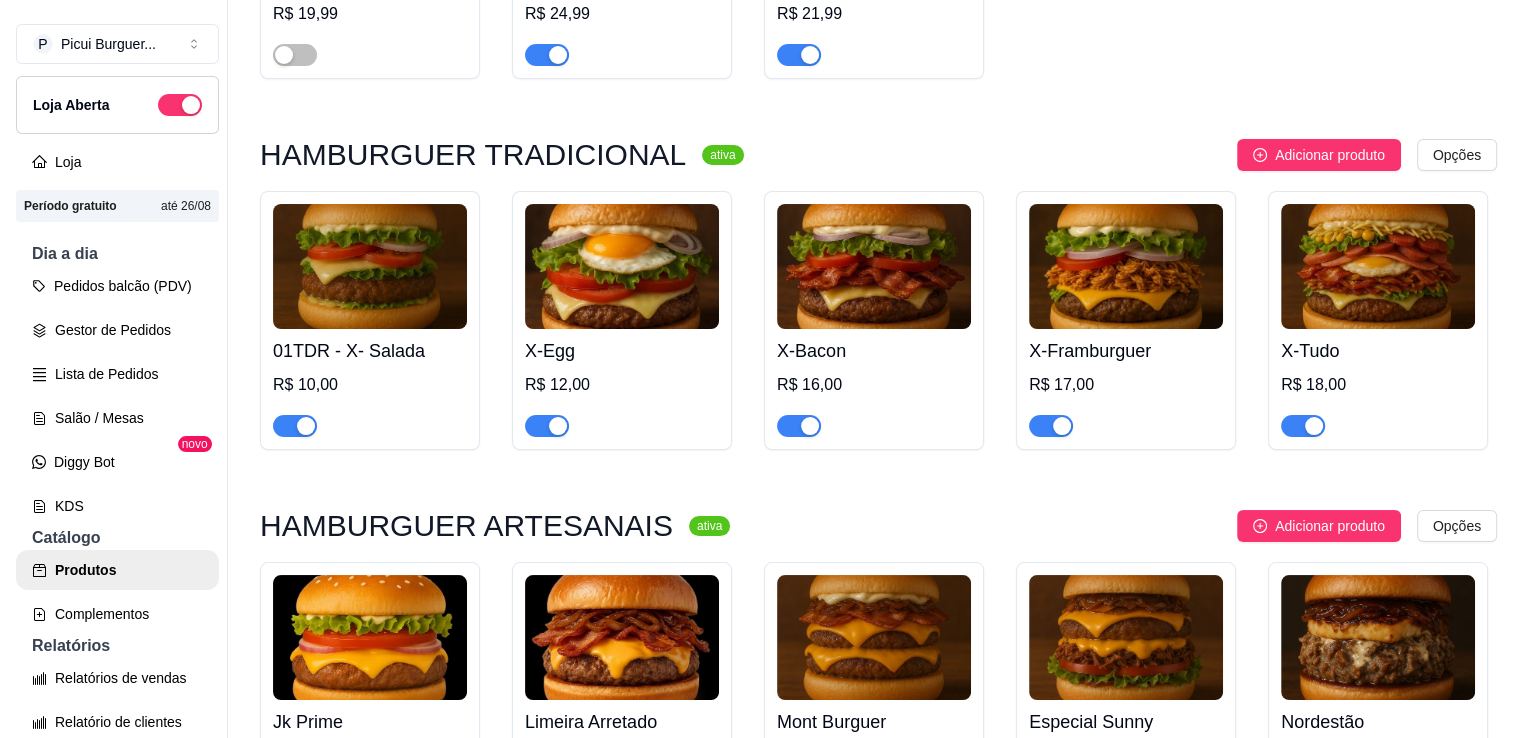 scroll, scrollTop: 466, scrollLeft: 0, axis: vertical 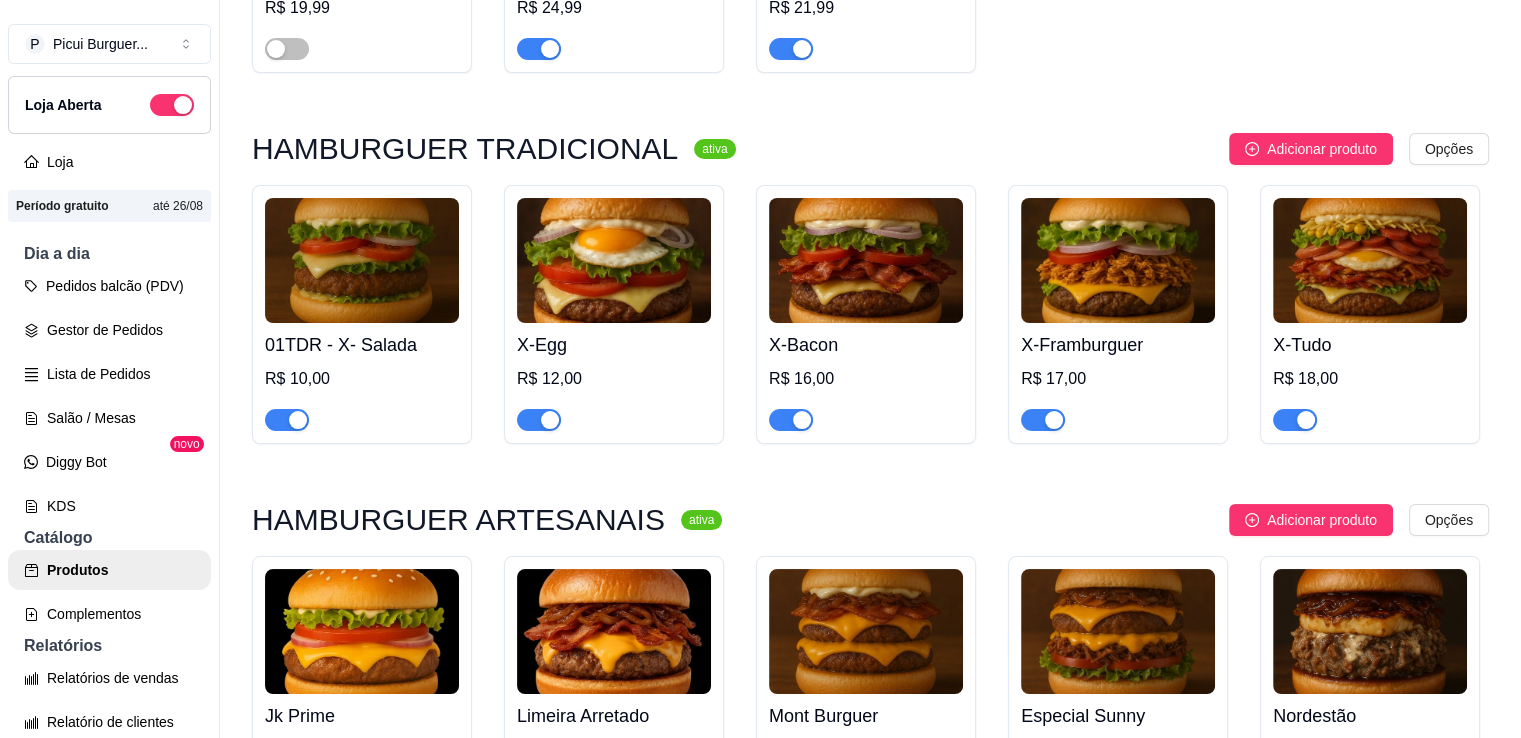 click at bounding box center [1118, 260] 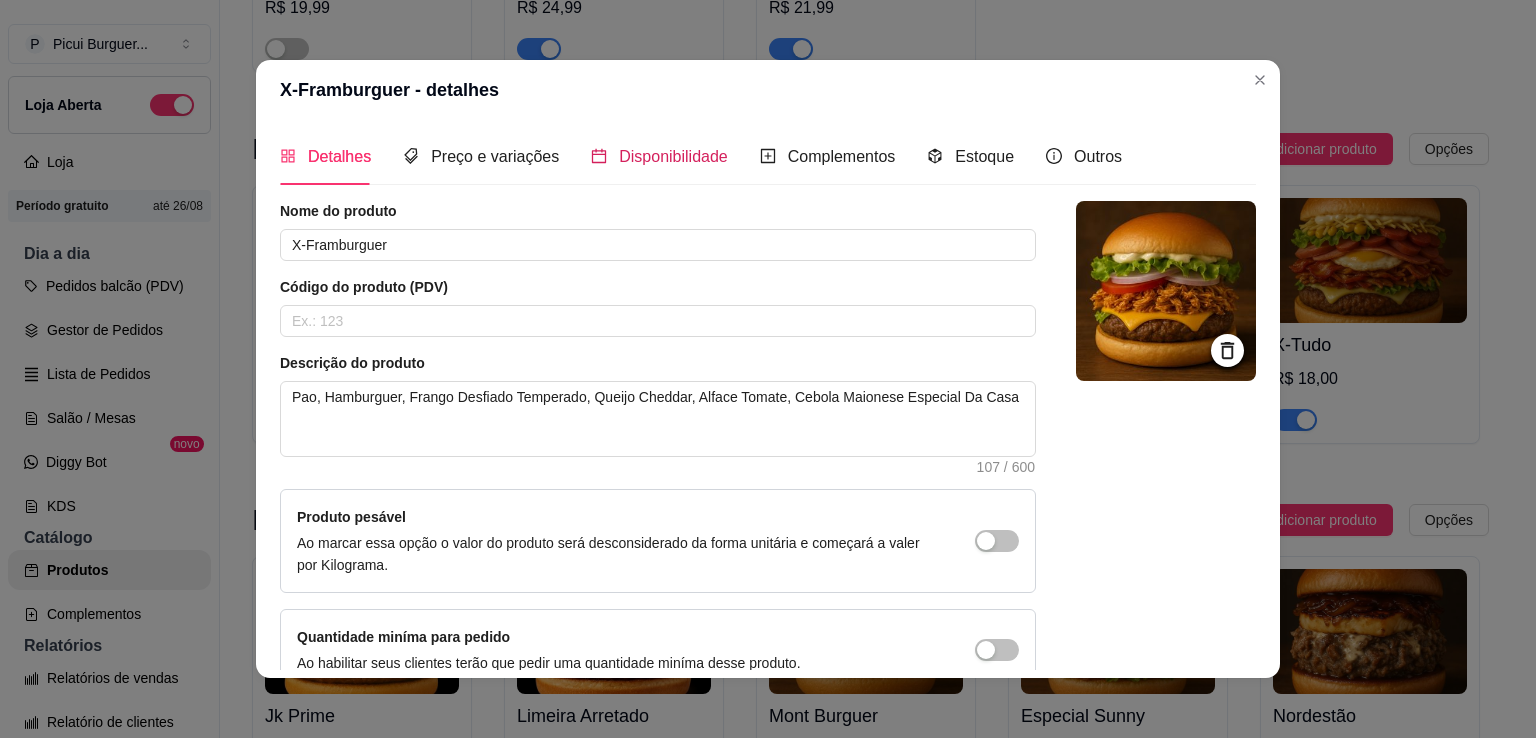 click on "Disponibilidade" at bounding box center [673, 156] 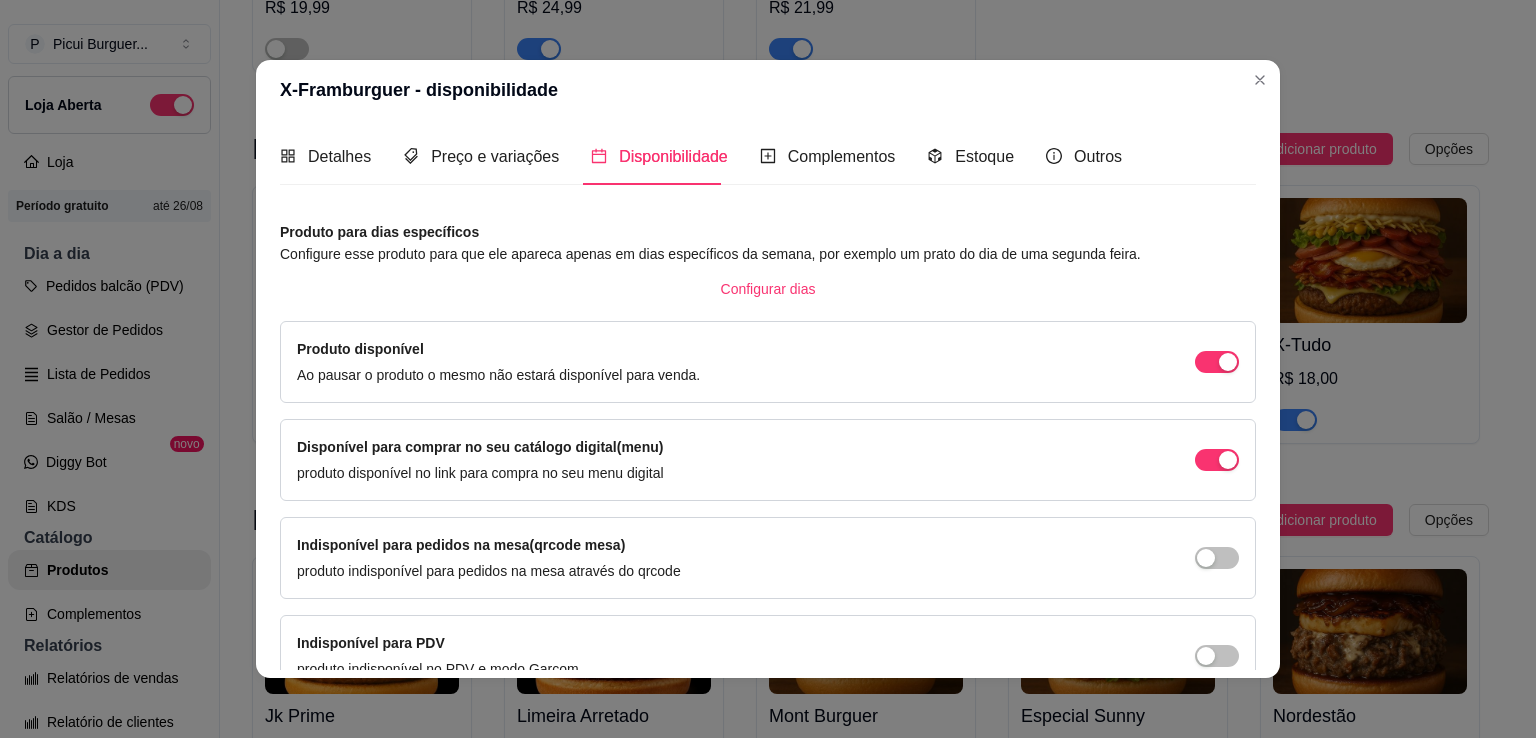 scroll, scrollTop: 106, scrollLeft: 0, axis: vertical 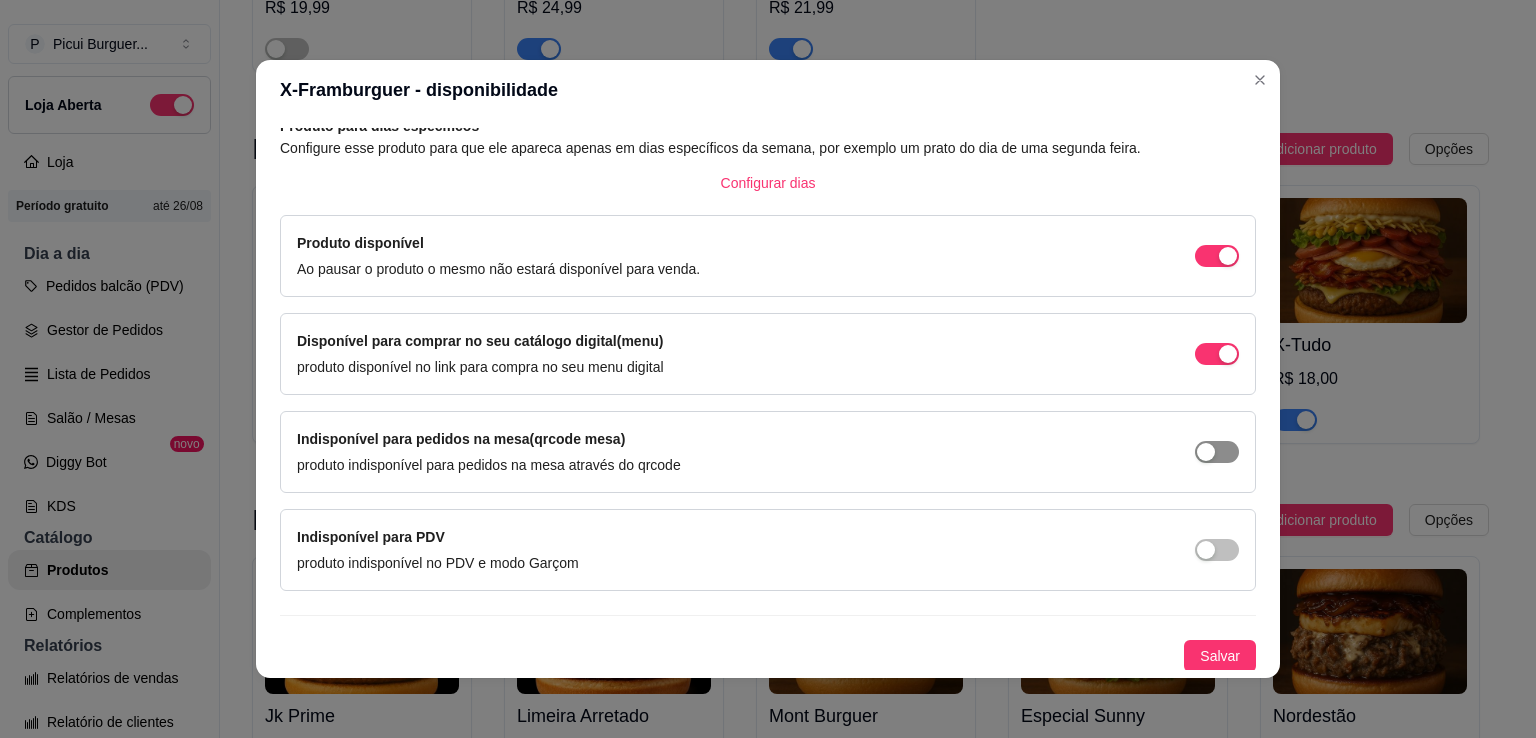 click at bounding box center [1217, 256] 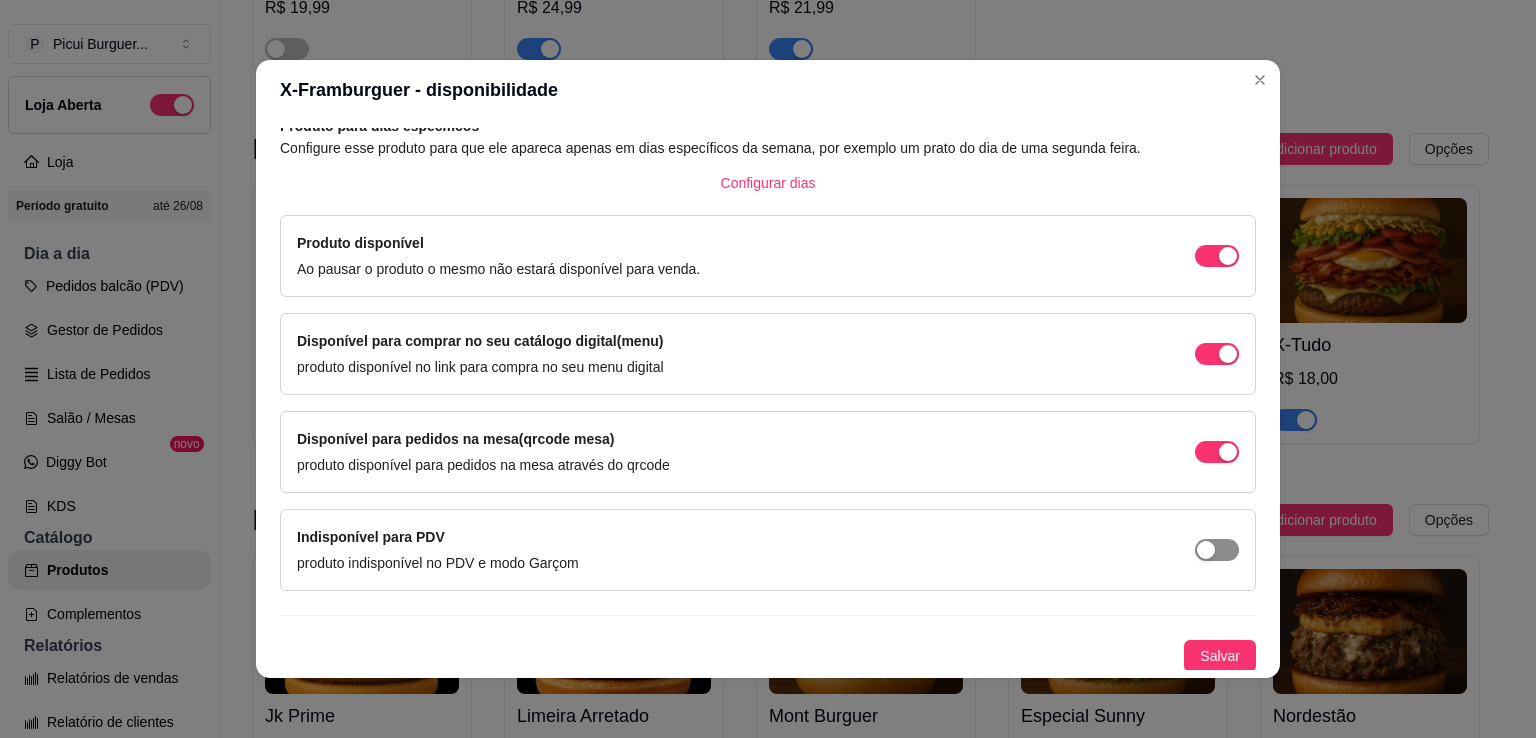 drag, startPoint x: 1200, startPoint y: 534, endPoint x: 1194, endPoint y: 546, distance: 13.416408 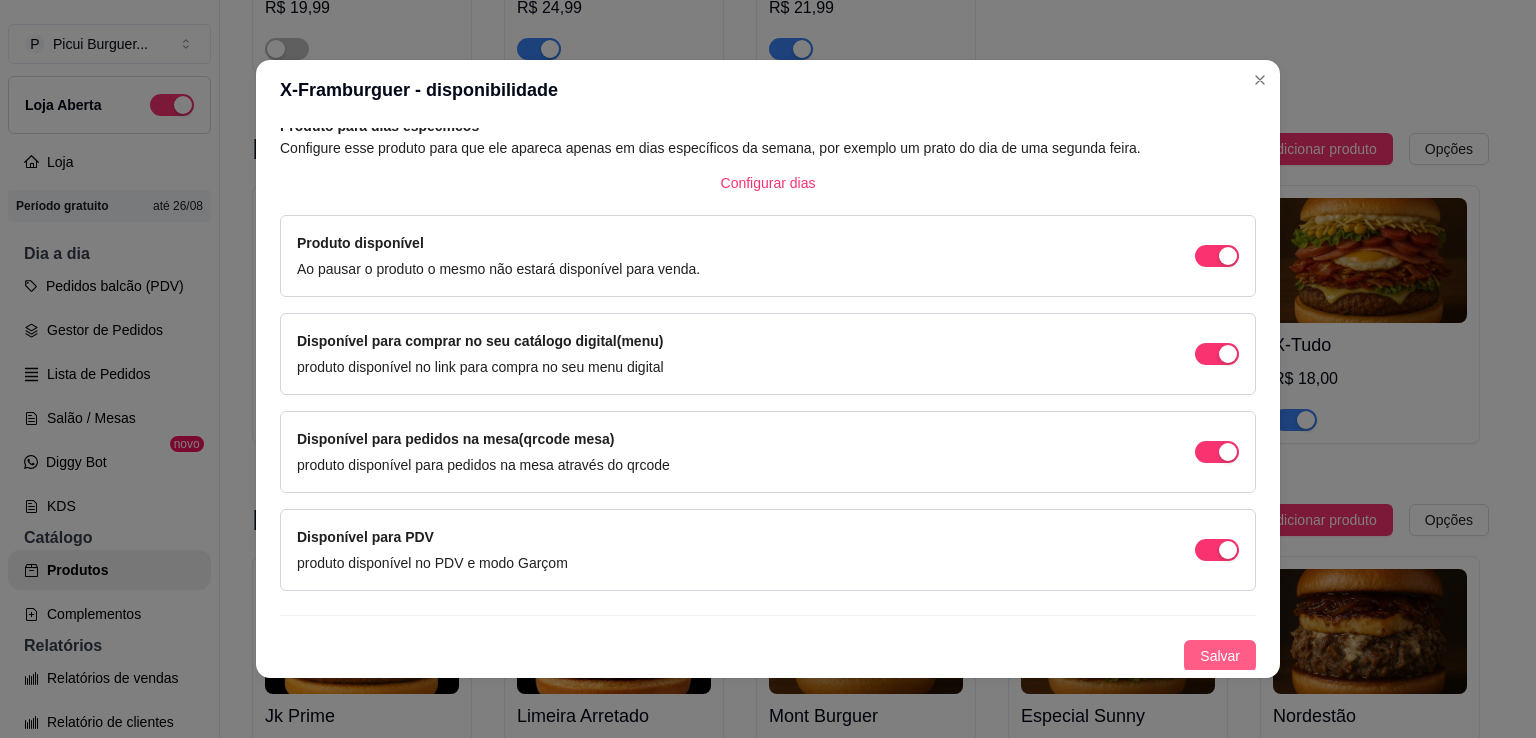 click on "Salvar" at bounding box center (1220, 656) 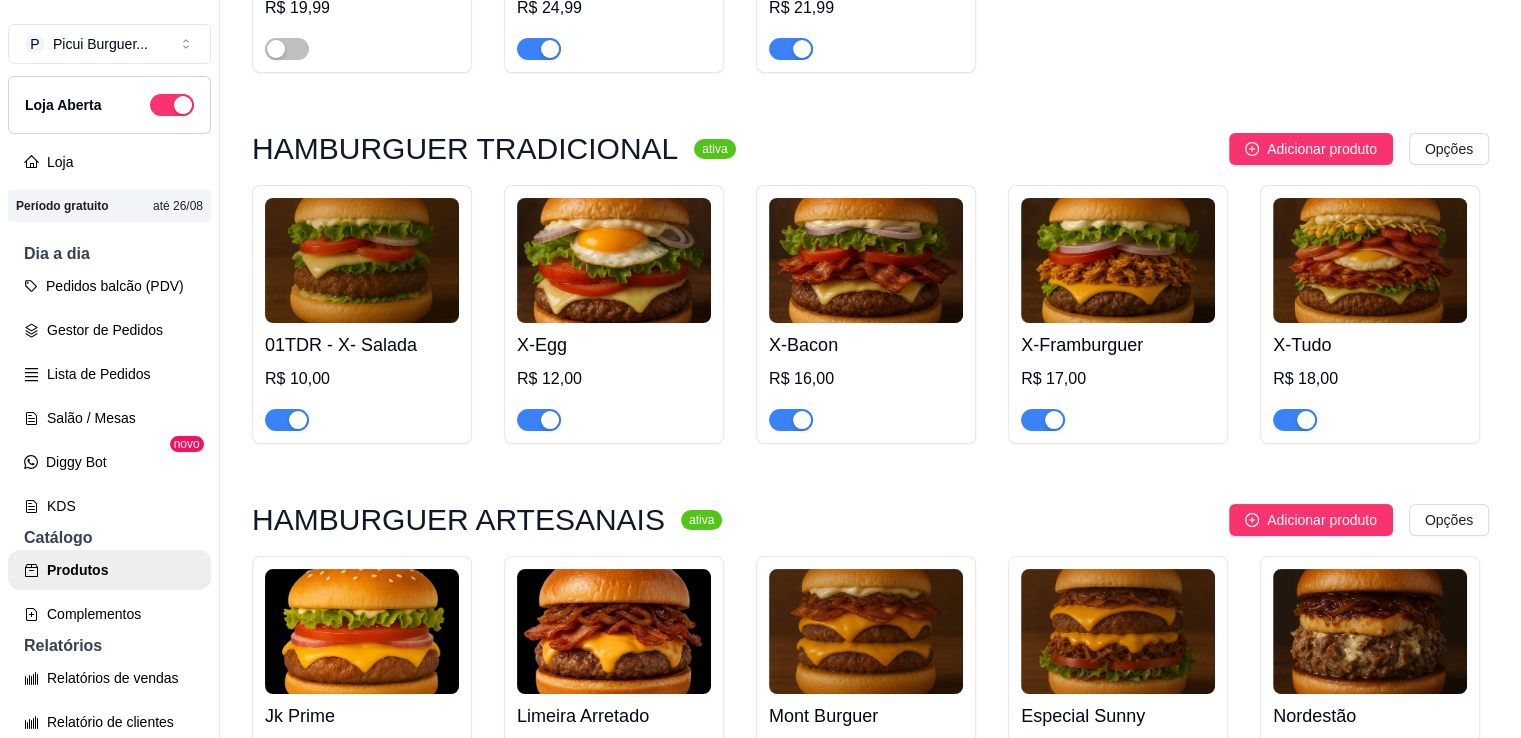 click at bounding box center [1370, 260] 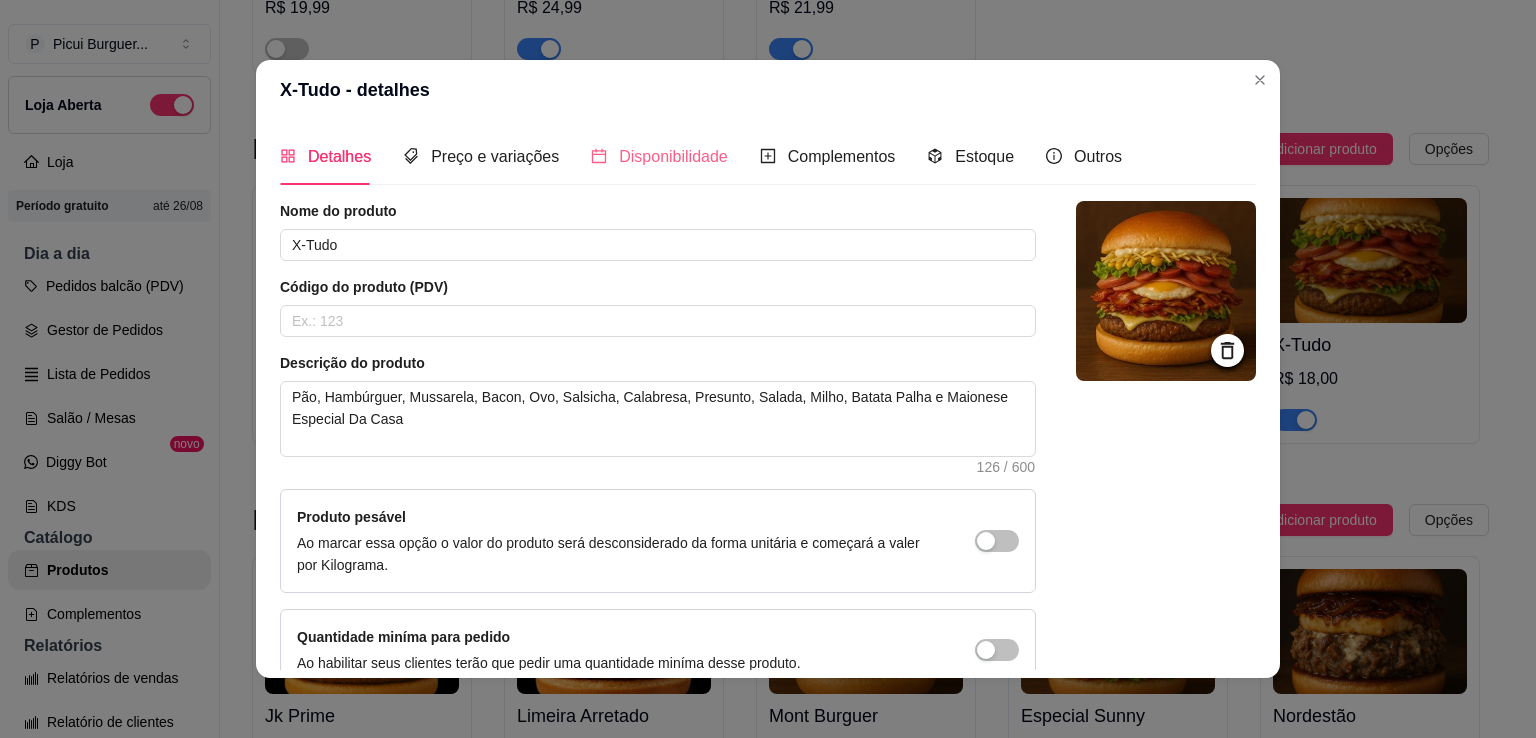 click on "Disponibilidade" at bounding box center (659, 156) 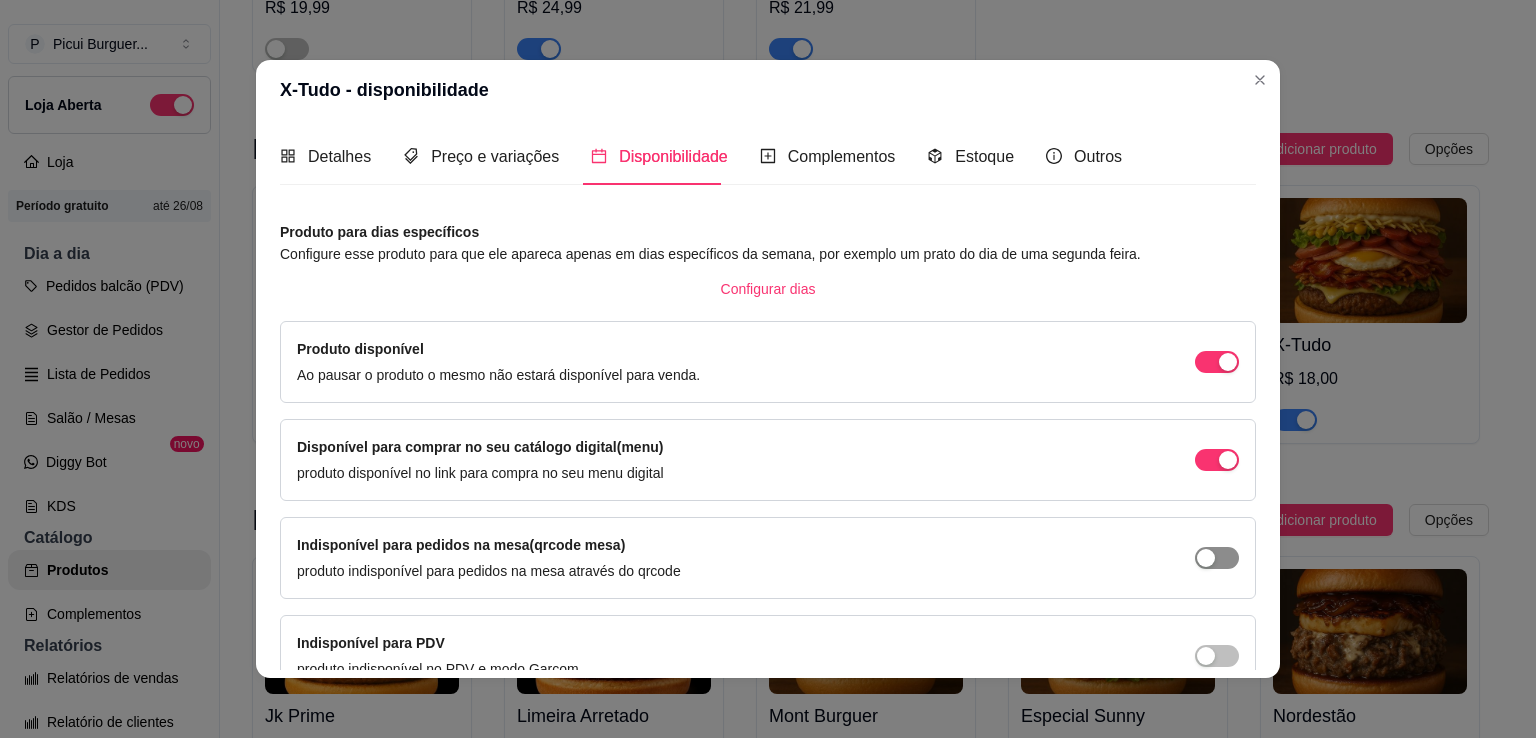 click at bounding box center [1217, 362] 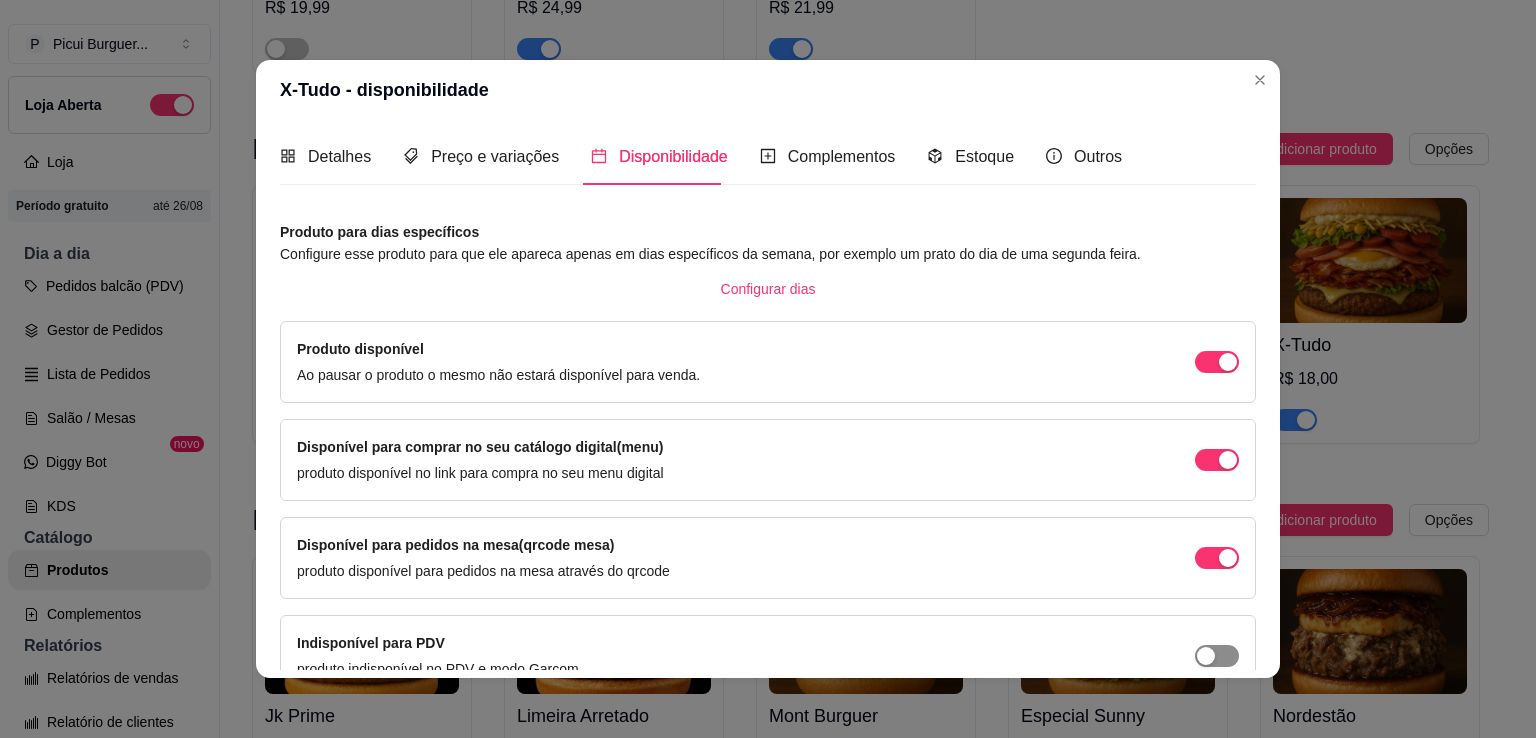 click on "Indisponível para PDV produto indisponível no PDV e modo Garçom" at bounding box center [768, 656] 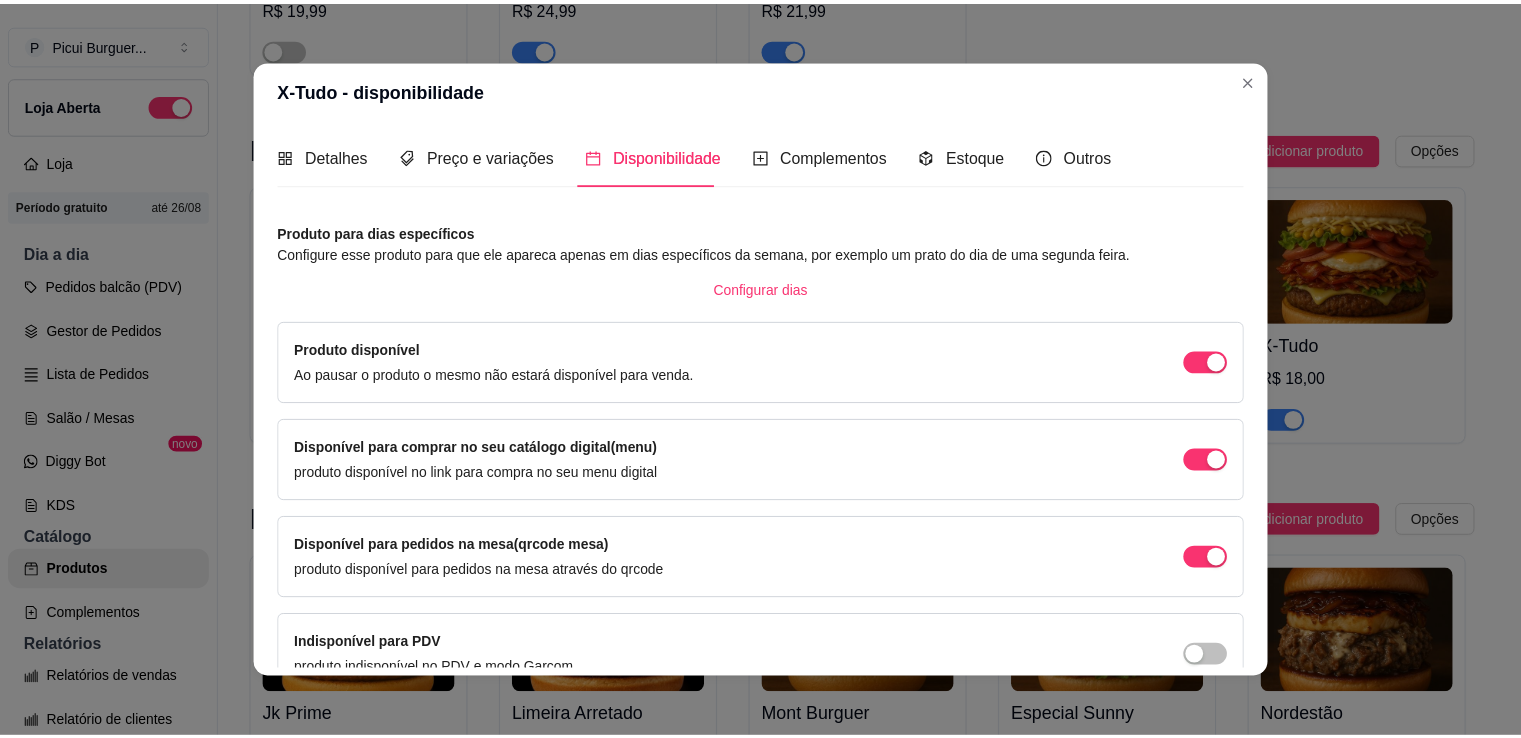 scroll, scrollTop: 106, scrollLeft: 0, axis: vertical 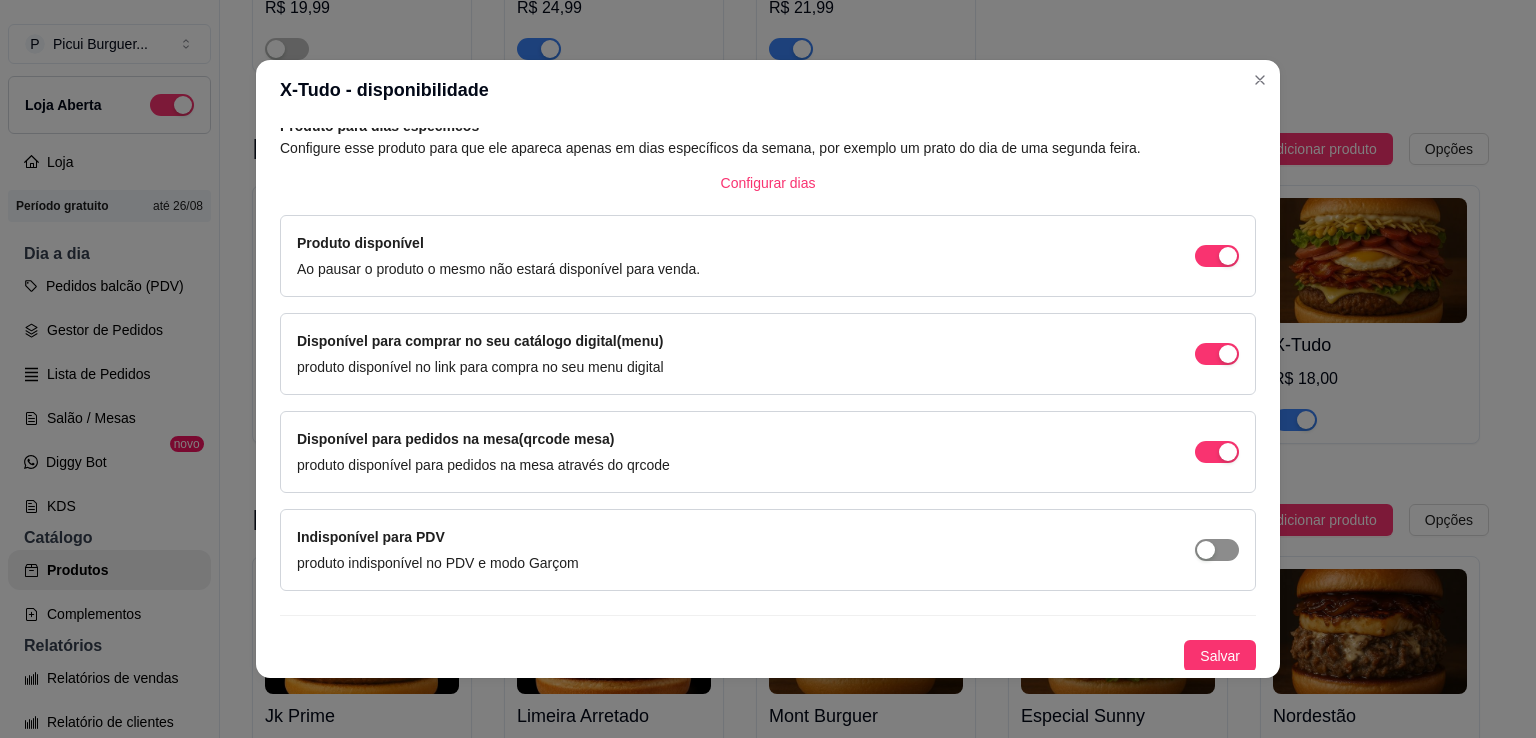 click at bounding box center (1217, 256) 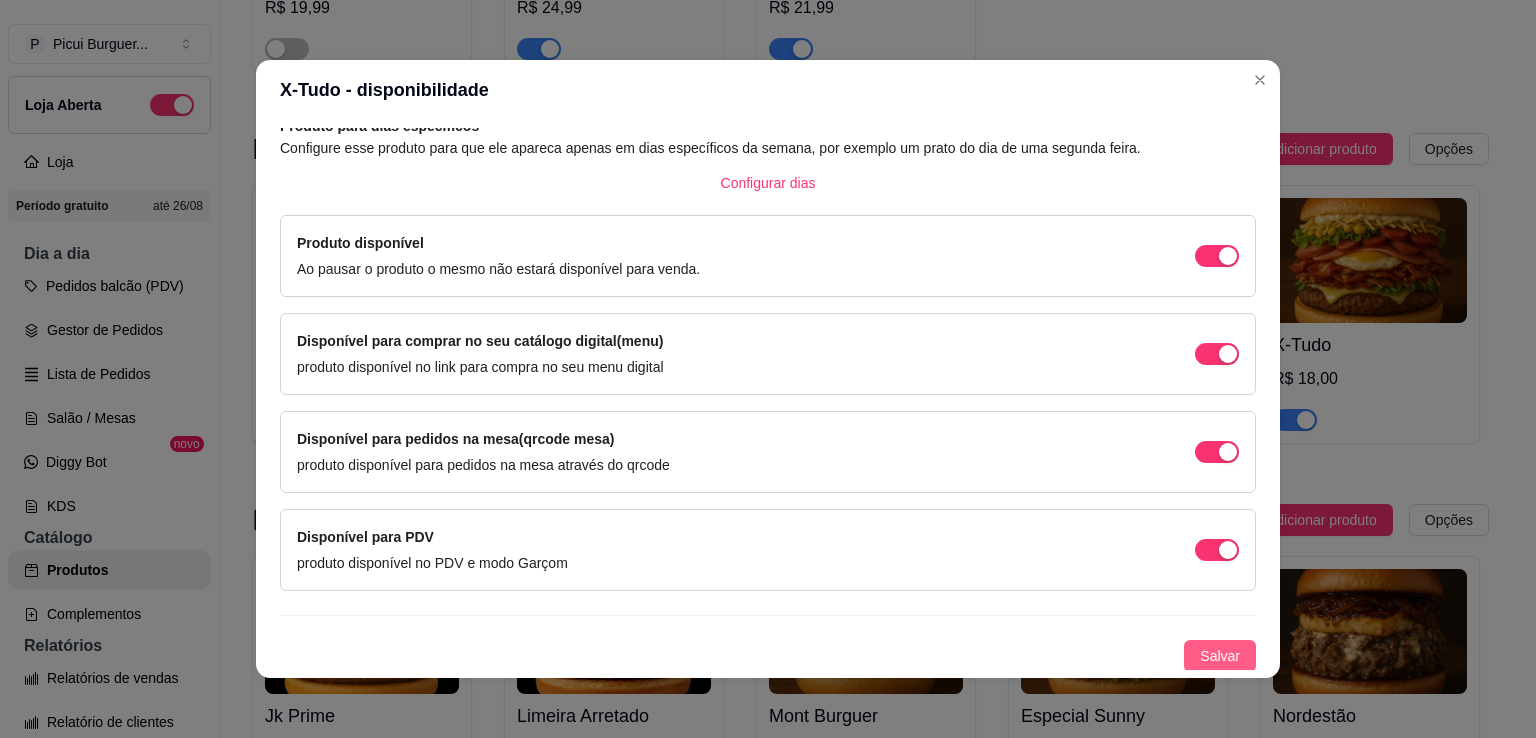 click on "Salvar" at bounding box center [1220, 656] 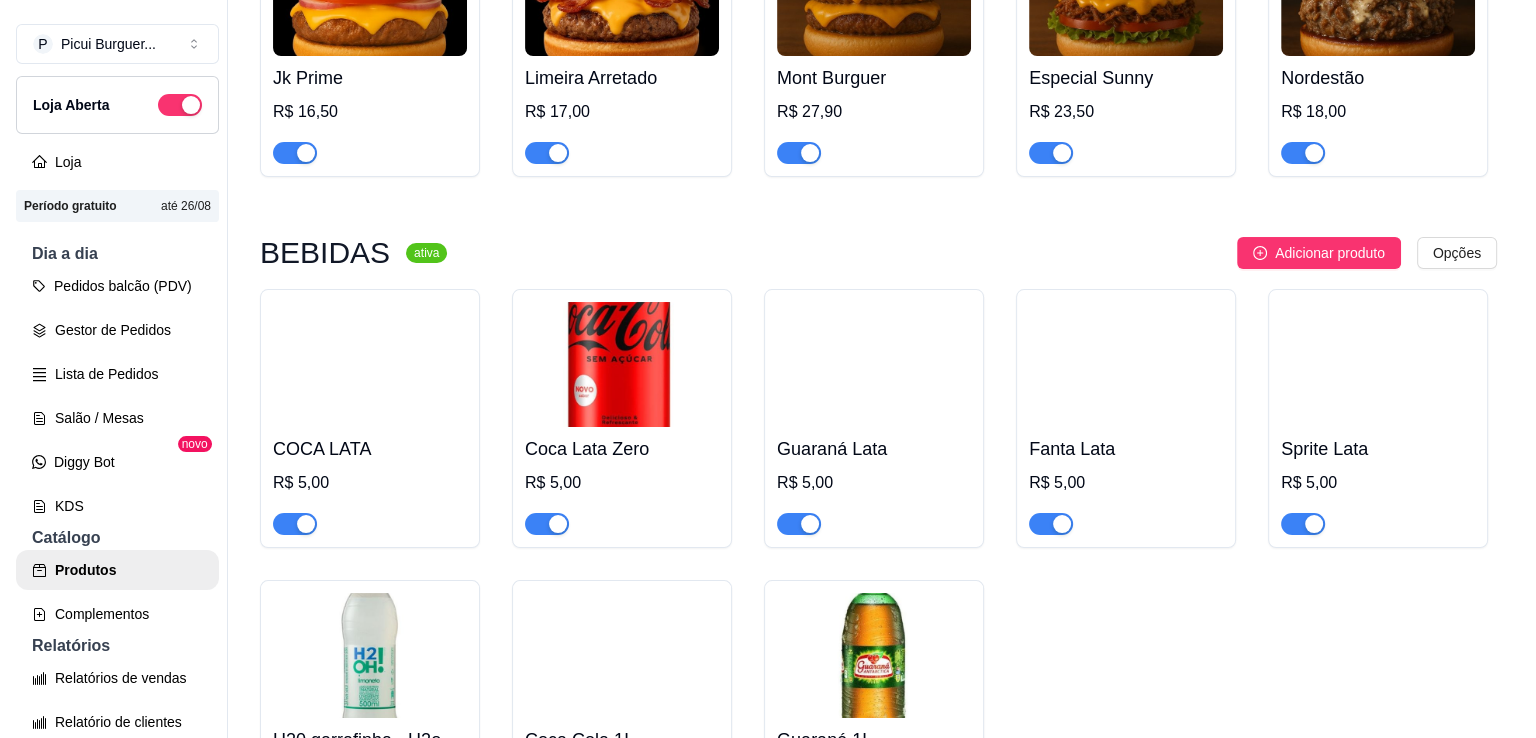 scroll, scrollTop: 1106, scrollLeft: 0, axis: vertical 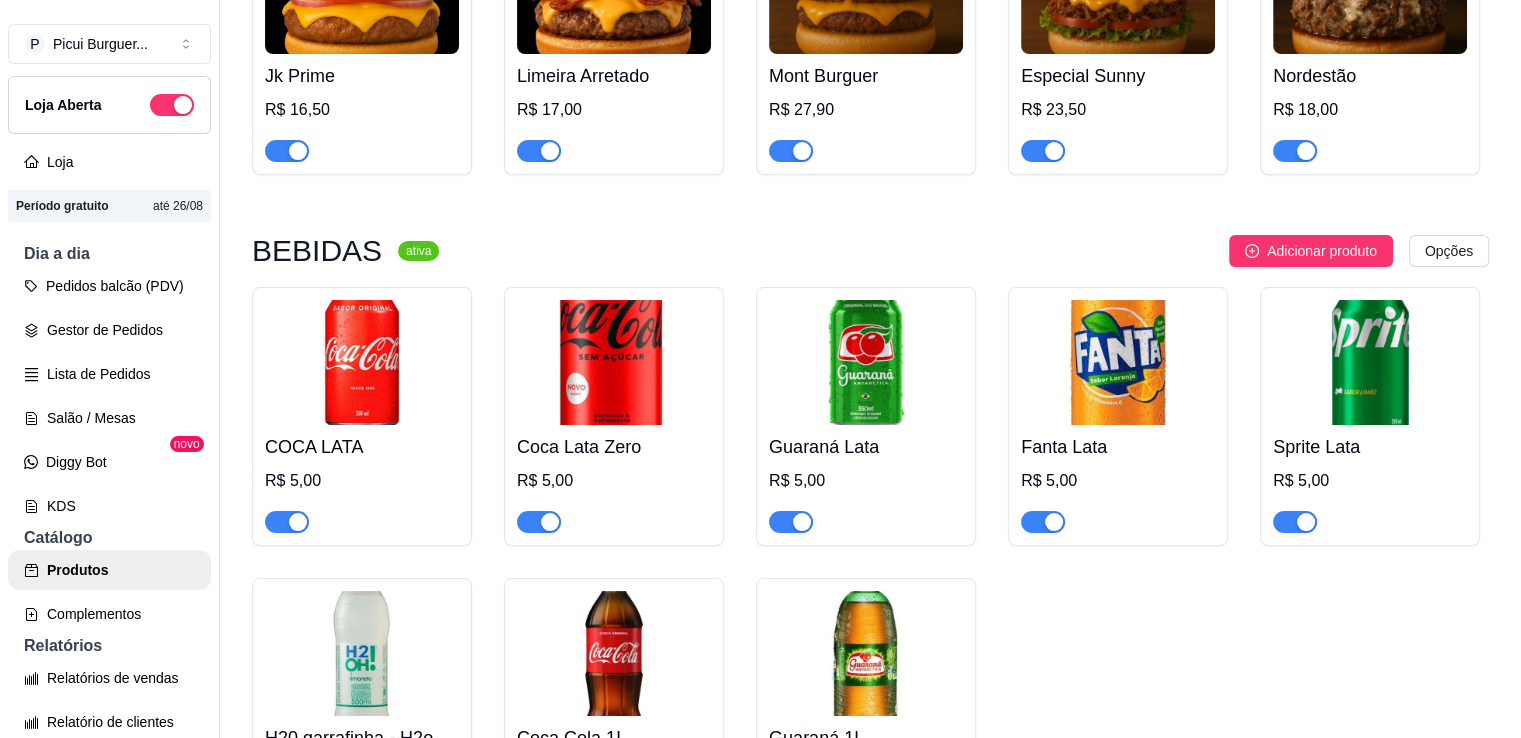 click at bounding box center [614, -9] 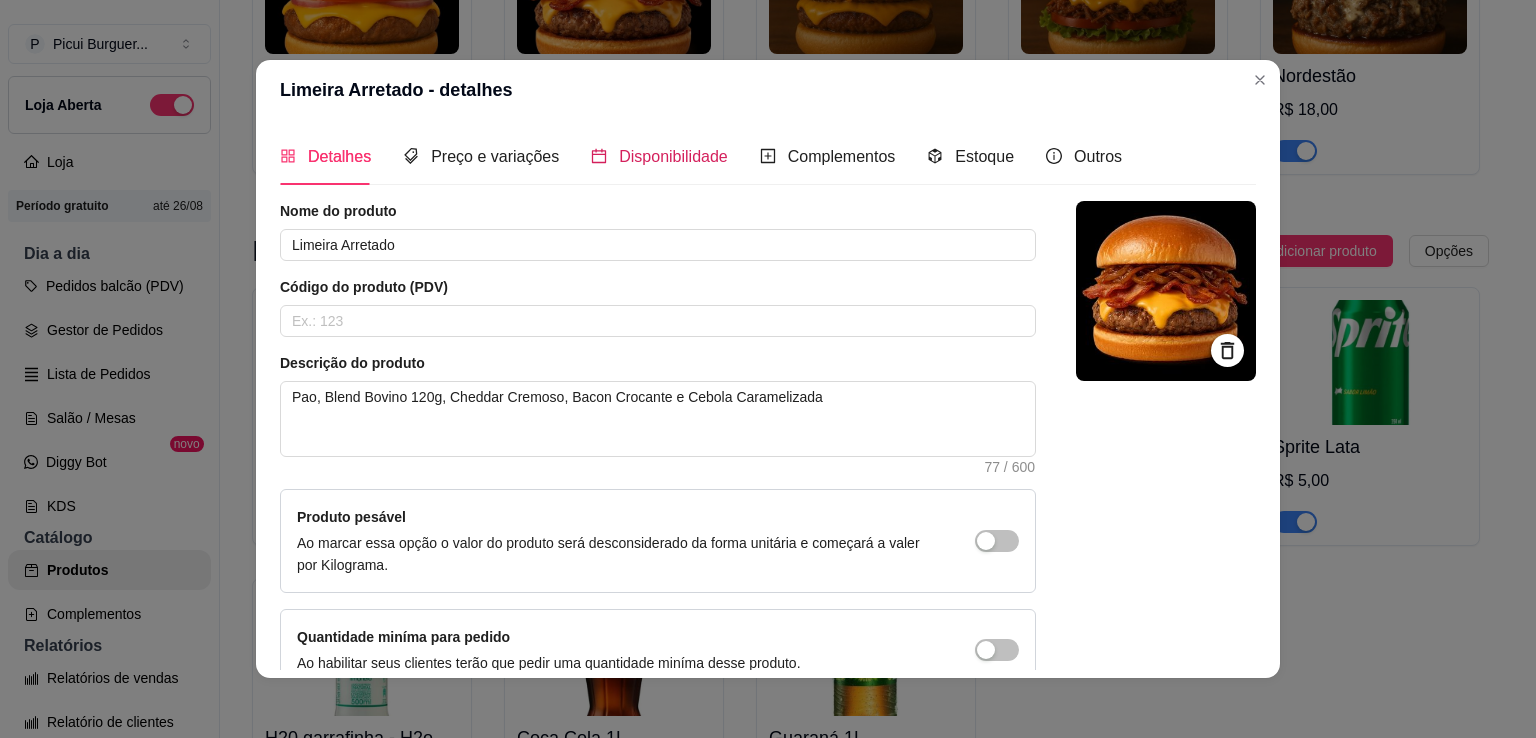 click on "Disponibilidade" at bounding box center [673, 156] 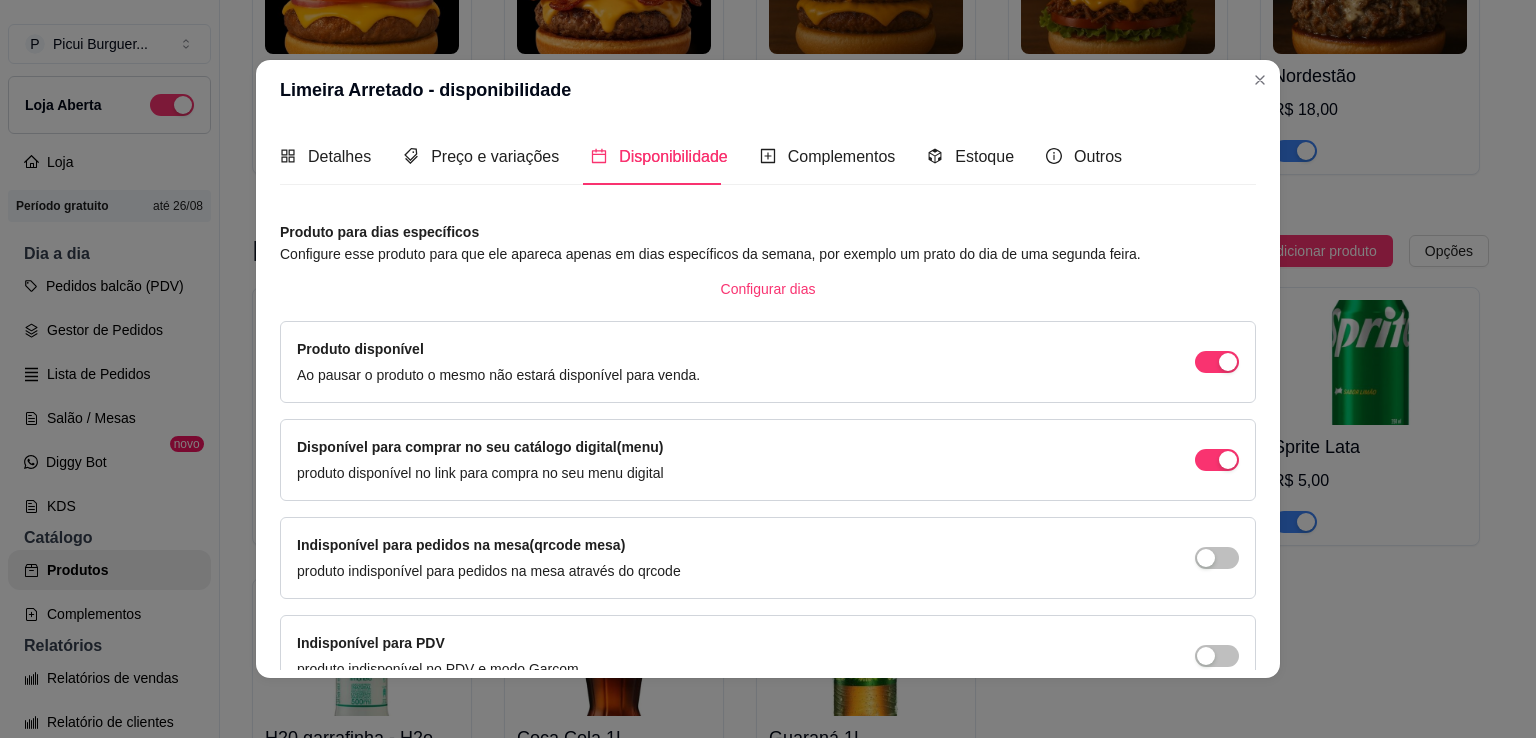scroll, scrollTop: 106, scrollLeft: 0, axis: vertical 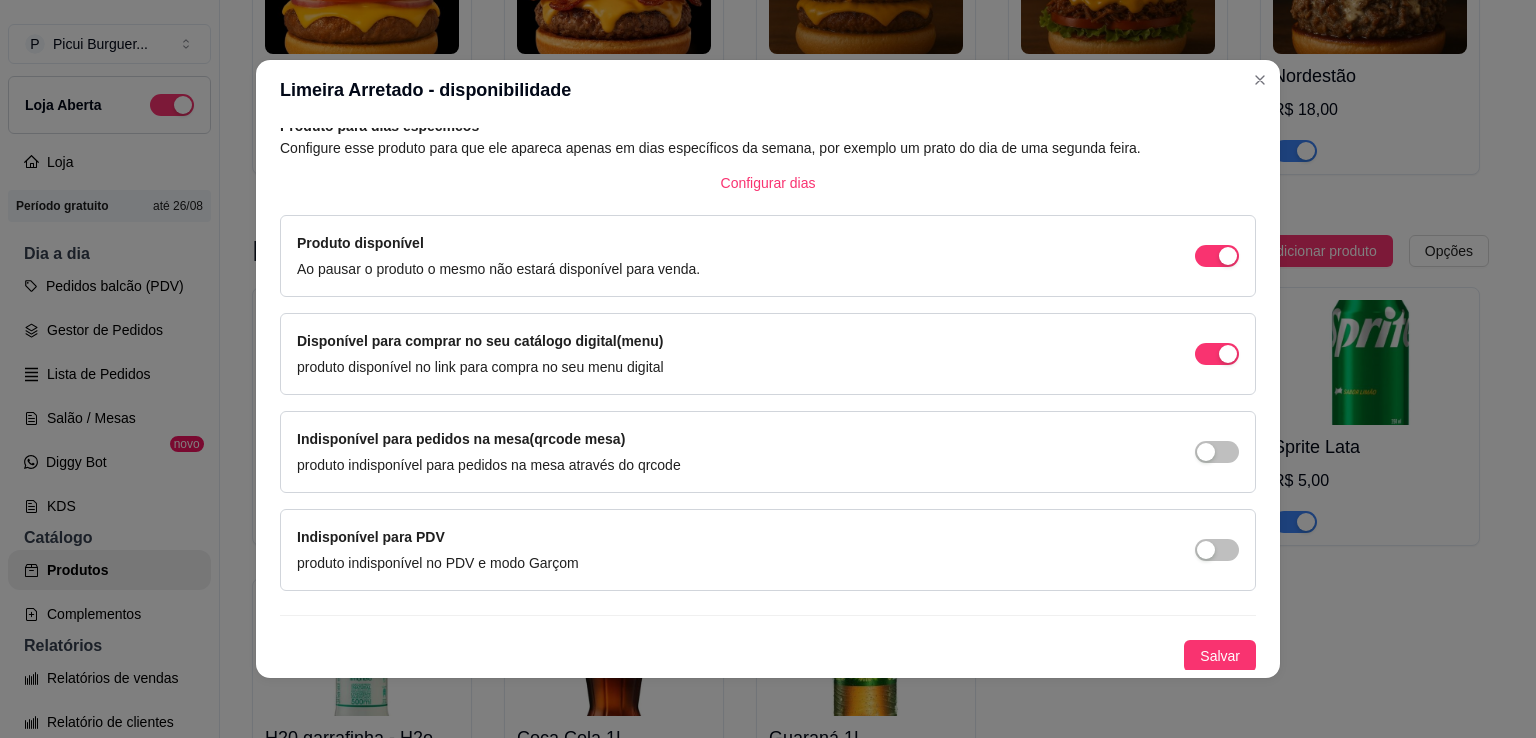 click on "Indisponível para pedidos na mesa(qrcode mesa) produto indisponível para pedidos na mesa através do qrcode" at bounding box center (768, 452) 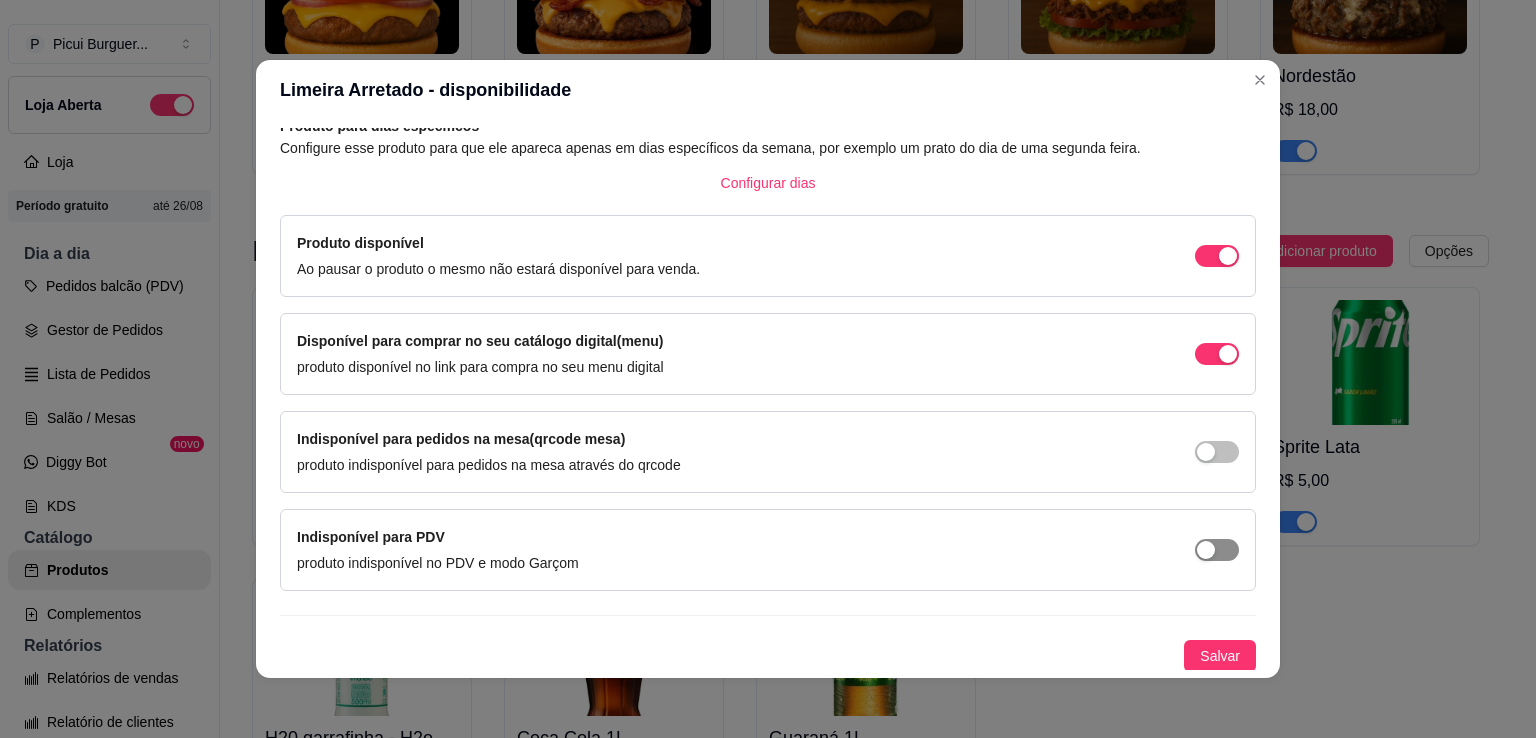 drag, startPoint x: 1190, startPoint y: 453, endPoint x: 1197, endPoint y: 549, distance: 96.25487 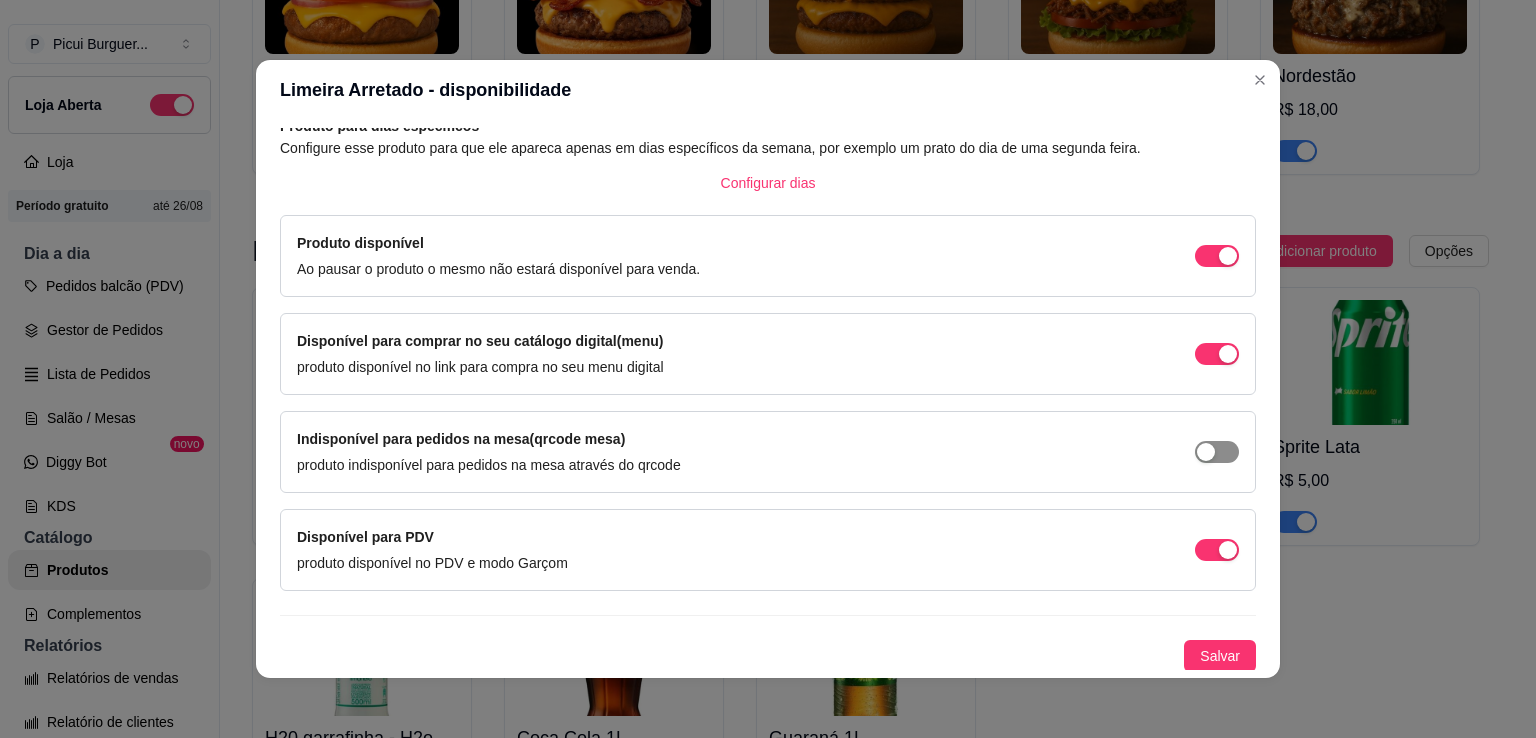 click at bounding box center (1217, 256) 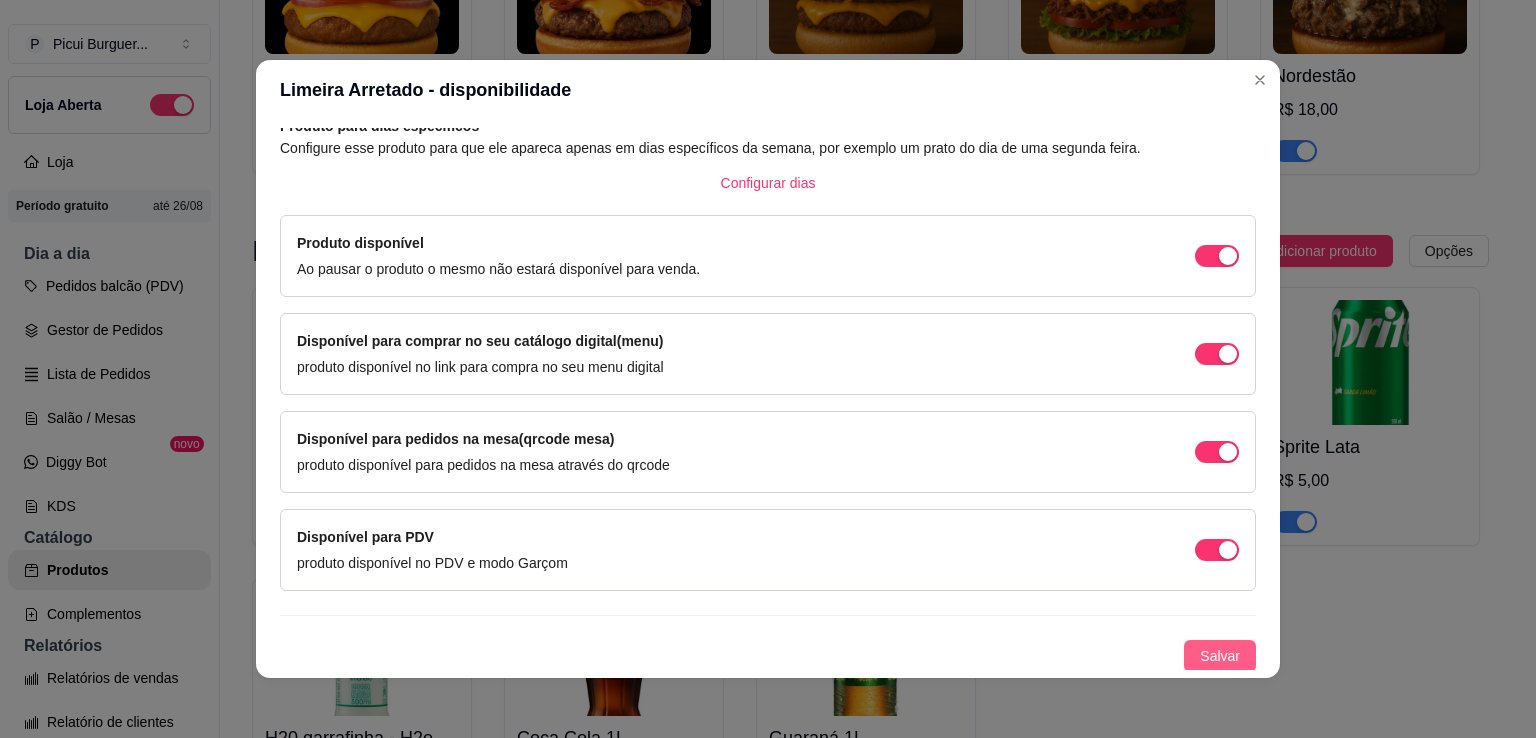 click on "Salvar" at bounding box center (1220, 656) 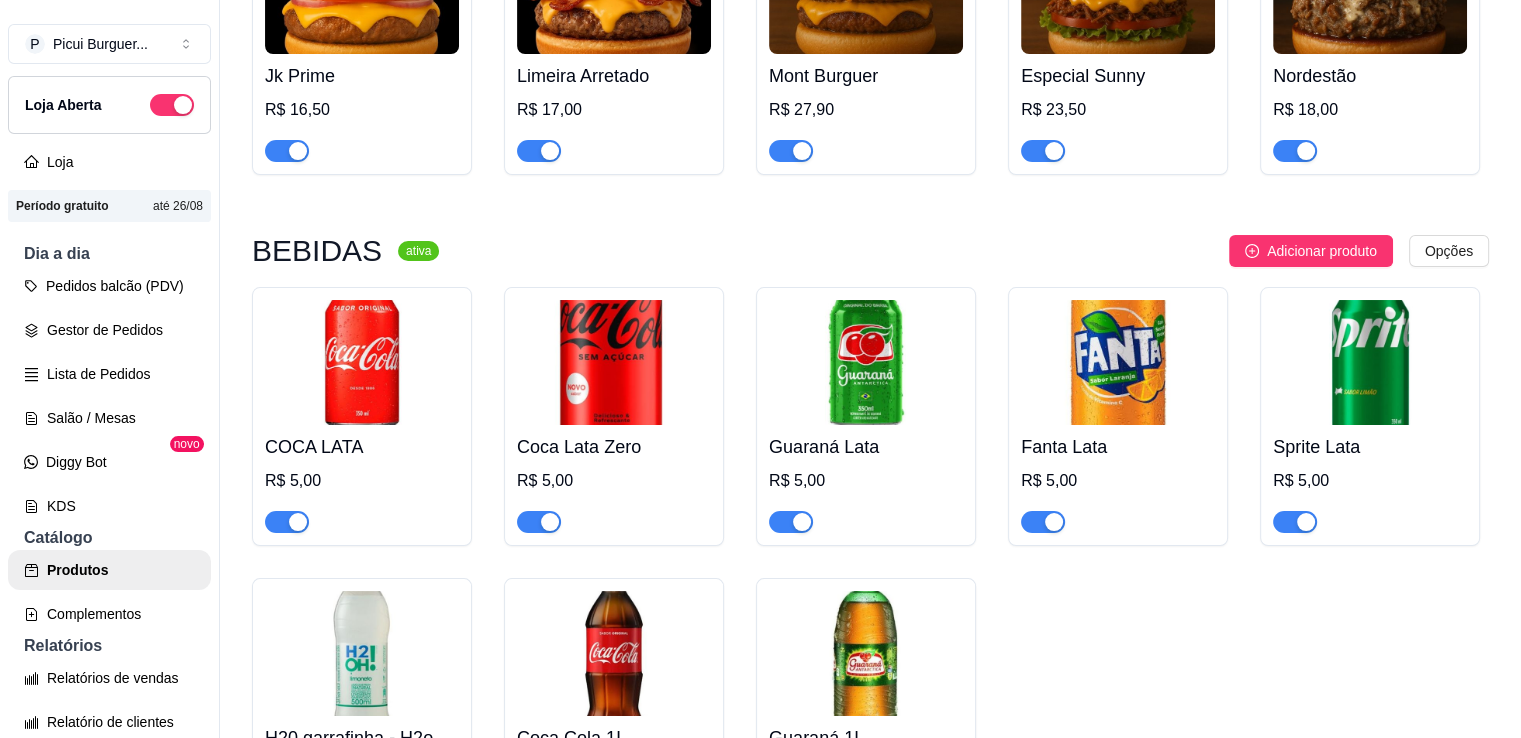 click at bounding box center (866, -9) 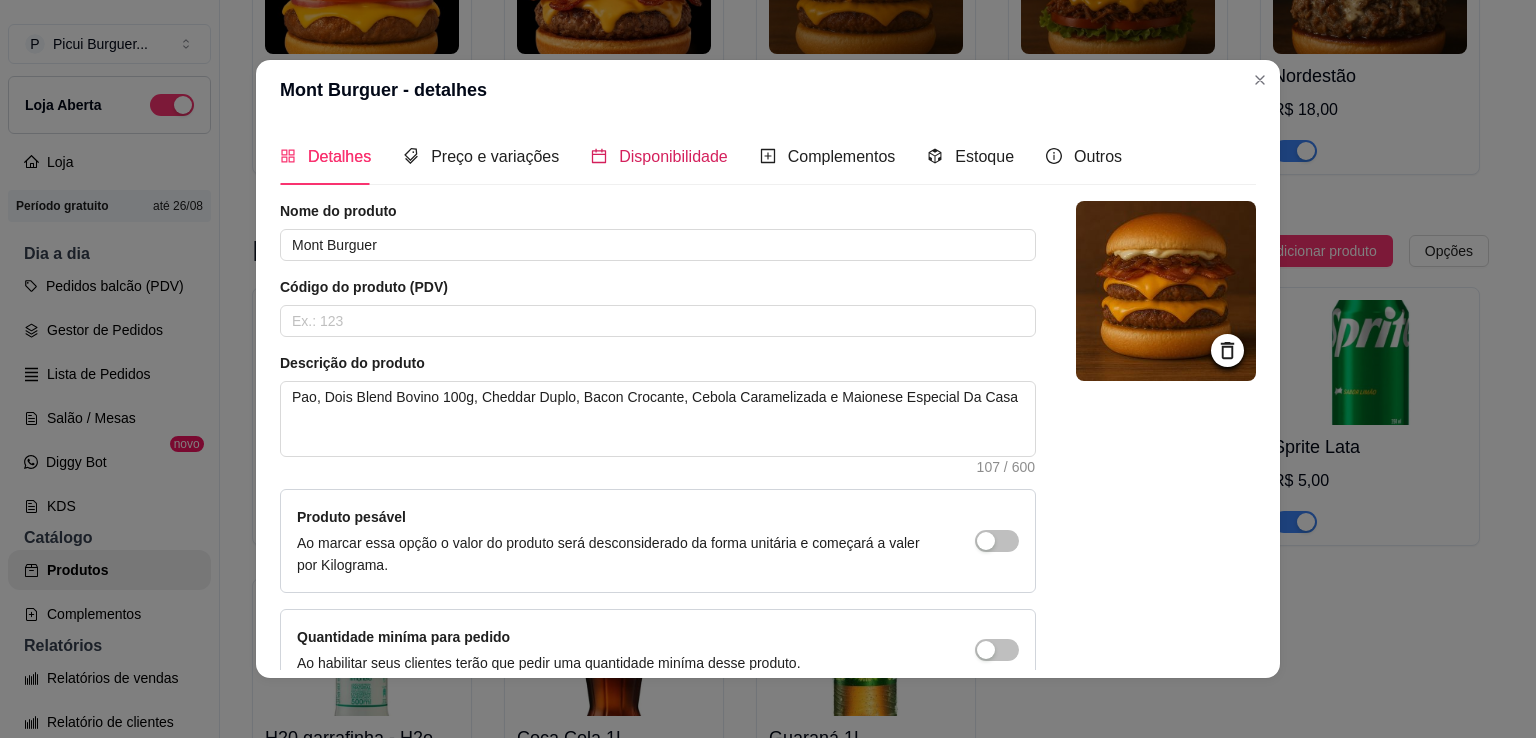 click on "Disponibilidade" at bounding box center [673, 156] 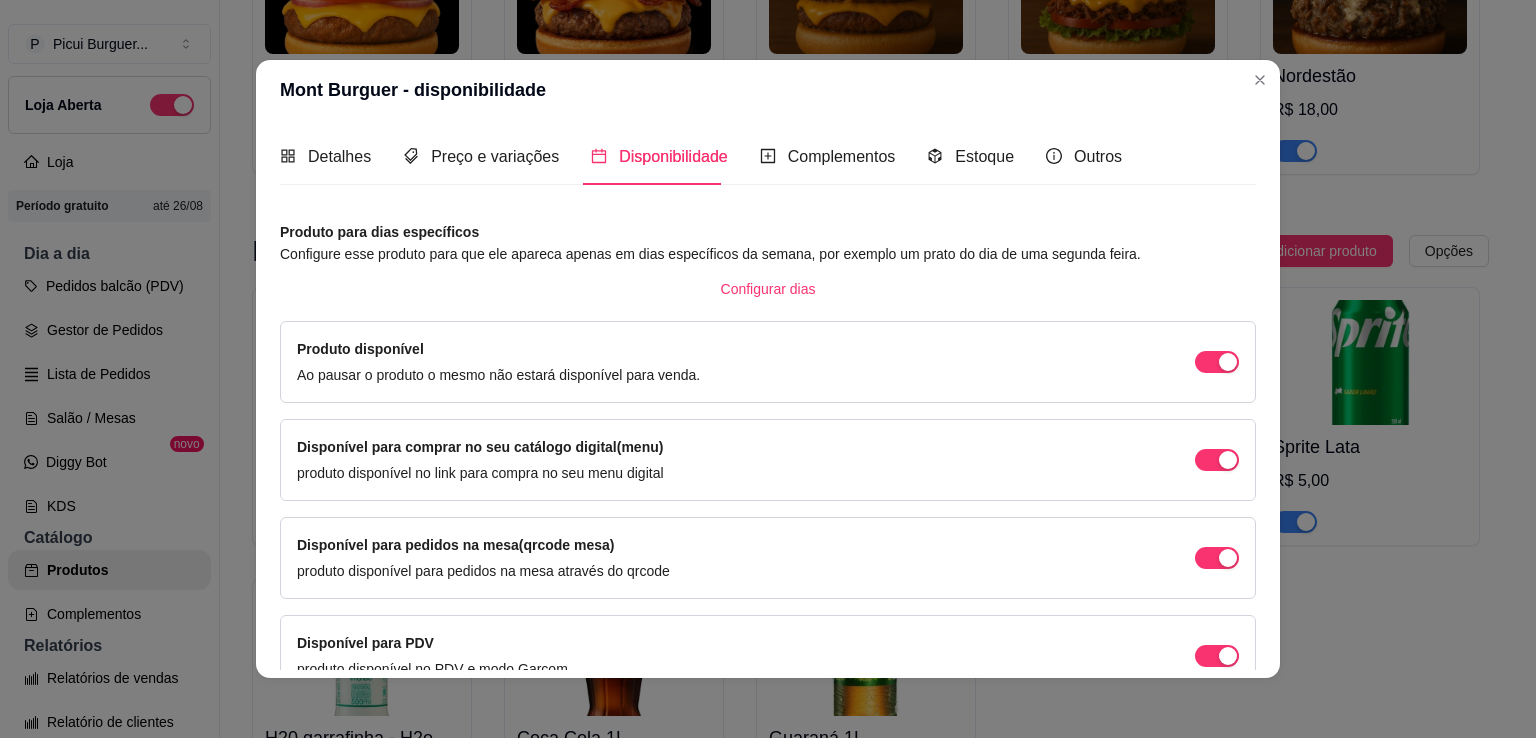 scroll, scrollTop: 106, scrollLeft: 0, axis: vertical 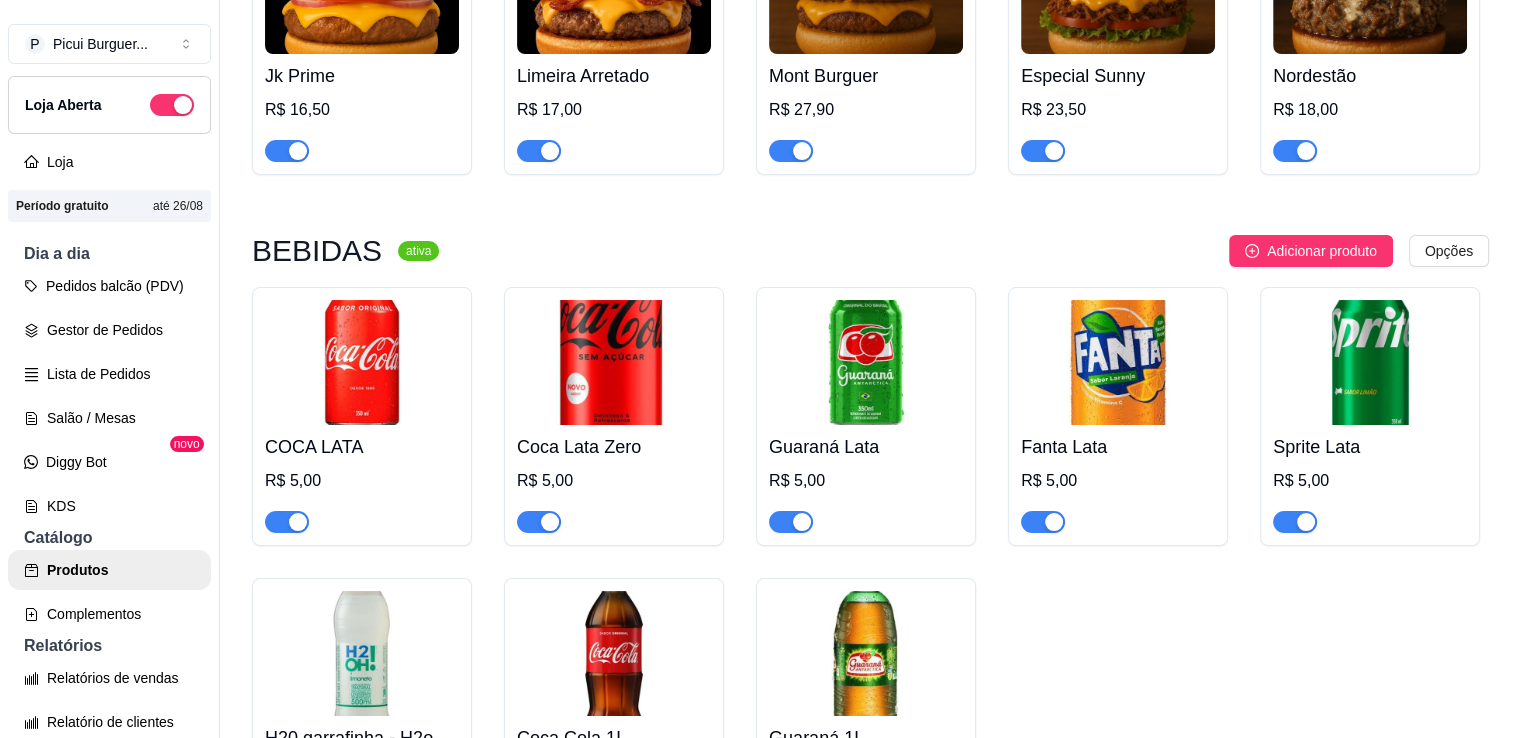 click at bounding box center (362, -9) 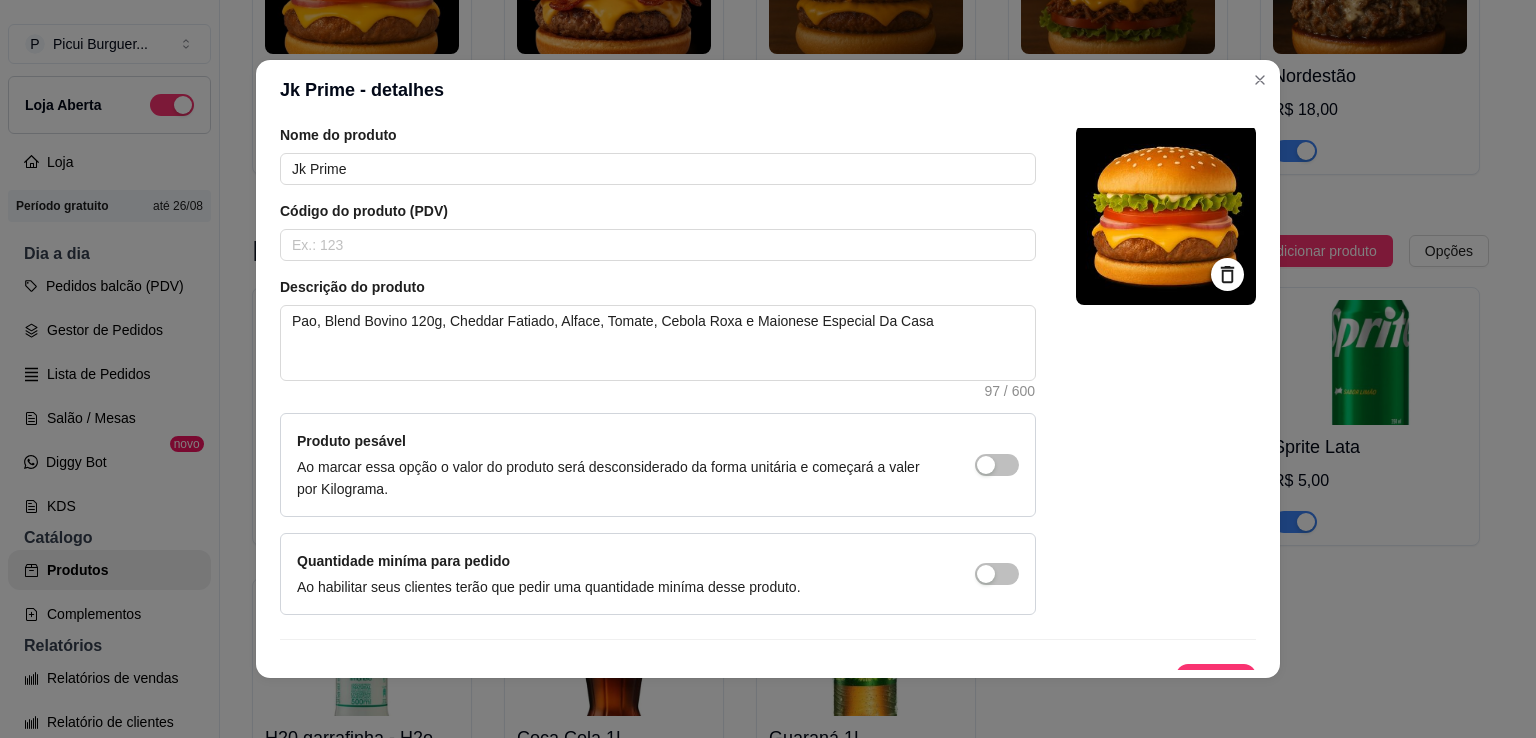 scroll, scrollTop: 0, scrollLeft: 0, axis: both 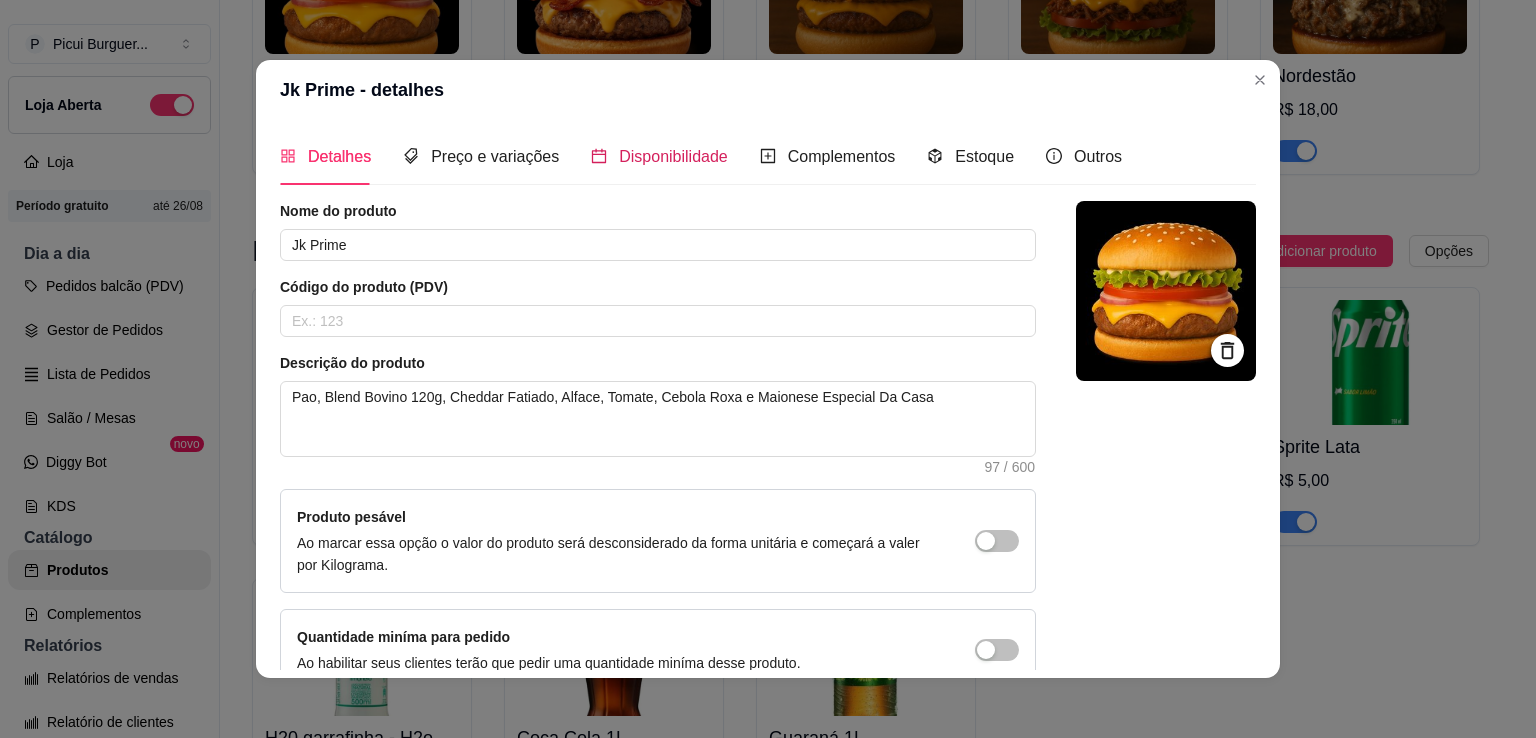 click on "Disponibilidade" at bounding box center (673, 156) 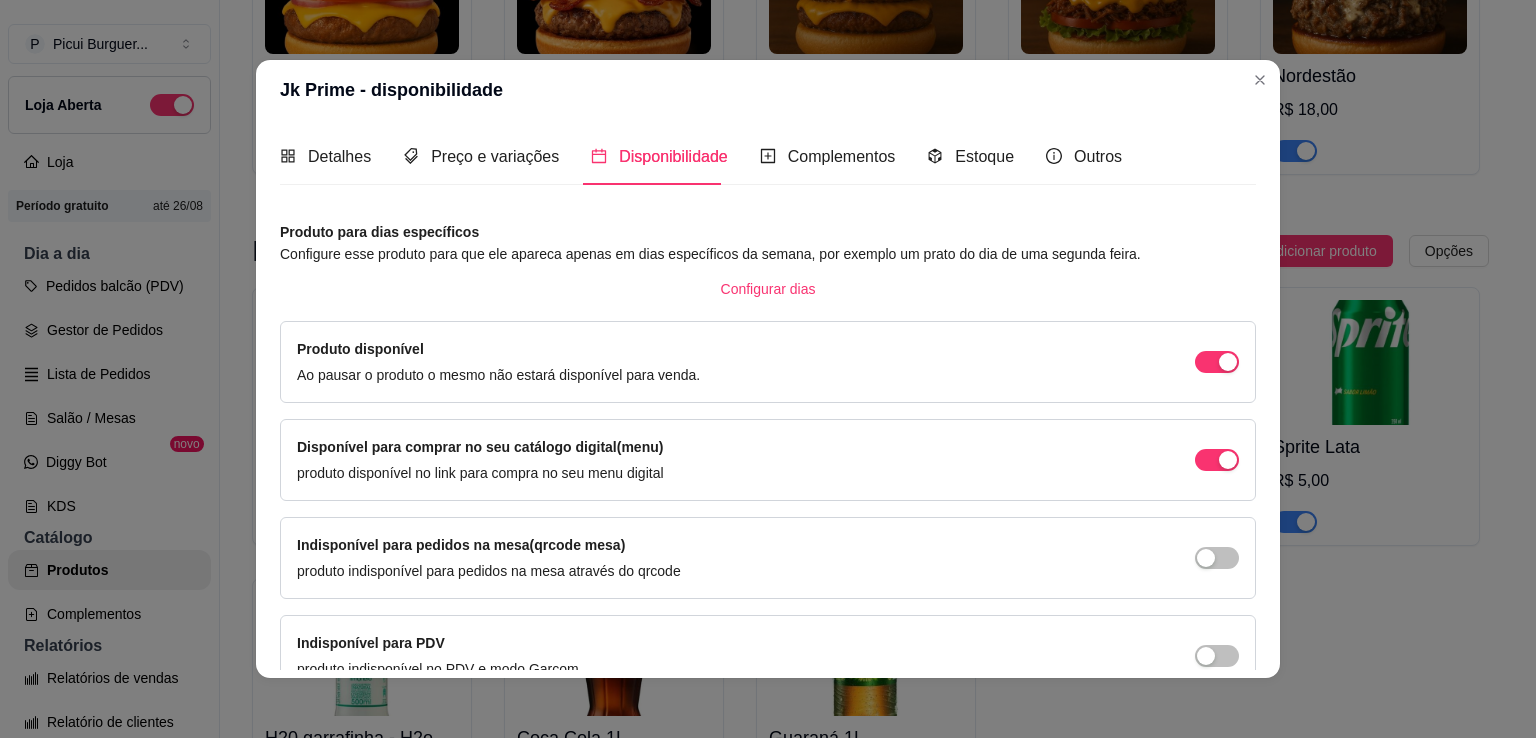 scroll, scrollTop: 106, scrollLeft: 0, axis: vertical 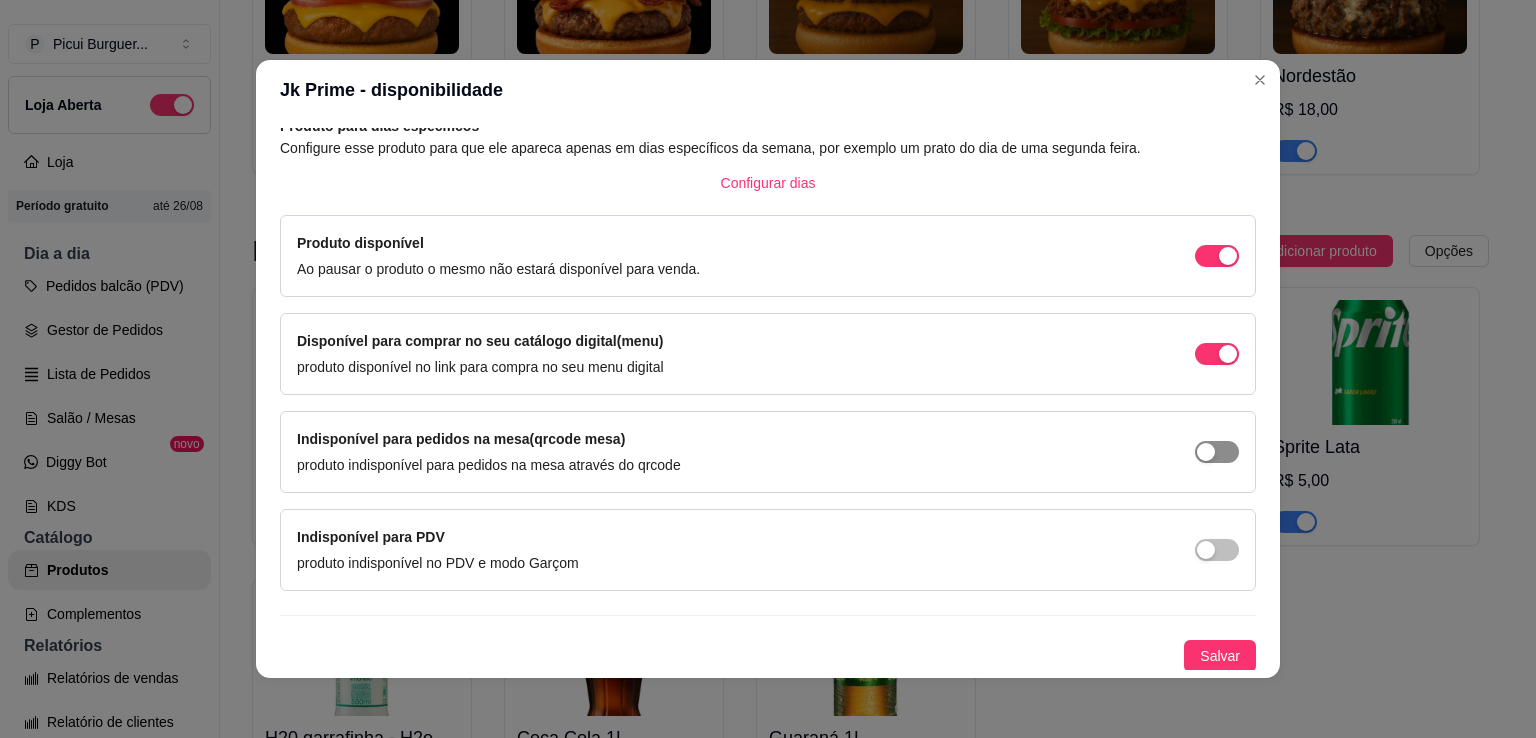 click at bounding box center [1228, 256] 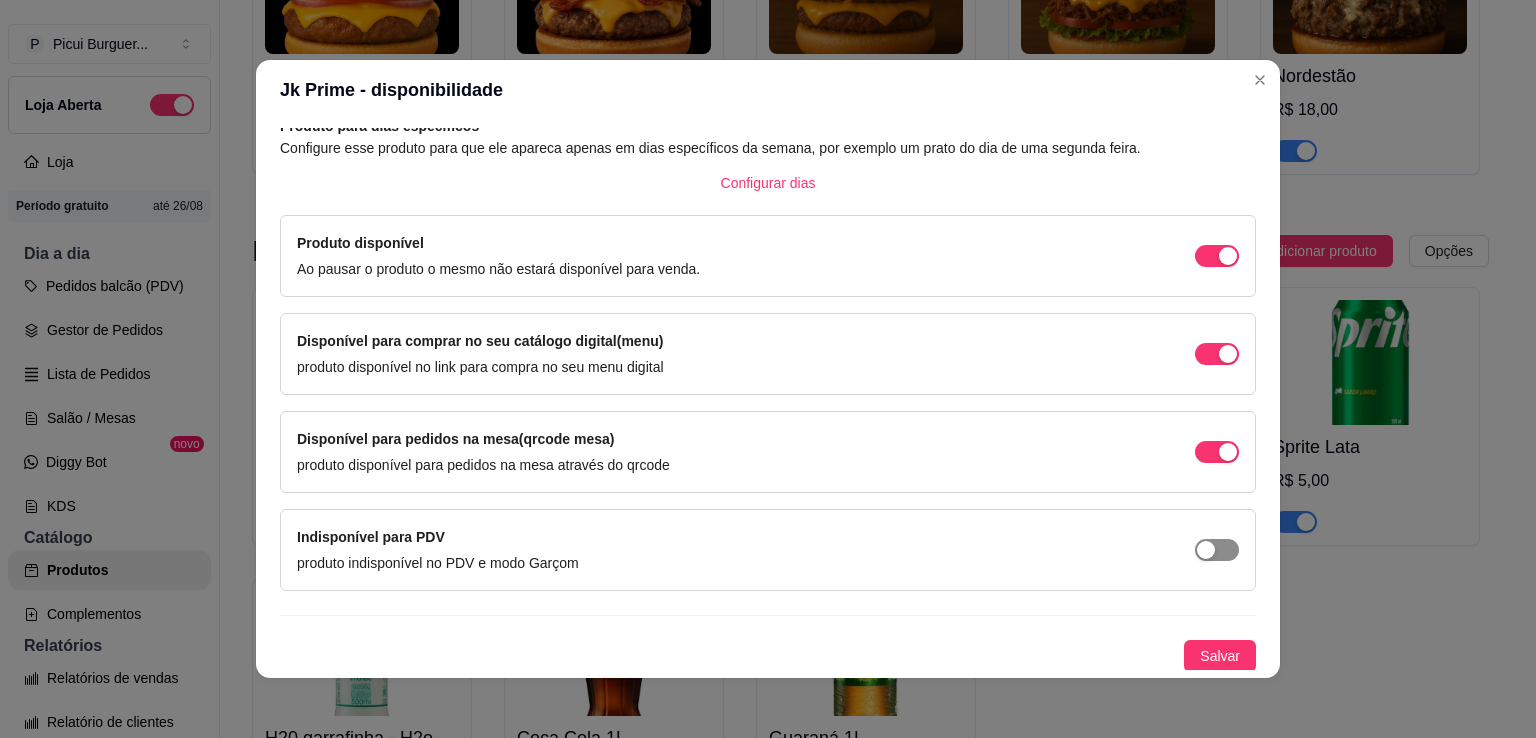 click at bounding box center (1228, 256) 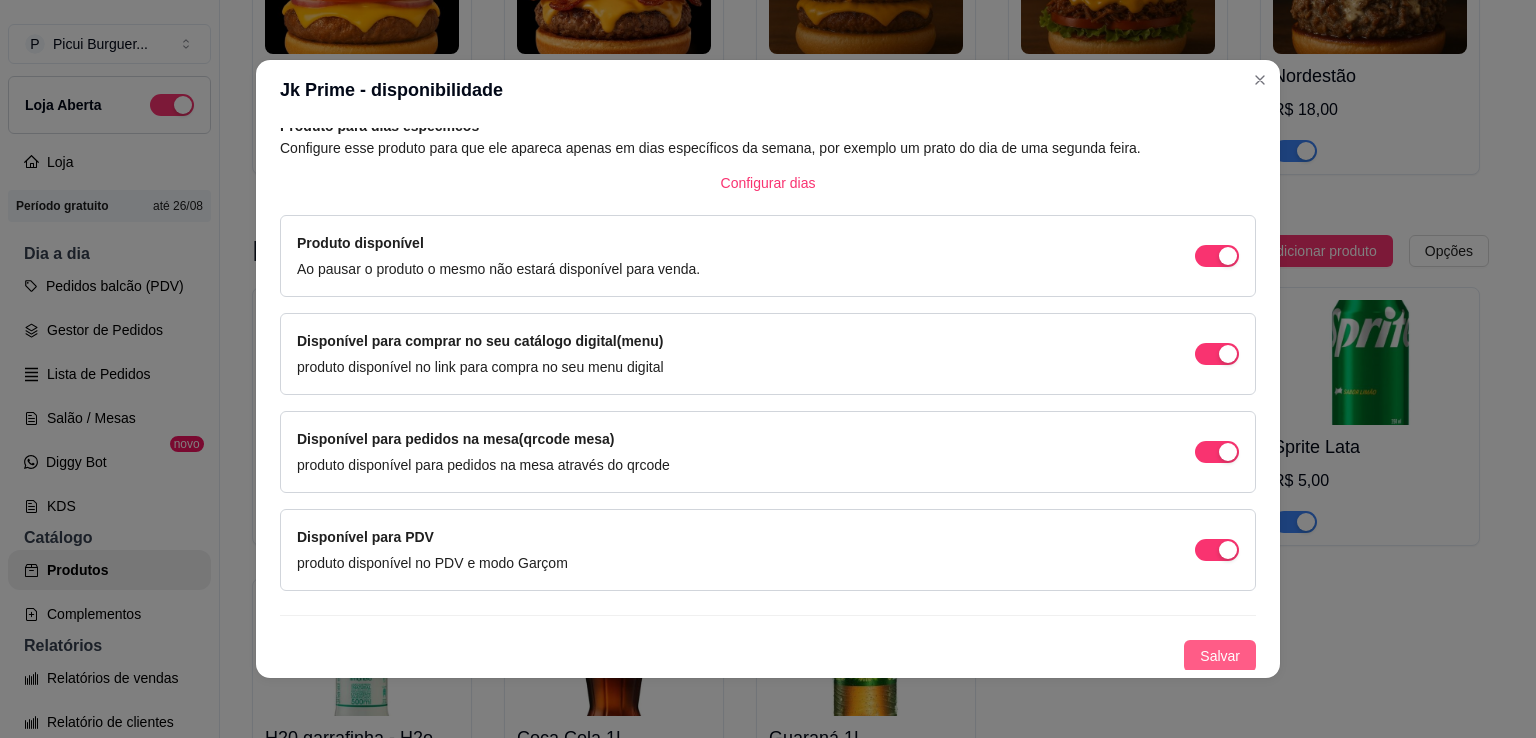 click on "Salvar" at bounding box center (1220, 656) 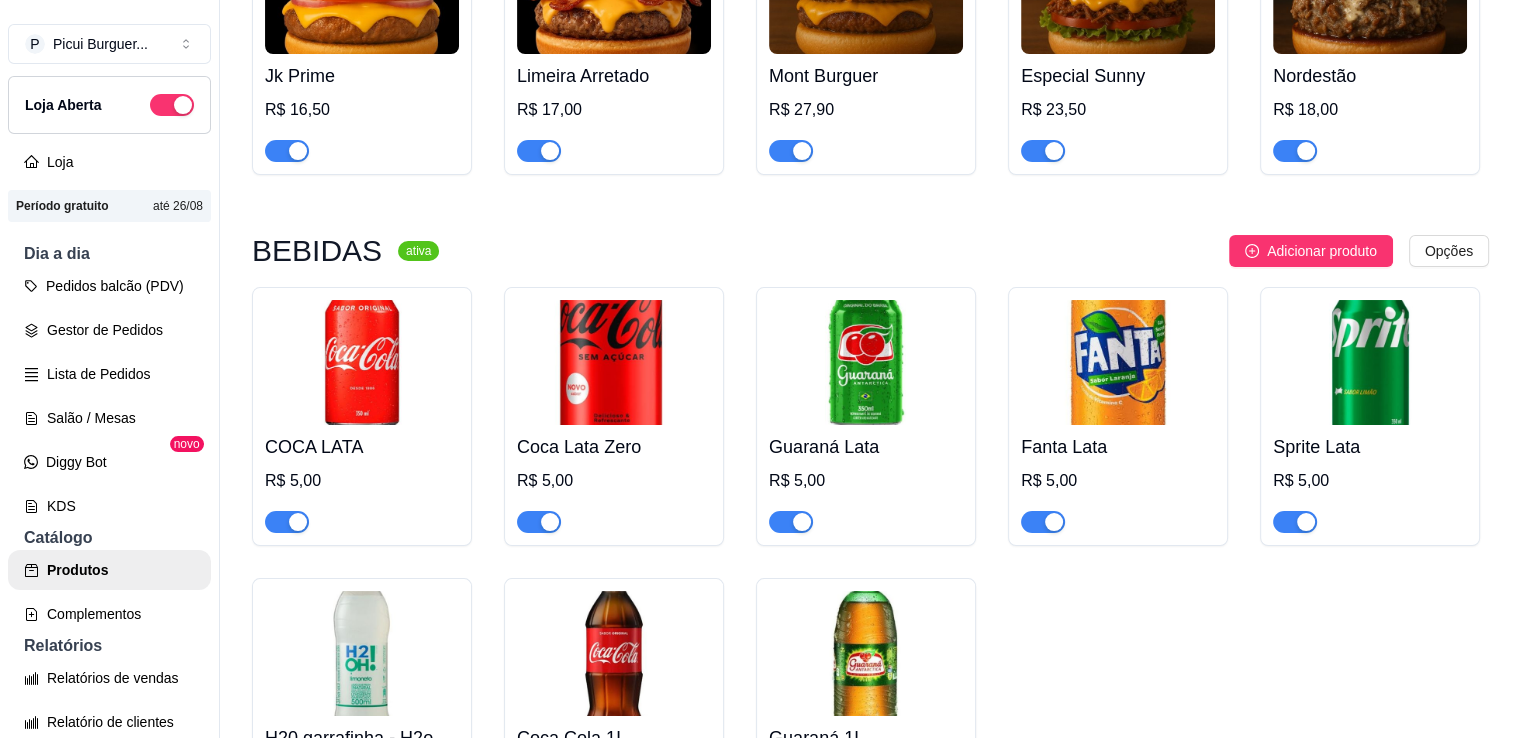 click at bounding box center [1118, -9] 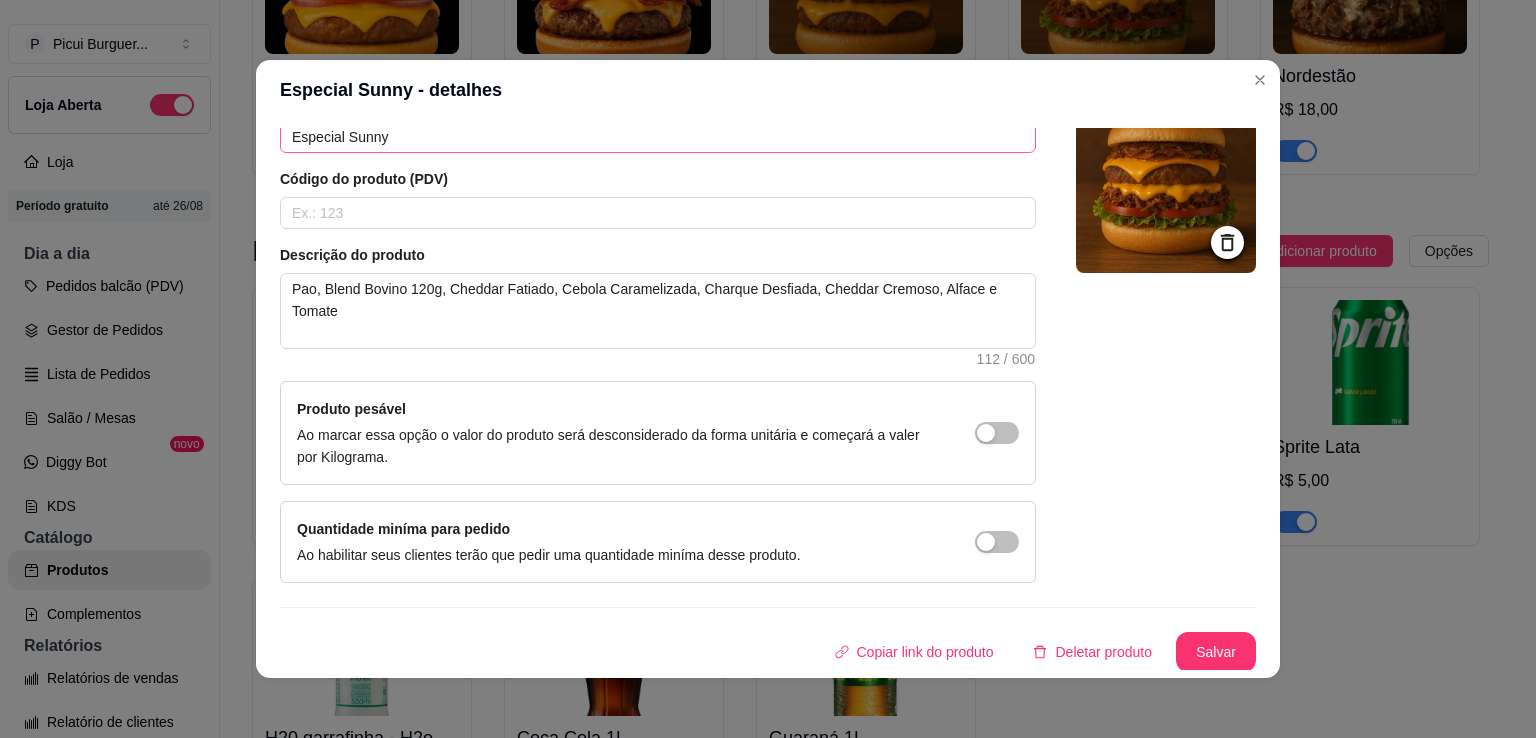 scroll, scrollTop: 0, scrollLeft: 0, axis: both 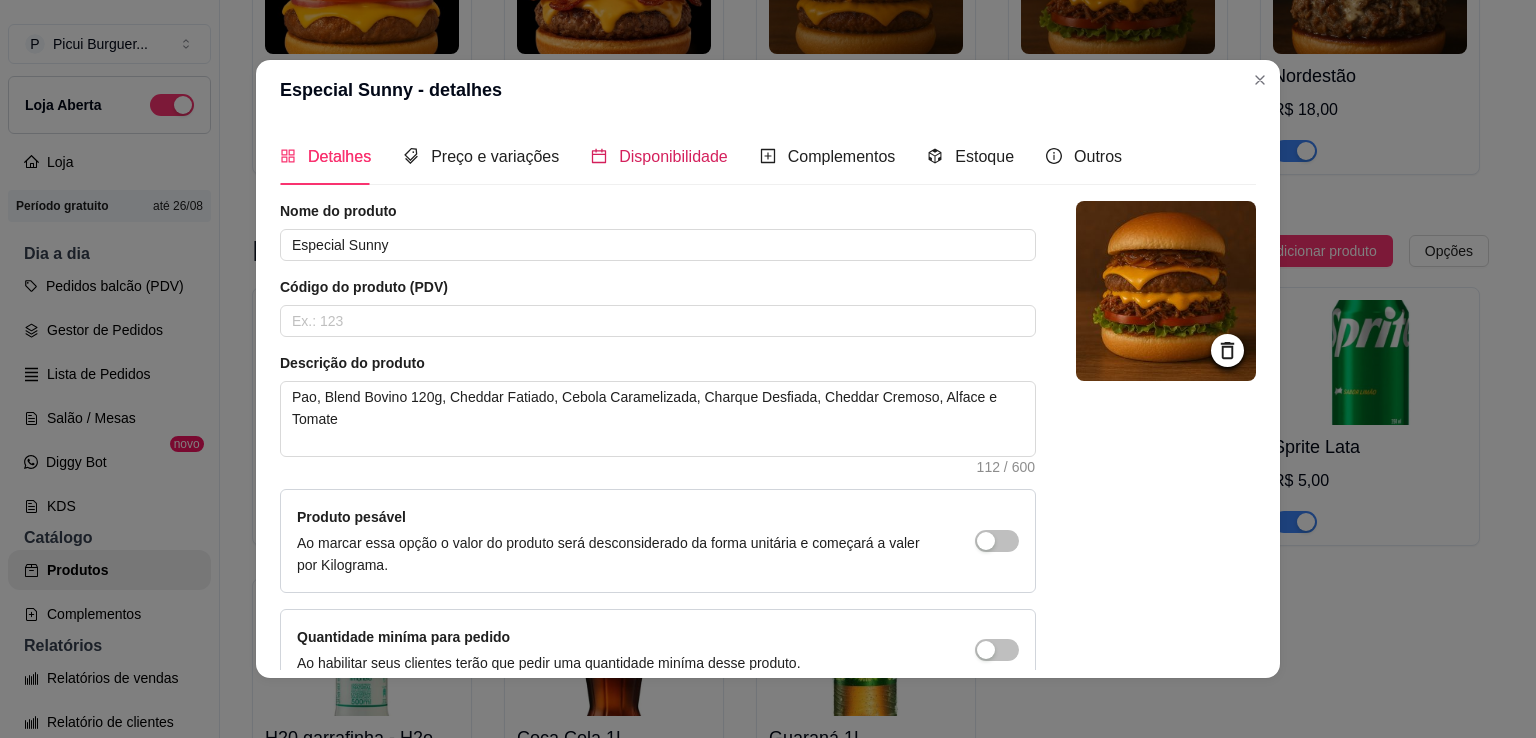 click on "Disponibilidade" at bounding box center (673, 156) 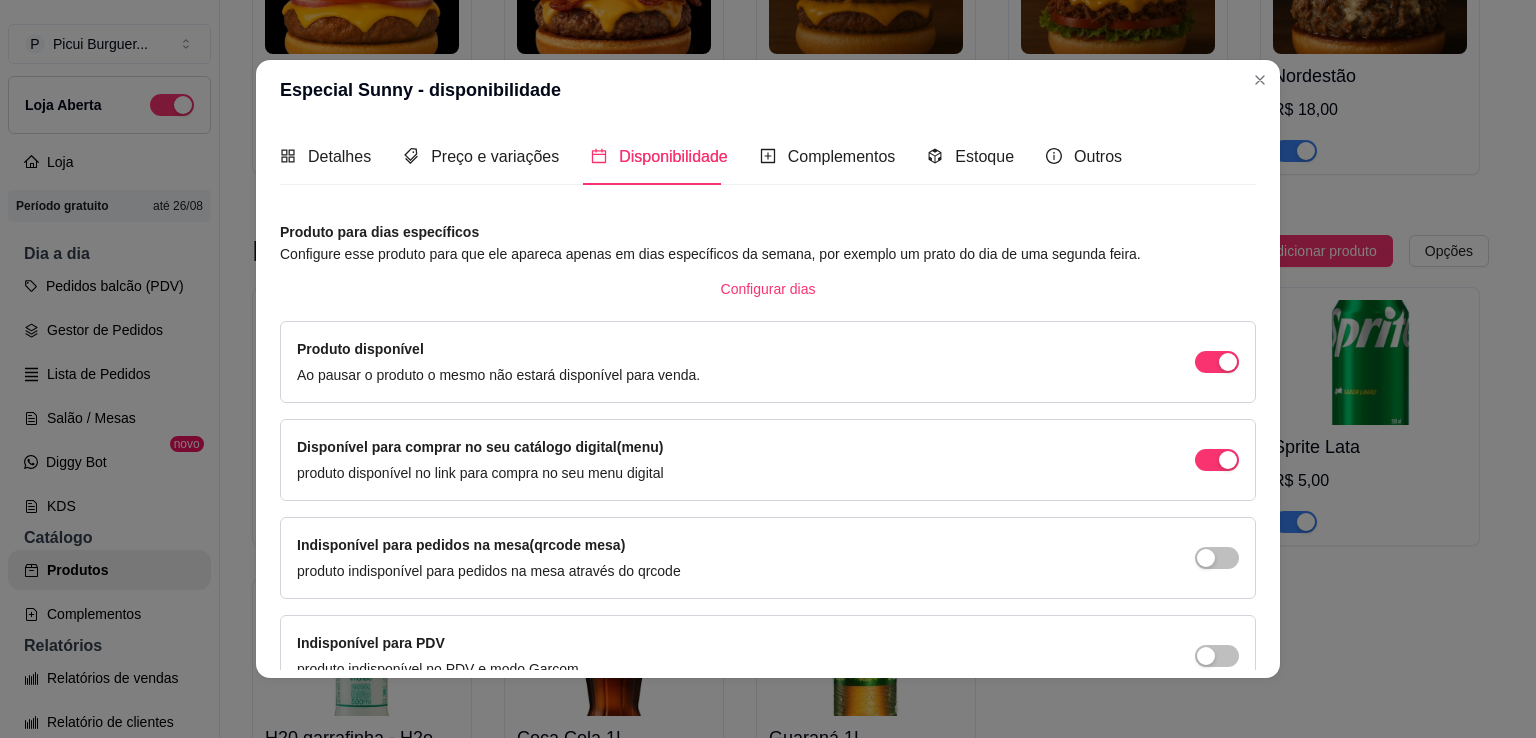 scroll, scrollTop: 106, scrollLeft: 0, axis: vertical 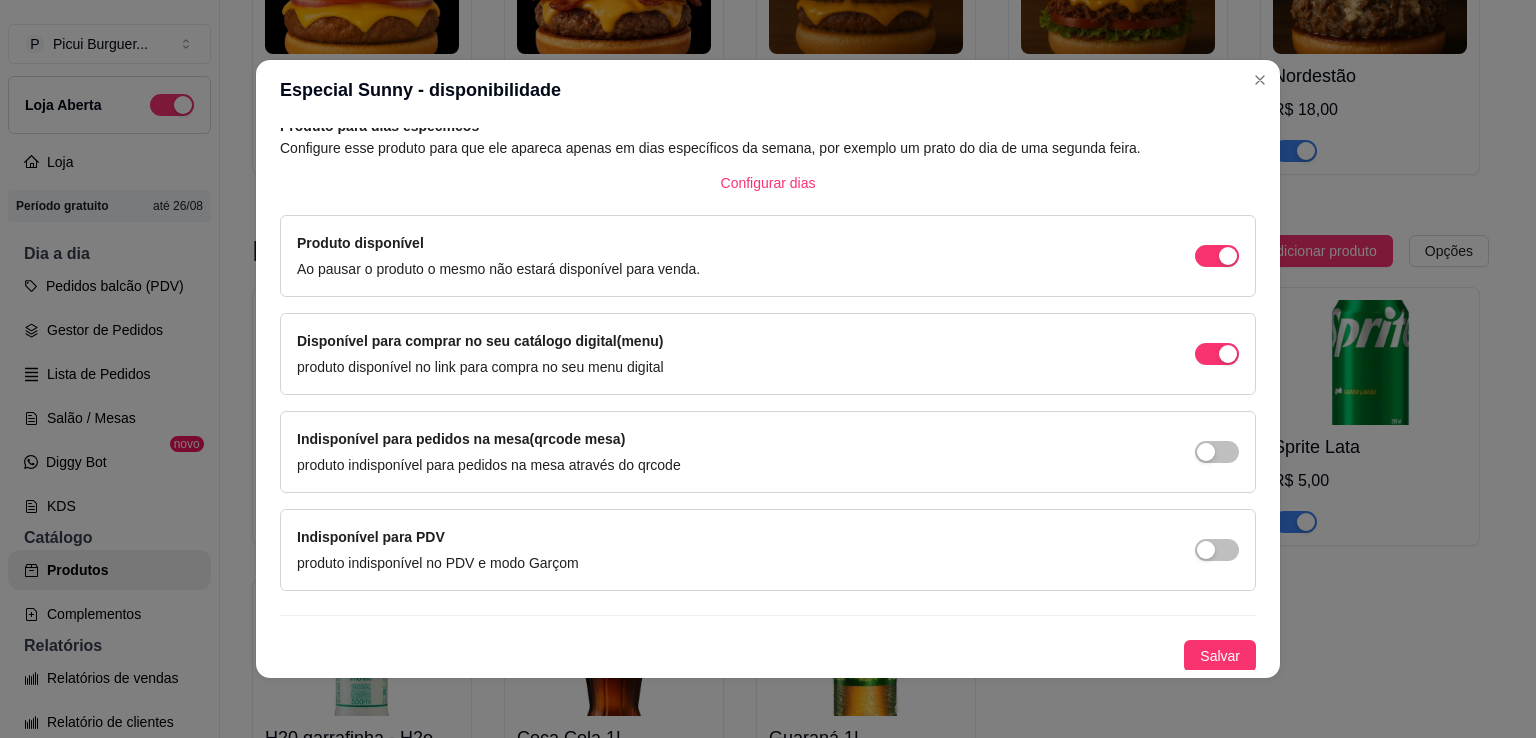 click on "Indisponível para pedidos na mesa(qrcode mesa) produto indisponível para pedidos na mesa através do qrcode" at bounding box center [768, 452] 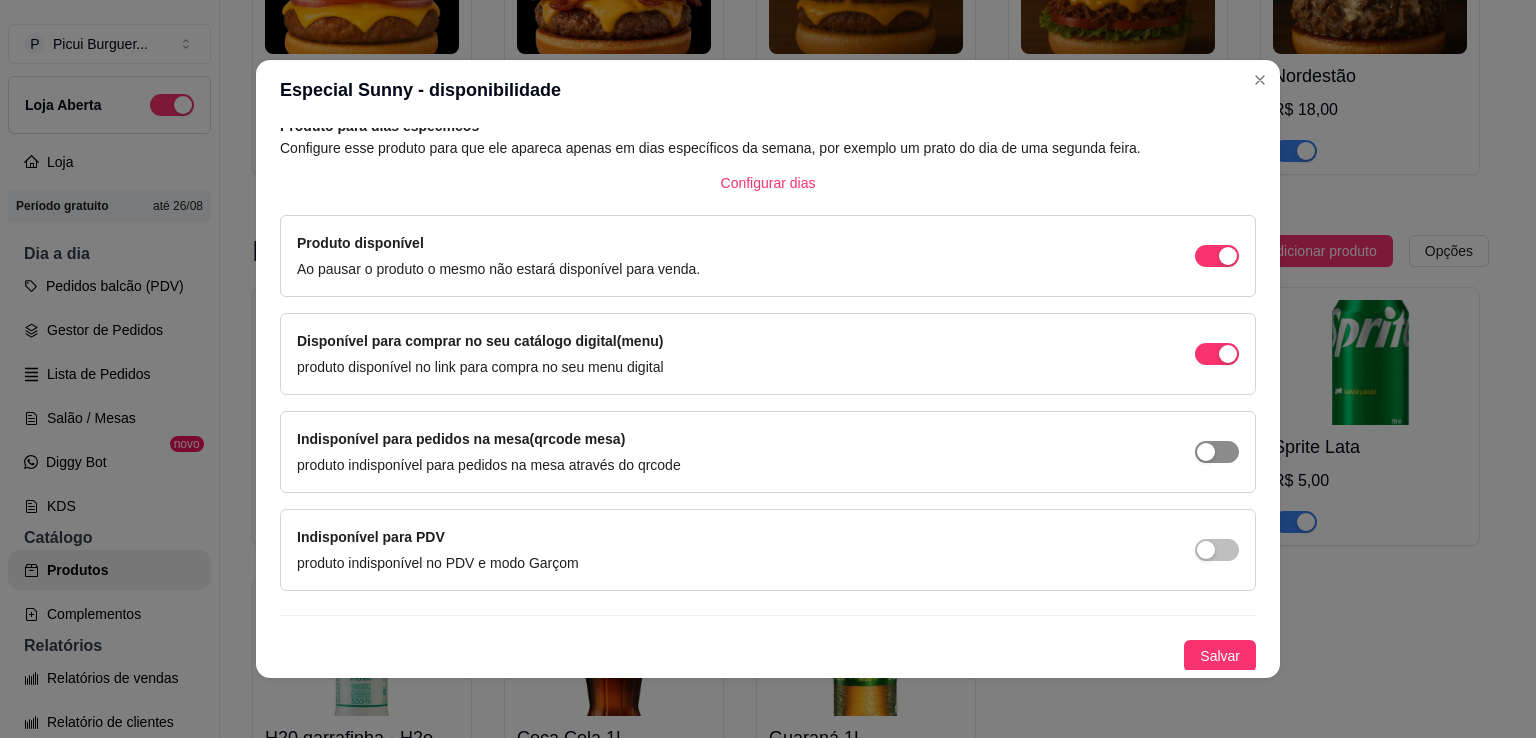 click at bounding box center [1228, 256] 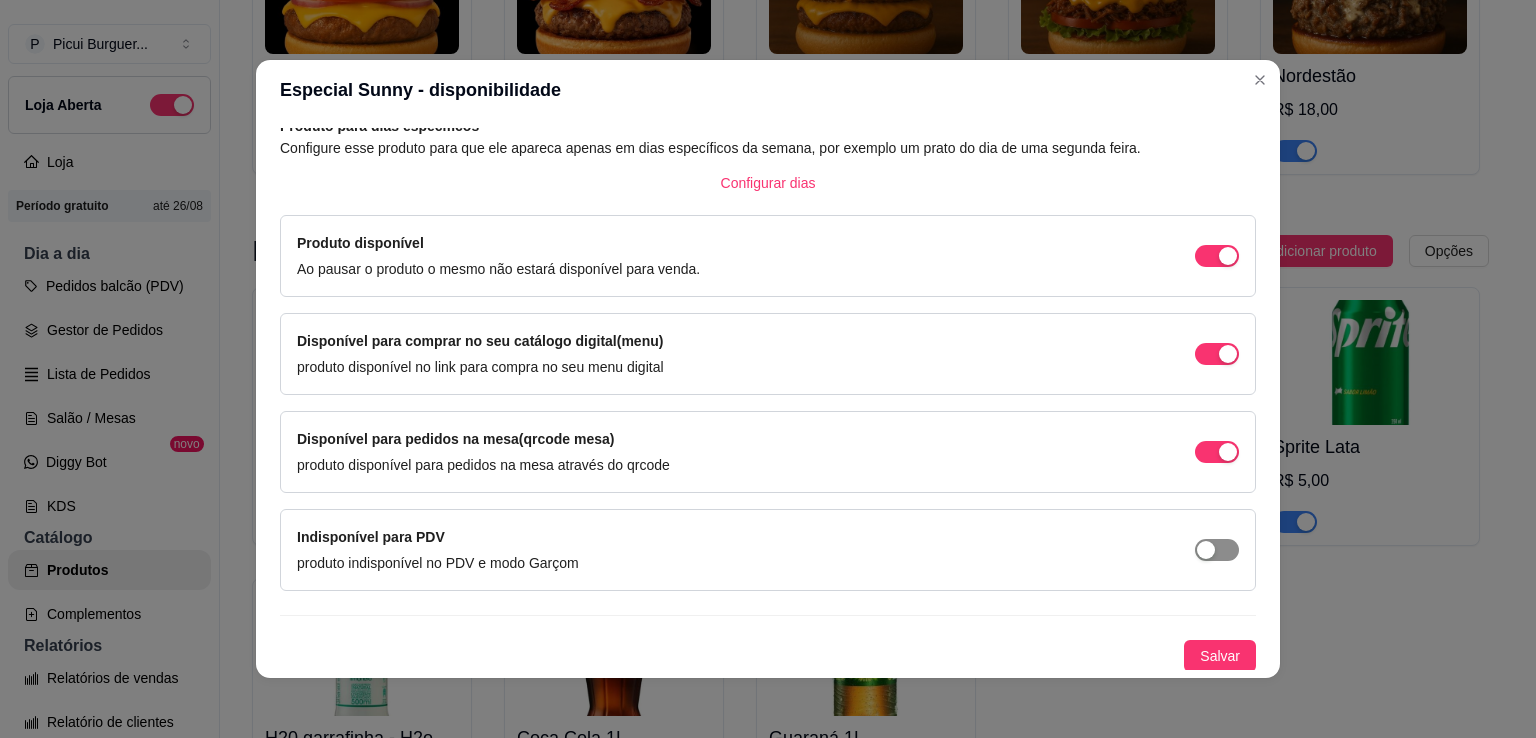 click at bounding box center (1228, 256) 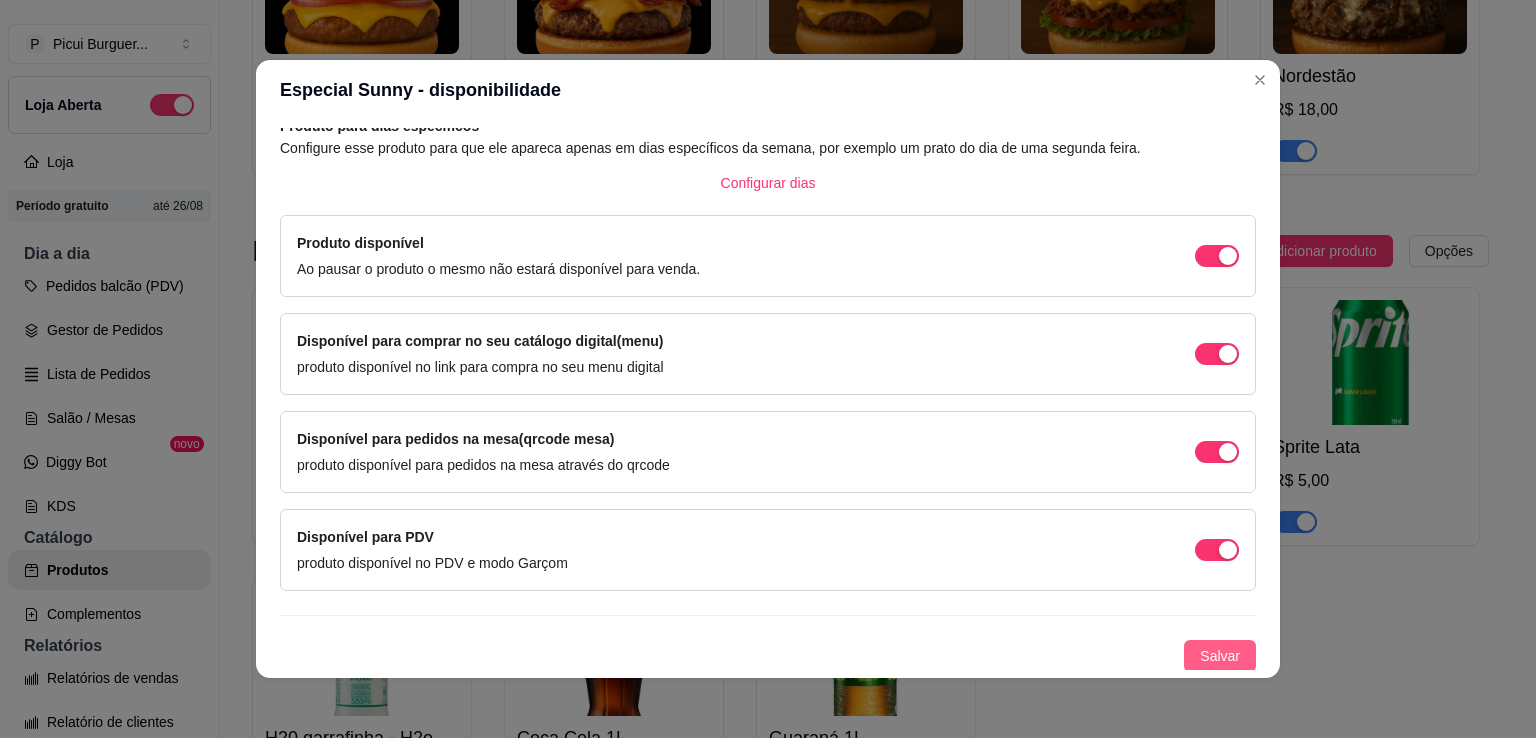 click on "Salvar" at bounding box center (1220, 656) 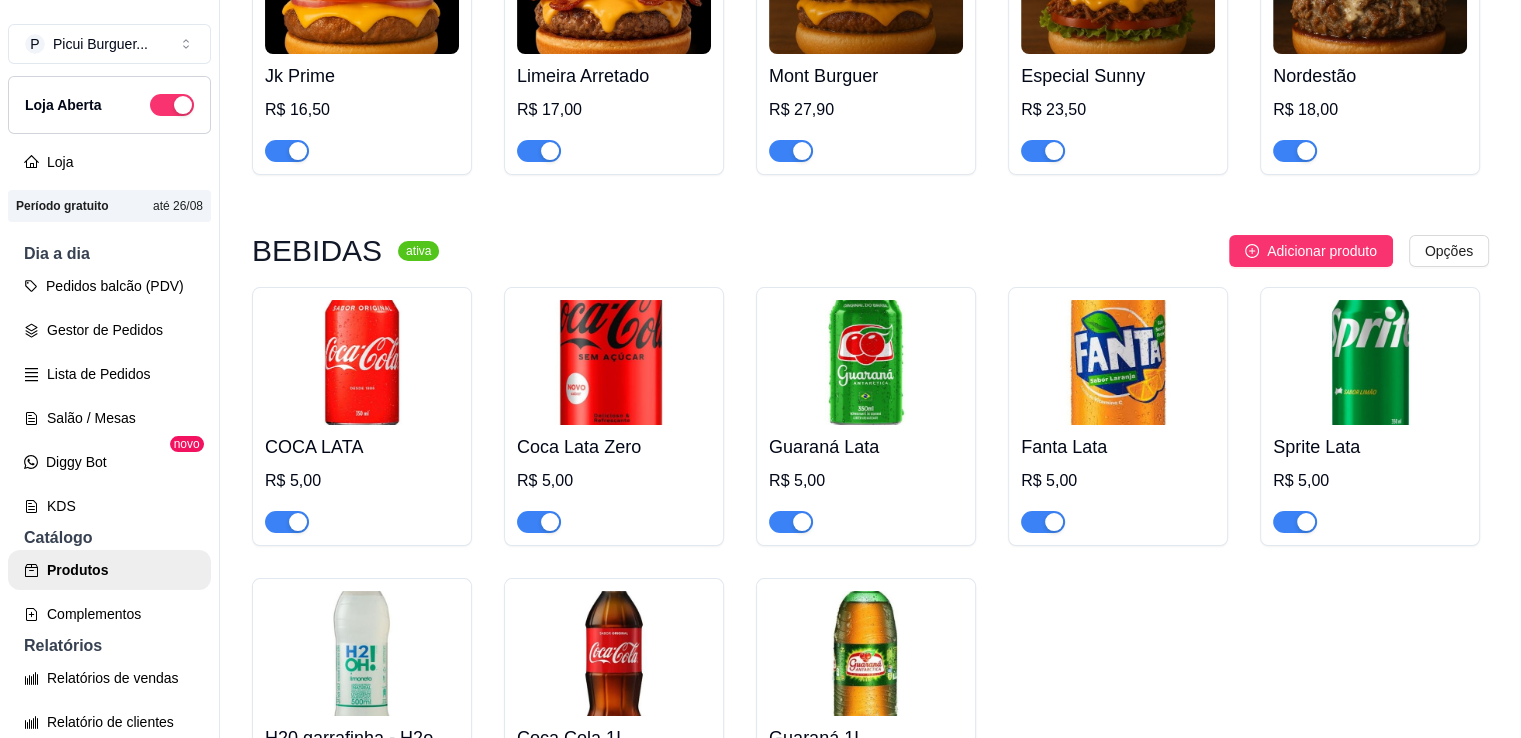 click at bounding box center [1370, -9] 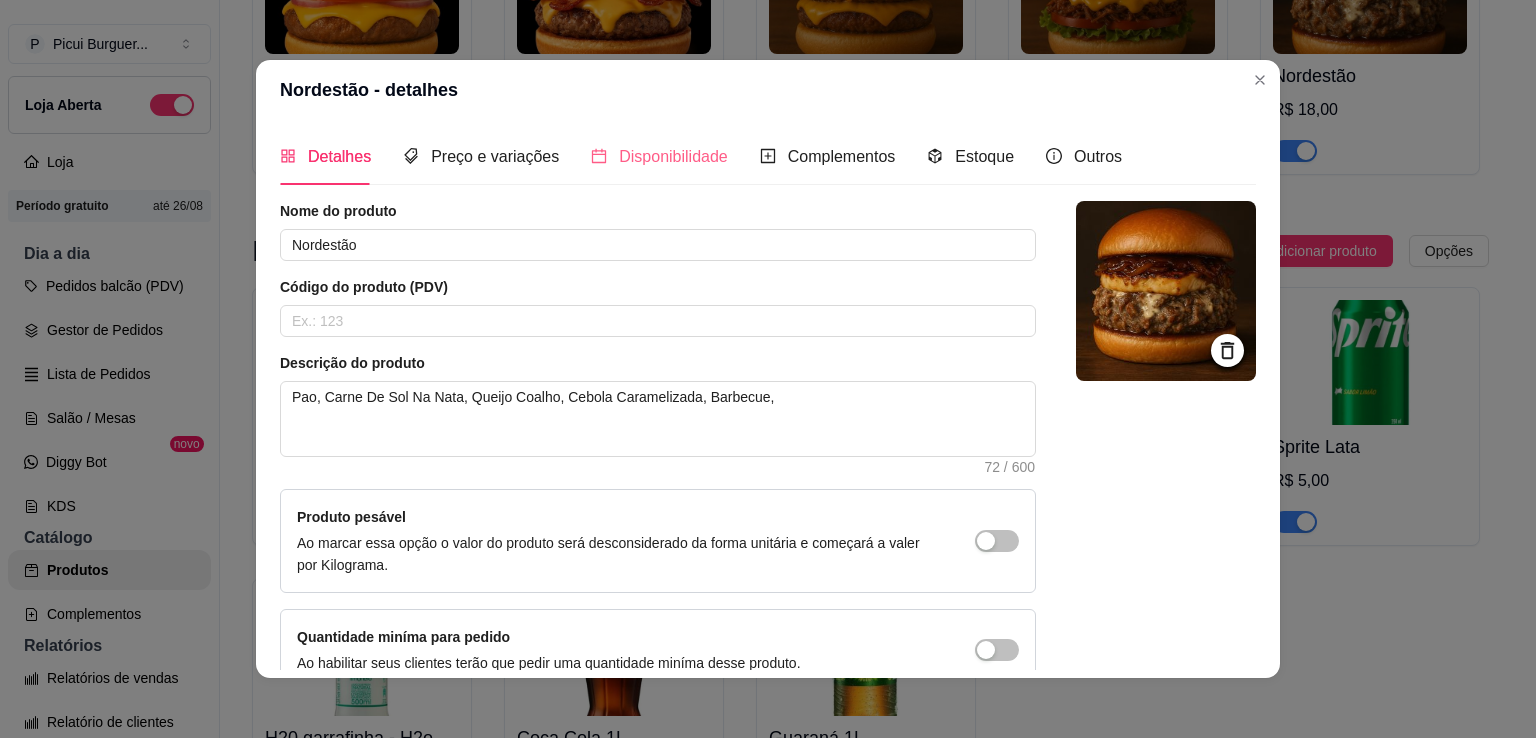 click on "Disponibilidade" at bounding box center (659, 156) 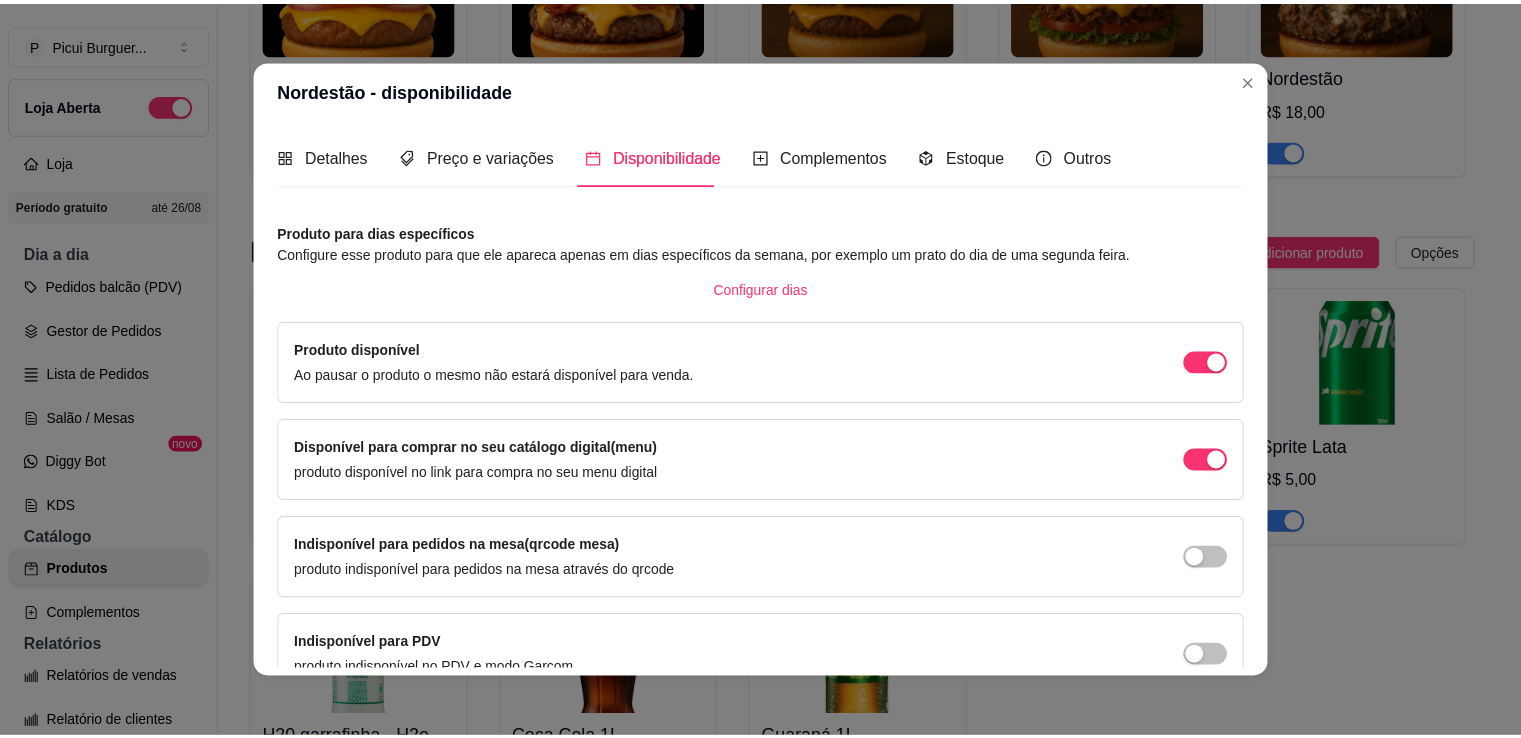 scroll, scrollTop: 106, scrollLeft: 0, axis: vertical 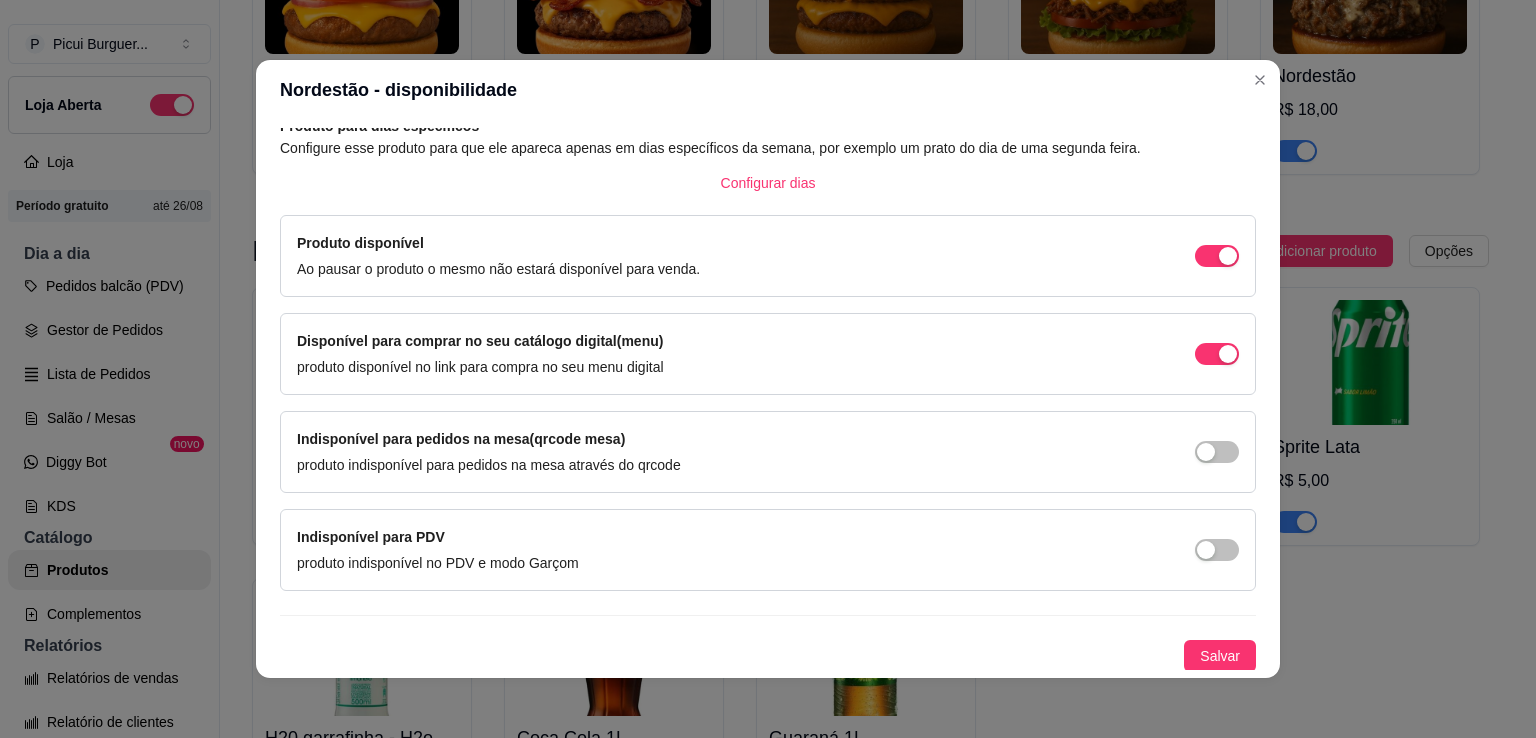 click on "Indisponível para pedidos na mesa(qrcode mesa) produto indisponível para pedidos na mesa através do qrcode" at bounding box center (768, 452) 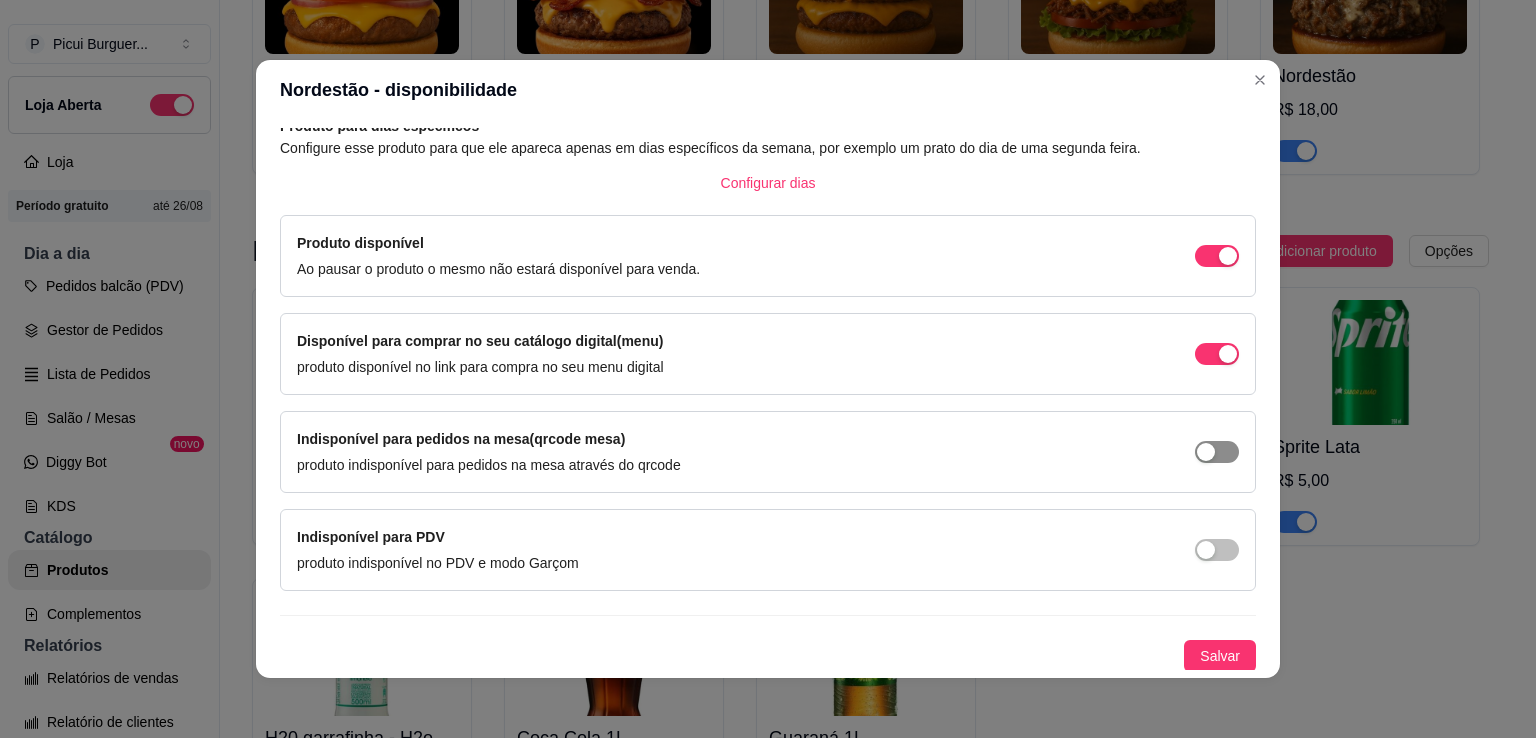 click at bounding box center [1217, 256] 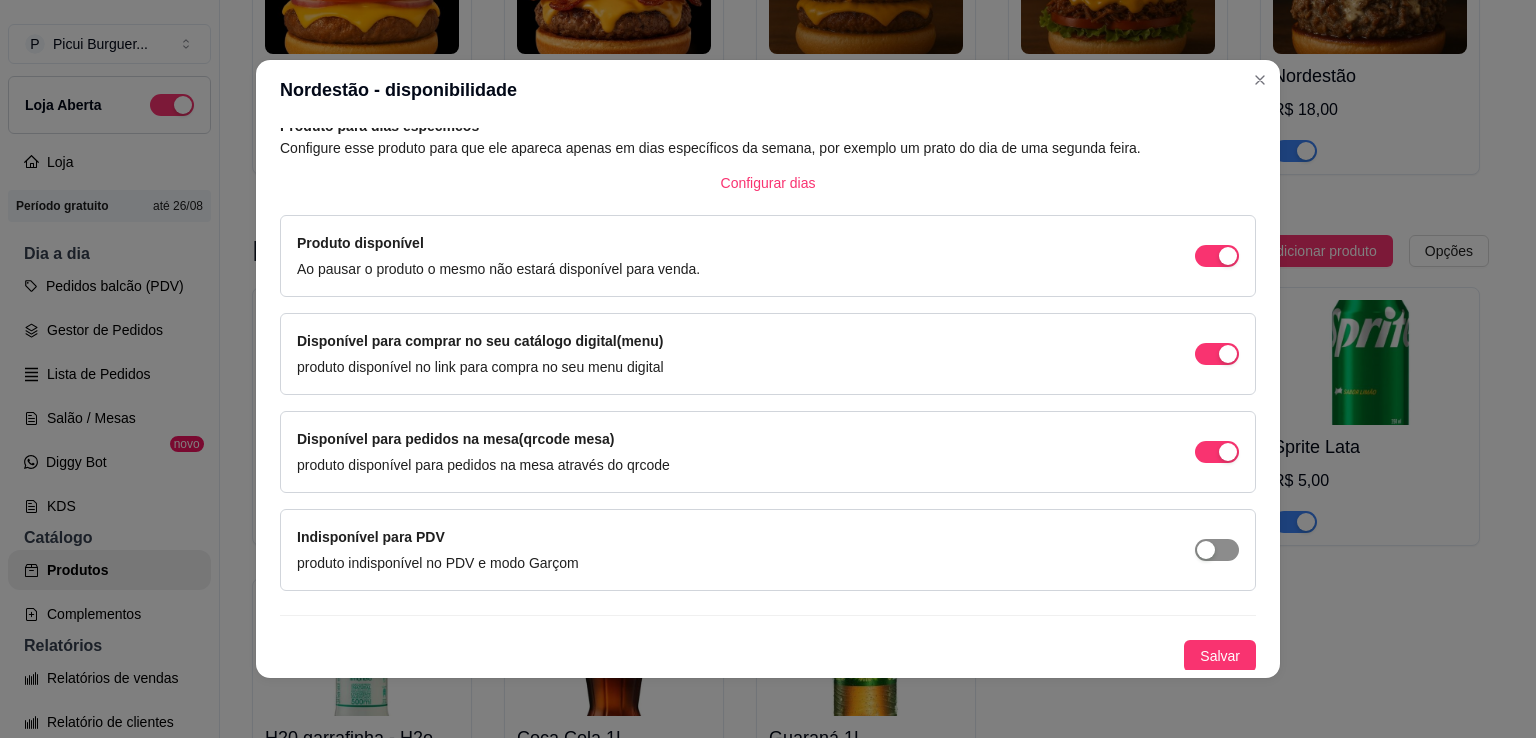 click at bounding box center (1228, 256) 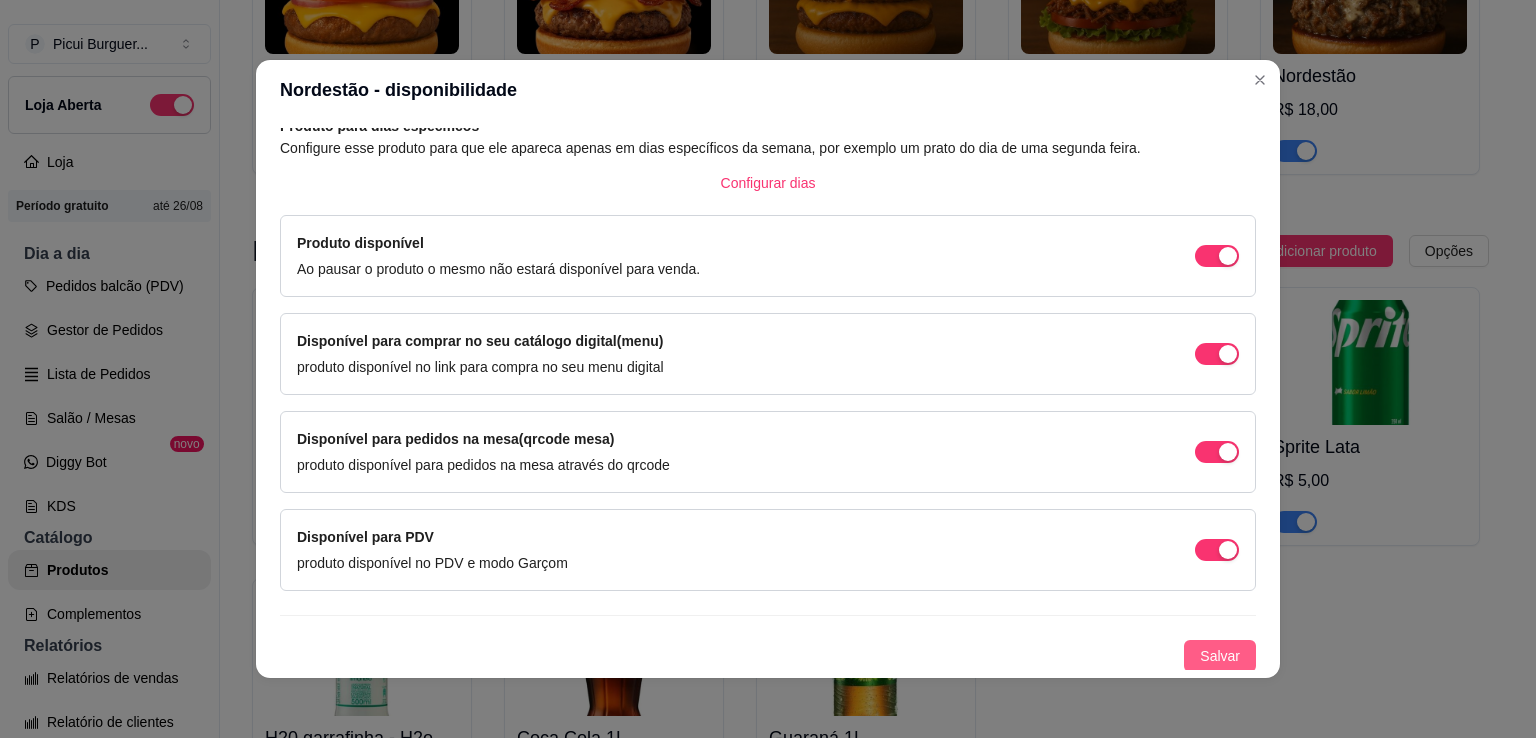 click on "Salvar" at bounding box center (1220, 656) 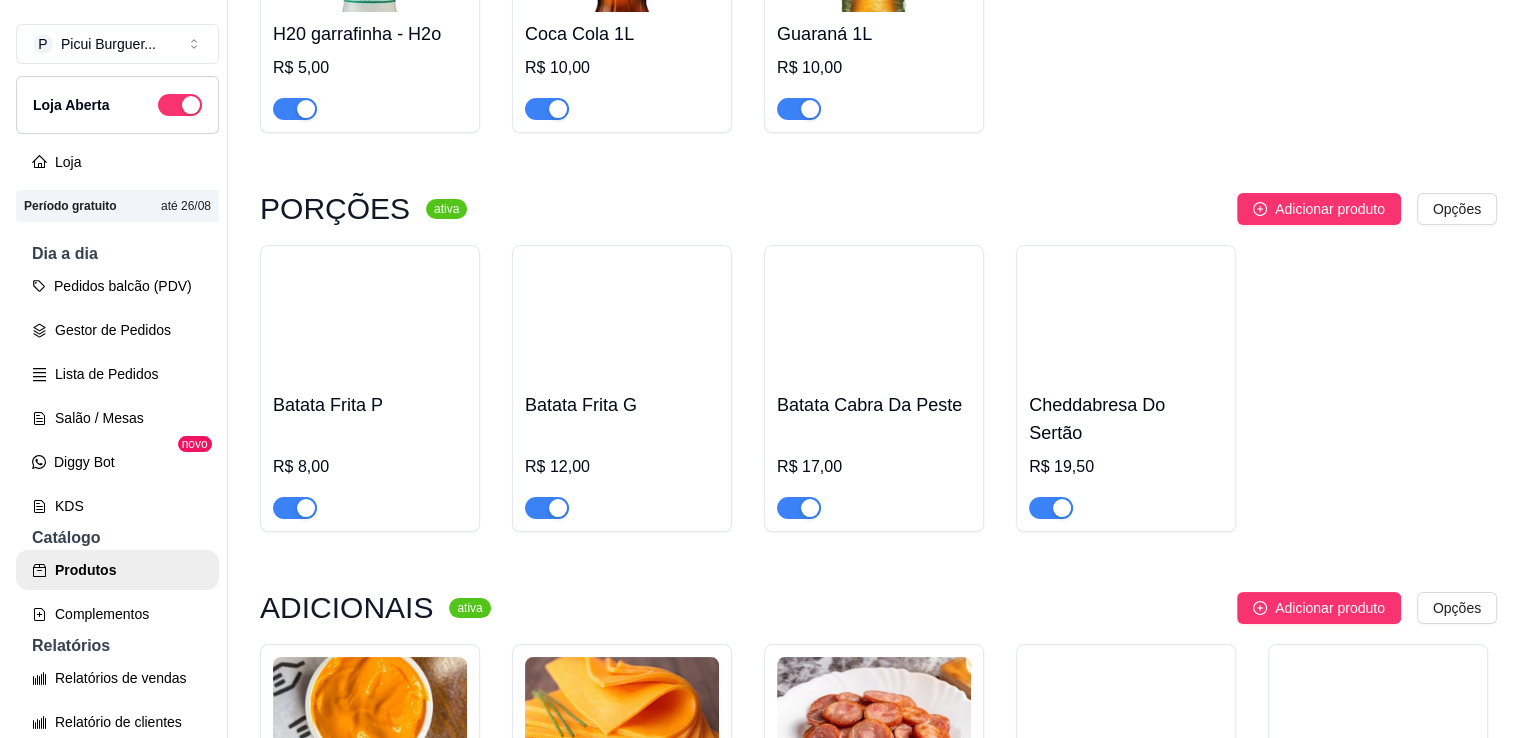 scroll, scrollTop: 1811, scrollLeft: 0, axis: vertical 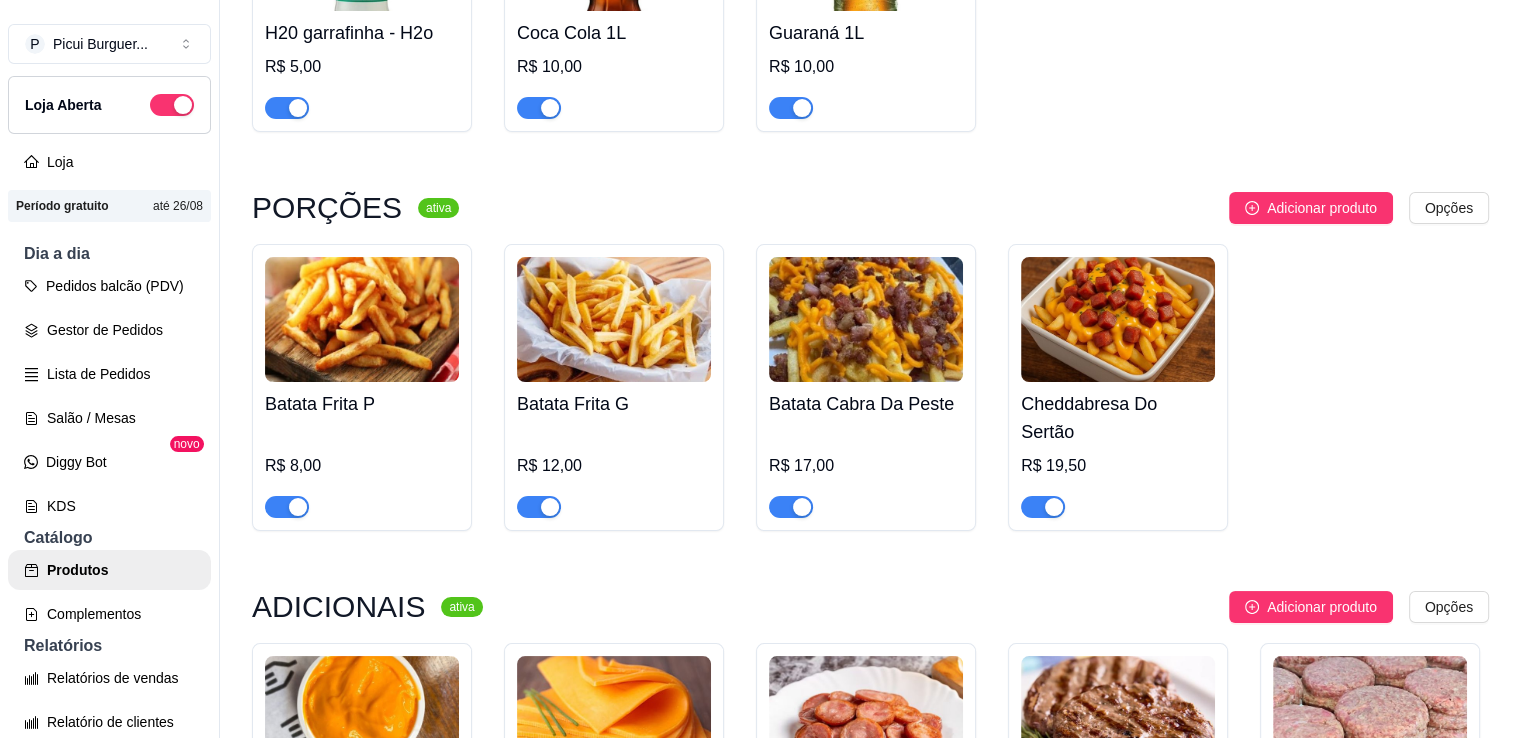 click on "COCA LATA" at bounding box center (362, -258) 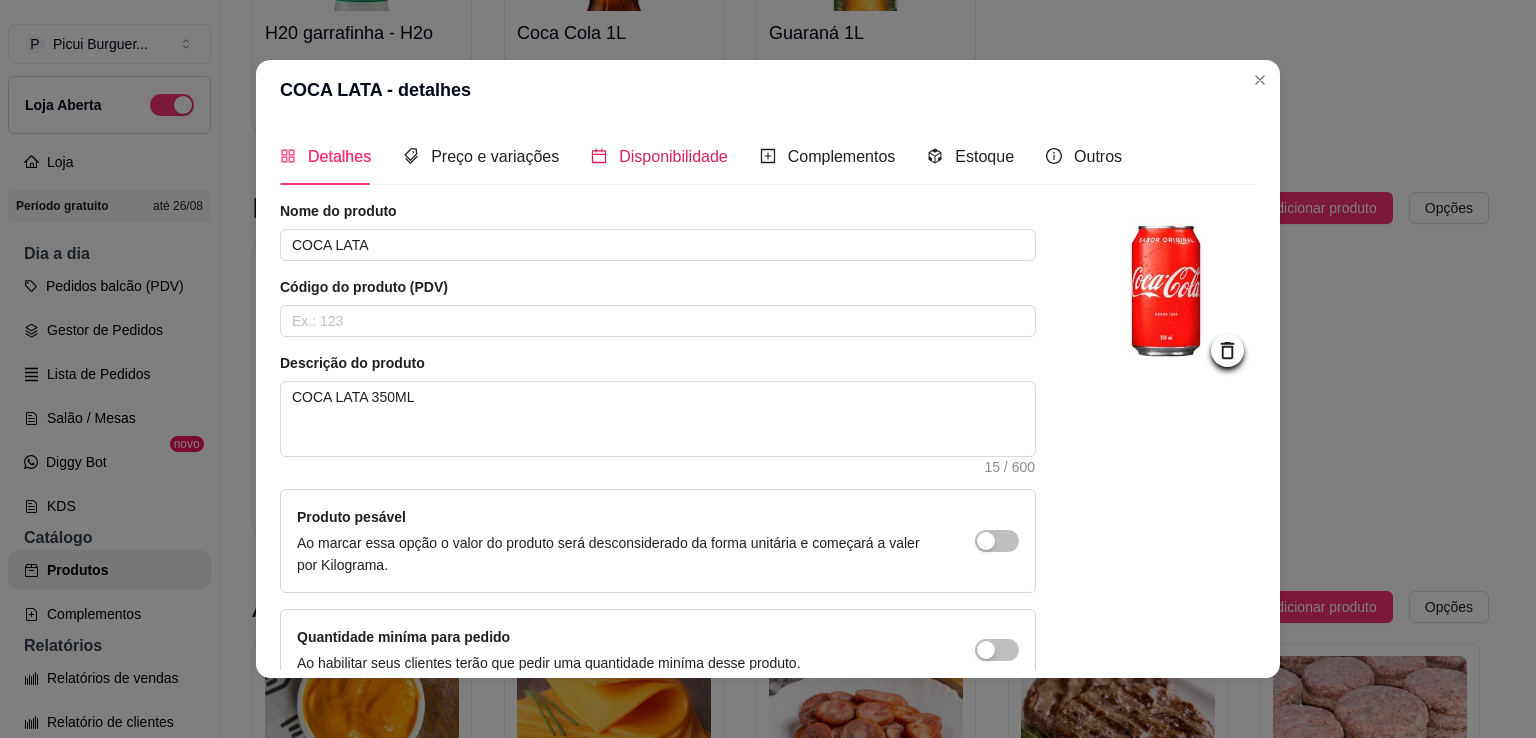click on "Disponibilidade" at bounding box center (673, 156) 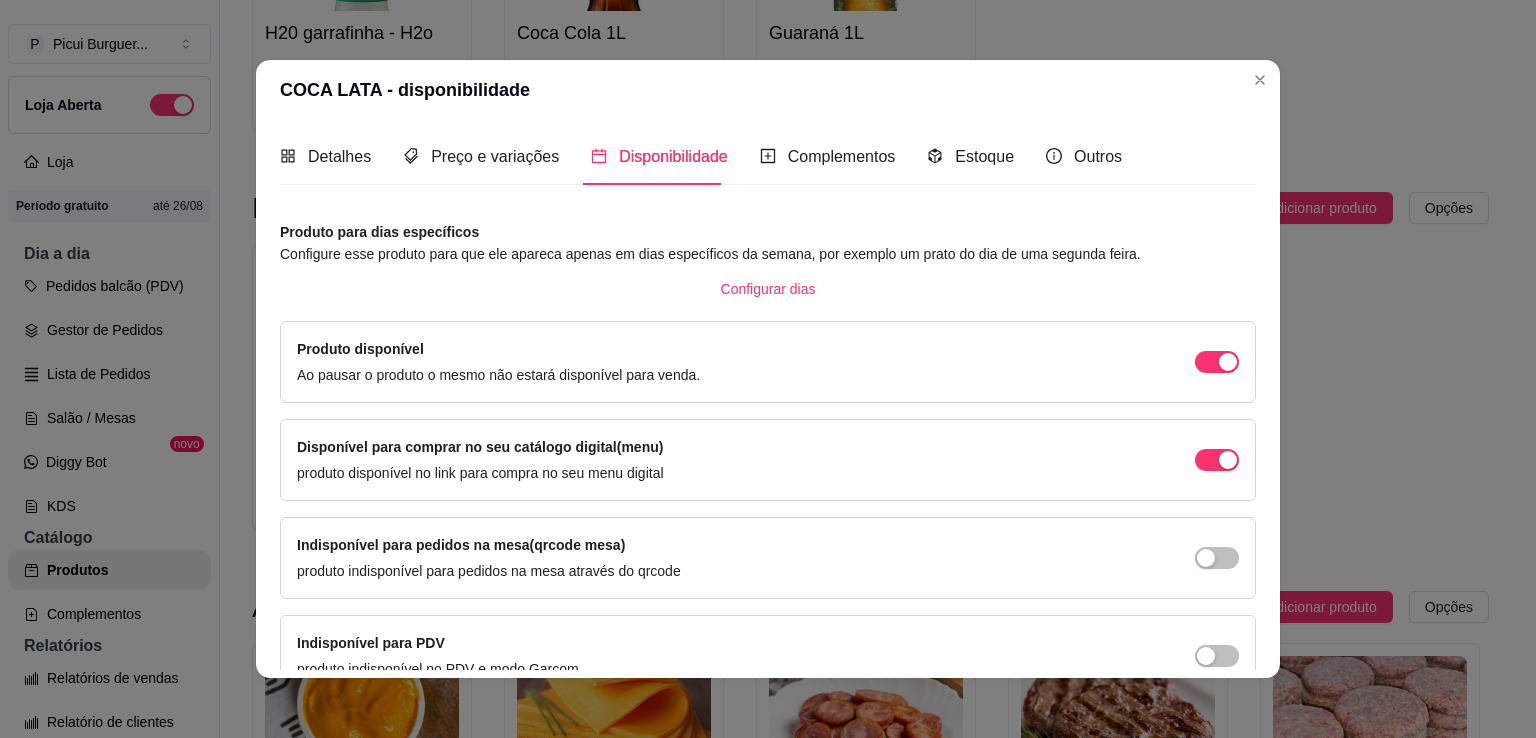 scroll, scrollTop: 106, scrollLeft: 0, axis: vertical 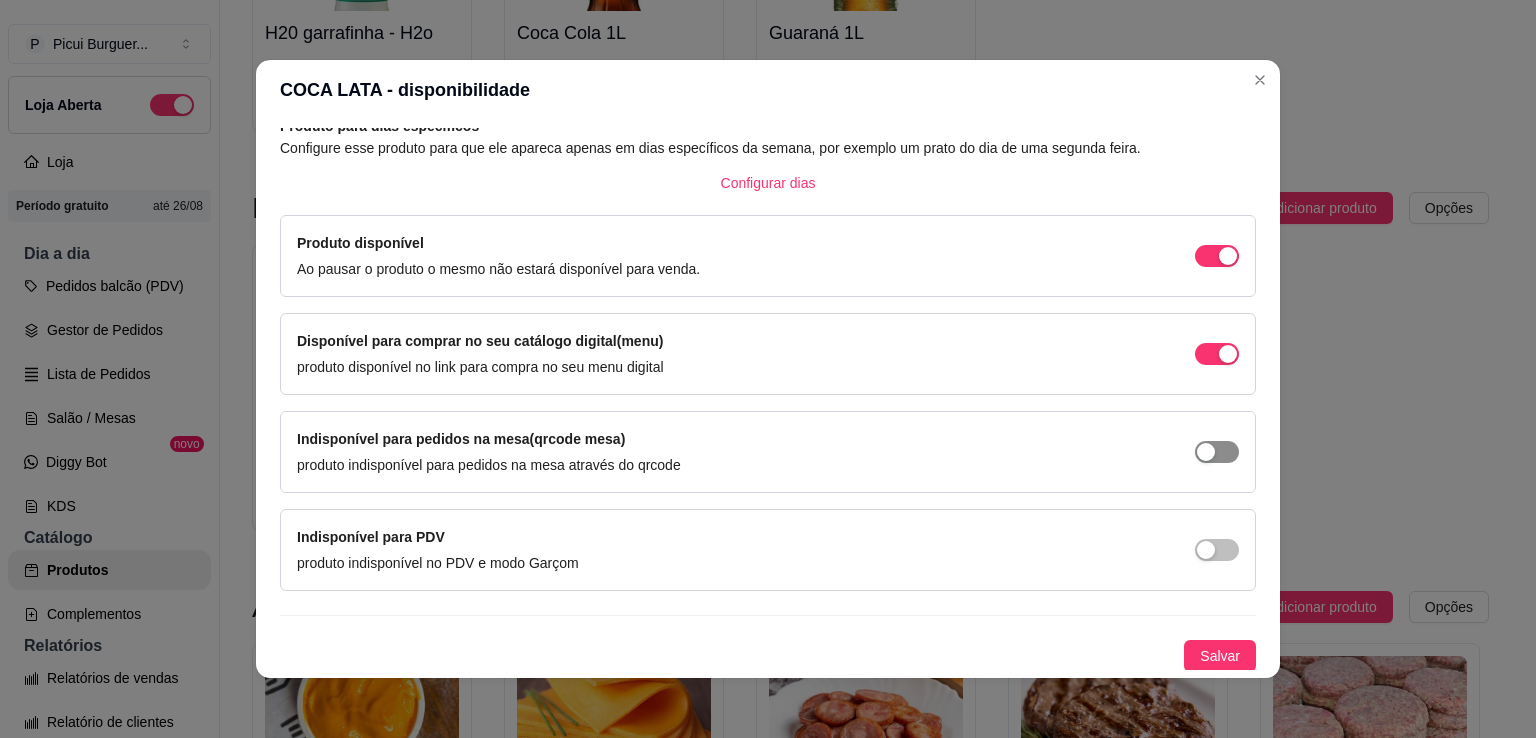 click on "Indisponível para pedidos na mesa(qrcode mesa) produto indisponível para pedidos na mesa através do qrcode" at bounding box center (768, 452) 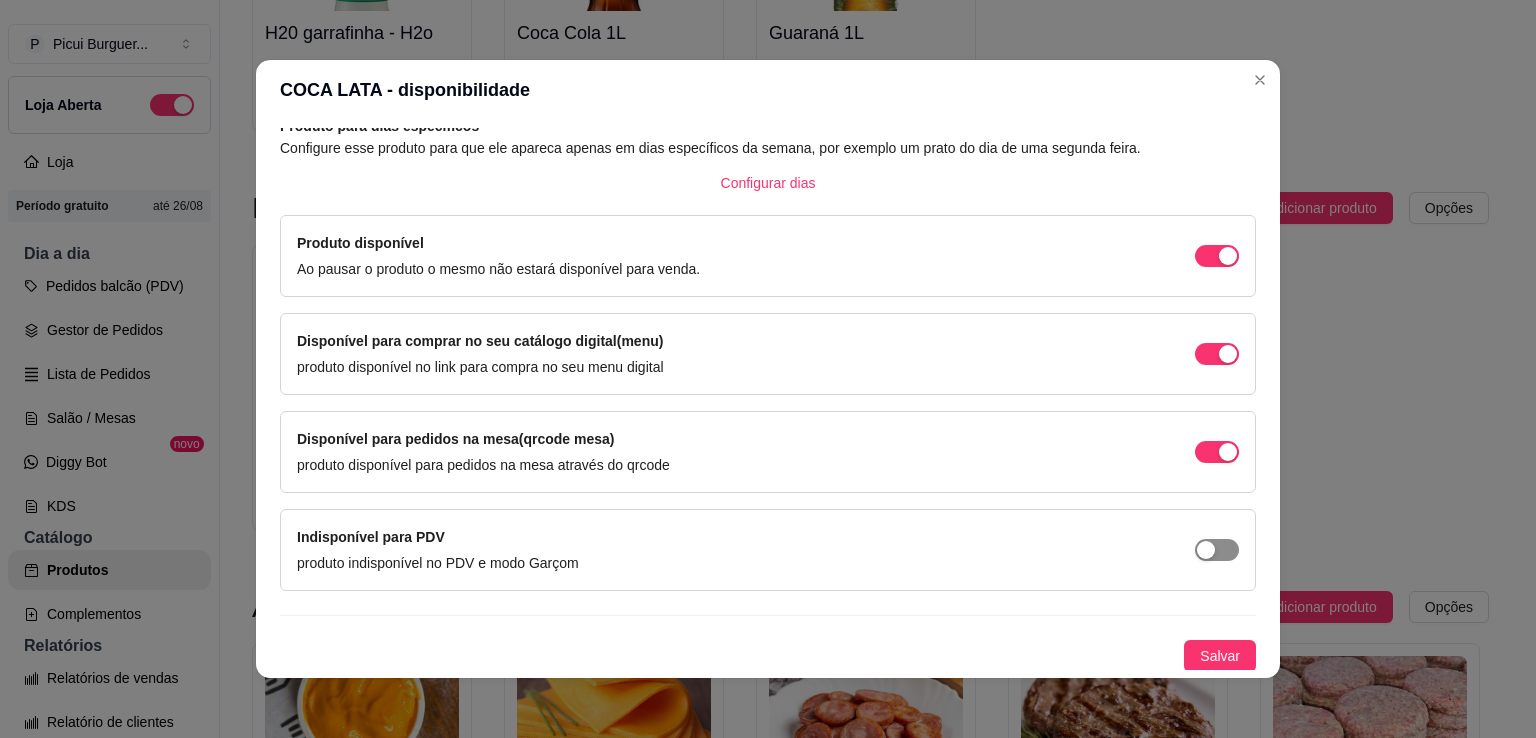 click at bounding box center (1228, 256) 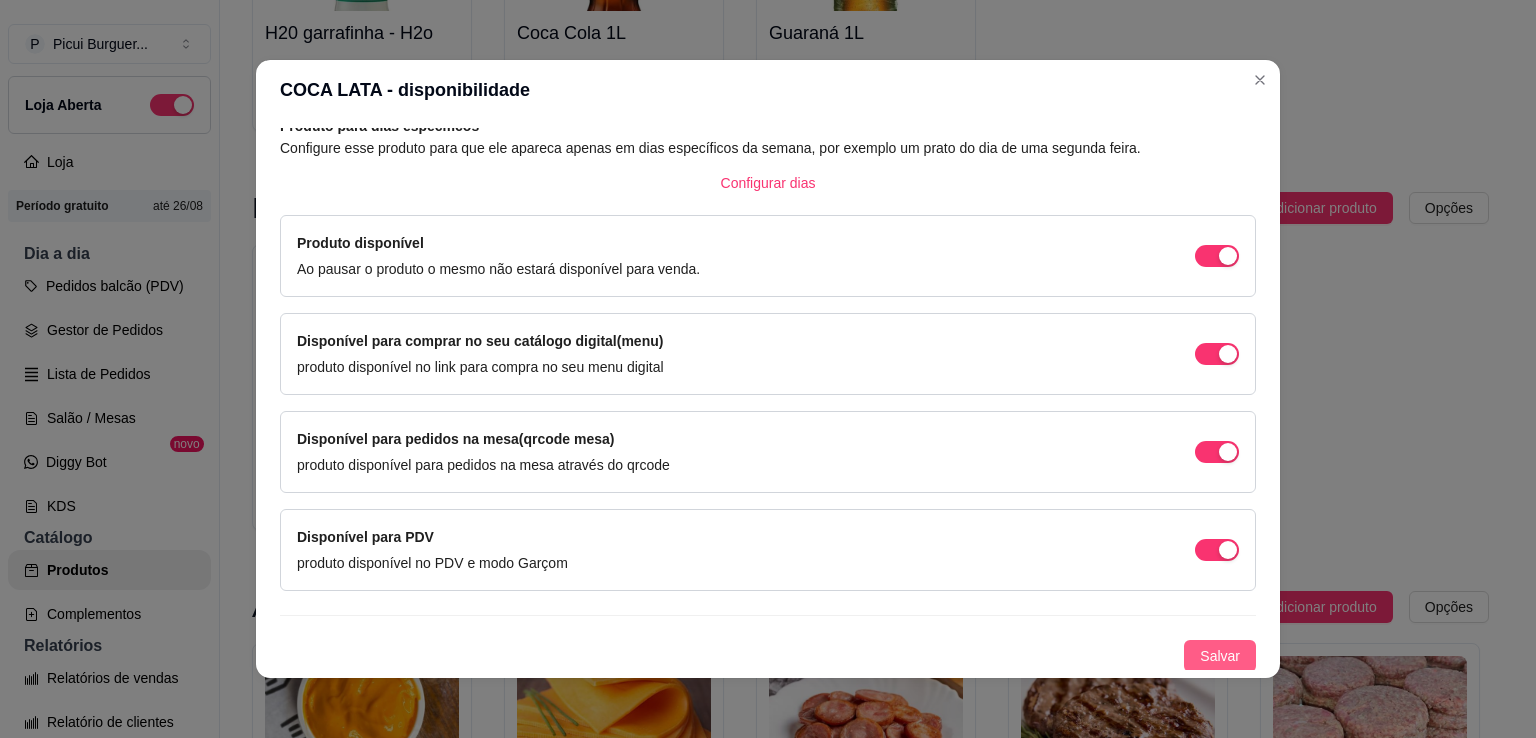 click on "Salvar" at bounding box center (1220, 656) 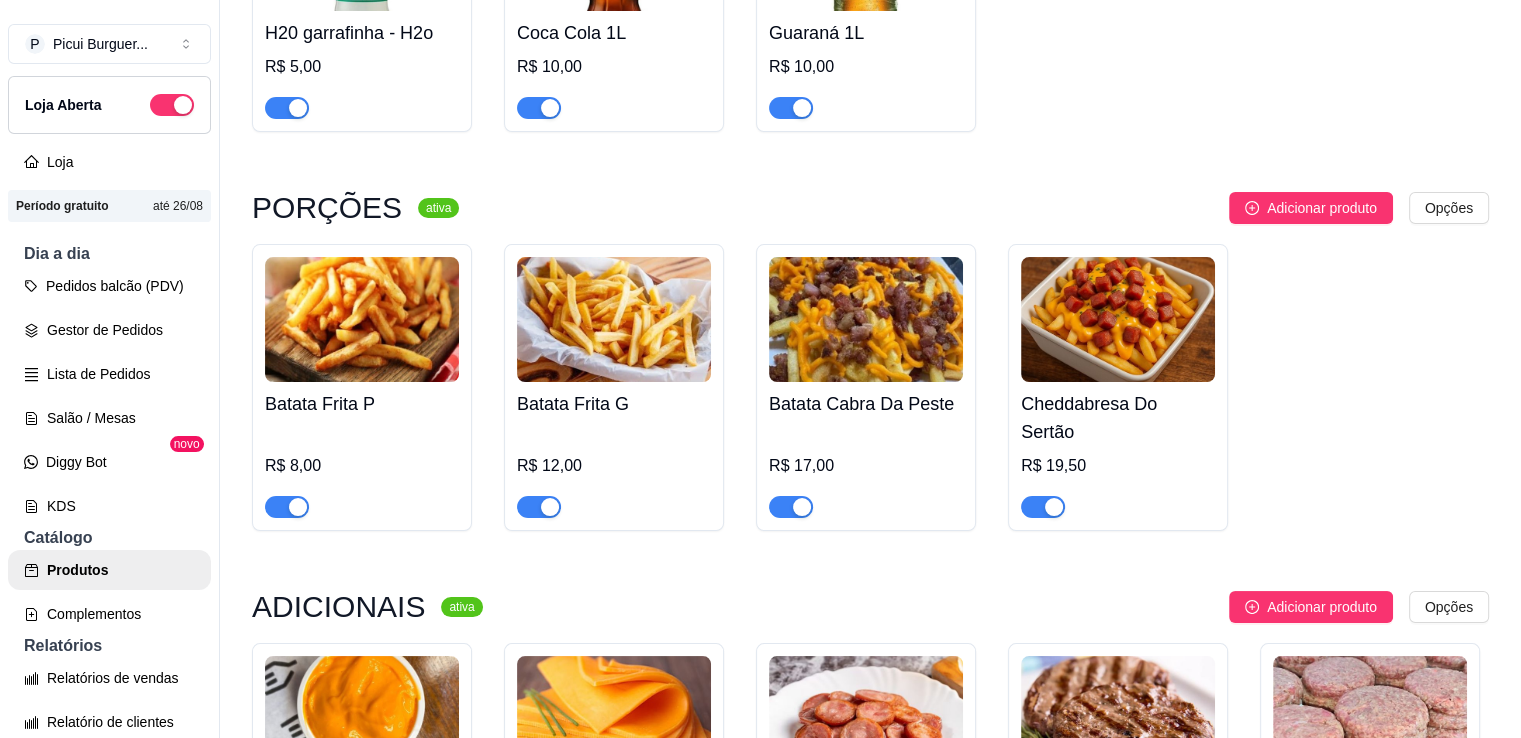 click at bounding box center (614, -343) 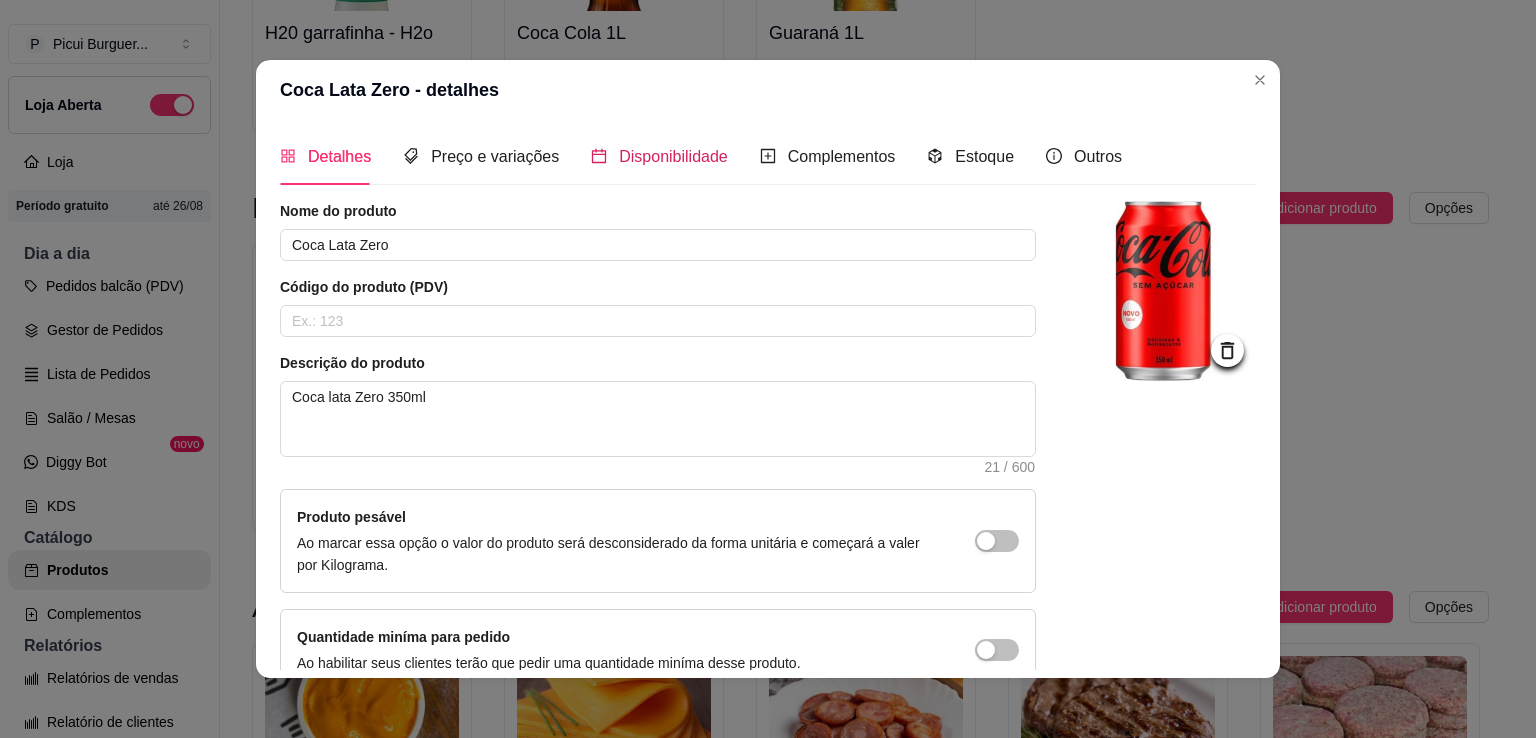 click on "Disponibilidade" at bounding box center (673, 156) 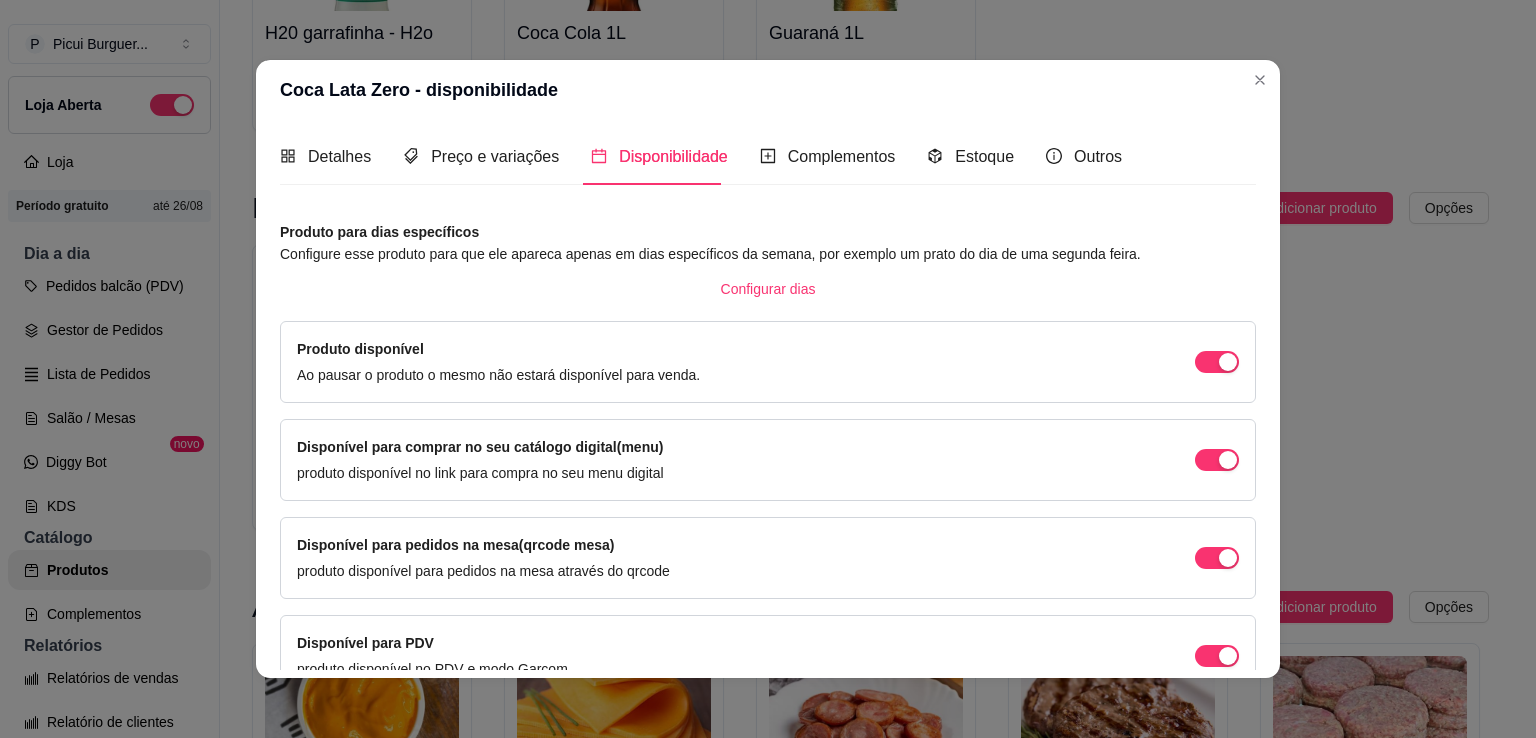 scroll, scrollTop: 106, scrollLeft: 0, axis: vertical 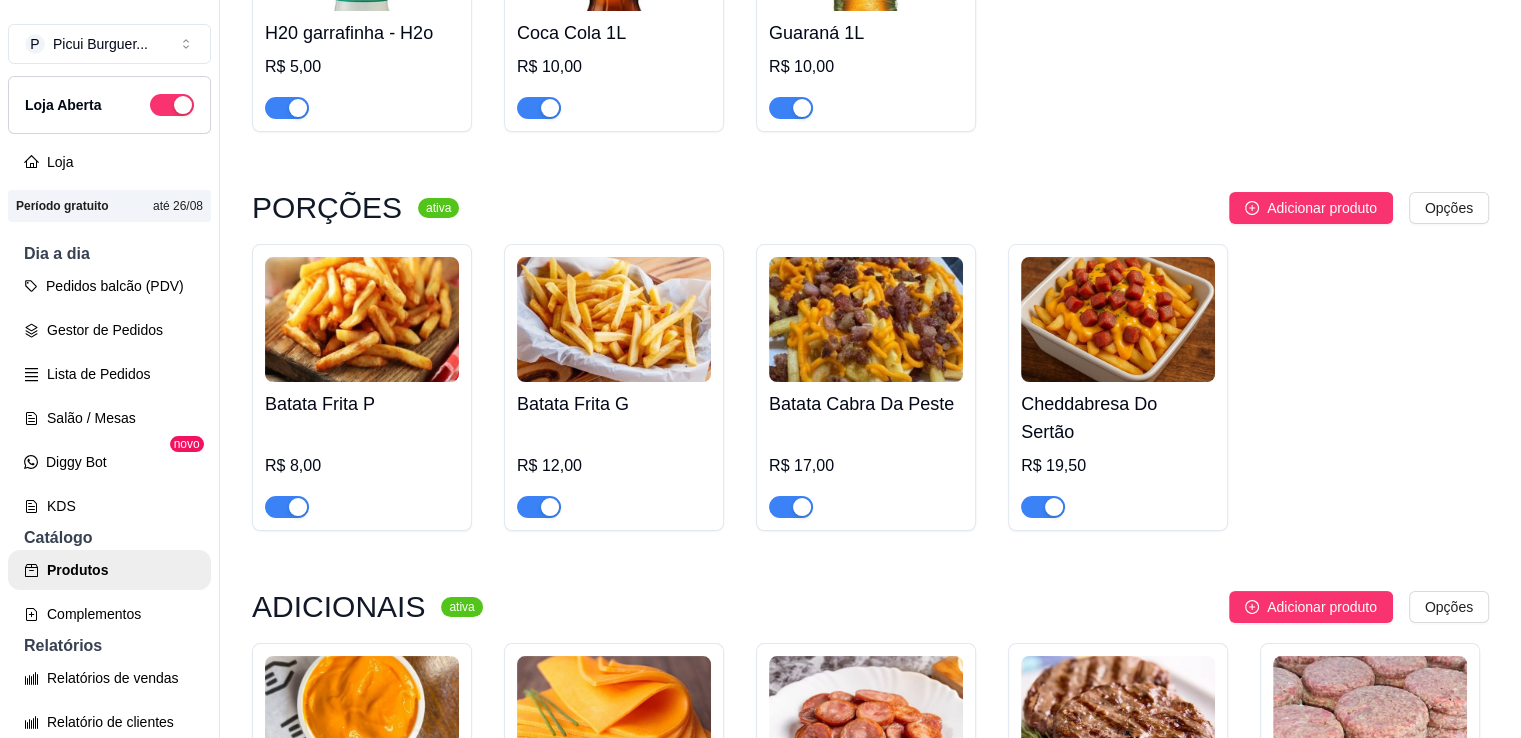 click at bounding box center (866, -343) 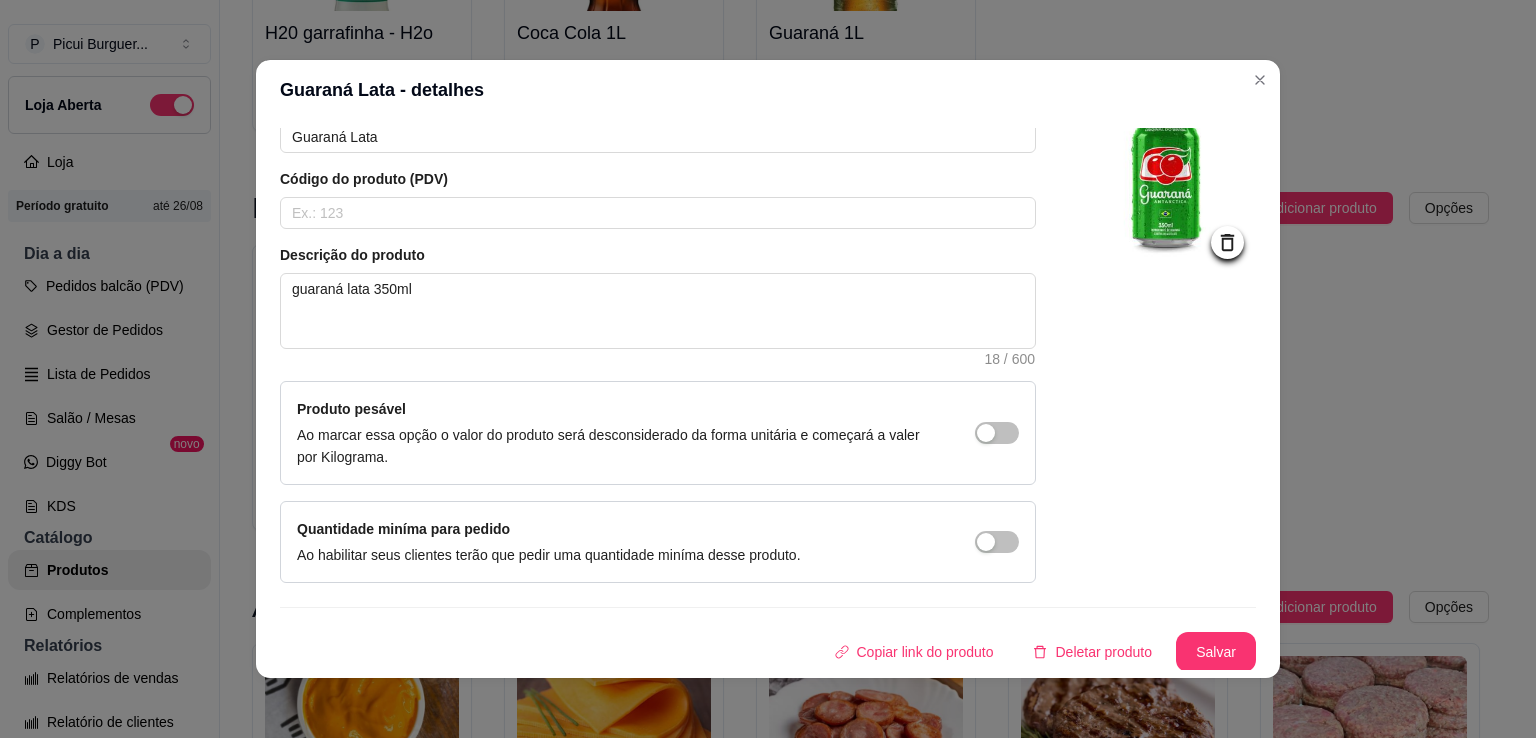 scroll, scrollTop: 0, scrollLeft: 0, axis: both 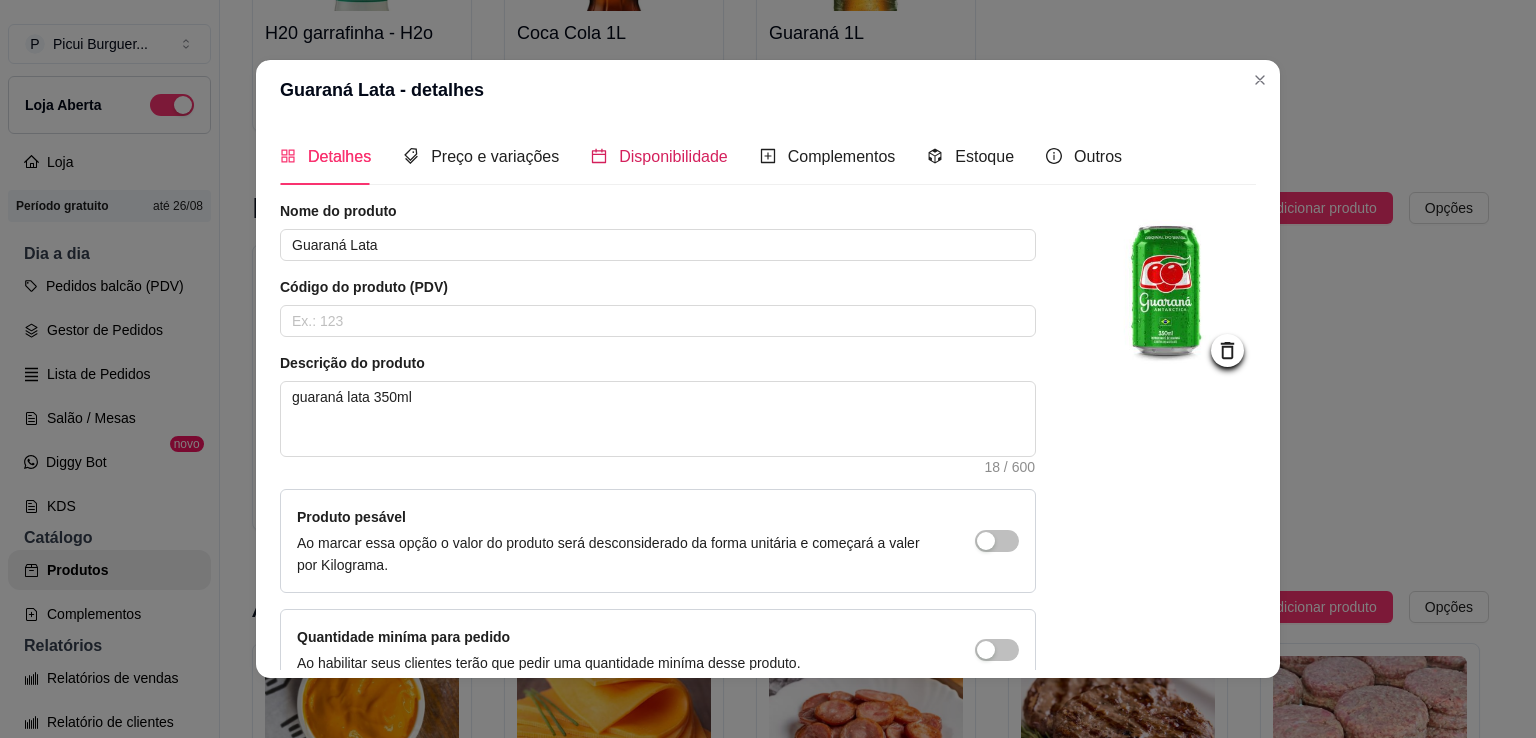 click on "Disponibilidade" at bounding box center (659, 156) 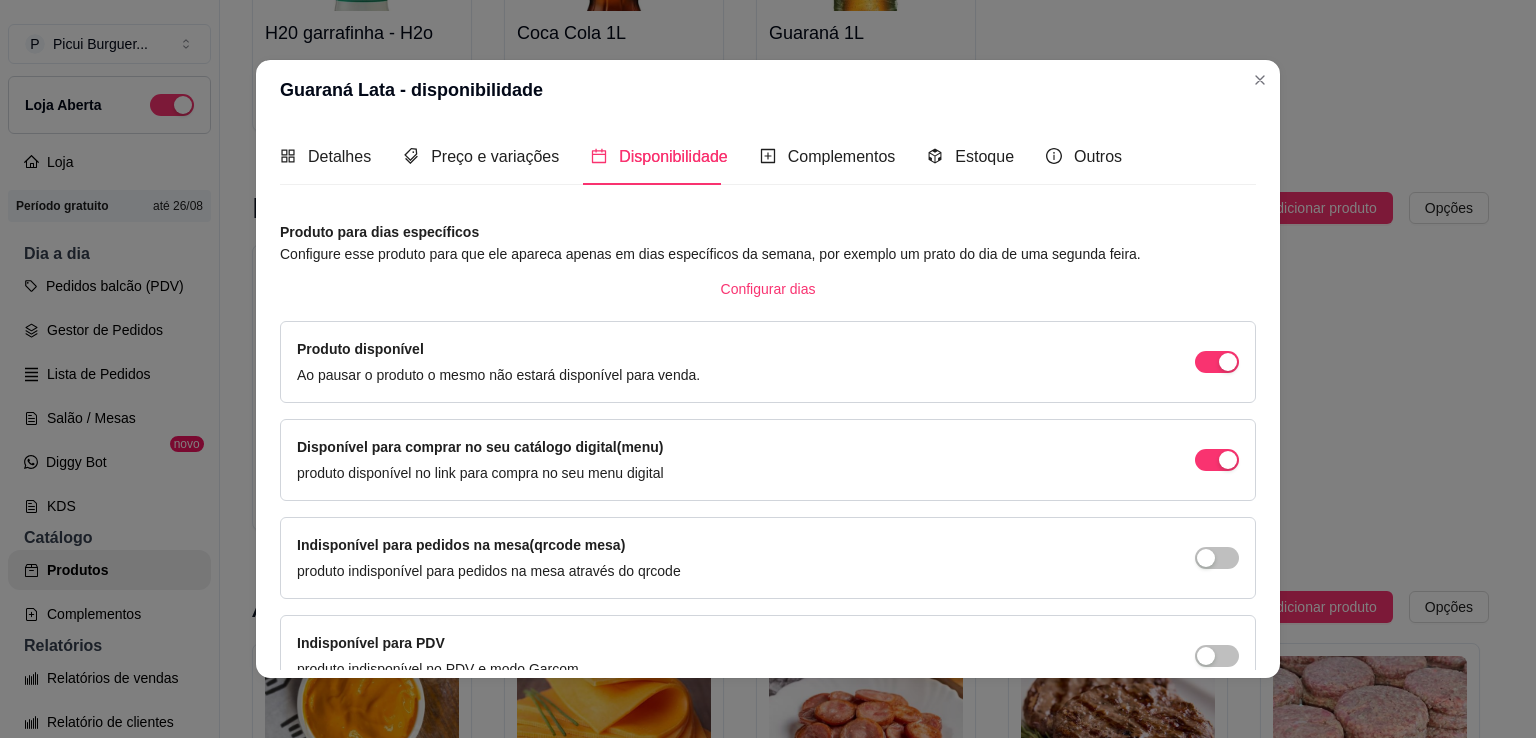 scroll, scrollTop: 106, scrollLeft: 0, axis: vertical 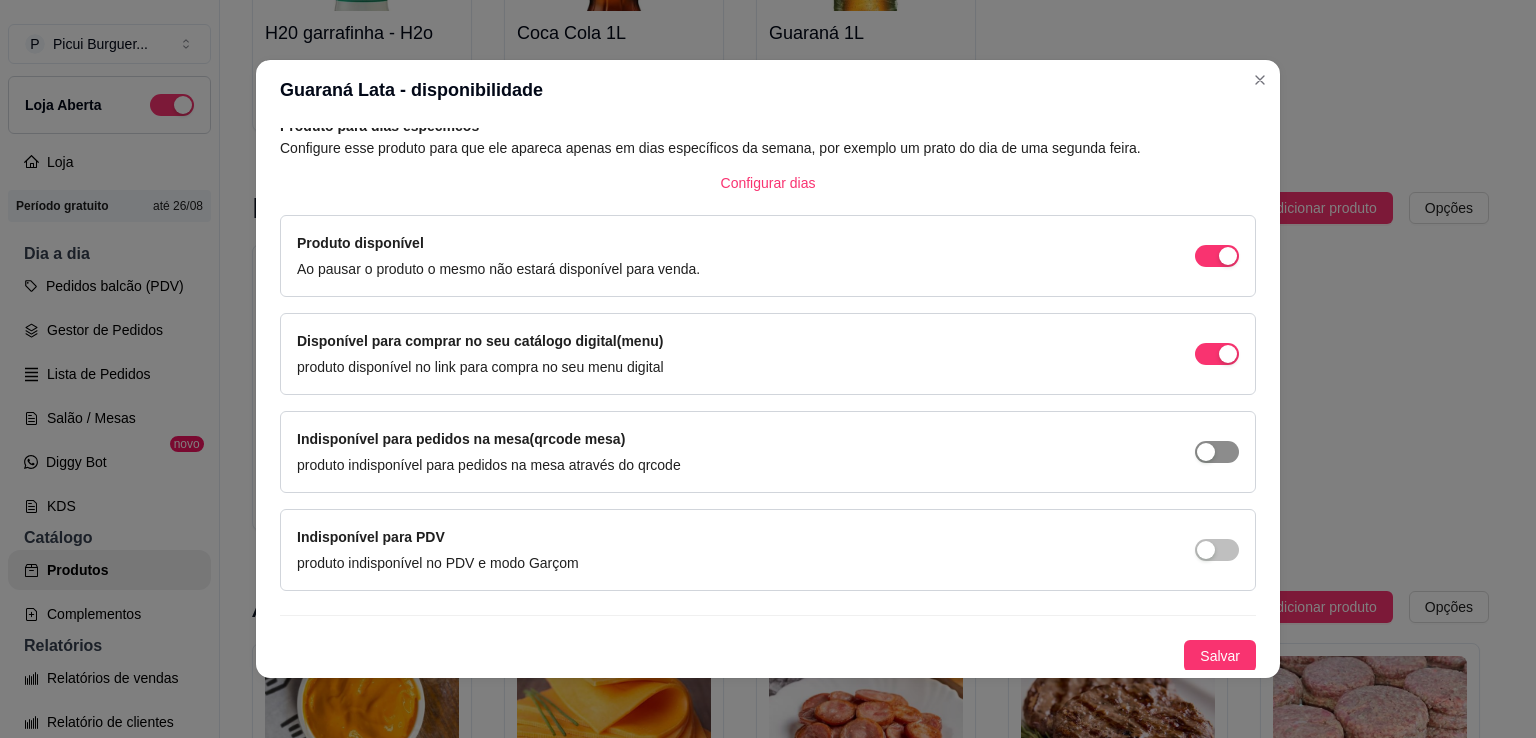 click at bounding box center [1217, 256] 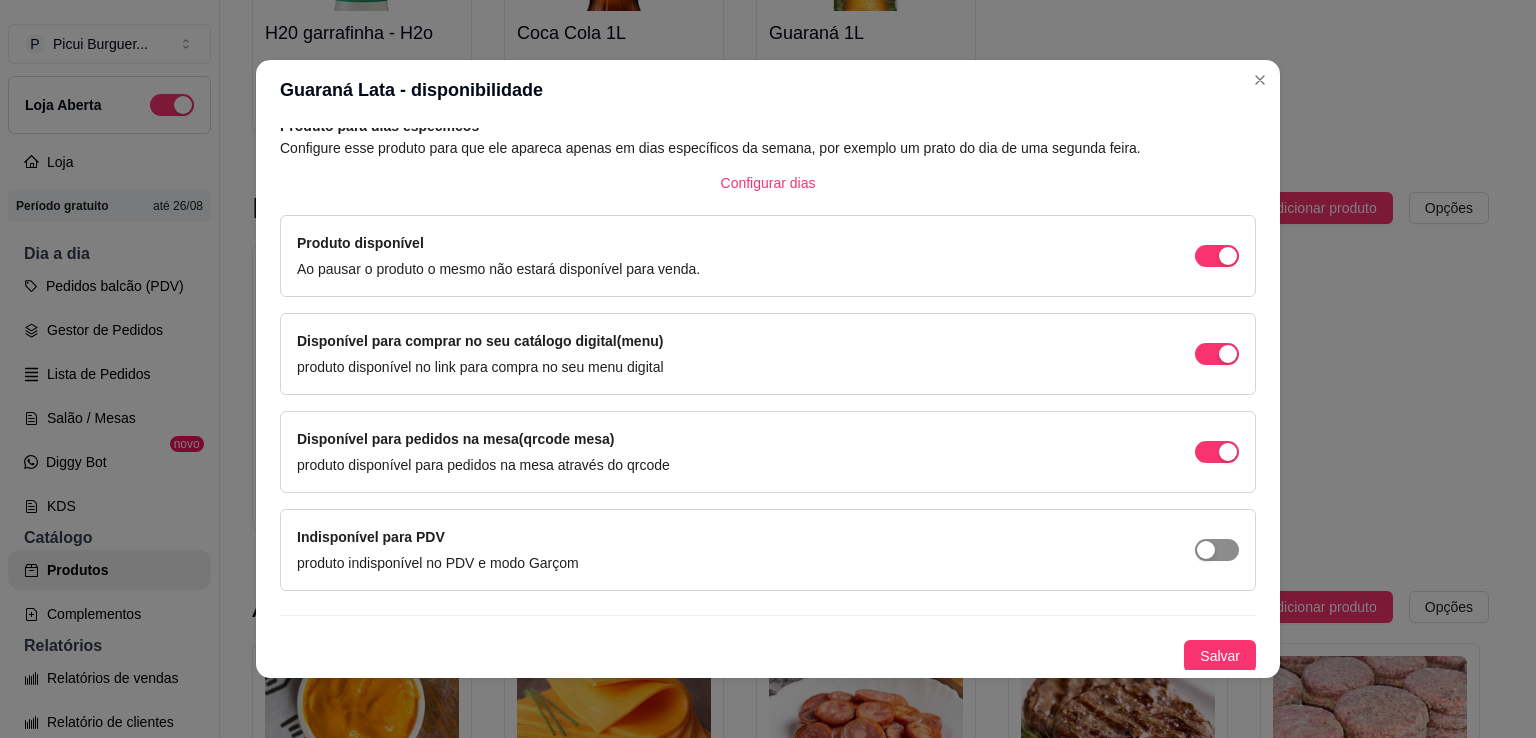 click at bounding box center [1217, 256] 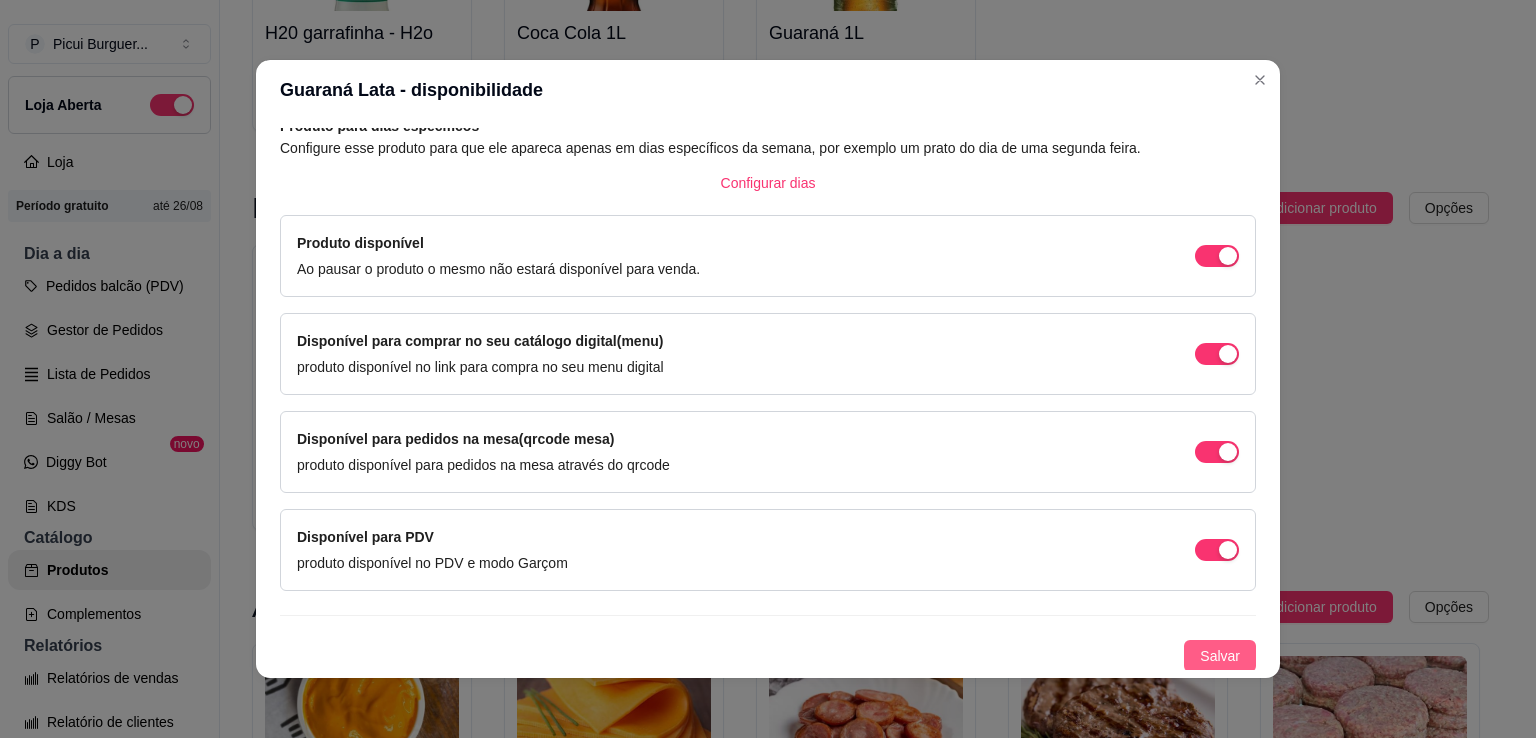click on "Salvar" at bounding box center [1220, 656] 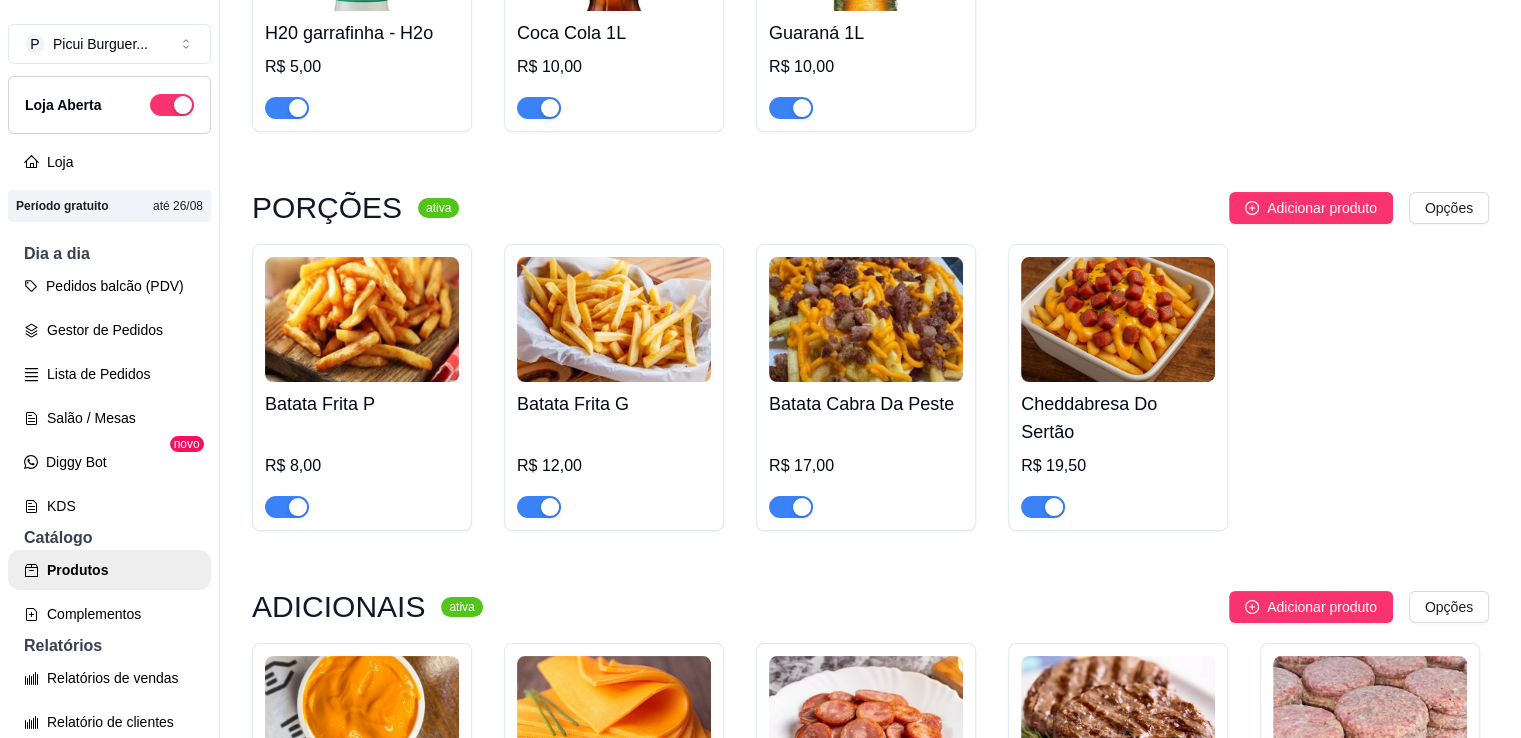 click on "Fanta Lata   R$ 5,00" at bounding box center [1118, -226] 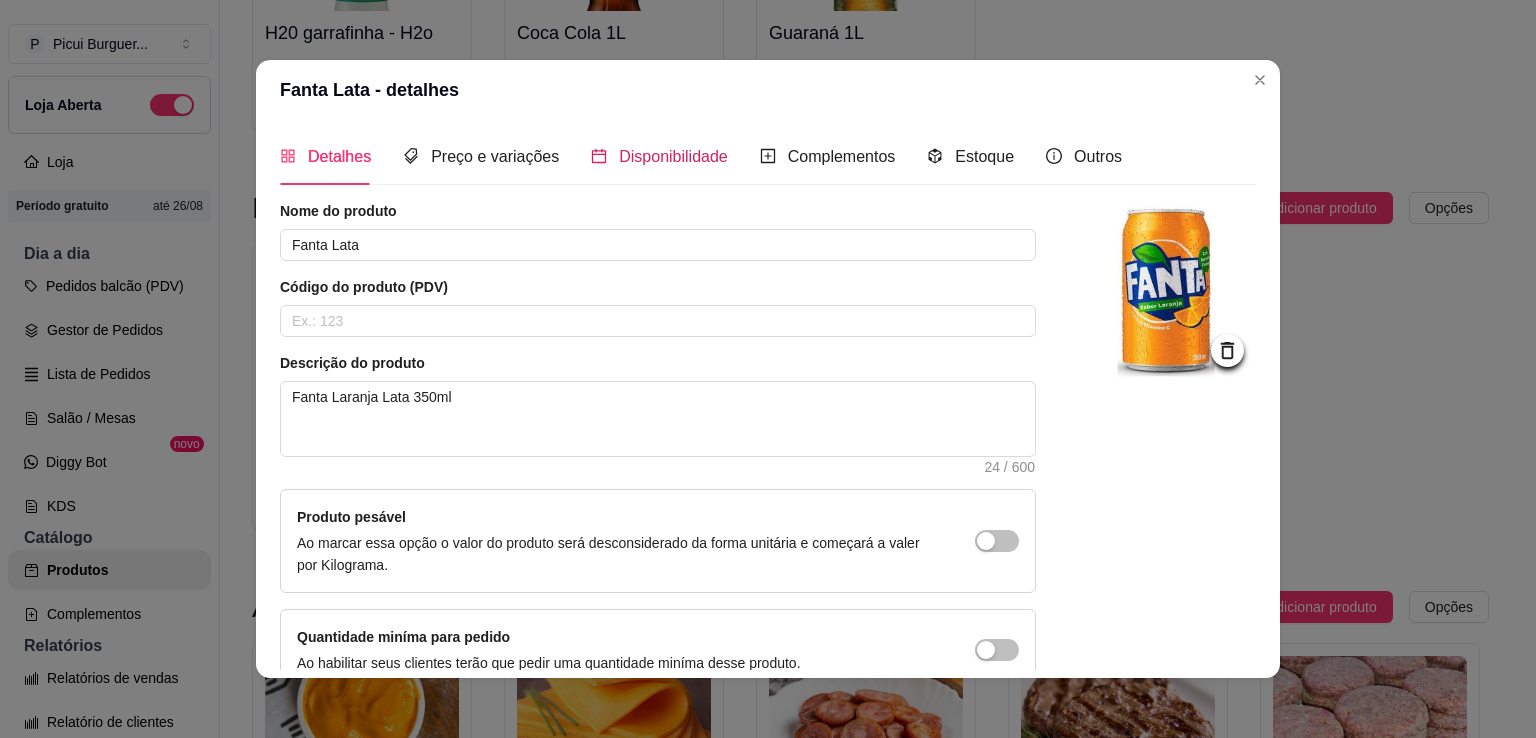 click on "Disponibilidade" at bounding box center [673, 156] 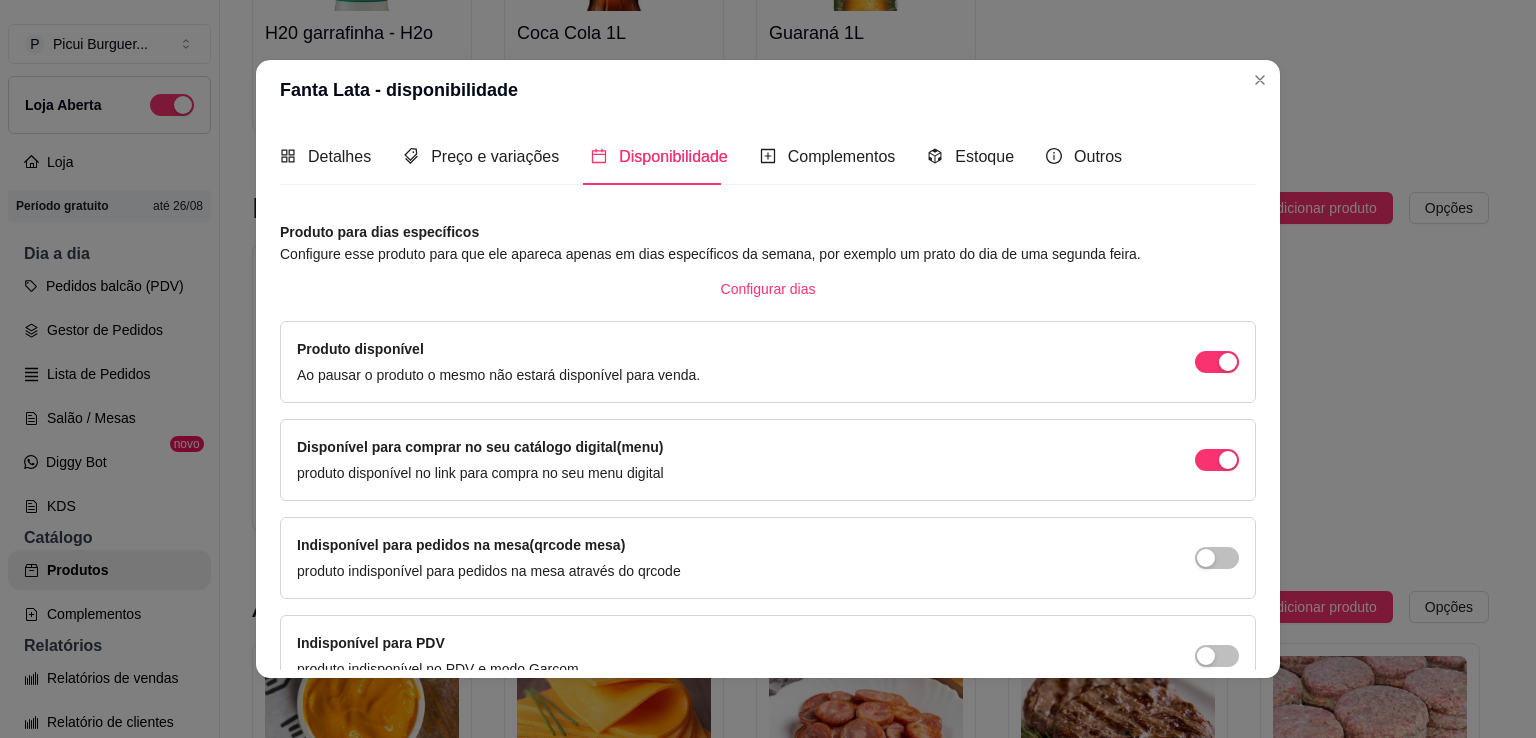 scroll, scrollTop: 106, scrollLeft: 0, axis: vertical 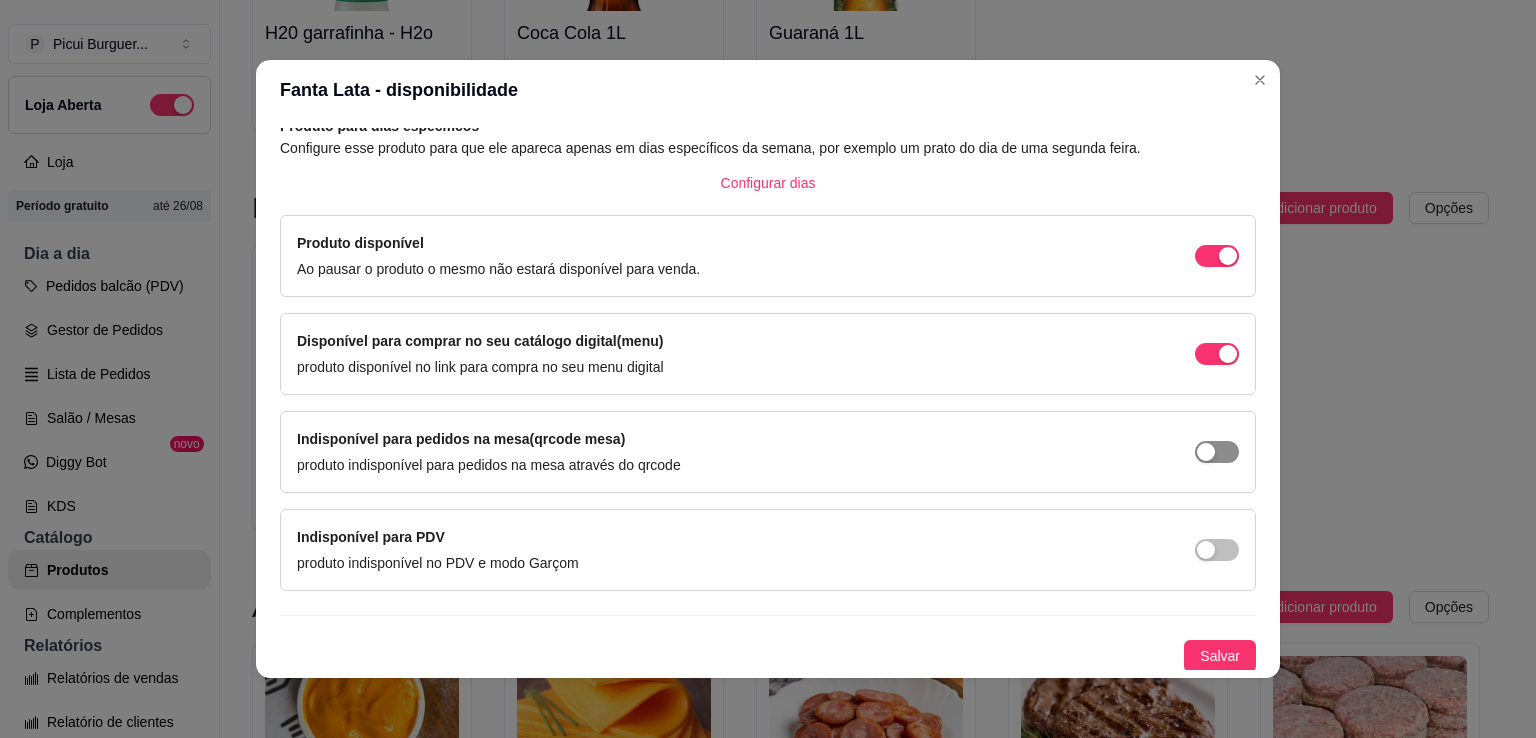 click at bounding box center (1217, 256) 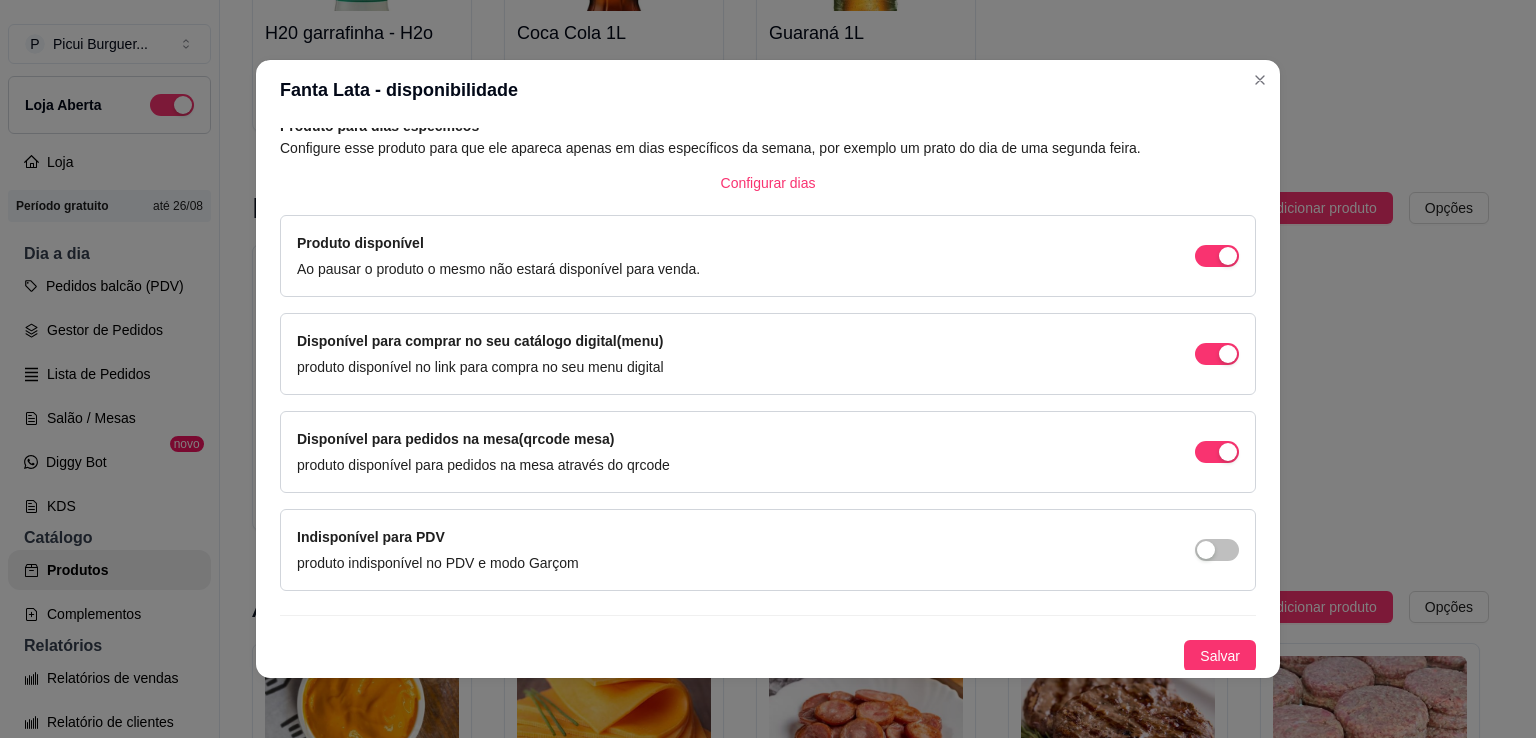 click on "Indisponível para PDV produto indisponível no PDV e modo Garçom" at bounding box center (768, 550) 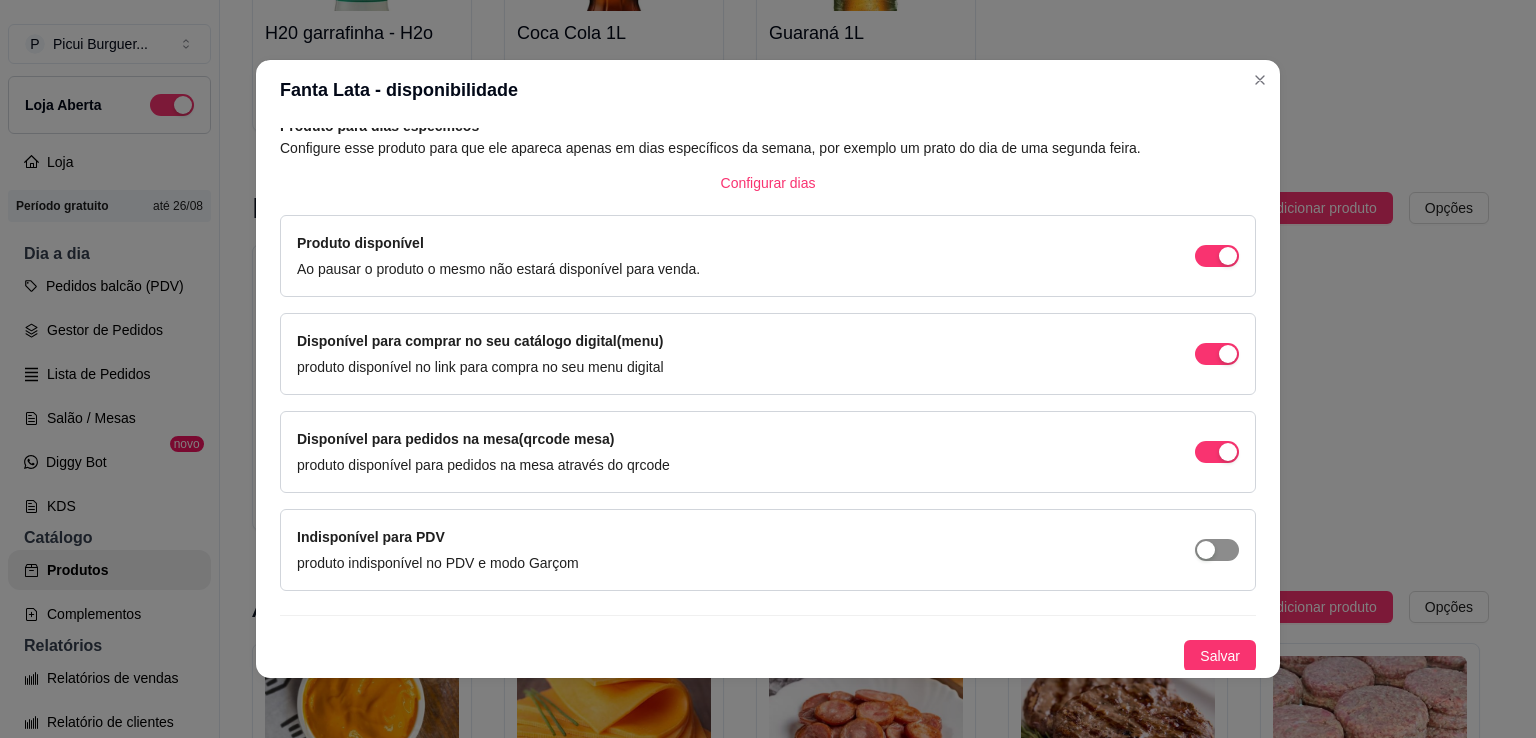 click at bounding box center (1217, 256) 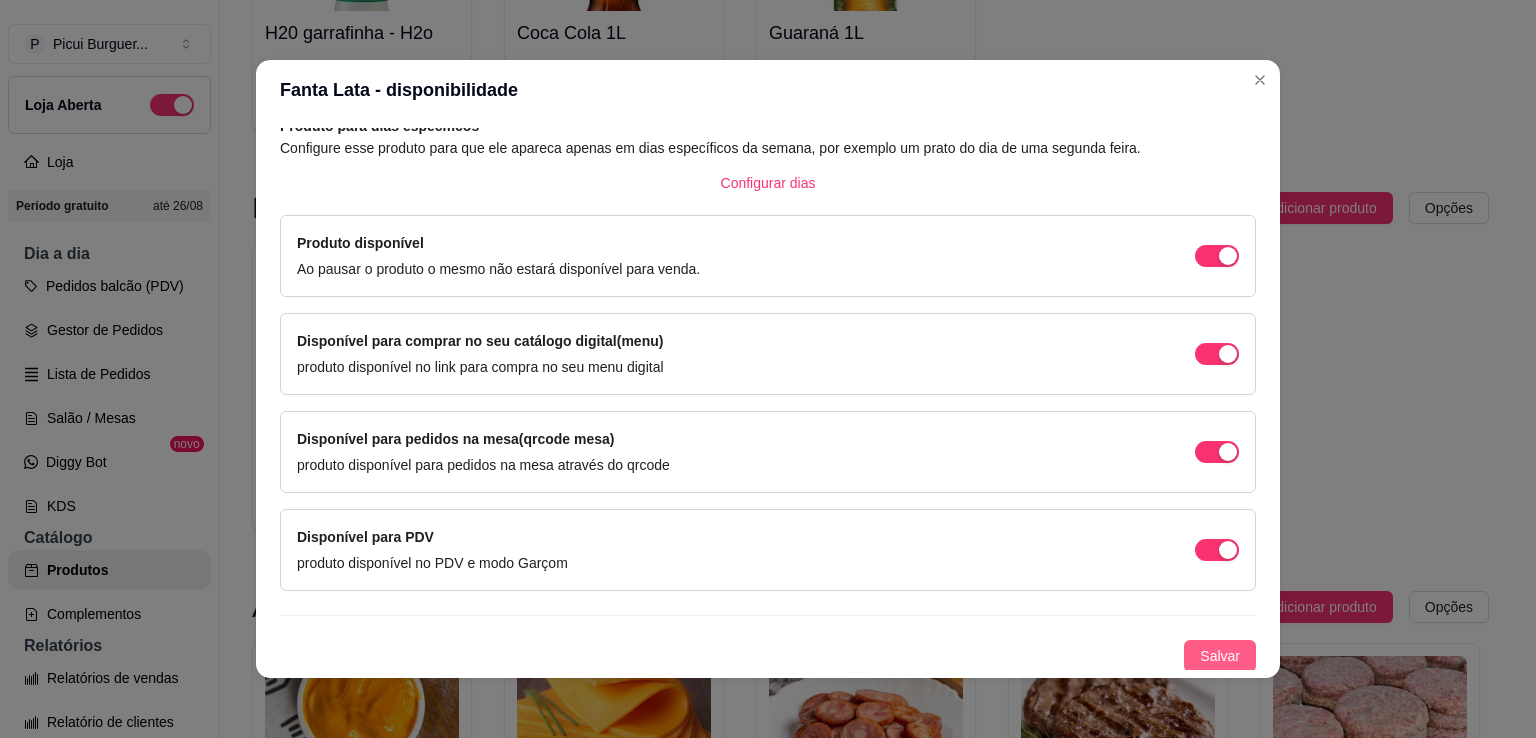 click on "Salvar" at bounding box center [1220, 656] 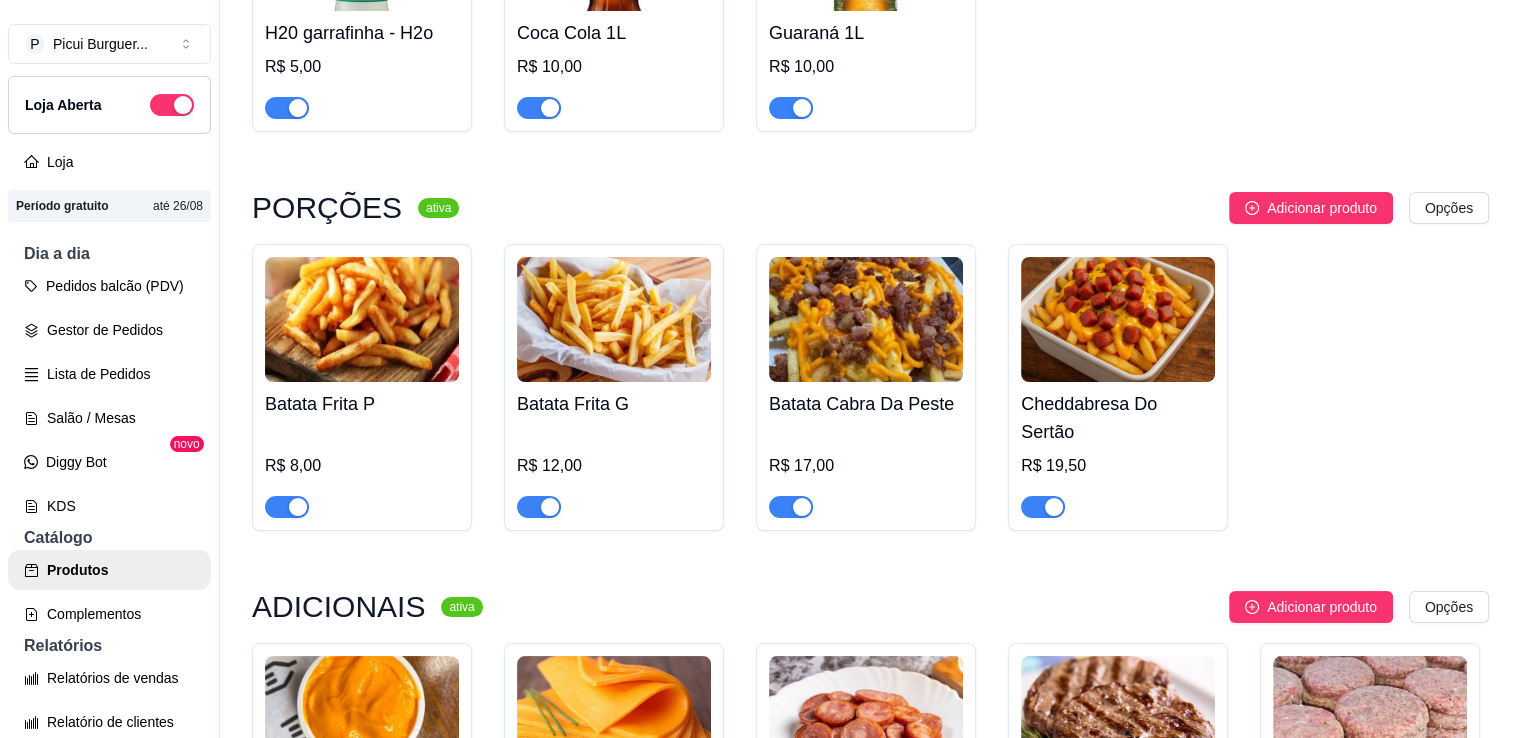 click at bounding box center [1118, -343] 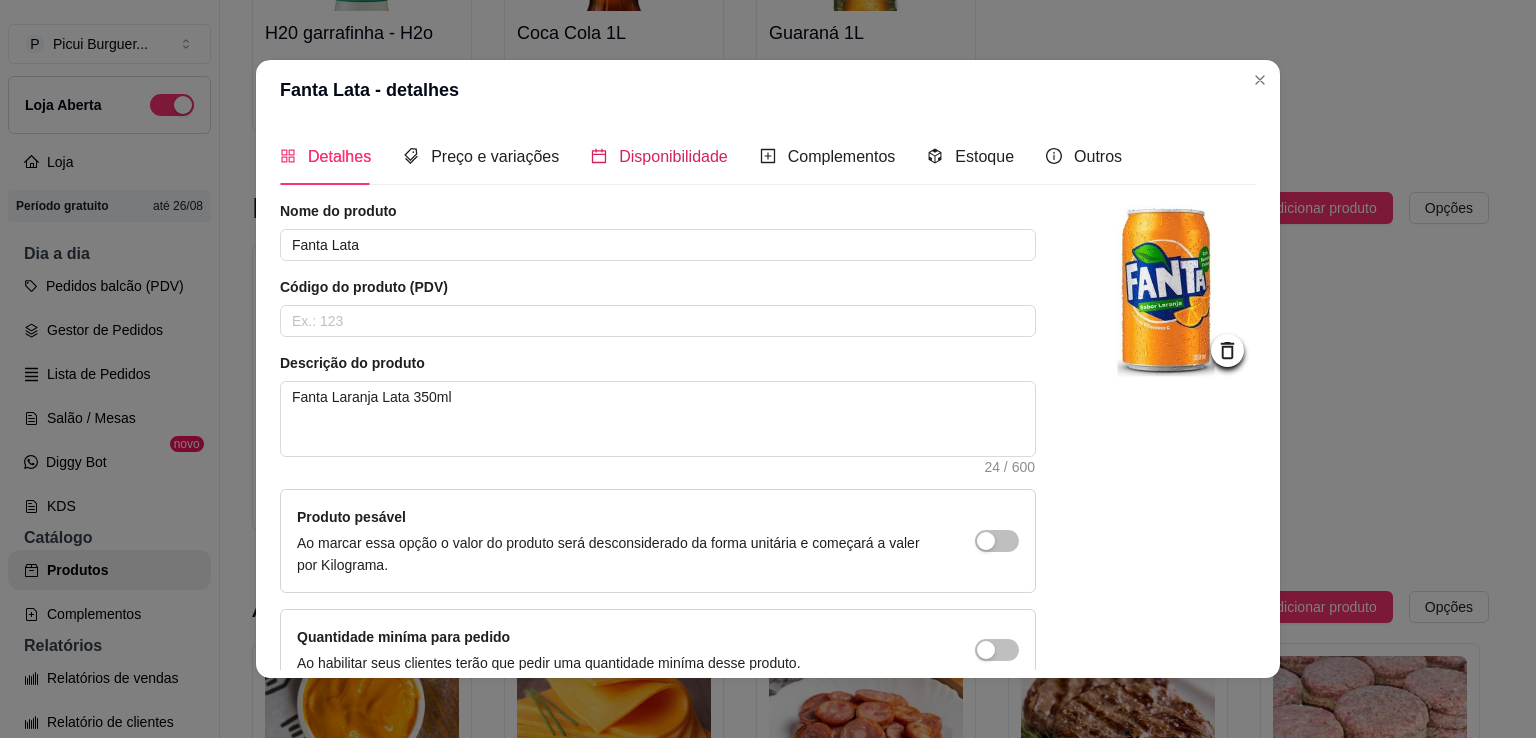click on "Disponibilidade" at bounding box center (673, 156) 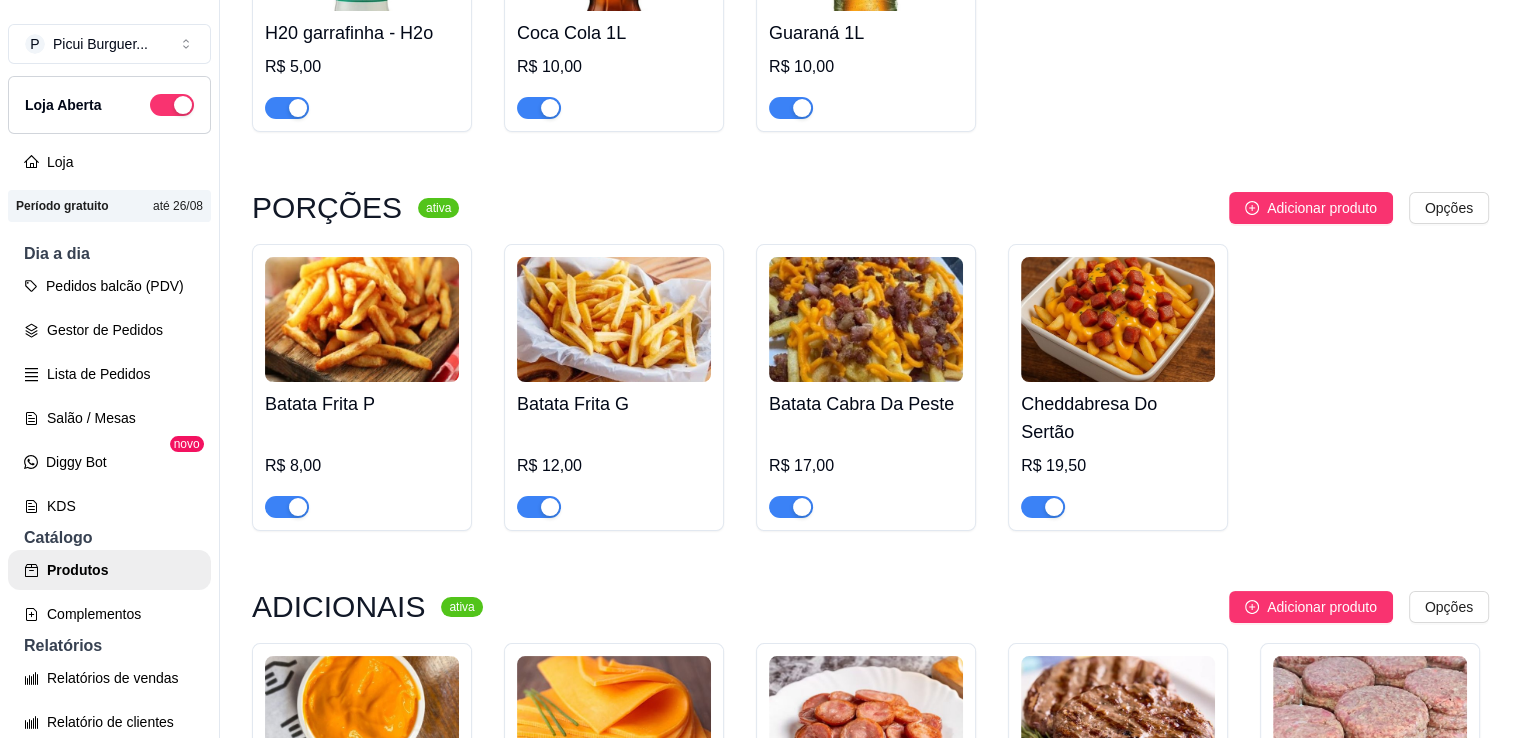 click at bounding box center [1370, -343] 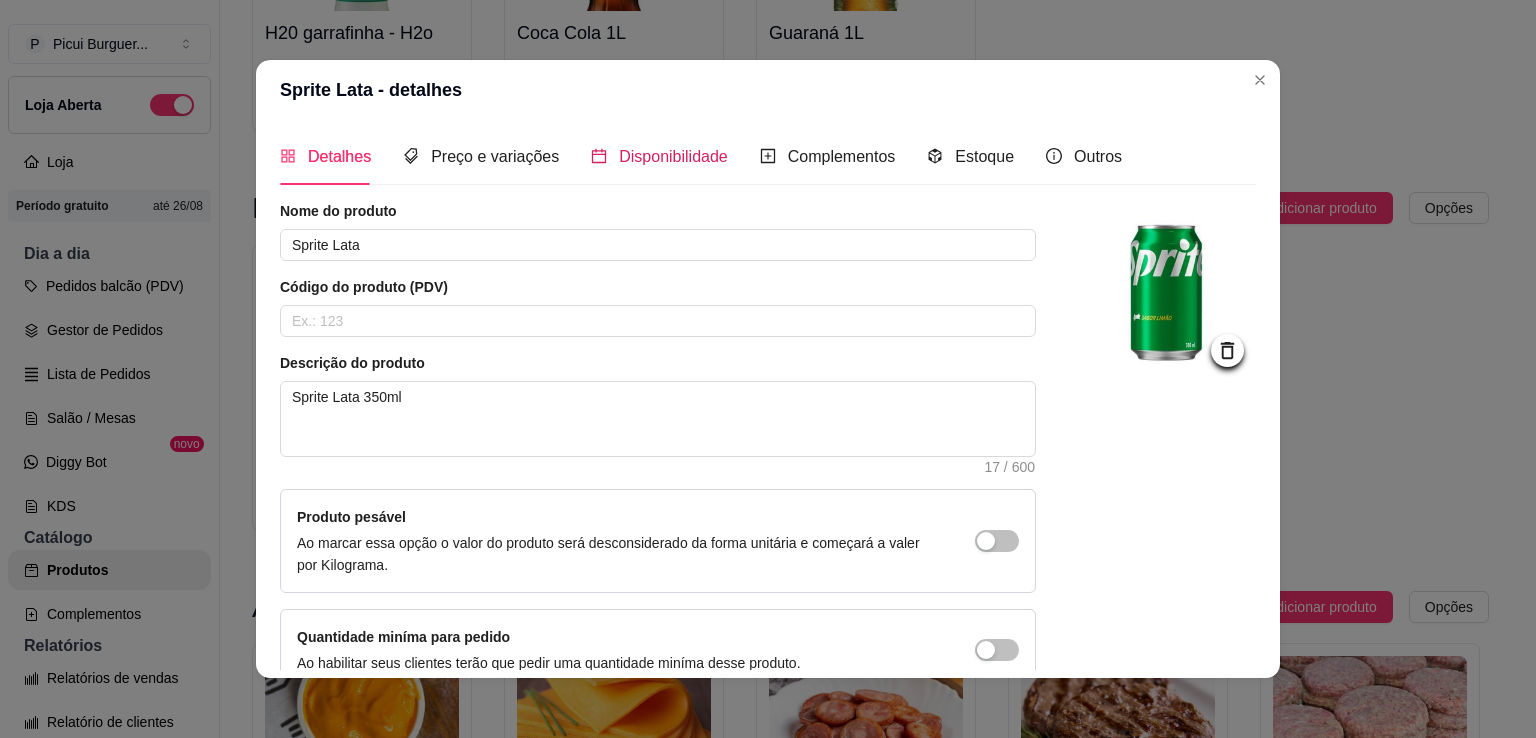 click on "Disponibilidade" at bounding box center (659, 156) 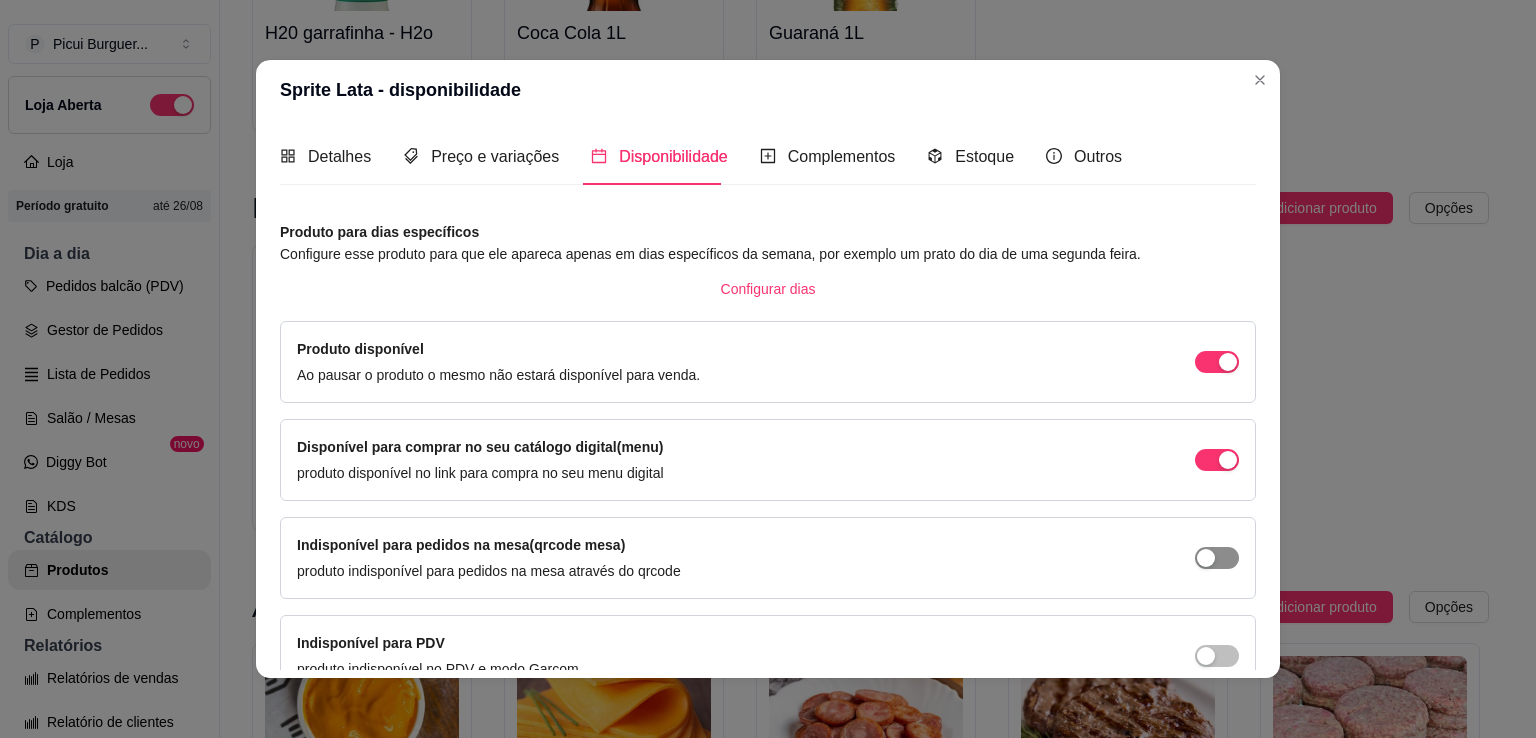 click at bounding box center (1217, 362) 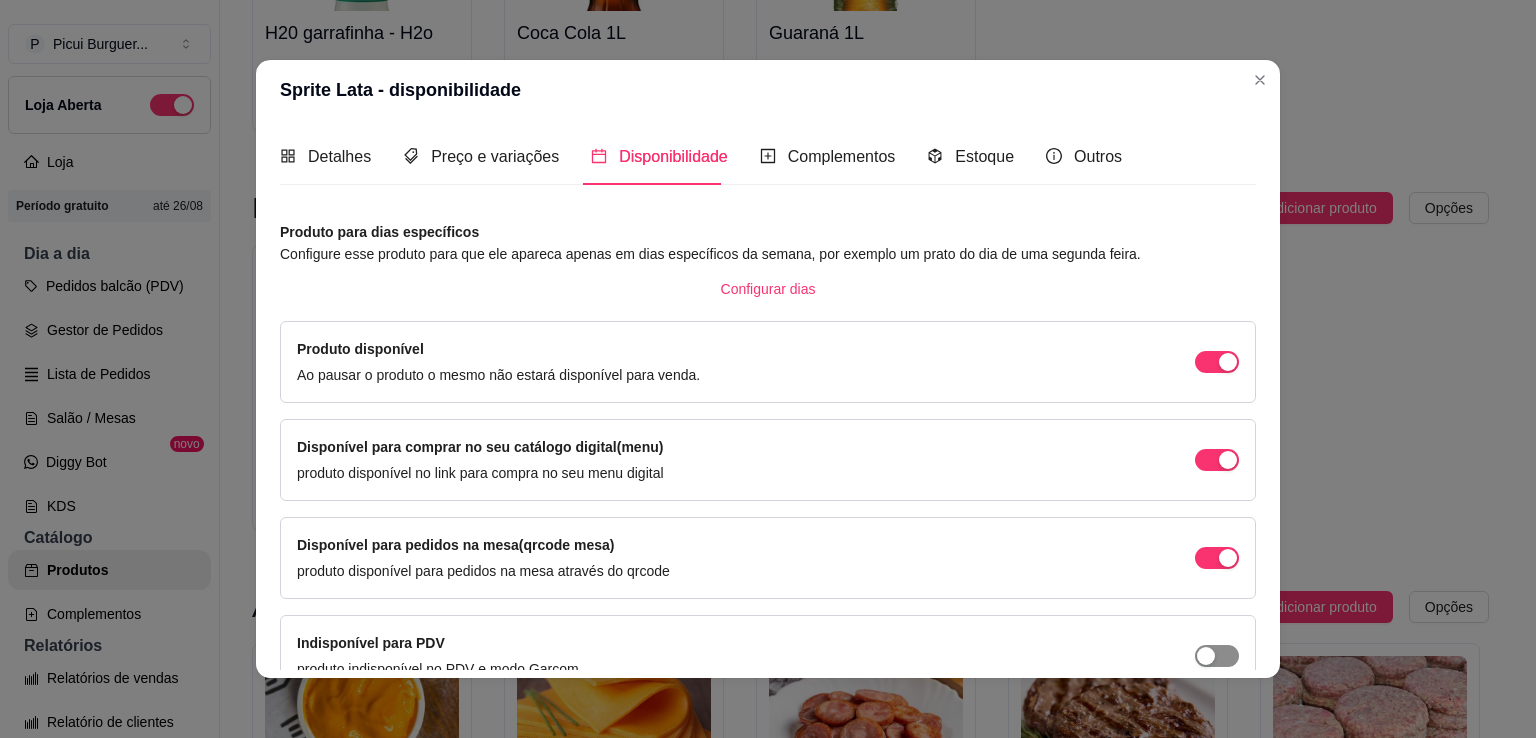 click at bounding box center [1228, 362] 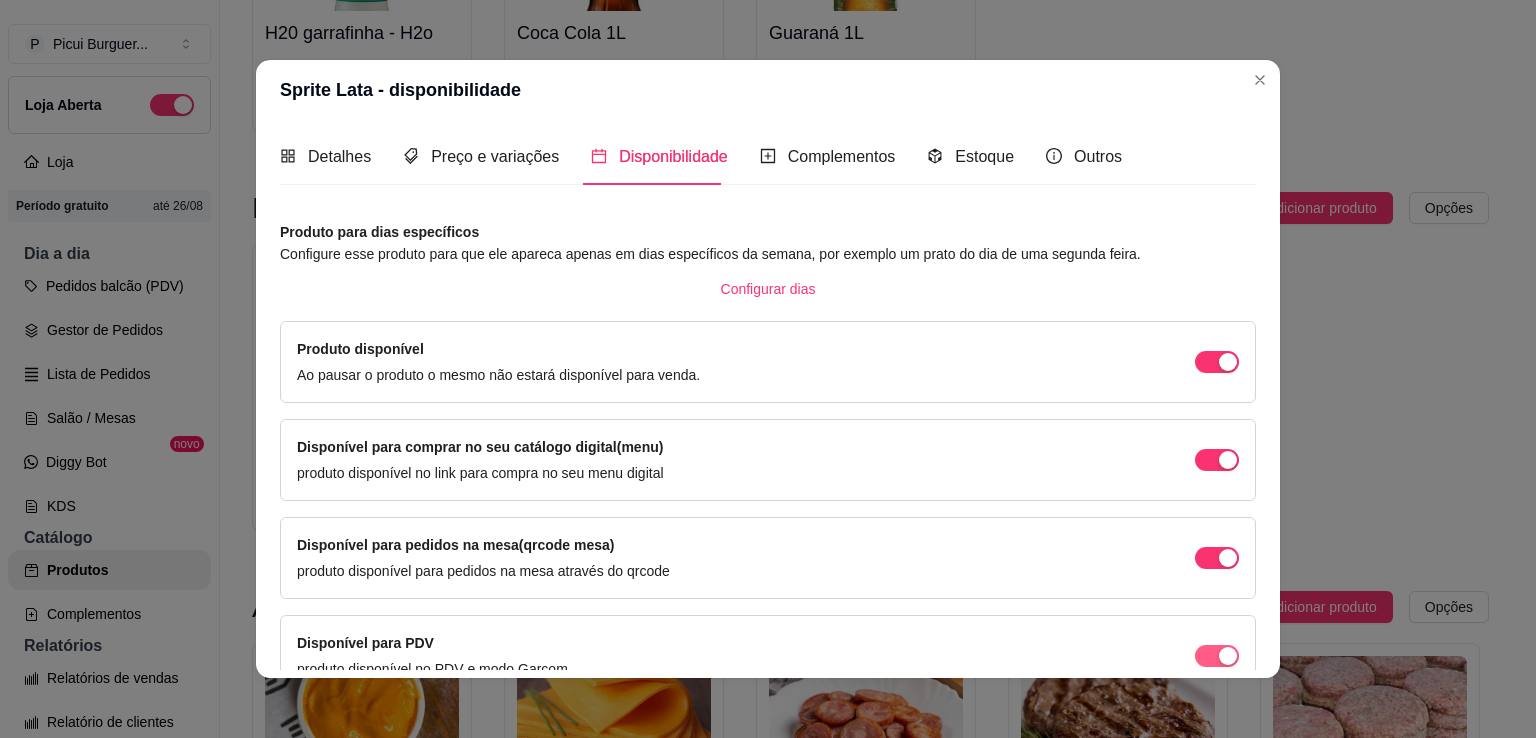 scroll, scrollTop: 106, scrollLeft: 0, axis: vertical 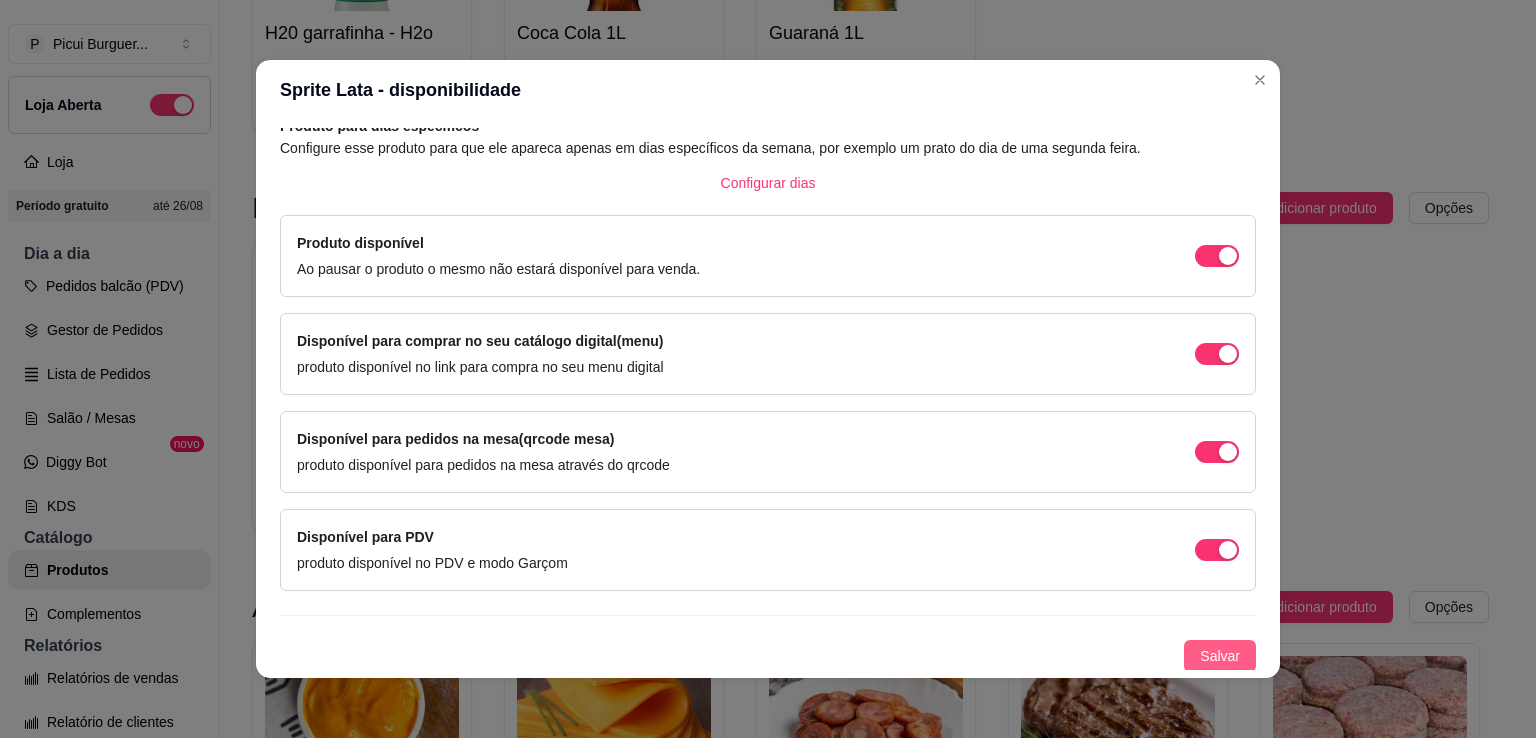 click on "Salvar" at bounding box center (1220, 656) 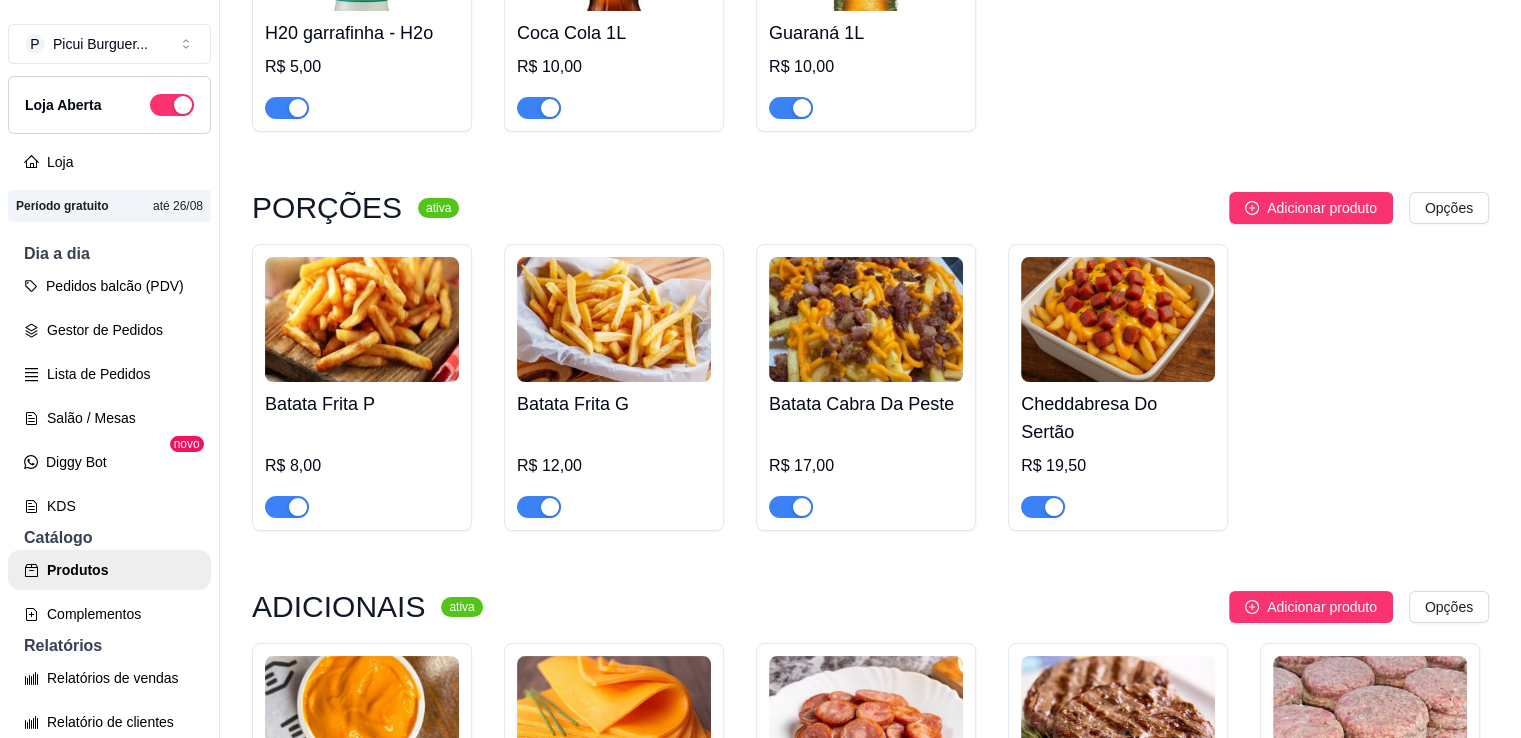click at bounding box center [362, -52] 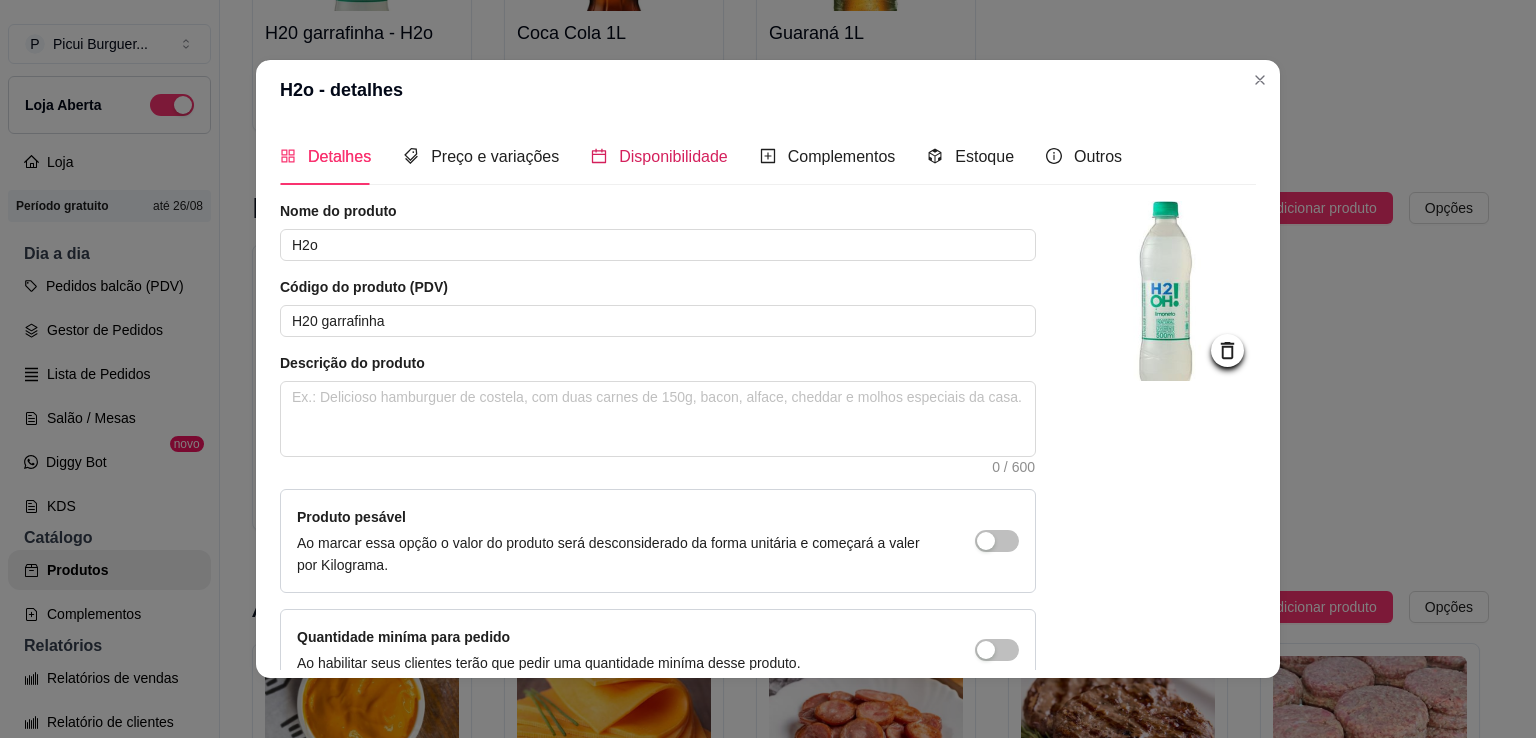click on "Disponibilidade" at bounding box center (673, 156) 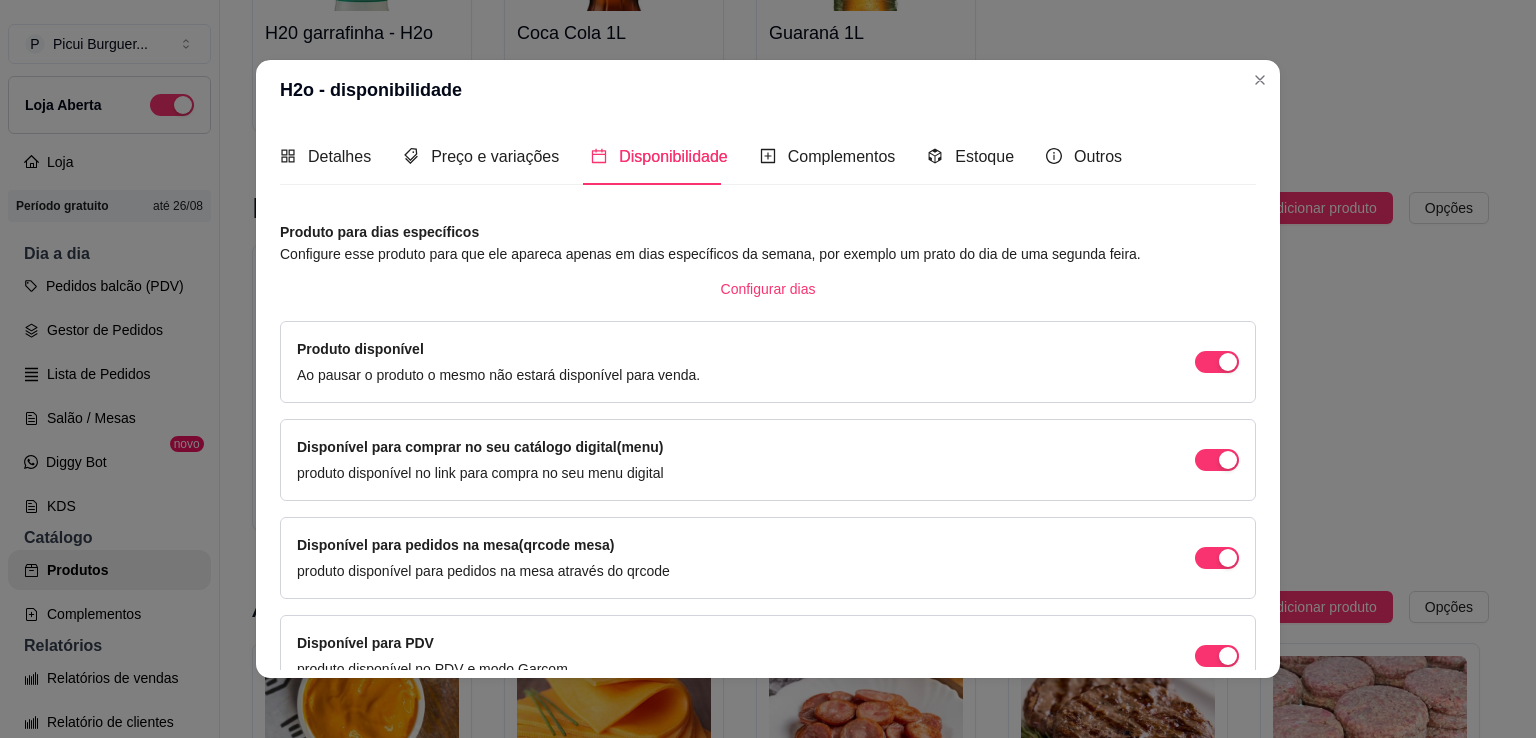 type 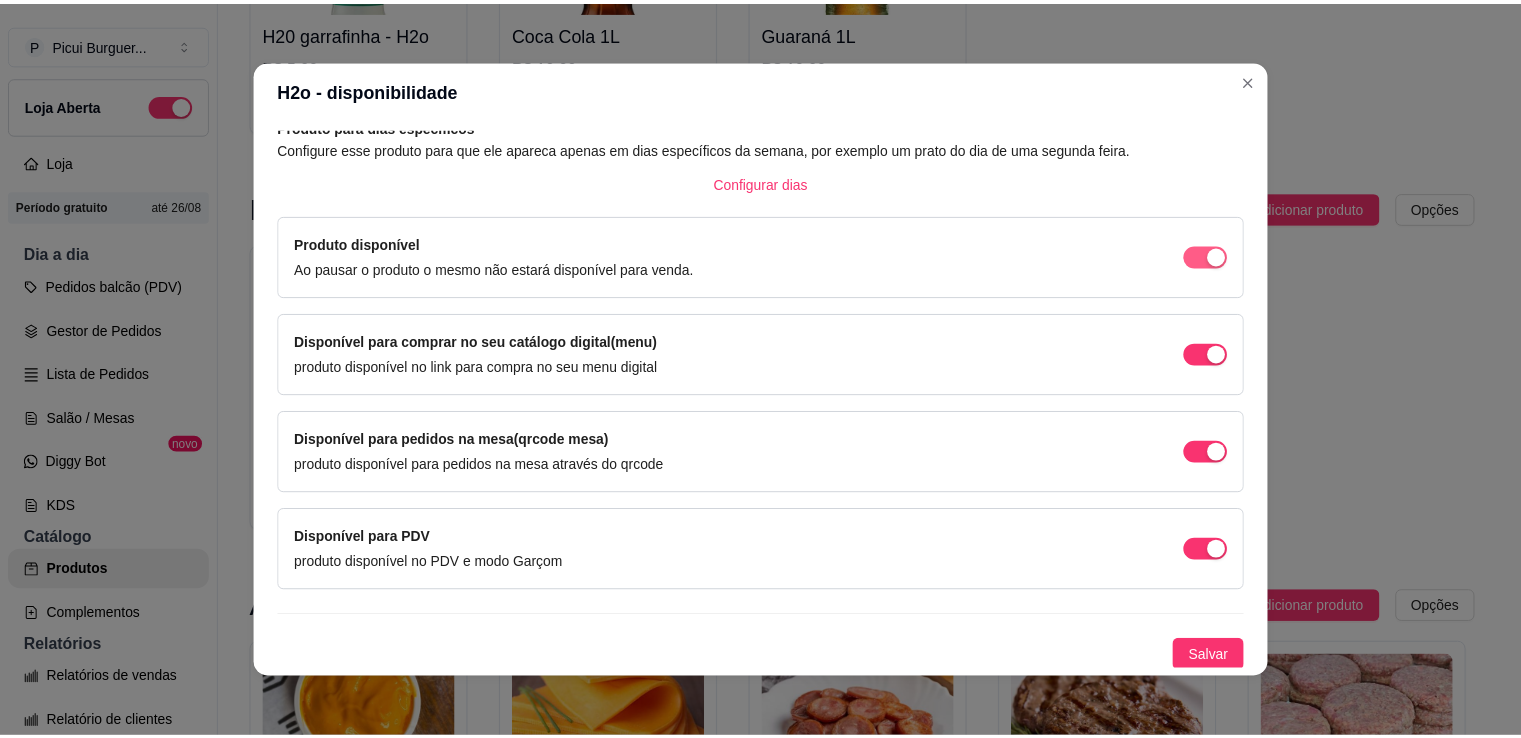 scroll, scrollTop: 105, scrollLeft: 0, axis: vertical 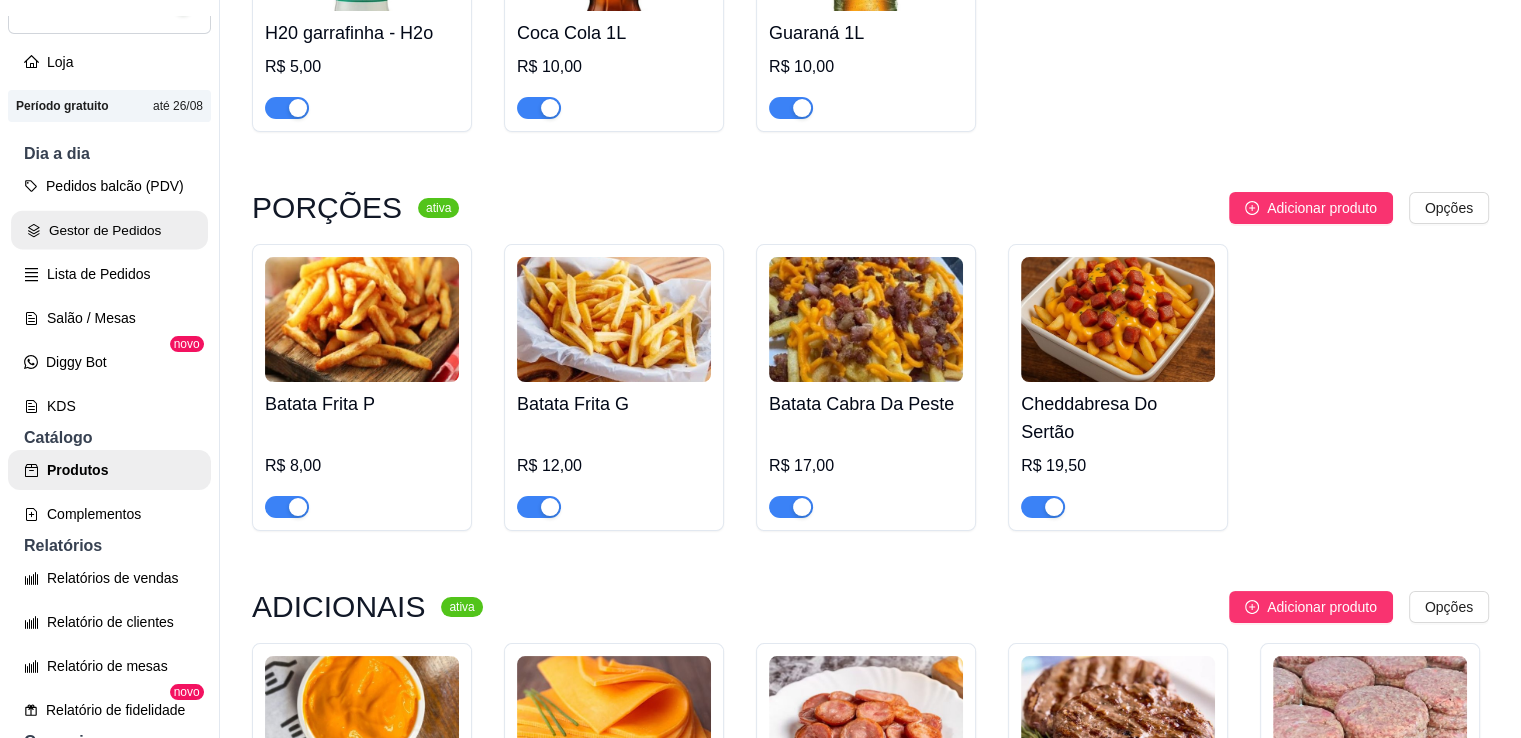 click on "Gestor de Pedidos" at bounding box center [109, 230] 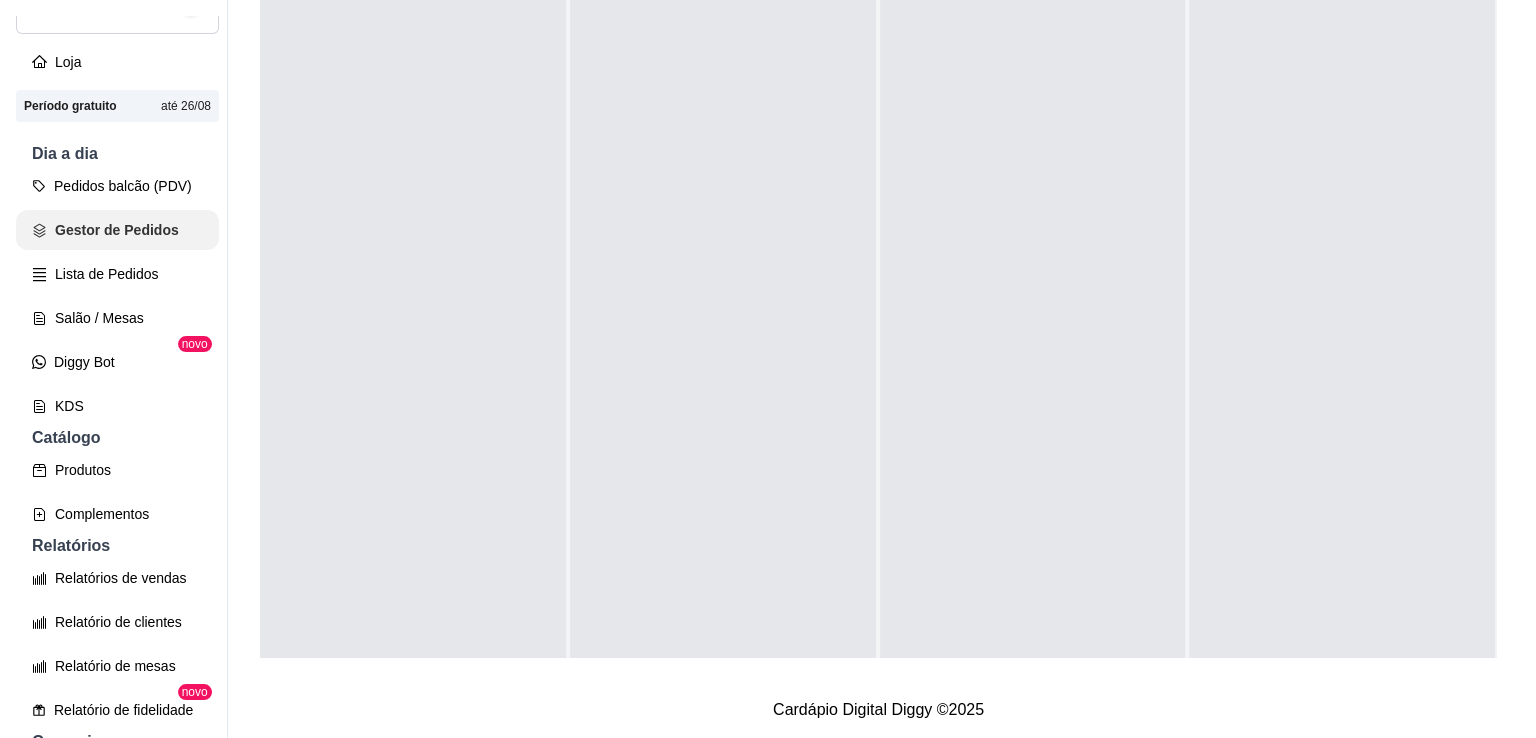scroll, scrollTop: 0, scrollLeft: 0, axis: both 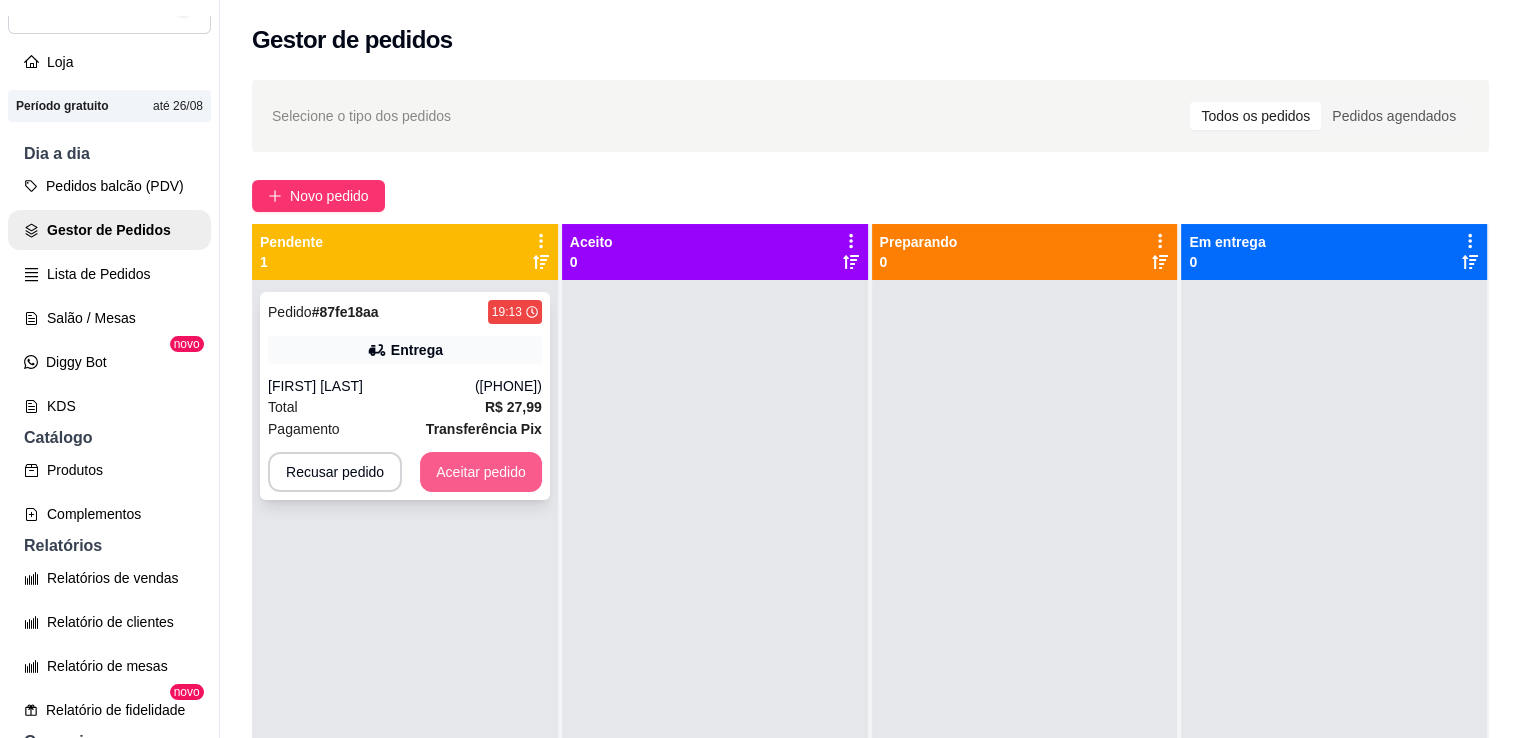 click on "Aceitar pedido" at bounding box center (481, 472) 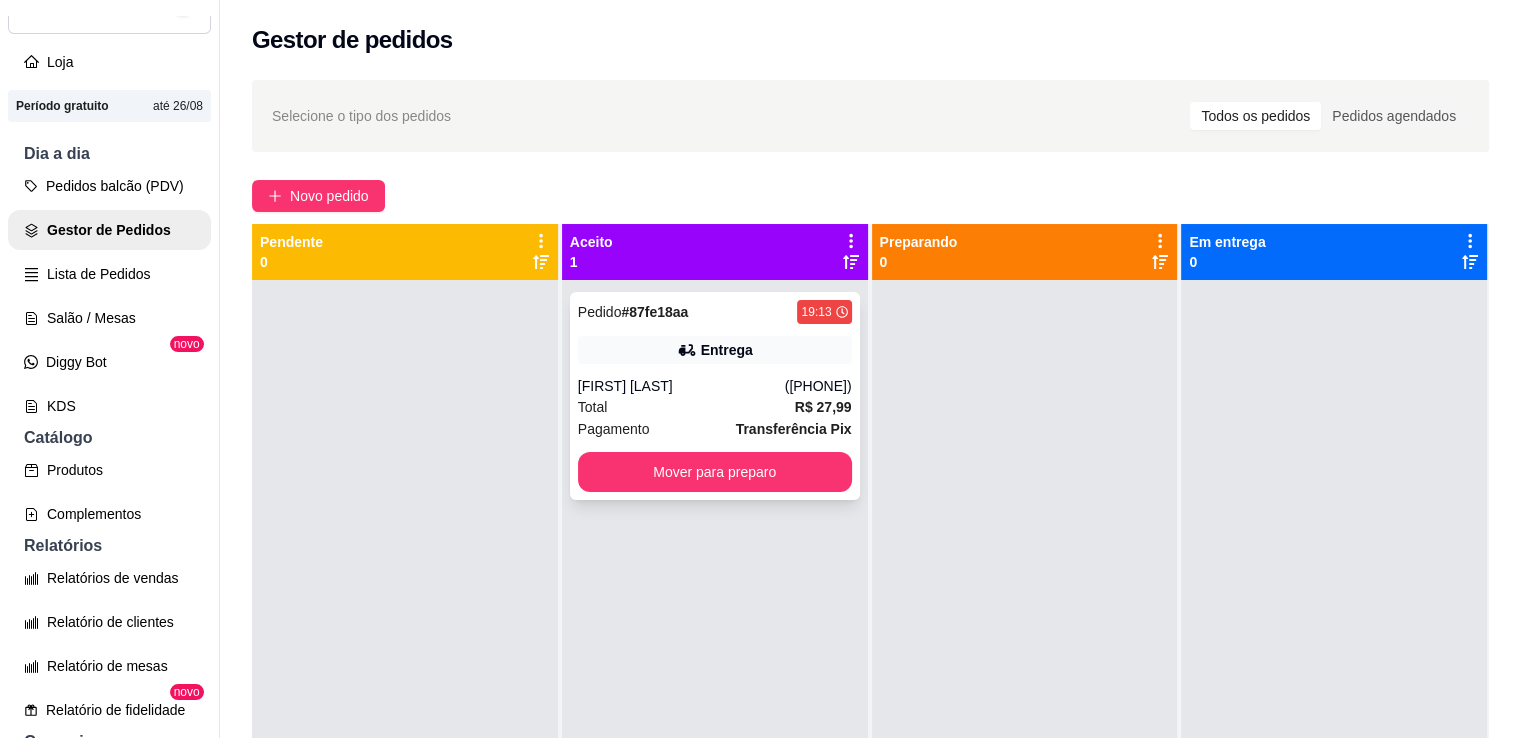 click on "Pedido # 87fe18aa 19:13 Entrega [FIRST] [LAST] ([PHONE]) Total R$ 27,99 Pagamento Transferência Pix Mover para preparo" at bounding box center [715, 396] 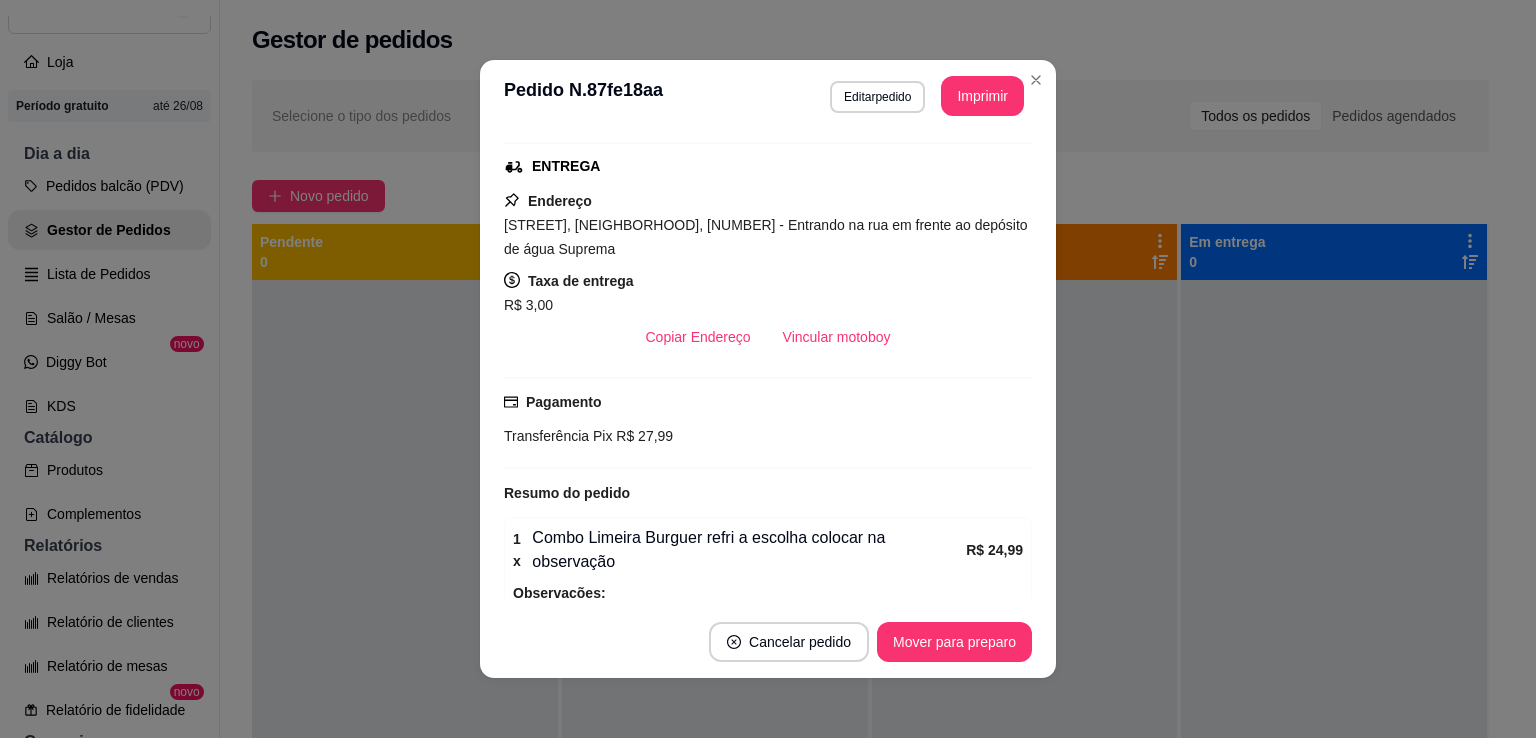 scroll, scrollTop: 416, scrollLeft: 0, axis: vertical 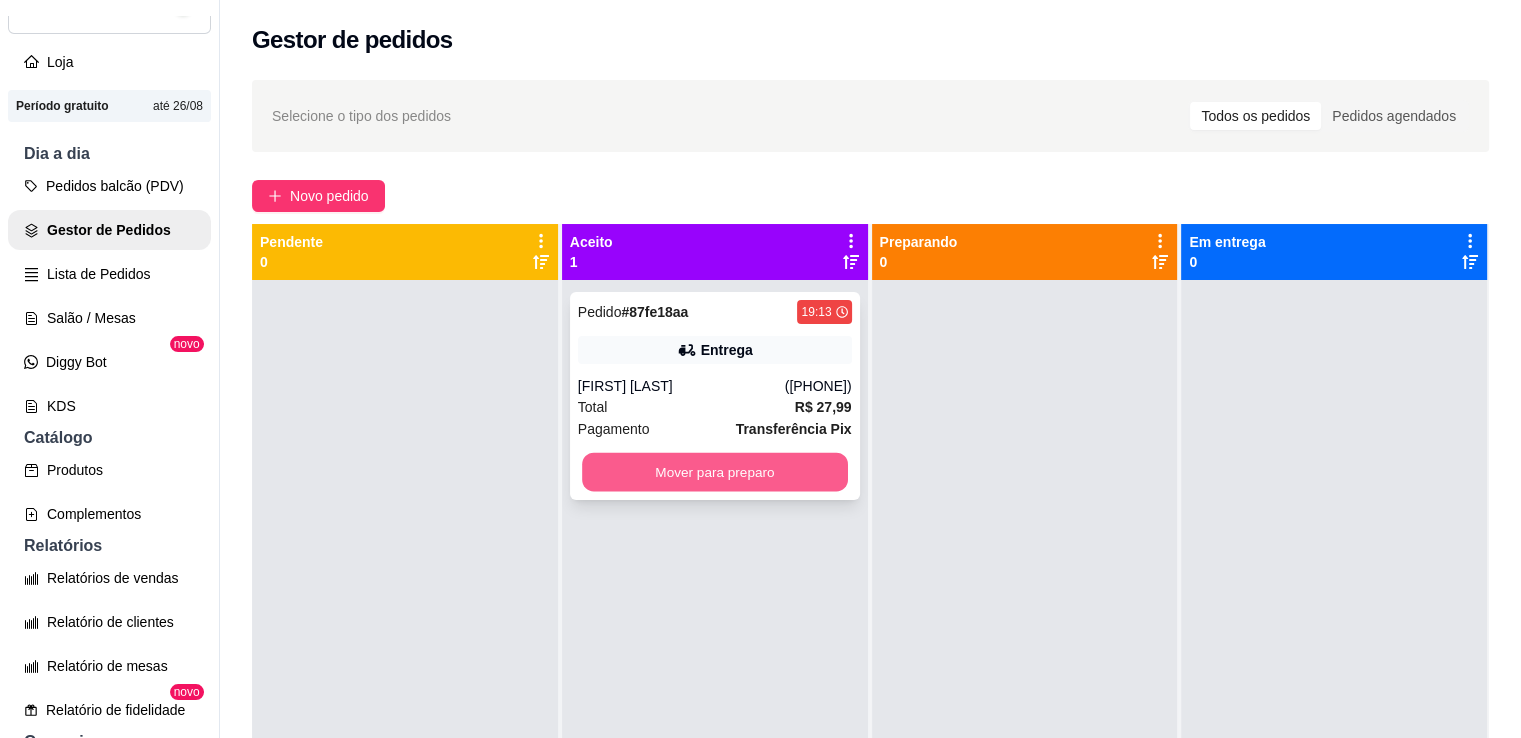 click on "Mover para preparo" at bounding box center (715, 472) 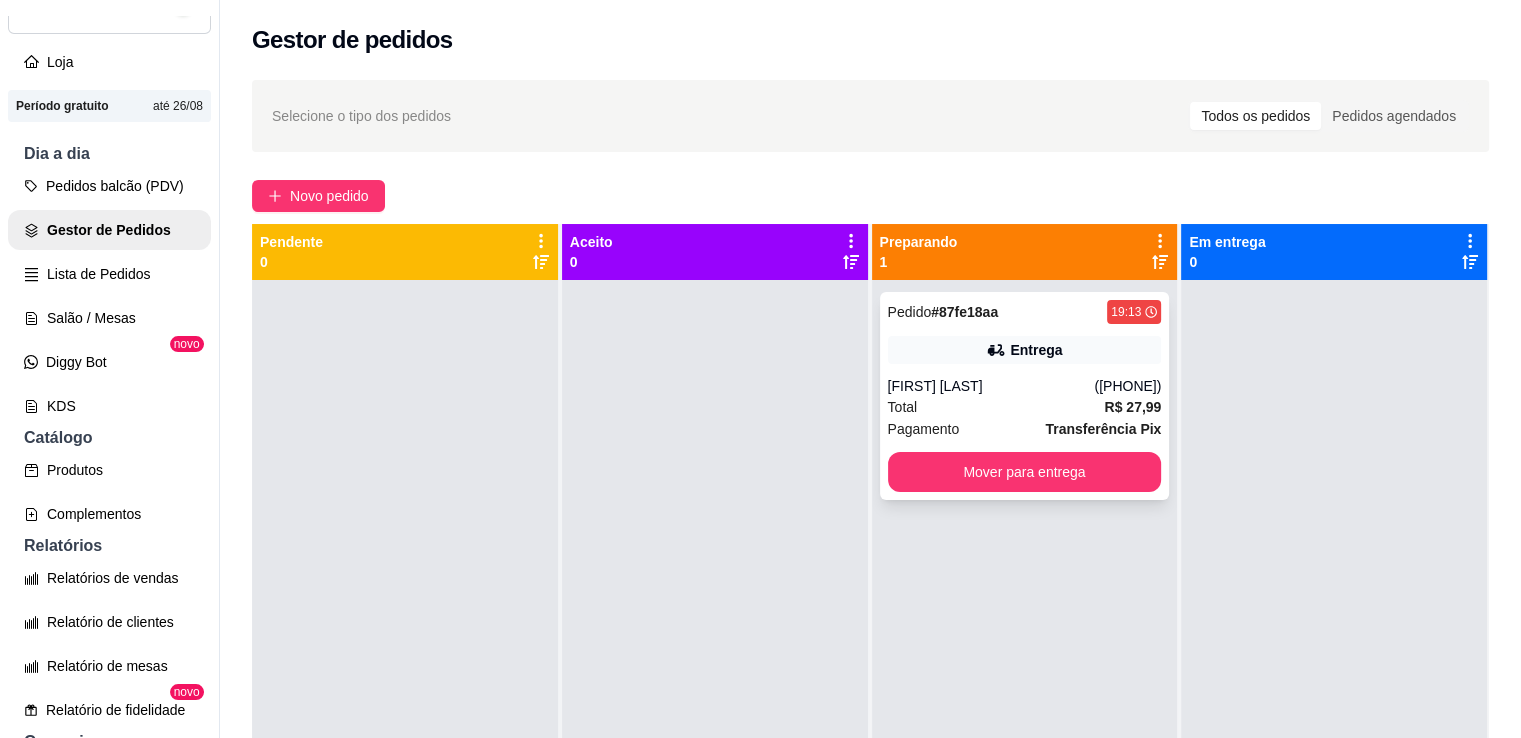 click on "[FIRST] [LAST]" at bounding box center [991, 386] 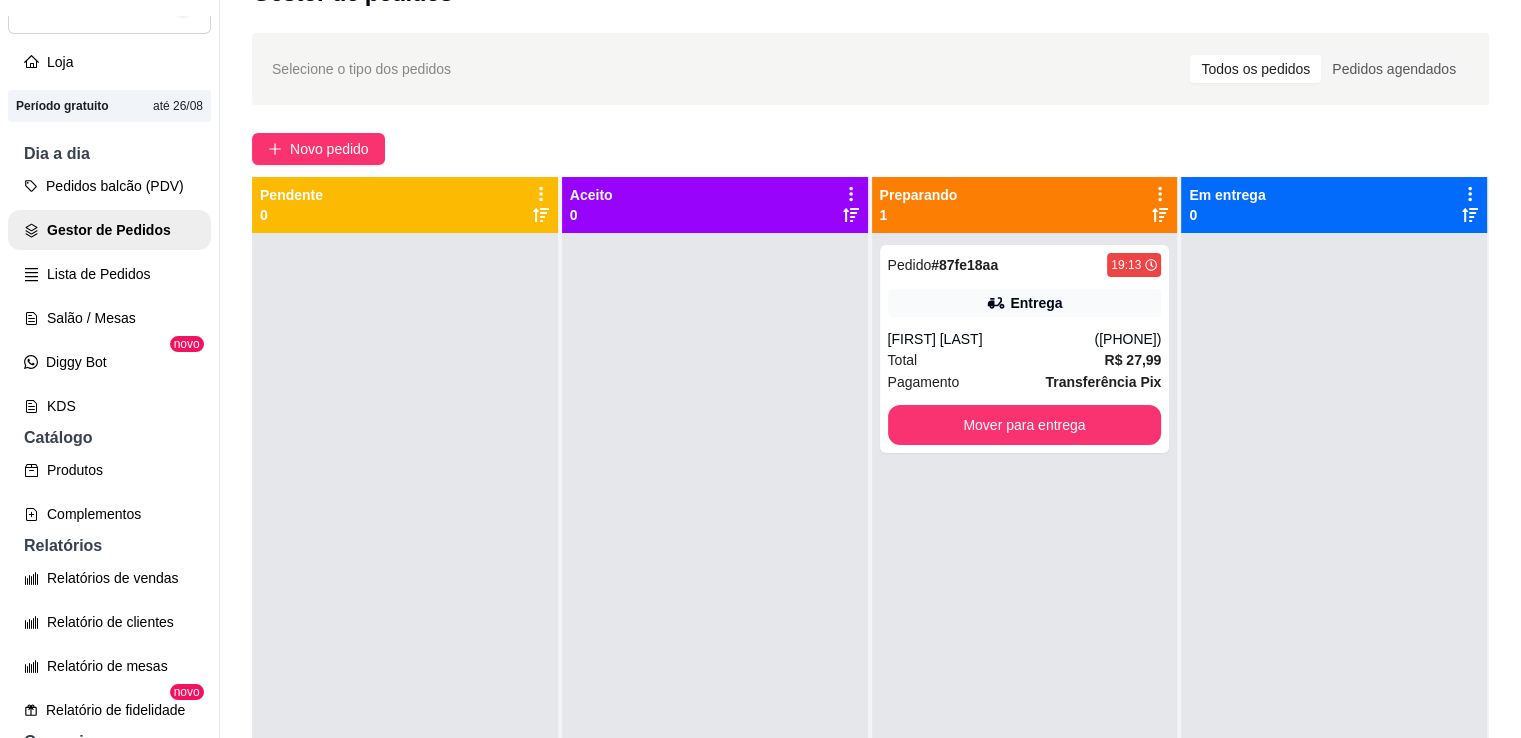 scroll, scrollTop: 48, scrollLeft: 0, axis: vertical 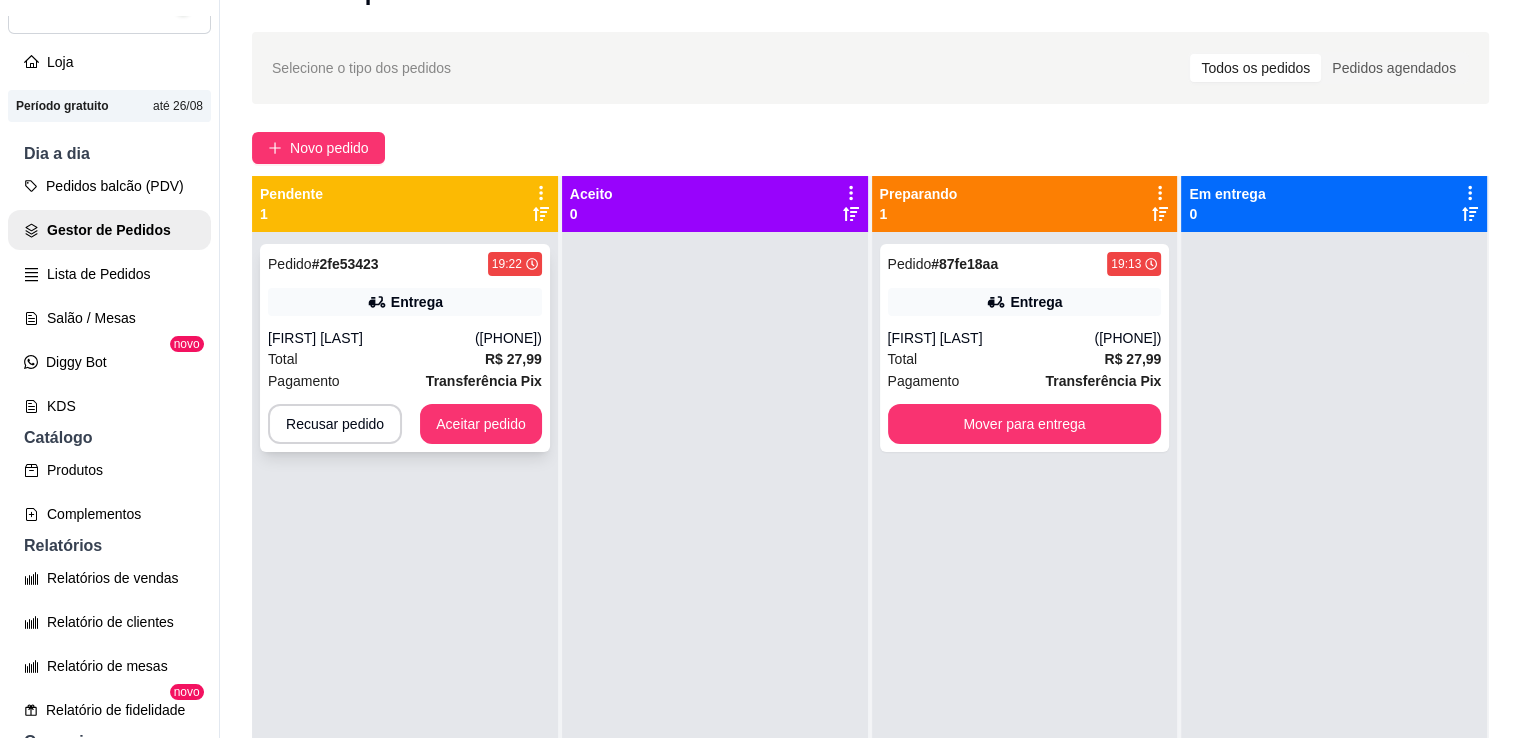 click on "[FIRST] [LAST]" at bounding box center [371, 338] 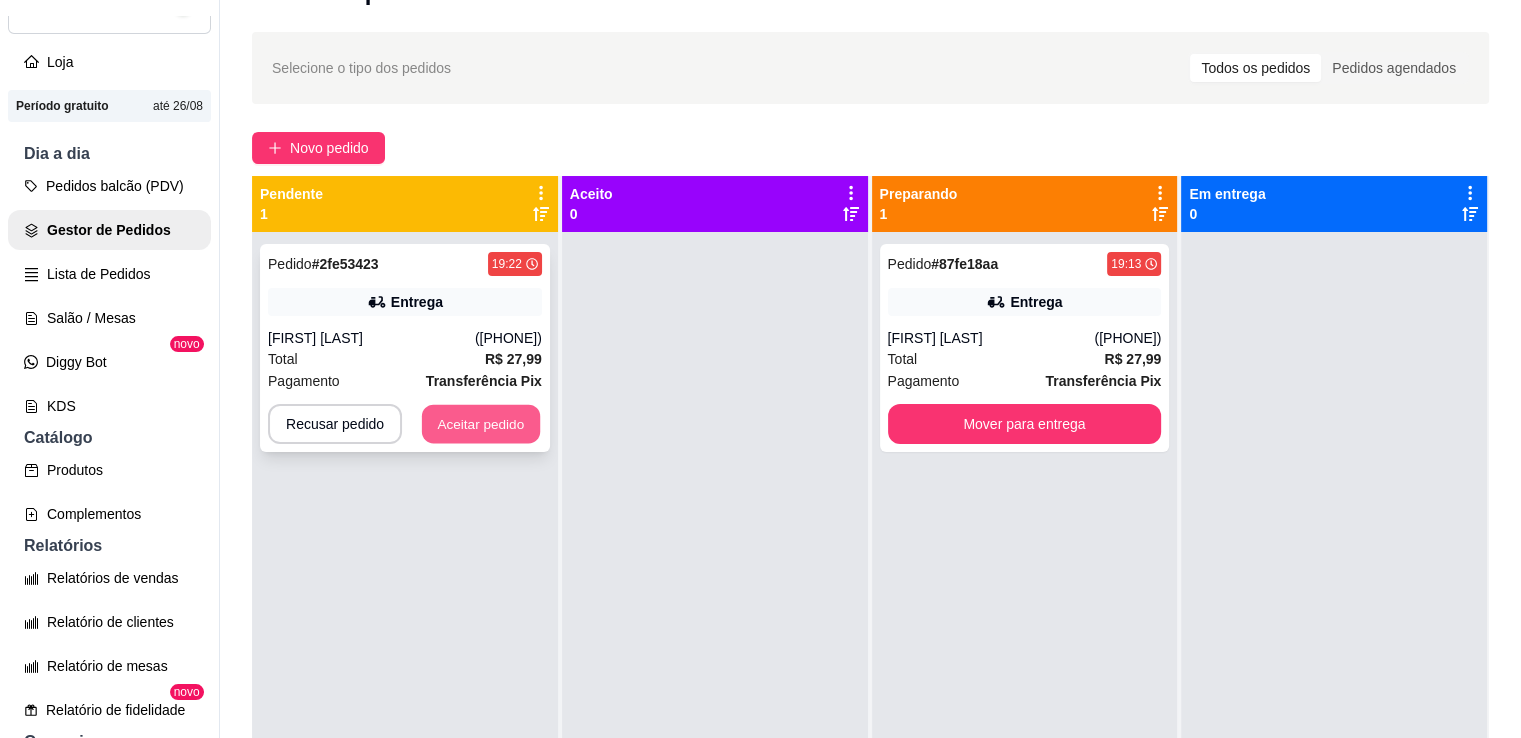 click on "Aceitar pedido" at bounding box center (481, 424) 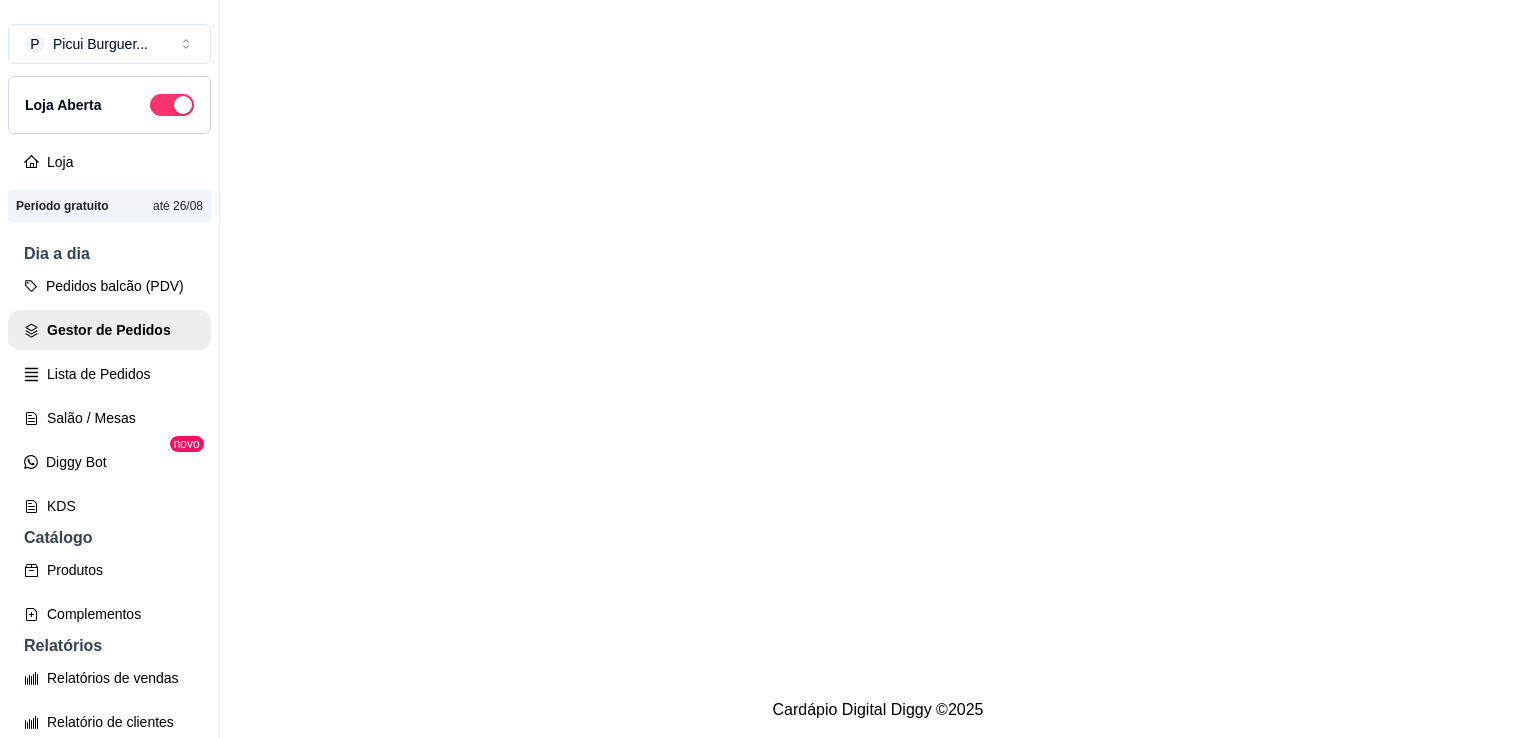 scroll, scrollTop: 0, scrollLeft: 0, axis: both 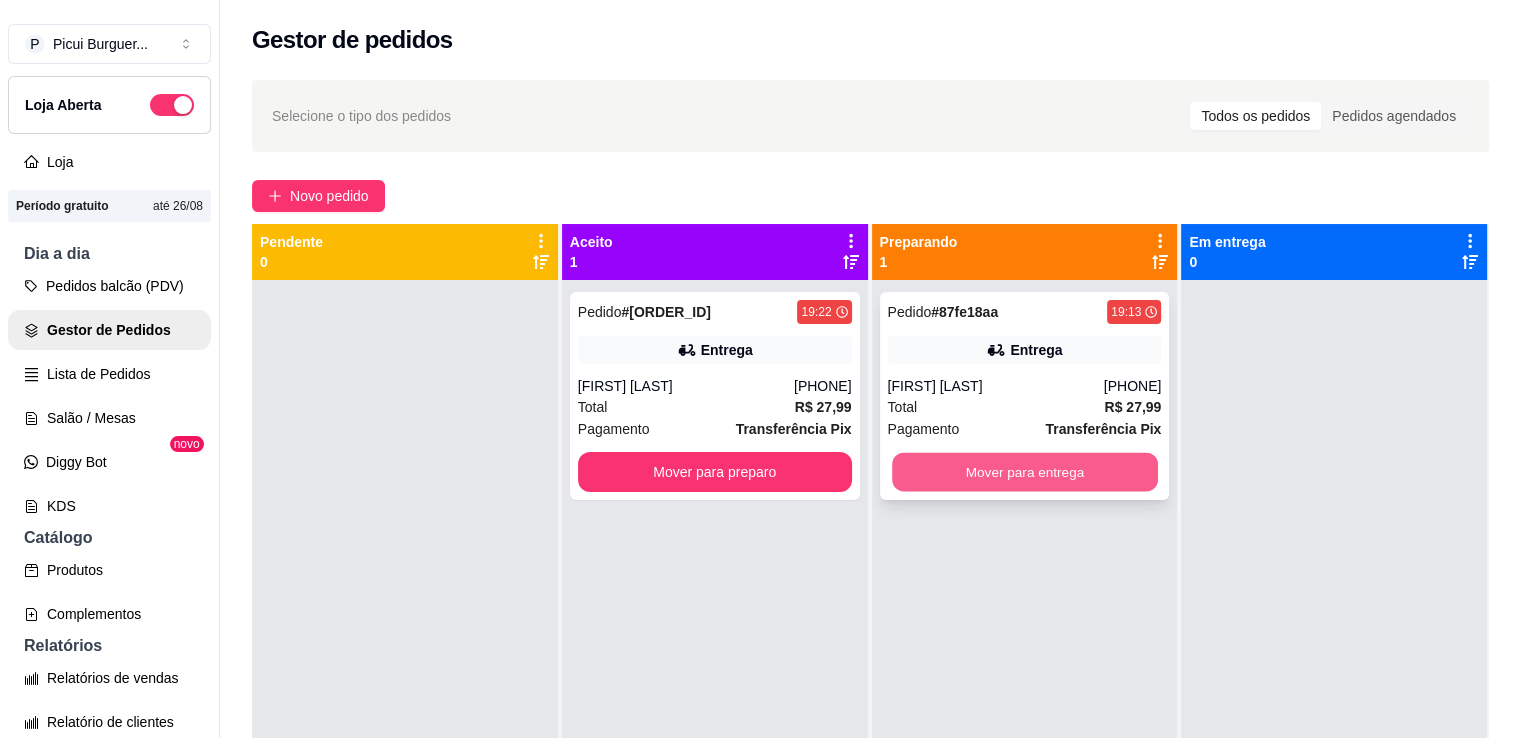 click on "Mover para entrega" at bounding box center [1025, 472] 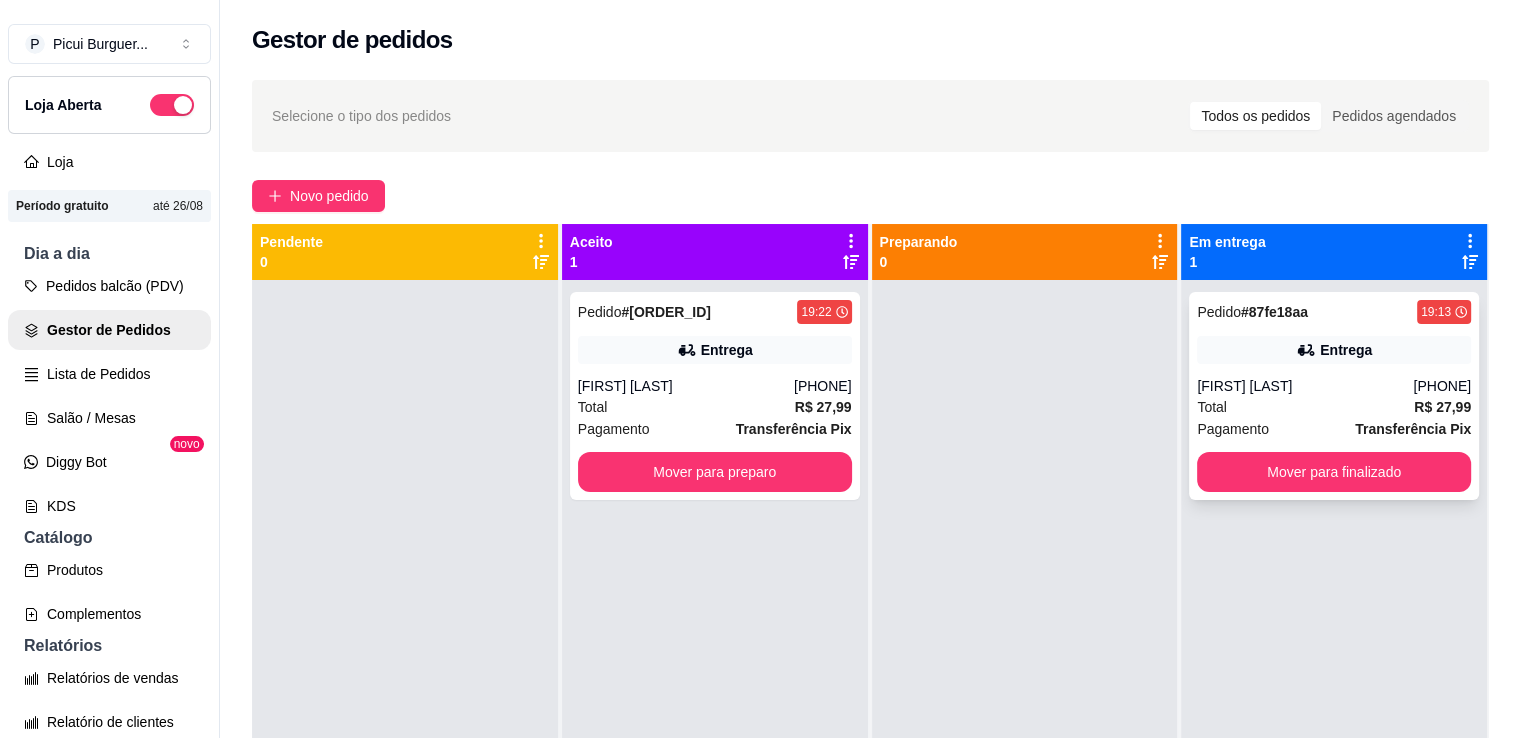 click on "([PHONE])" at bounding box center (1442, 386) 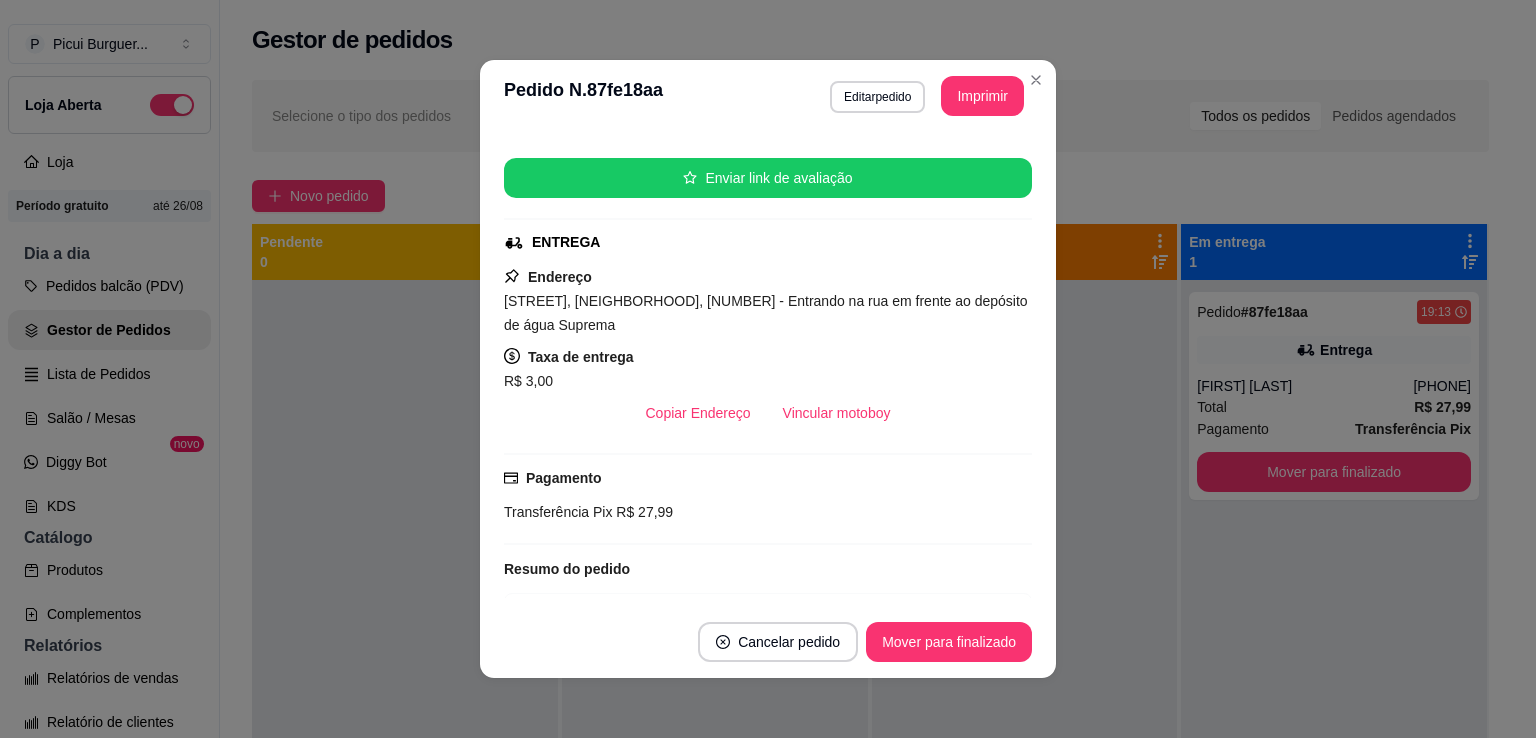 scroll, scrollTop: 264, scrollLeft: 0, axis: vertical 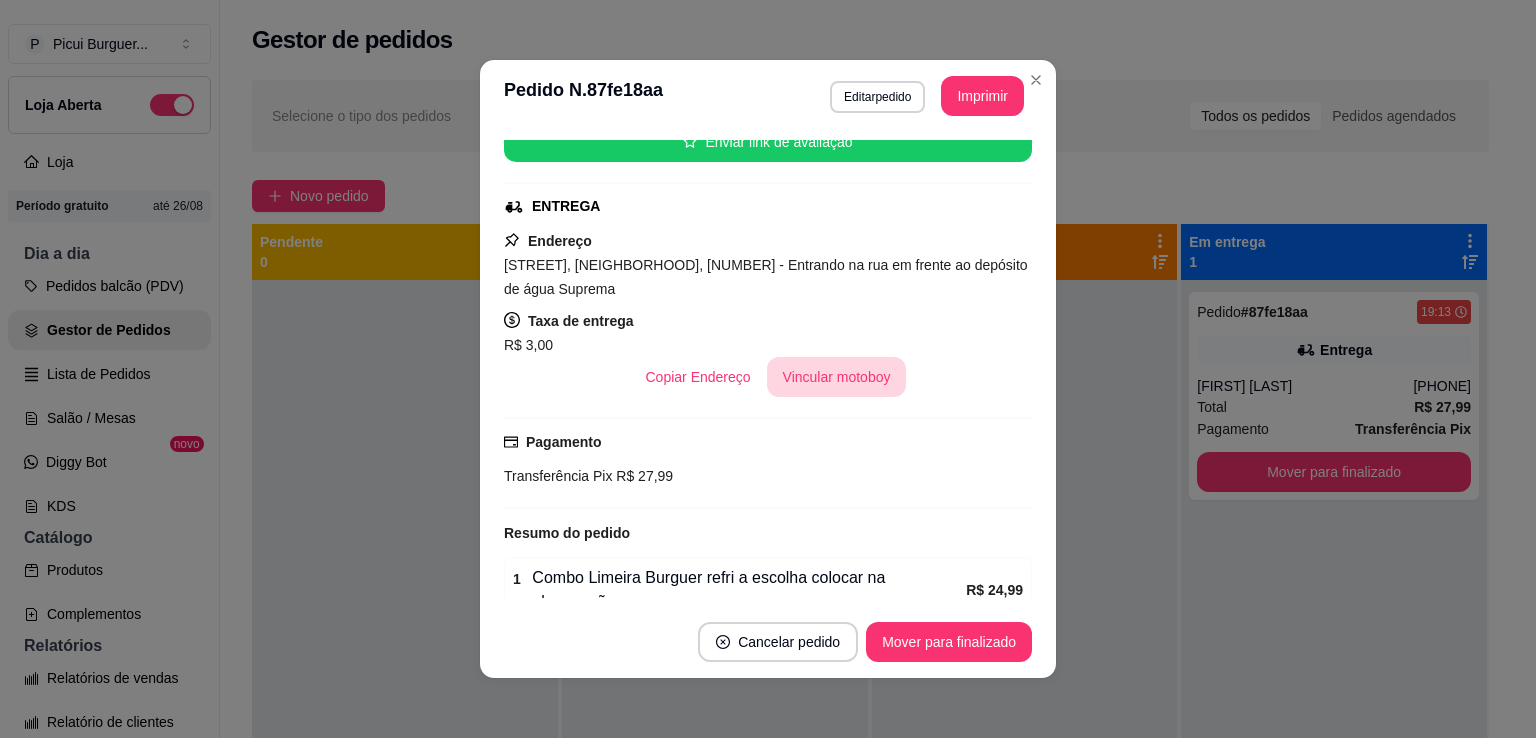 click on "Vincular motoboy" at bounding box center [837, 377] 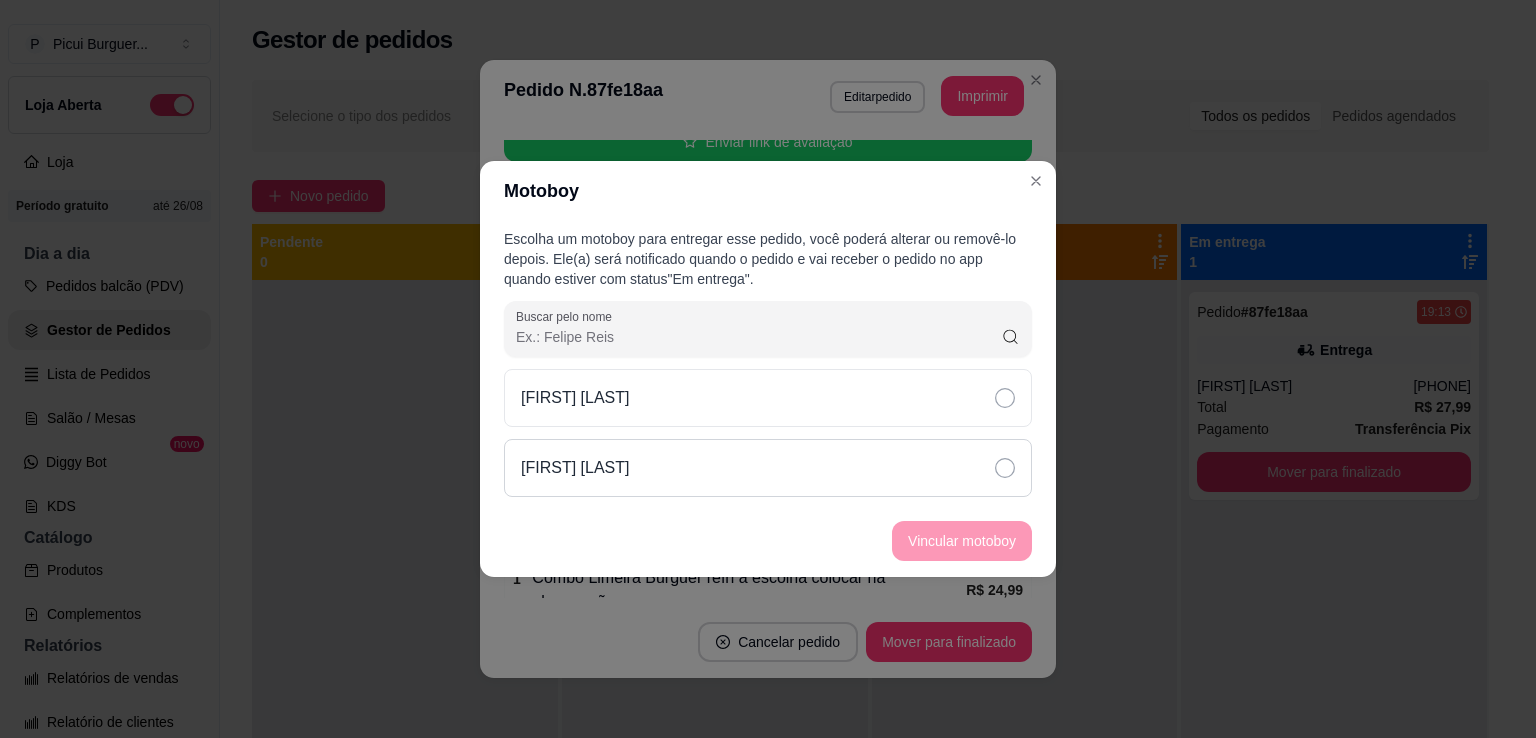 click on "Islan Jonatas" at bounding box center (768, 468) 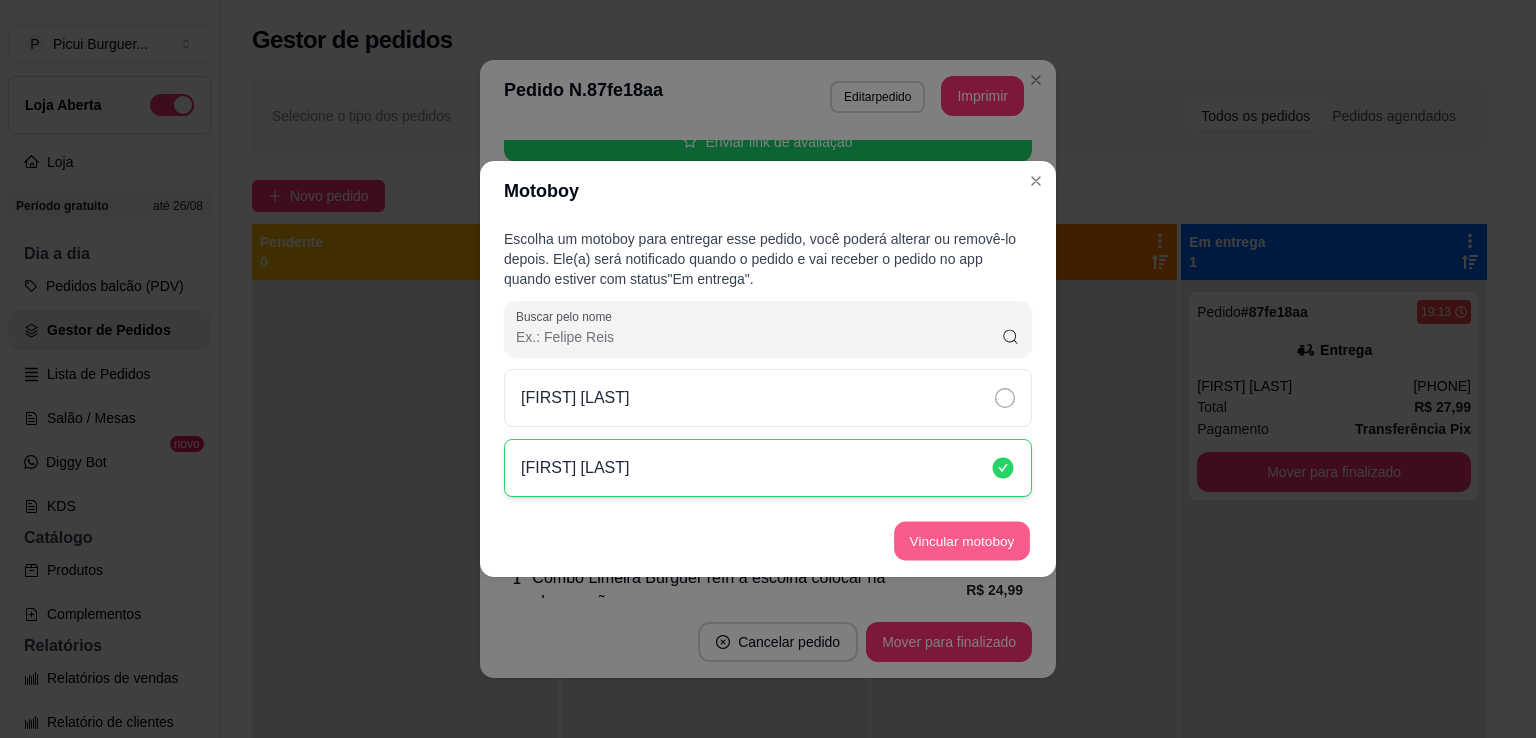 click on "Vincular motoboy" at bounding box center [962, 541] 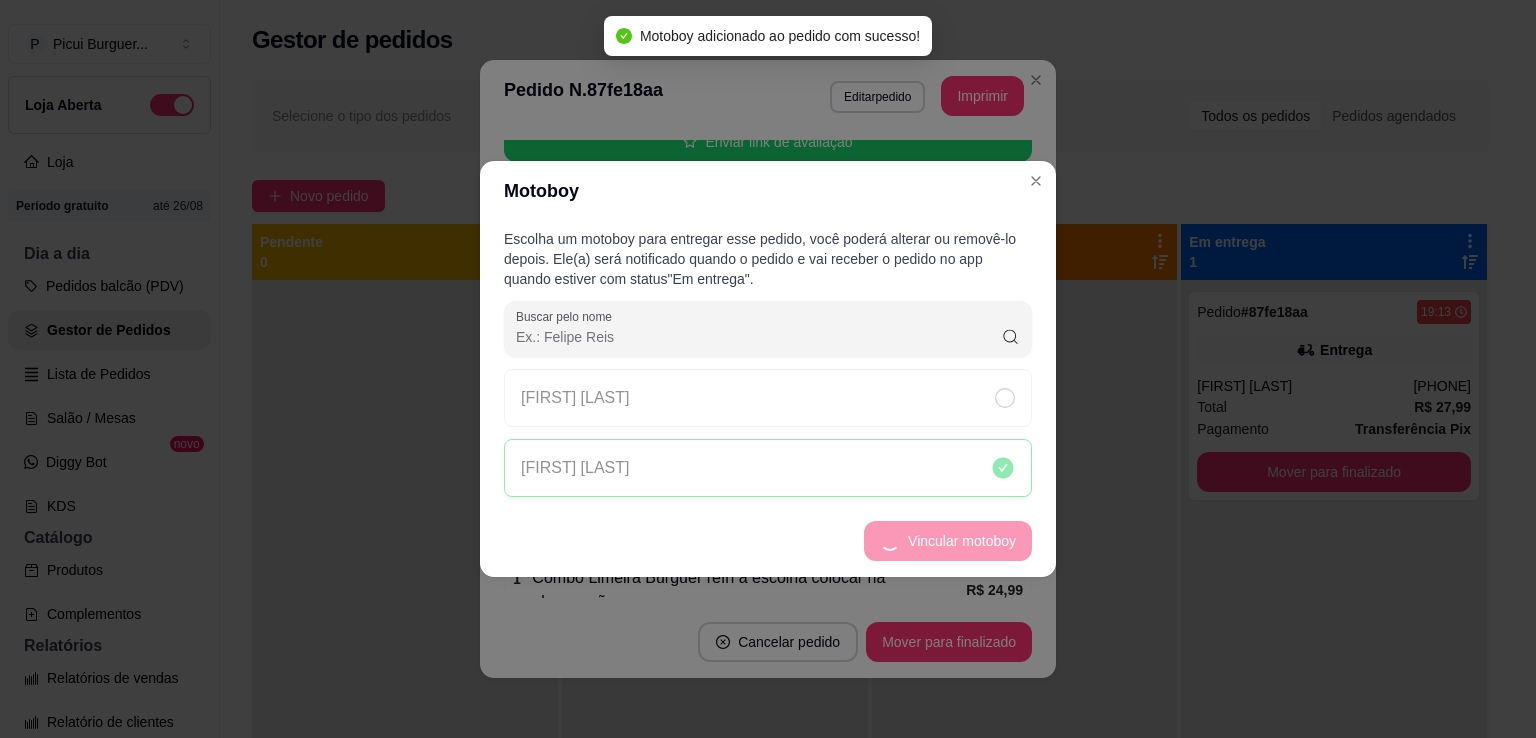 click on "Vincular motoboy" at bounding box center (768, 541) 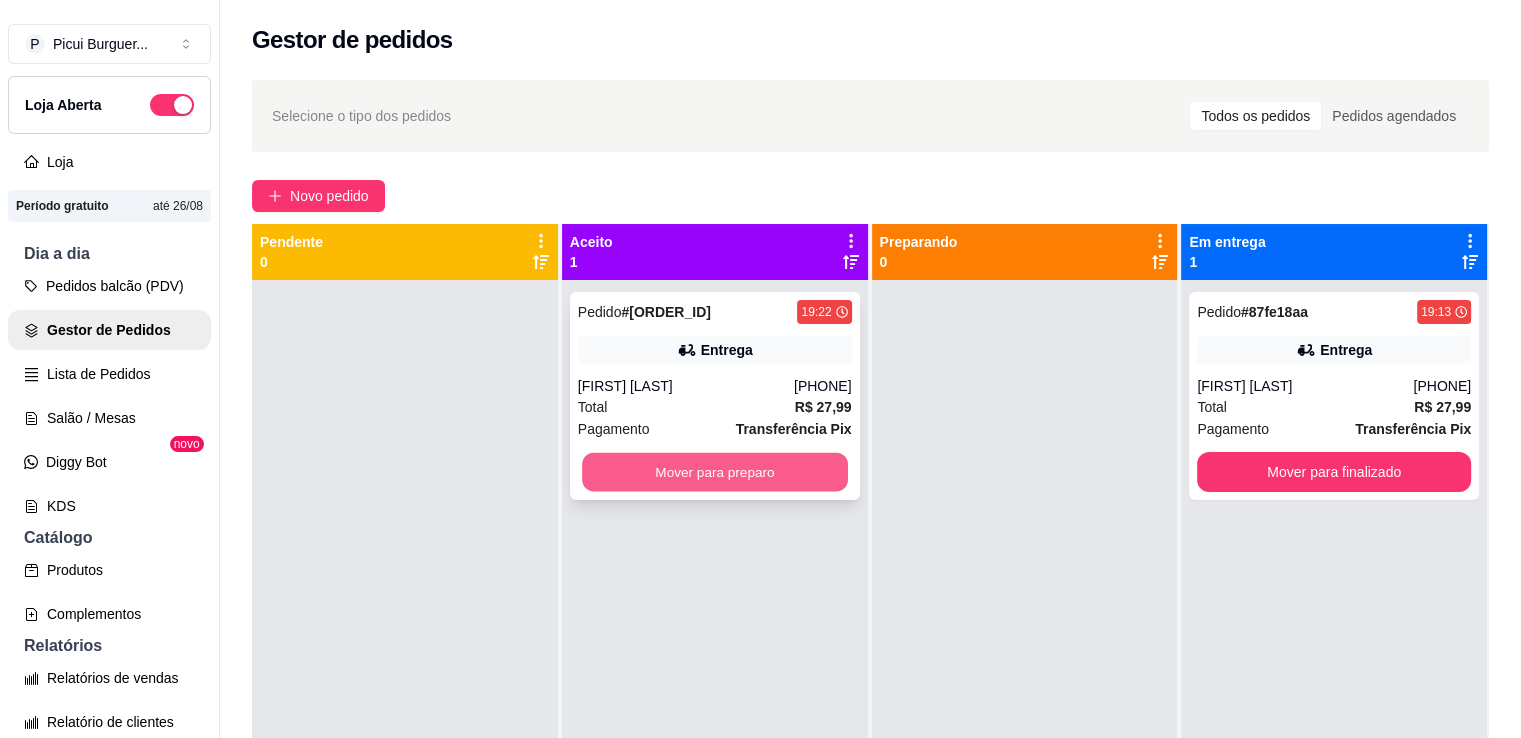 click on "Mover para preparo" at bounding box center [715, 472] 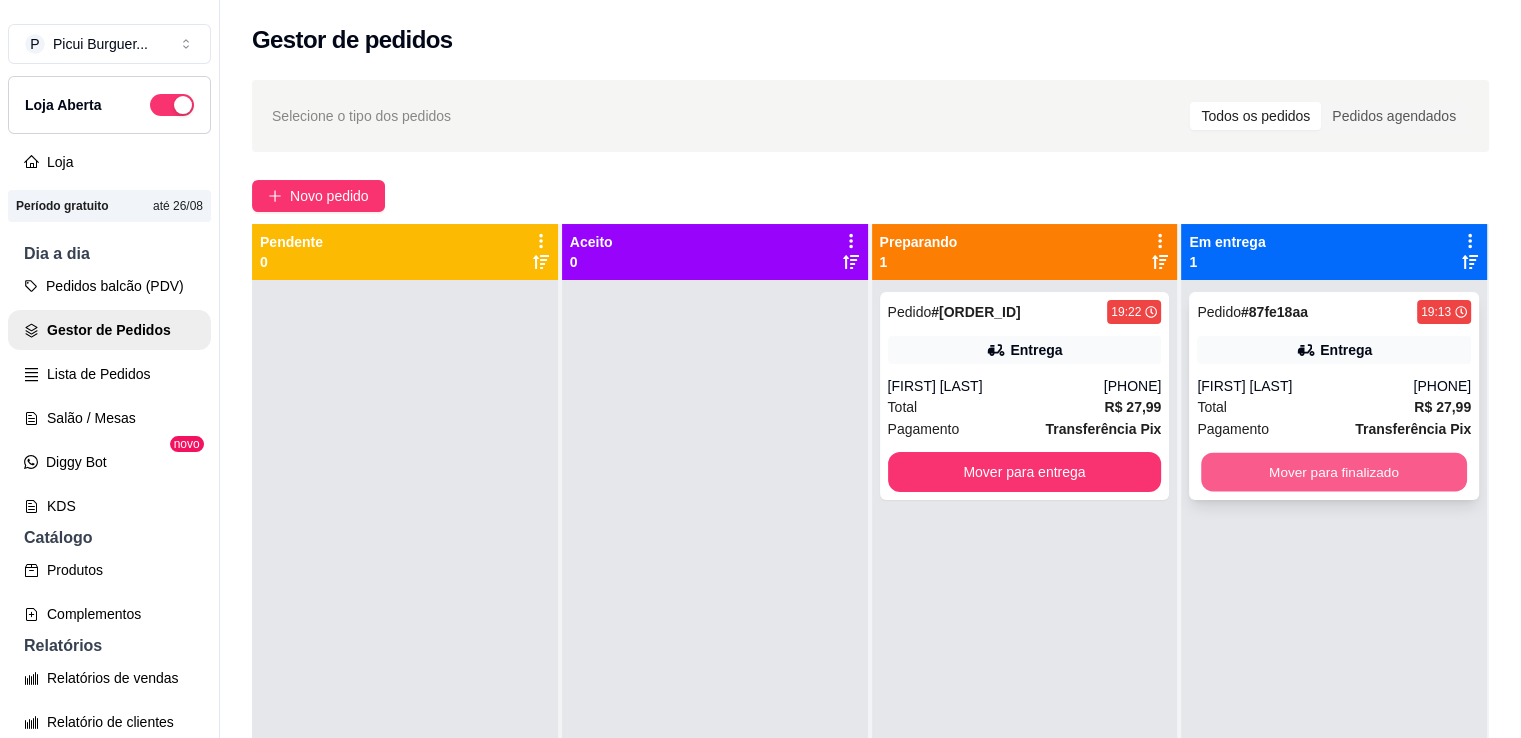 click on "Mover para finalizado" at bounding box center [1334, 472] 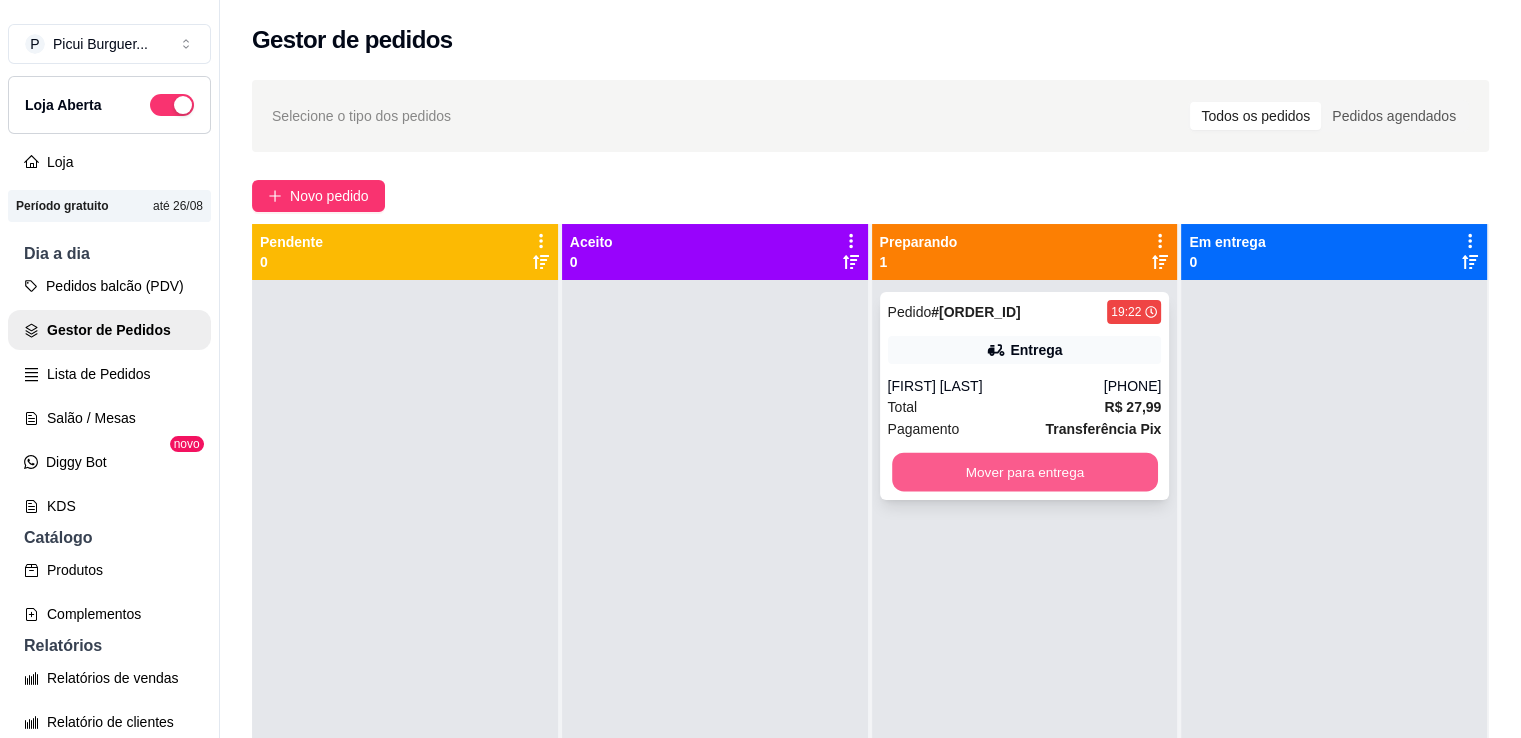click on "Mover para entrega" at bounding box center (1025, 472) 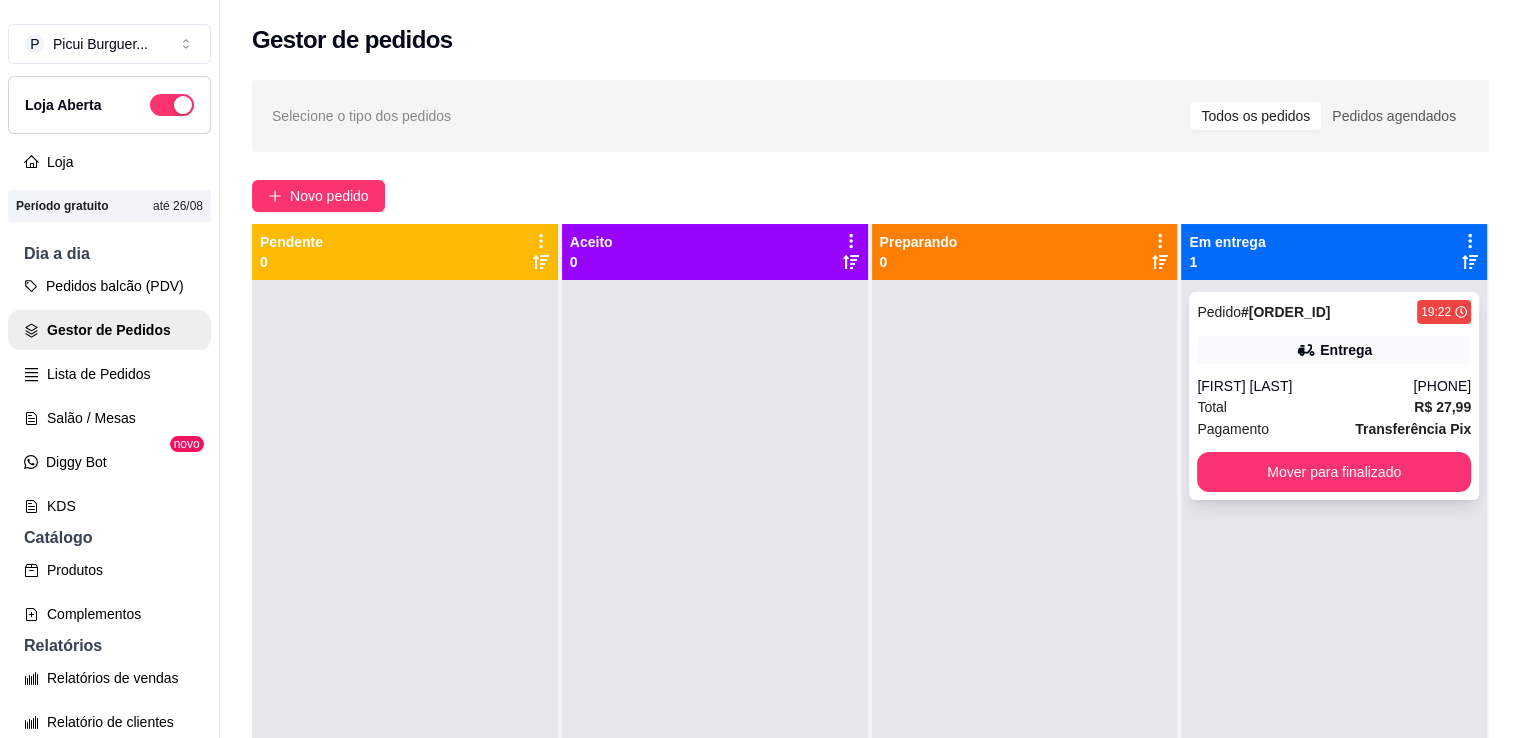 click on "[FIRST] [LAST]" at bounding box center [1305, 386] 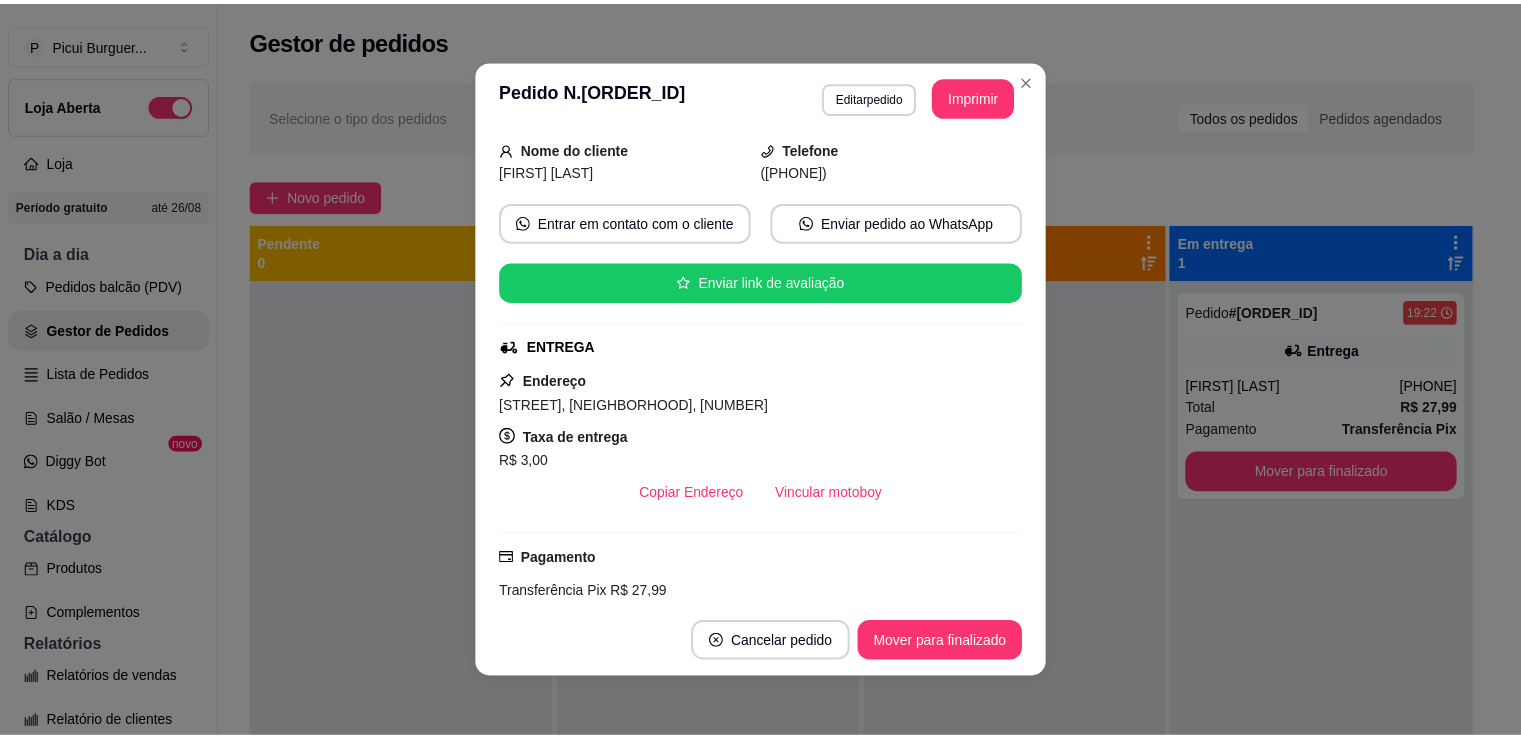 scroll, scrollTop: 143, scrollLeft: 0, axis: vertical 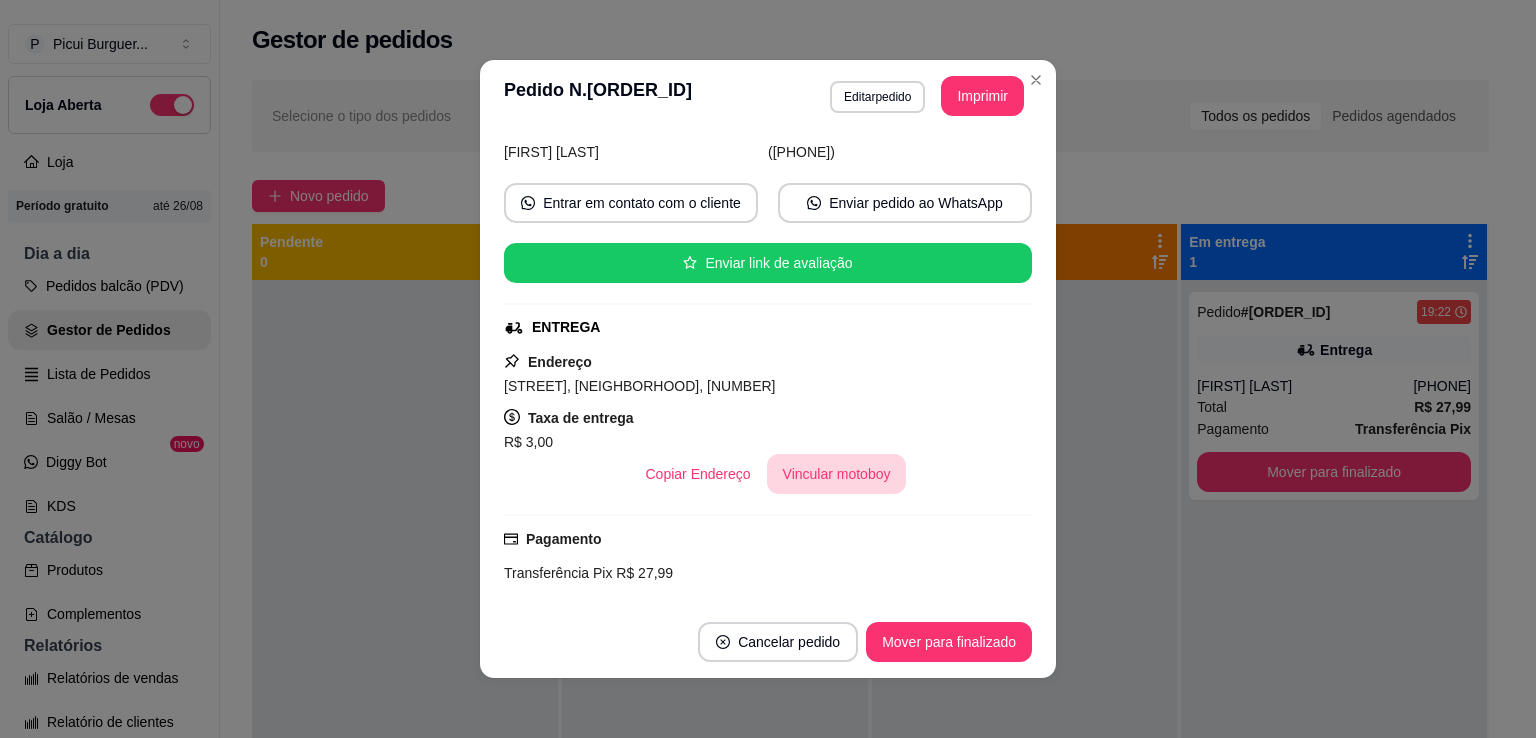 click on "Vincular motoboy" at bounding box center [837, 474] 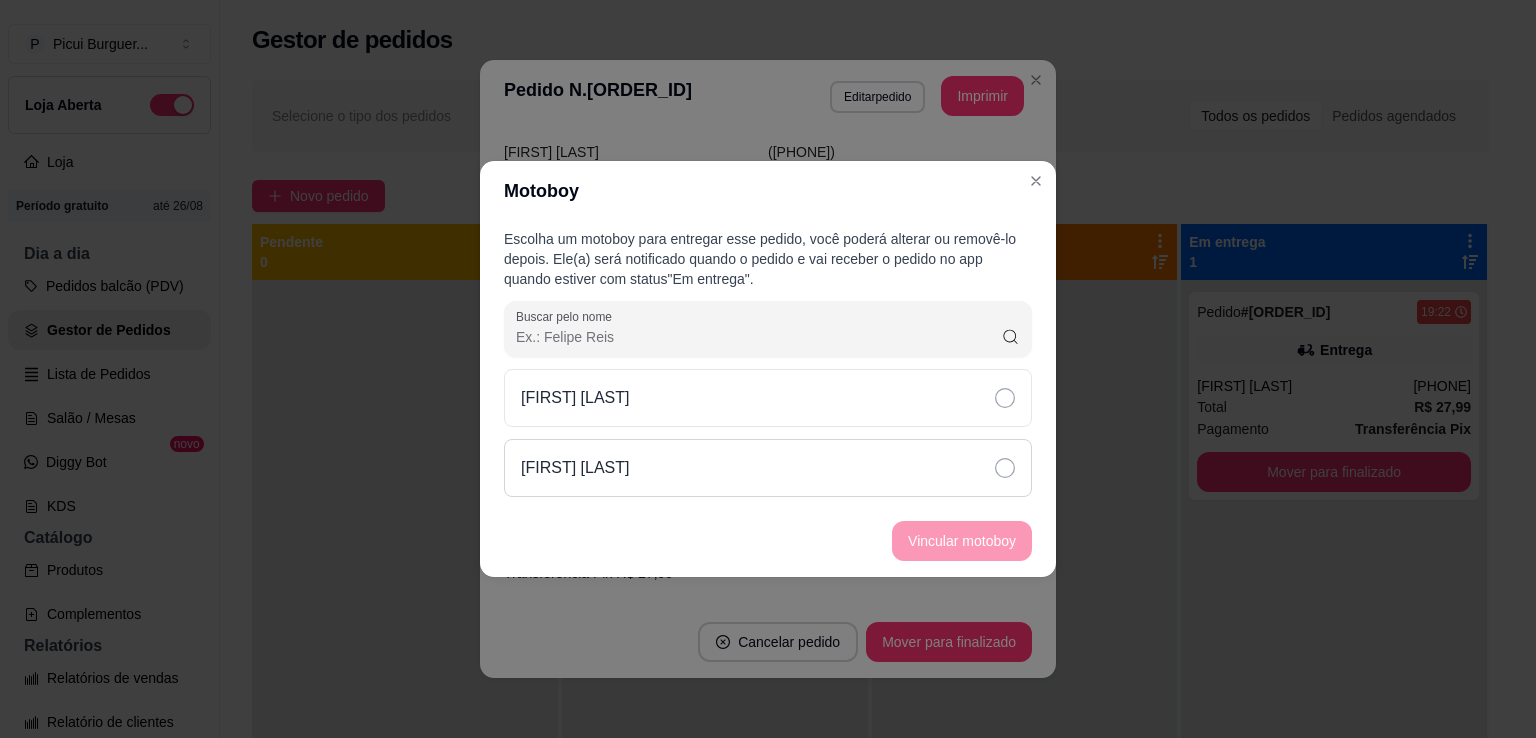 click on "Islan Jonatas" at bounding box center [768, 468] 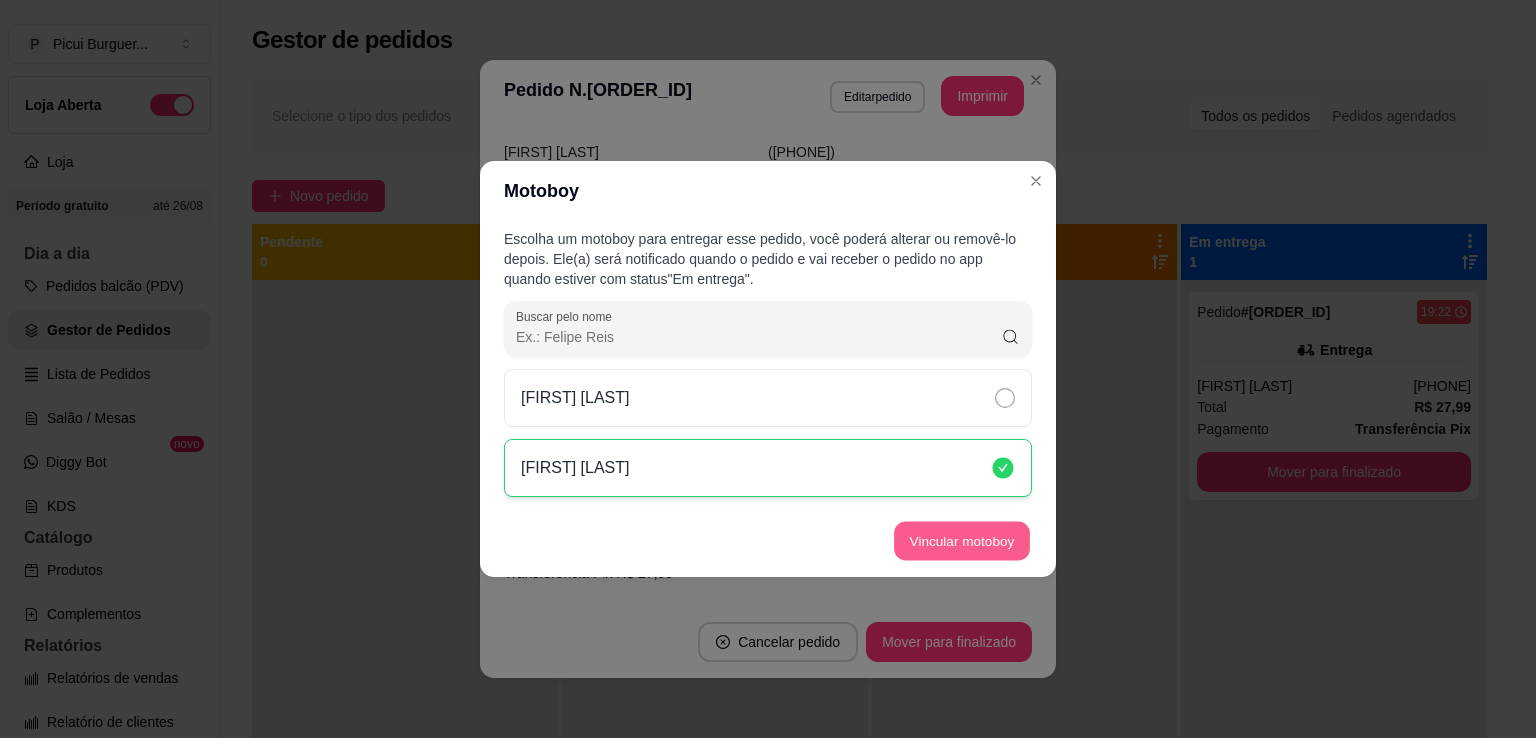 click on "Vincular motoboy" at bounding box center (962, 541) 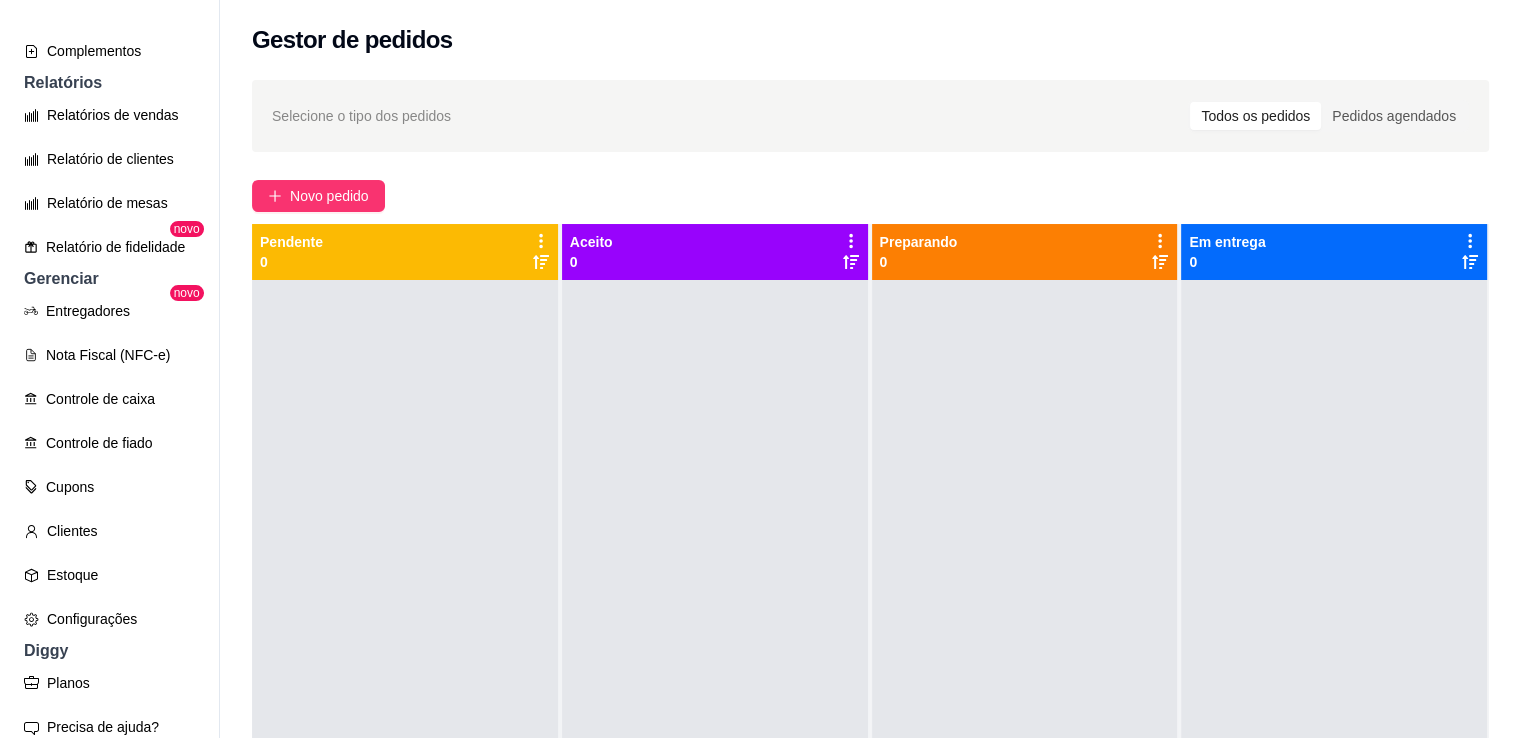 scroll, scrollTop: 563, scrollLeft: 0, axis: vertical 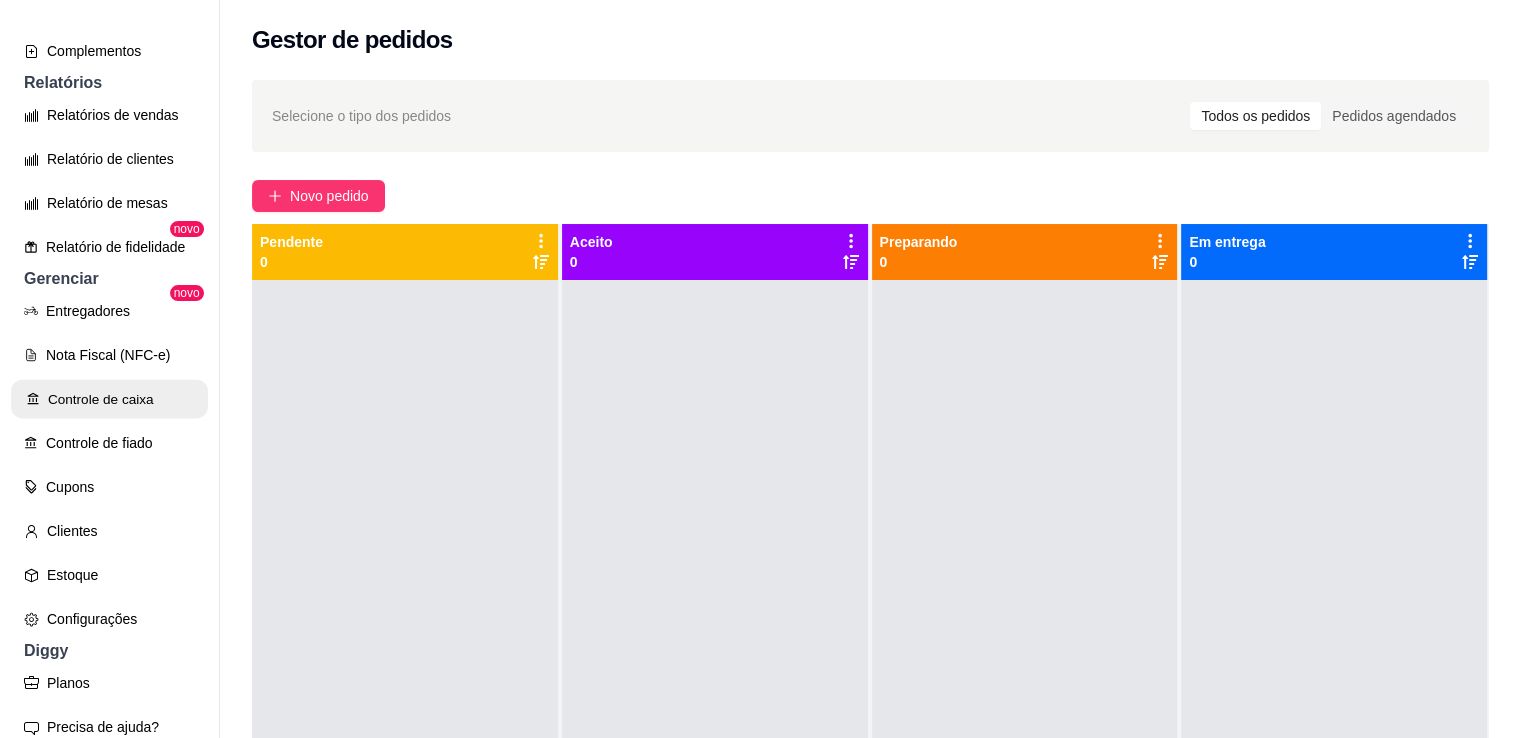 click on "Controle de caixa" at bounding box center [109, 399] 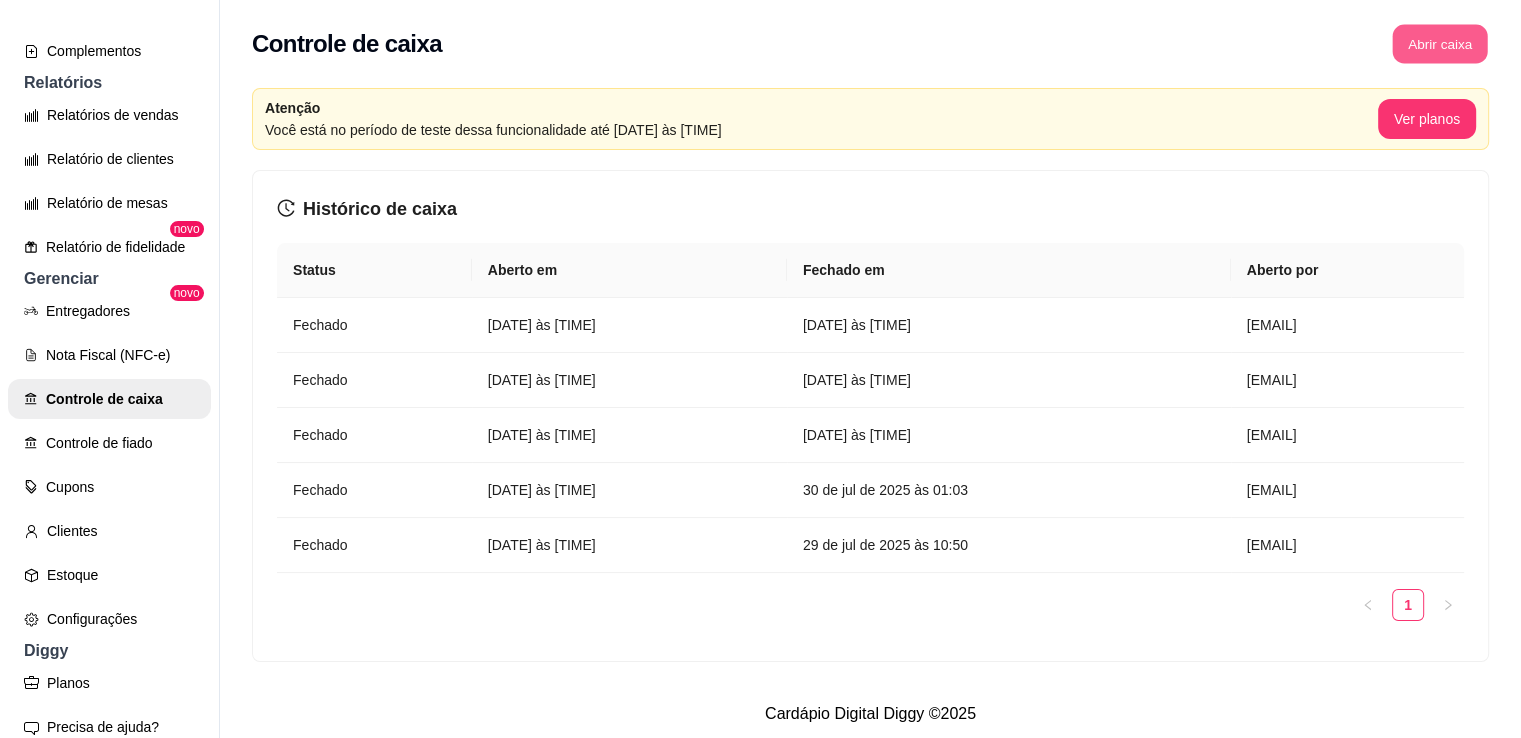 click on "Abrir caixa" at bounding box center [1439, 44] 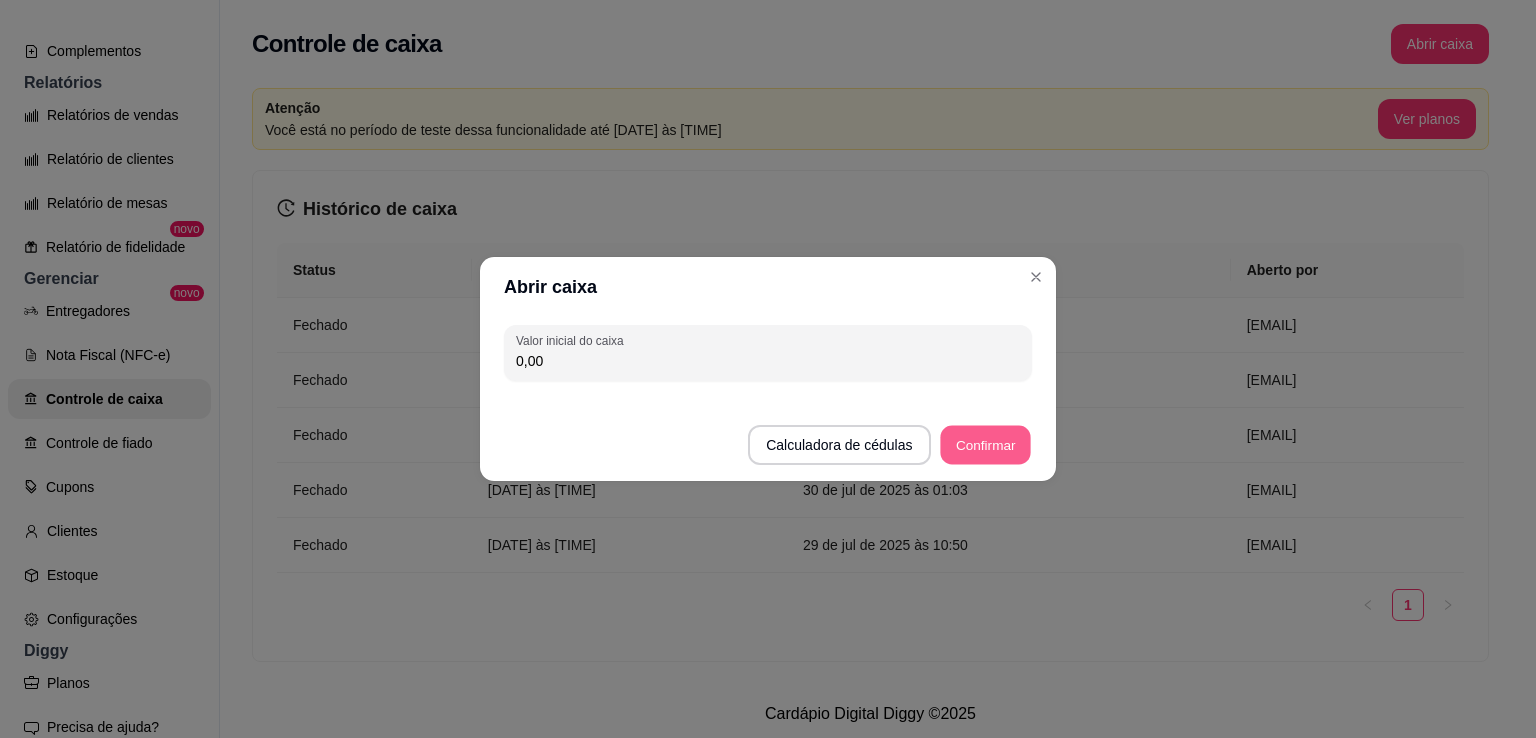 click on "Confirmar" at bounding box center [985, 445] 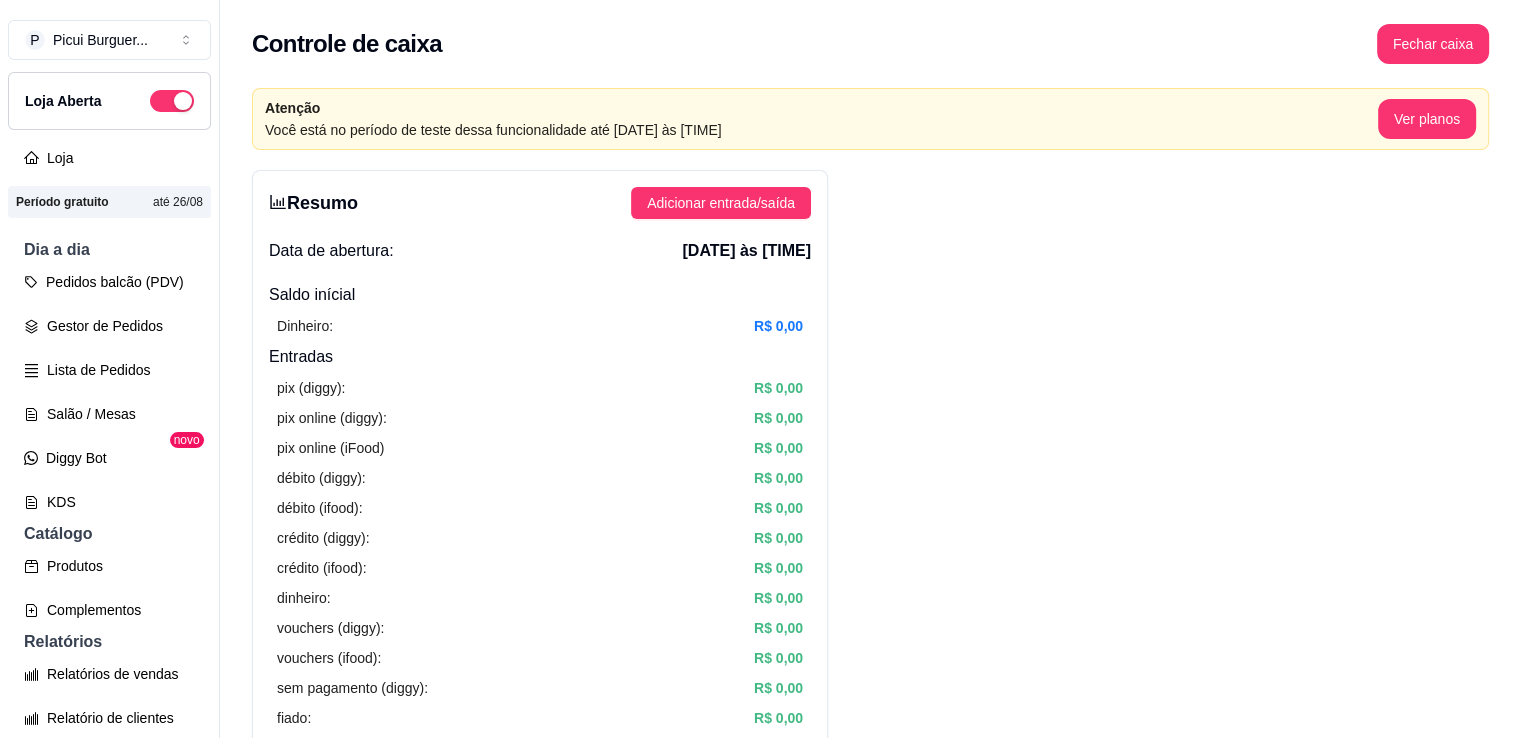 scroll, scrollTop: 0, scrollLeft: 0, axis: both 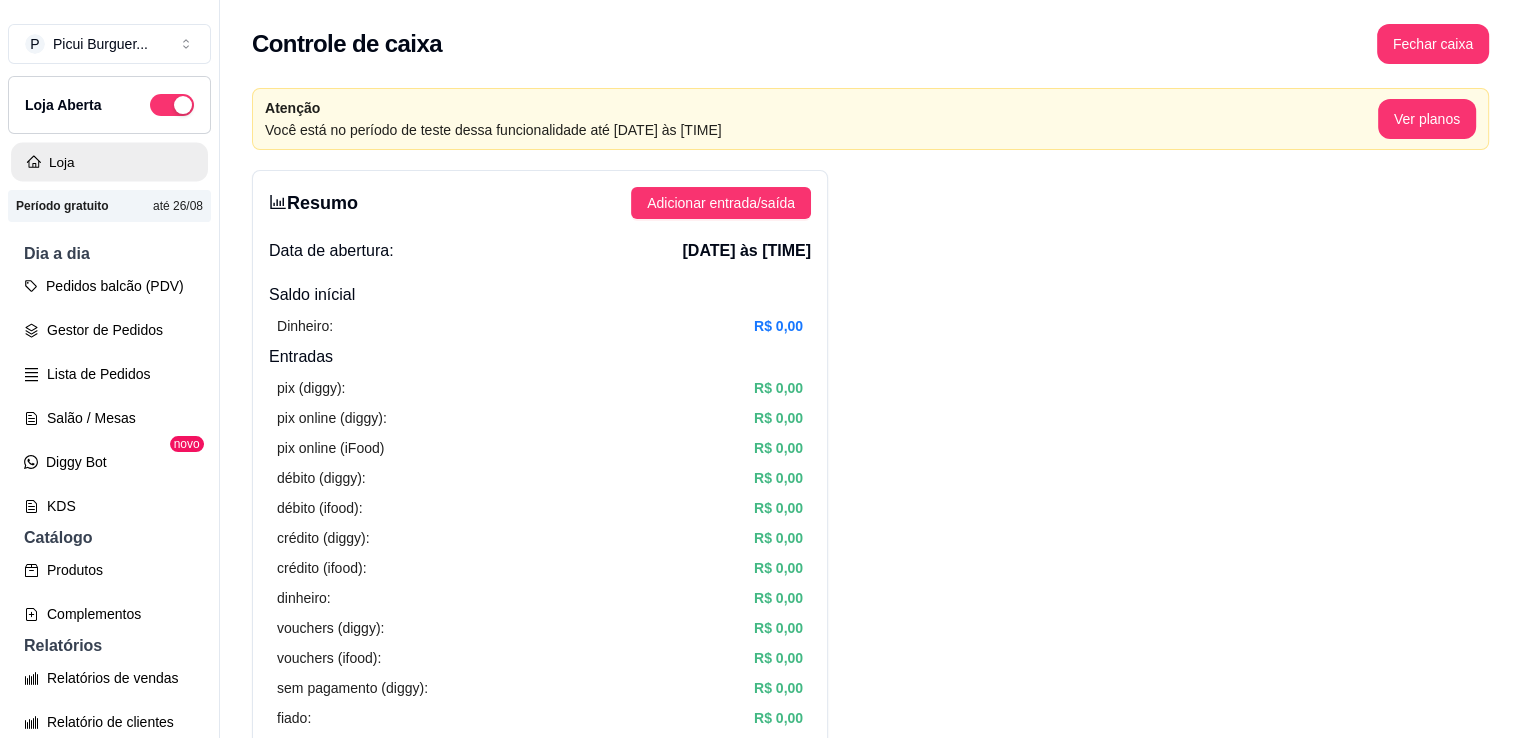 click on "Loja" at bounding box center (109, 162) 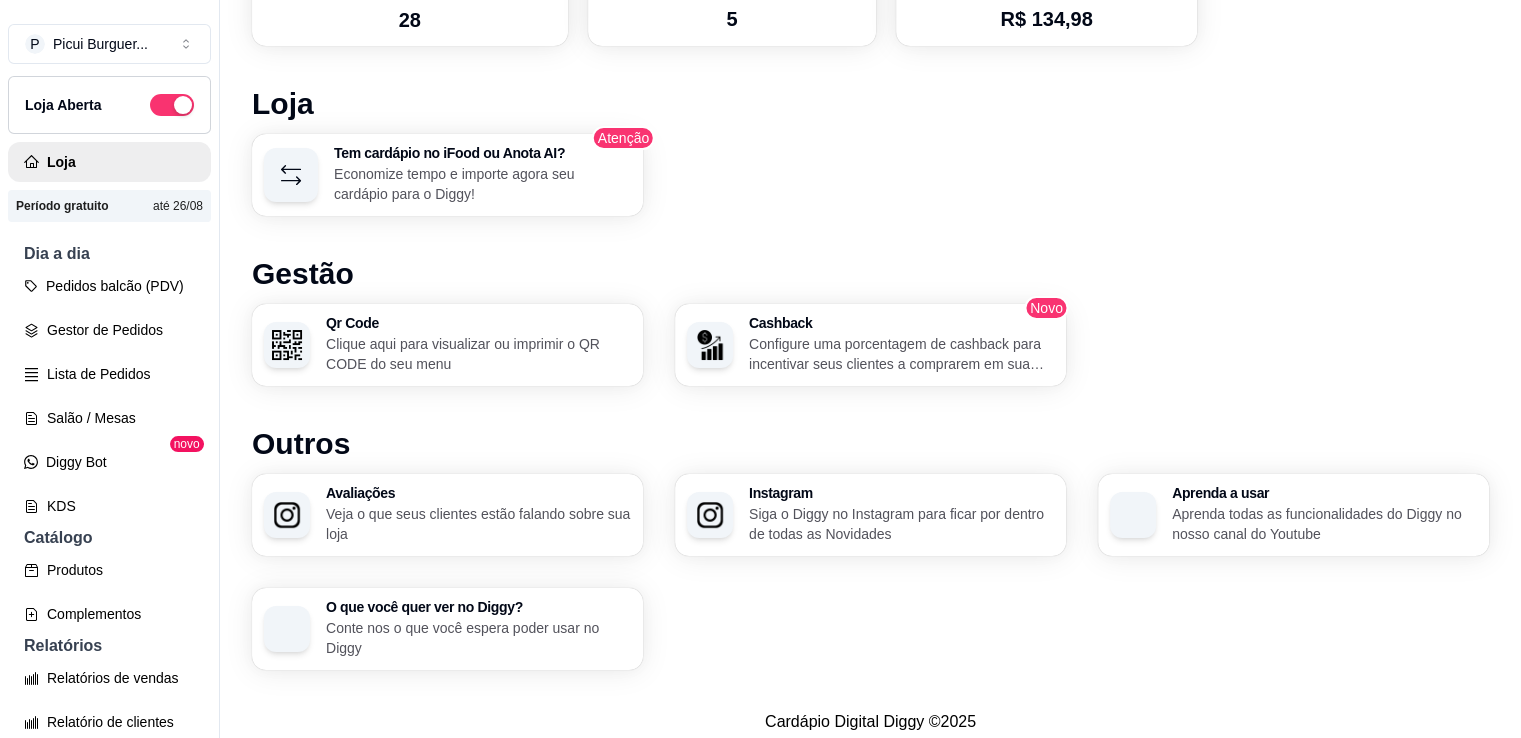 scroll, scrollTop: 1180, scrollLeft: 0, axis: vertical 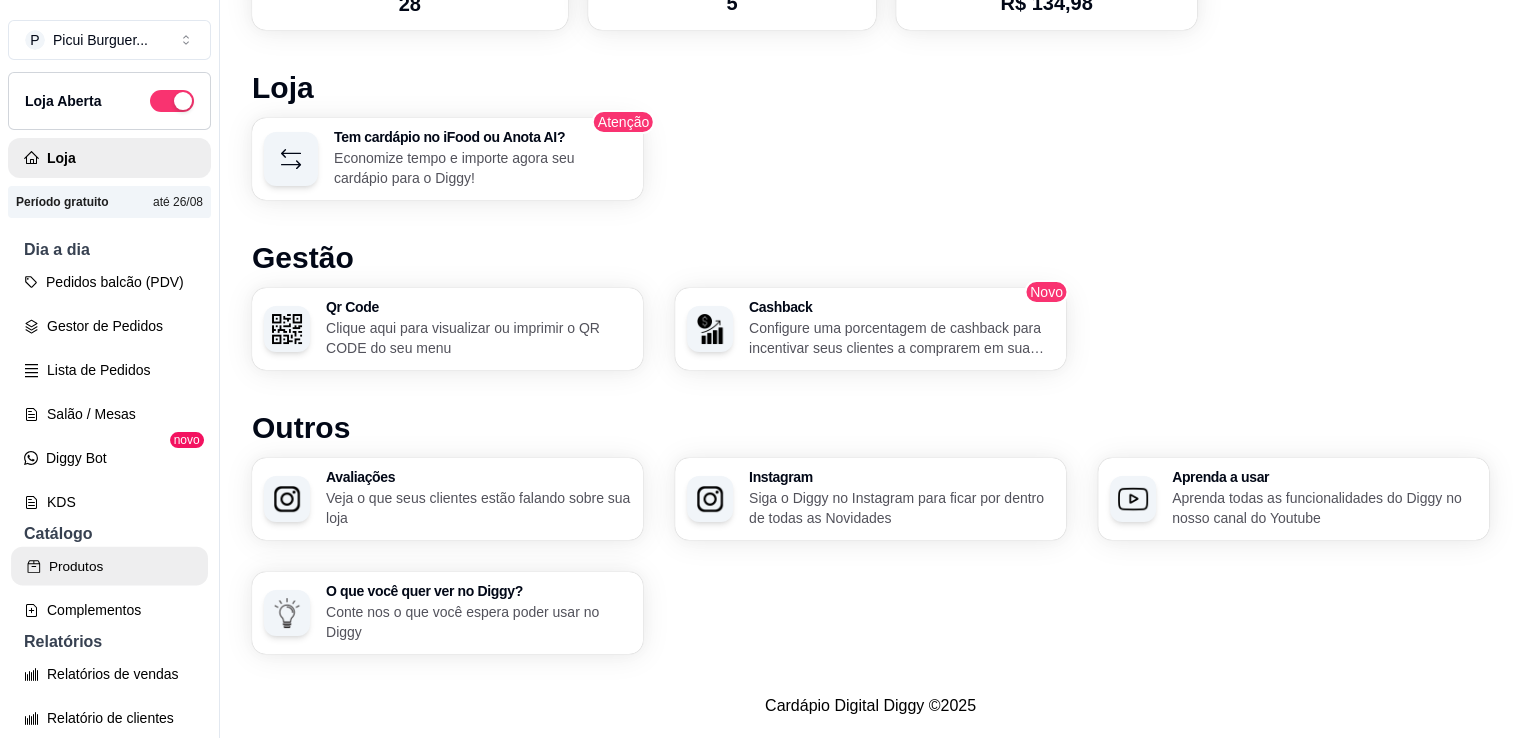 click on "Produtos" at bounding box center [109, 566] 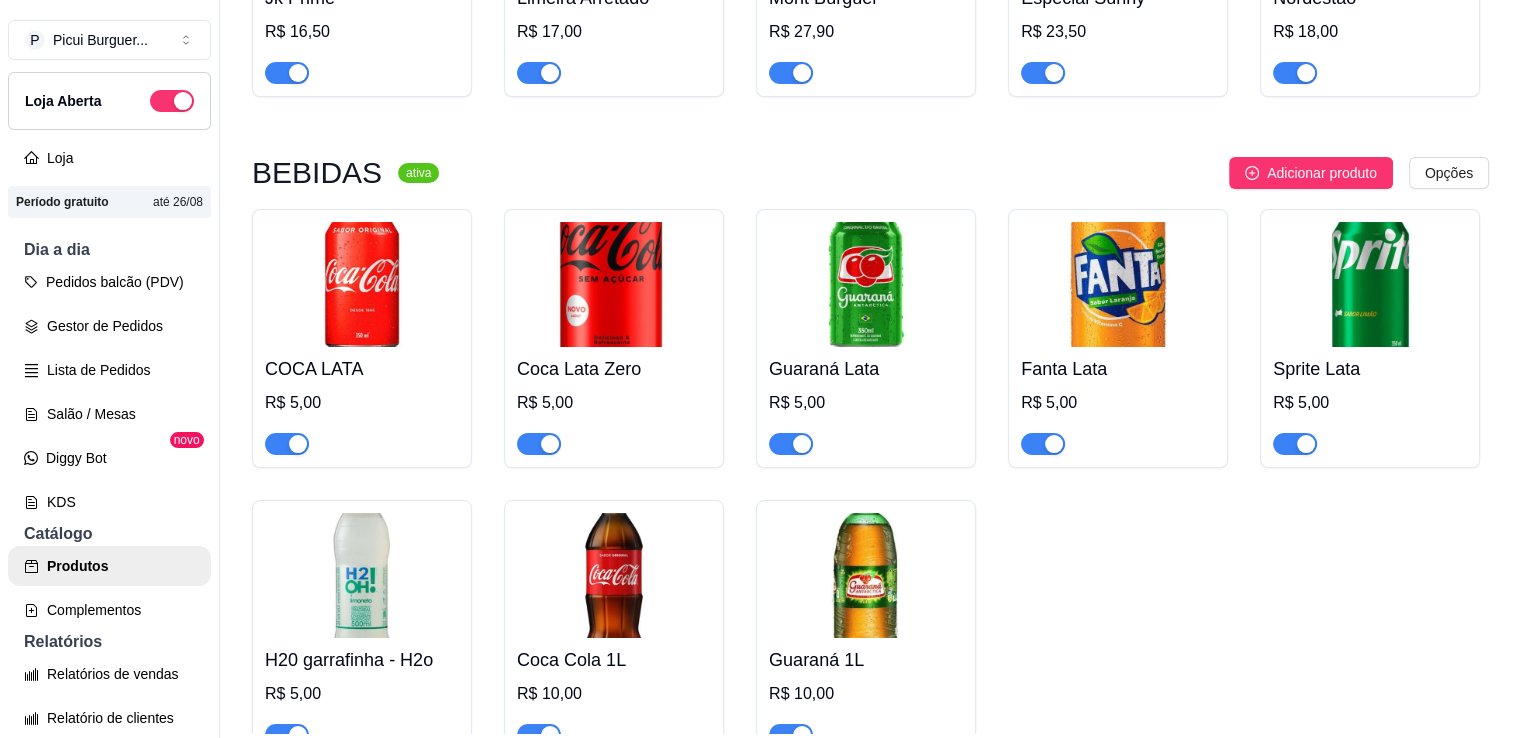 scroll, scrollTop: 0, scrollLeft: 0, axis: both 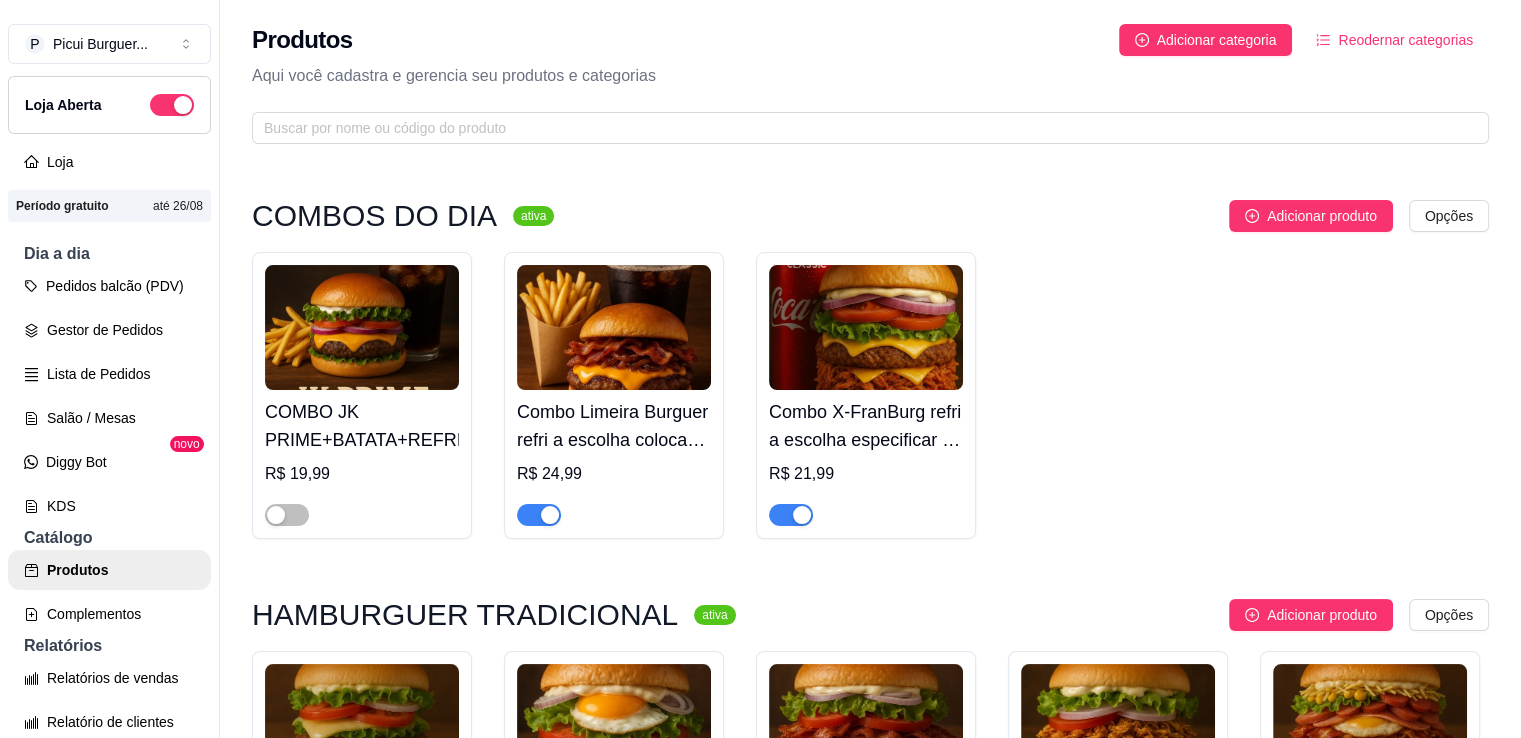 click at bounding box center (614, 327) 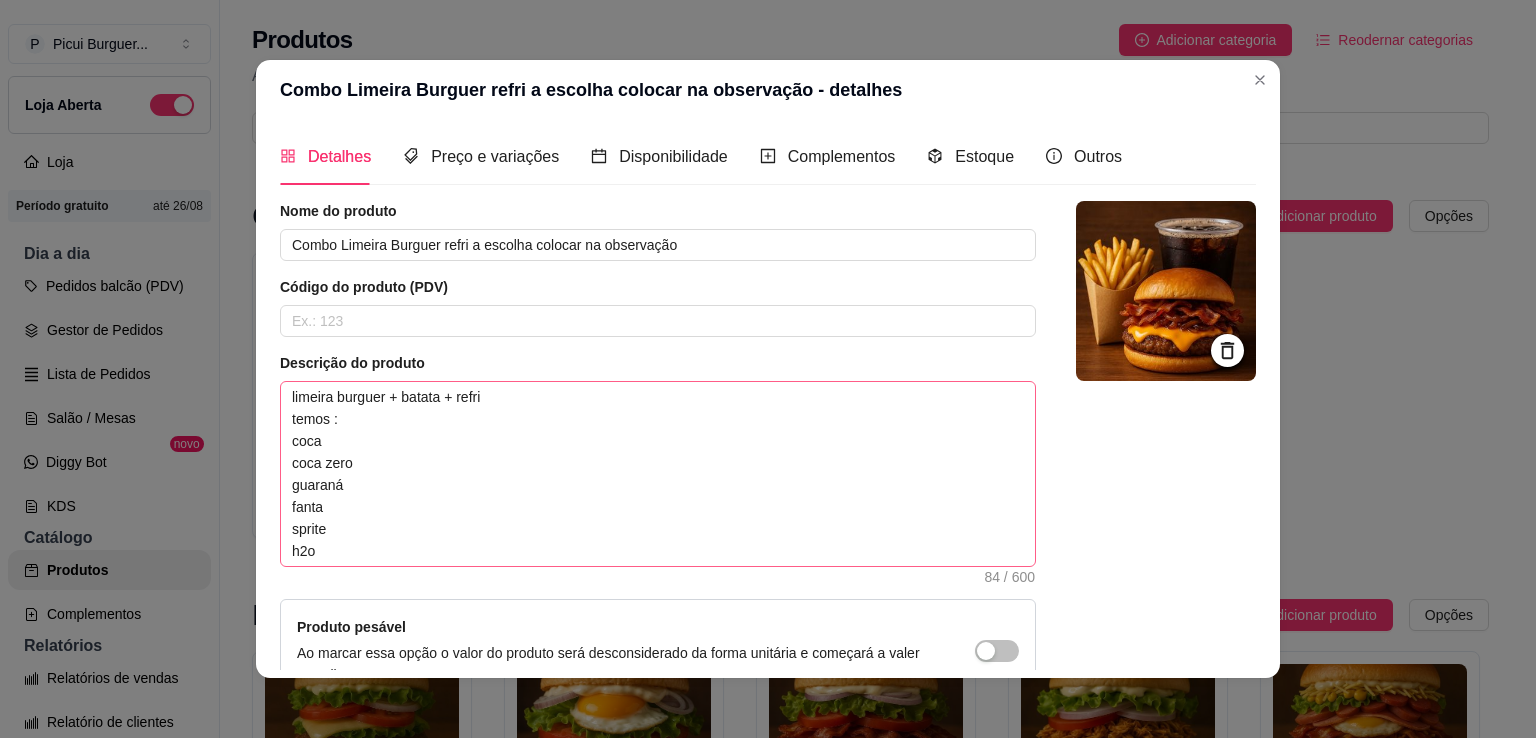scroll, scrollTop: 22, scrollLeft: 0, axis: vertical 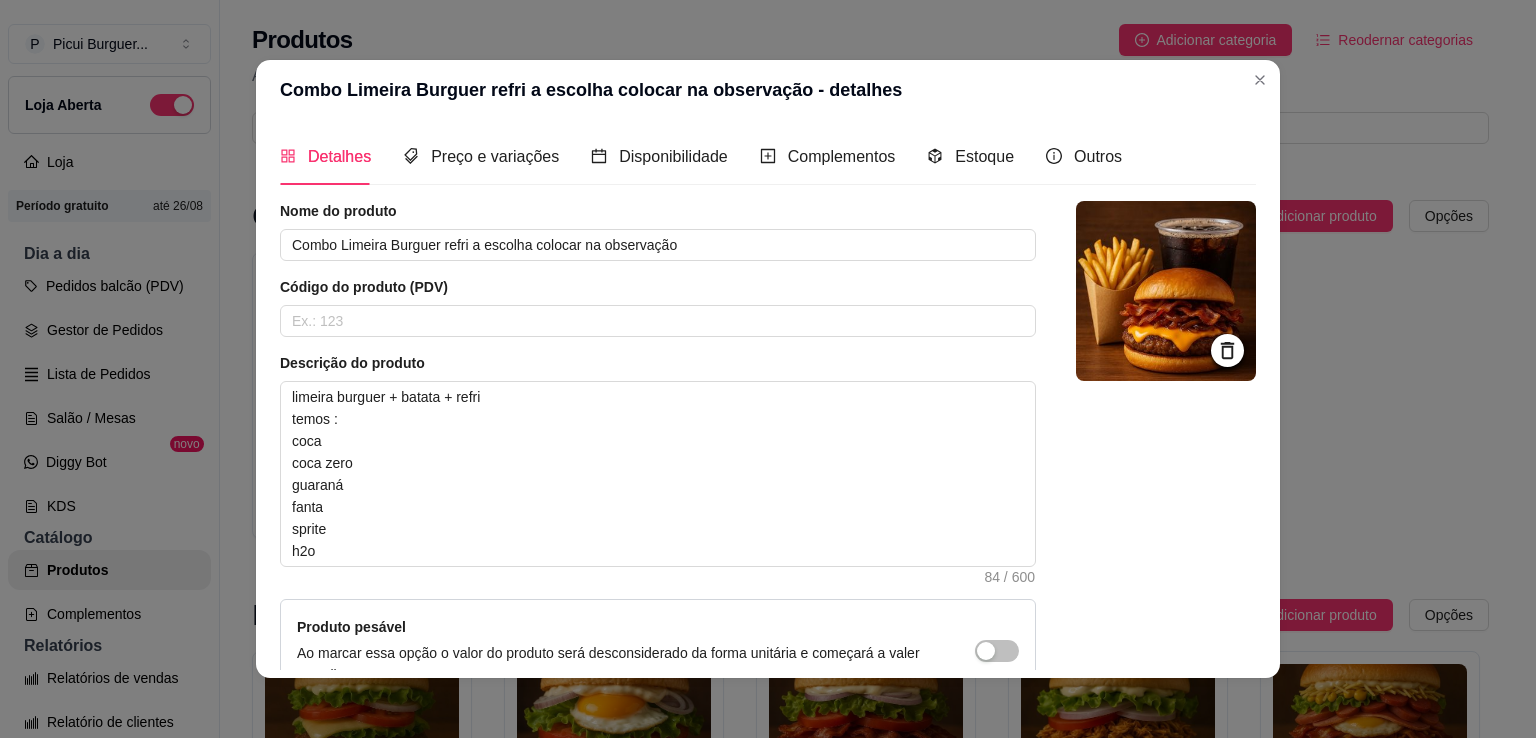 click on "Detalhes Preço e variações Disponibilidade Complementos Estoque Outros" at bounding box center (701, 156) 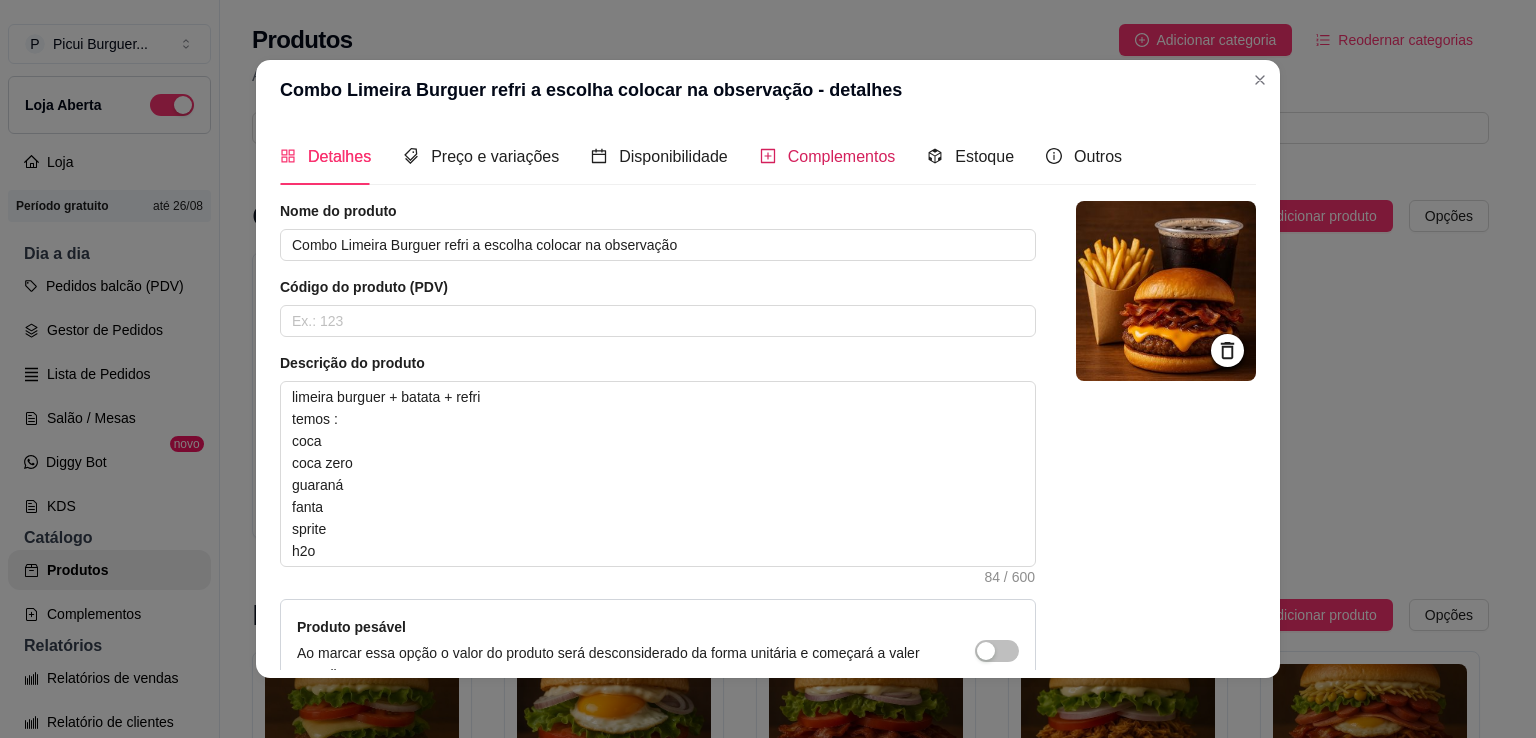 click on "Complementos" at bounding box center (828, 156) 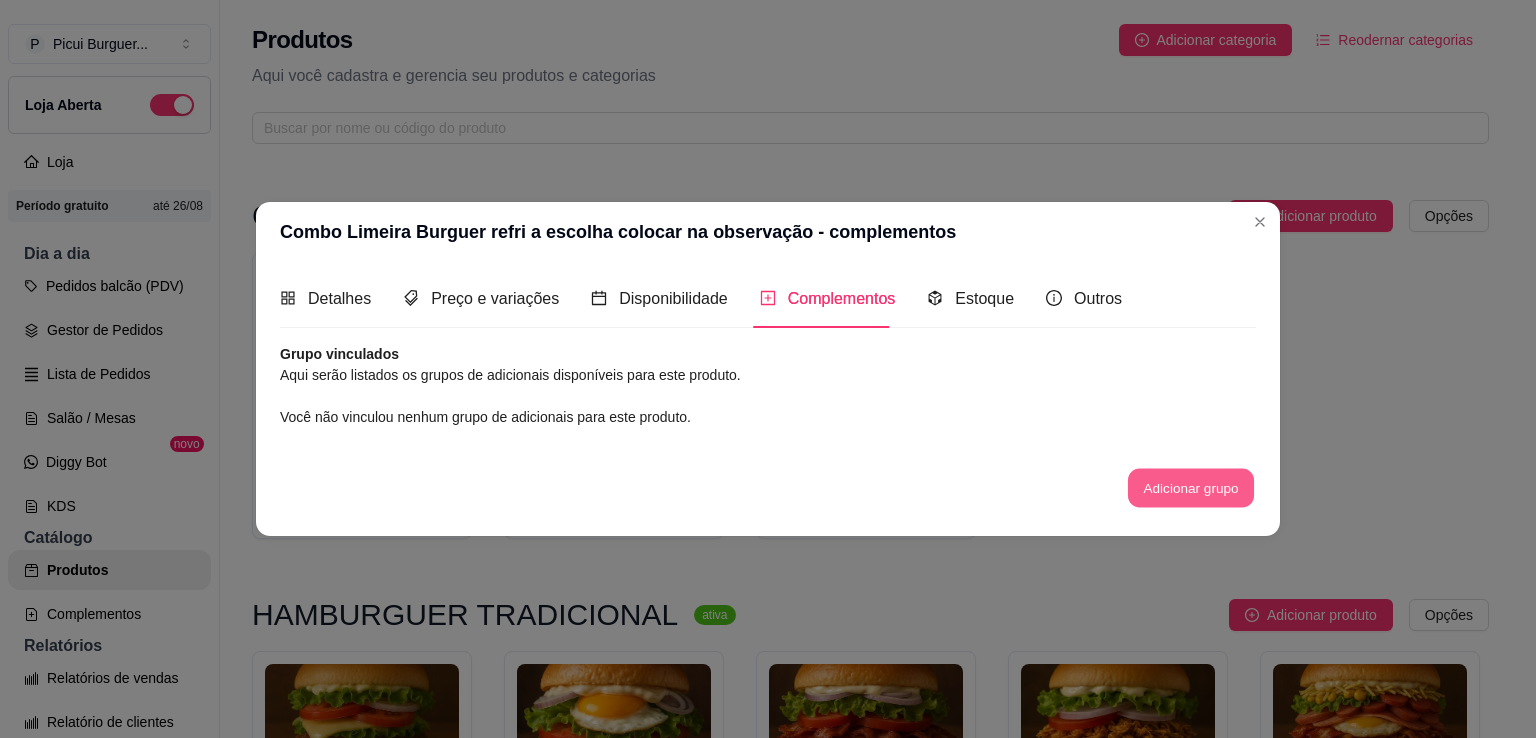 click on "Adicionar grupo" at bounding box center [1191, 487] 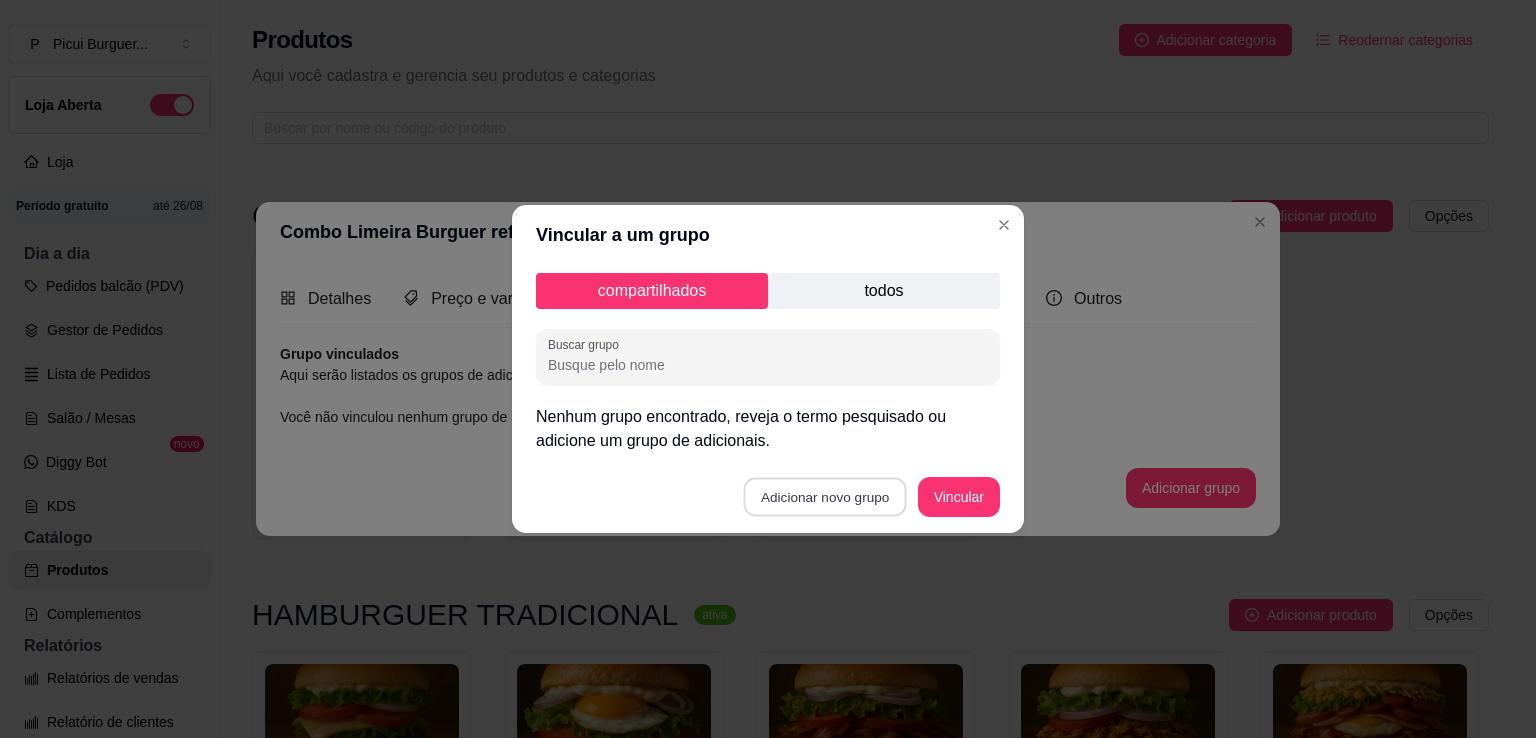 click on "Adicionar novo grupo" at bounding box center (825, 497) 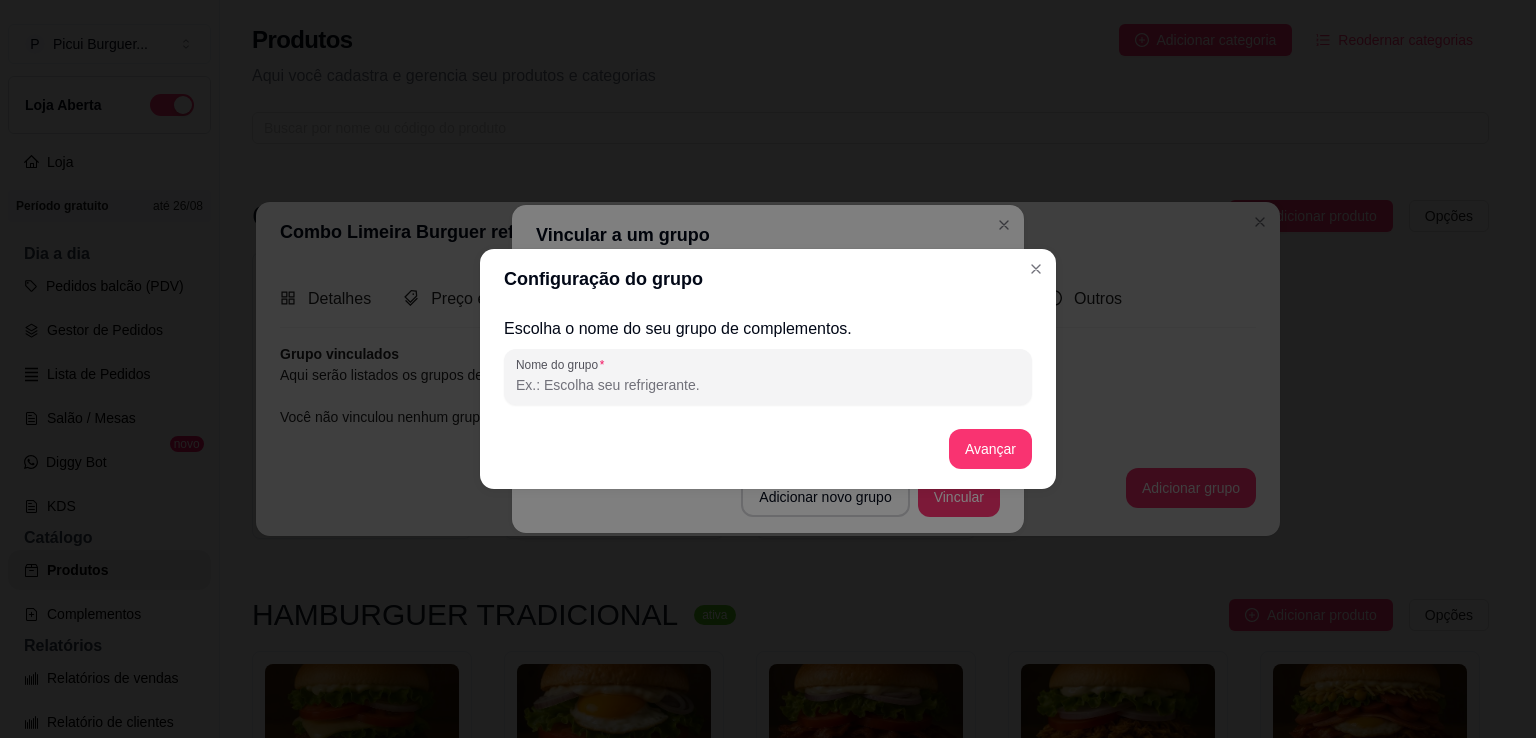 click on "Nome do grupo" at bounding box center [768, 385] 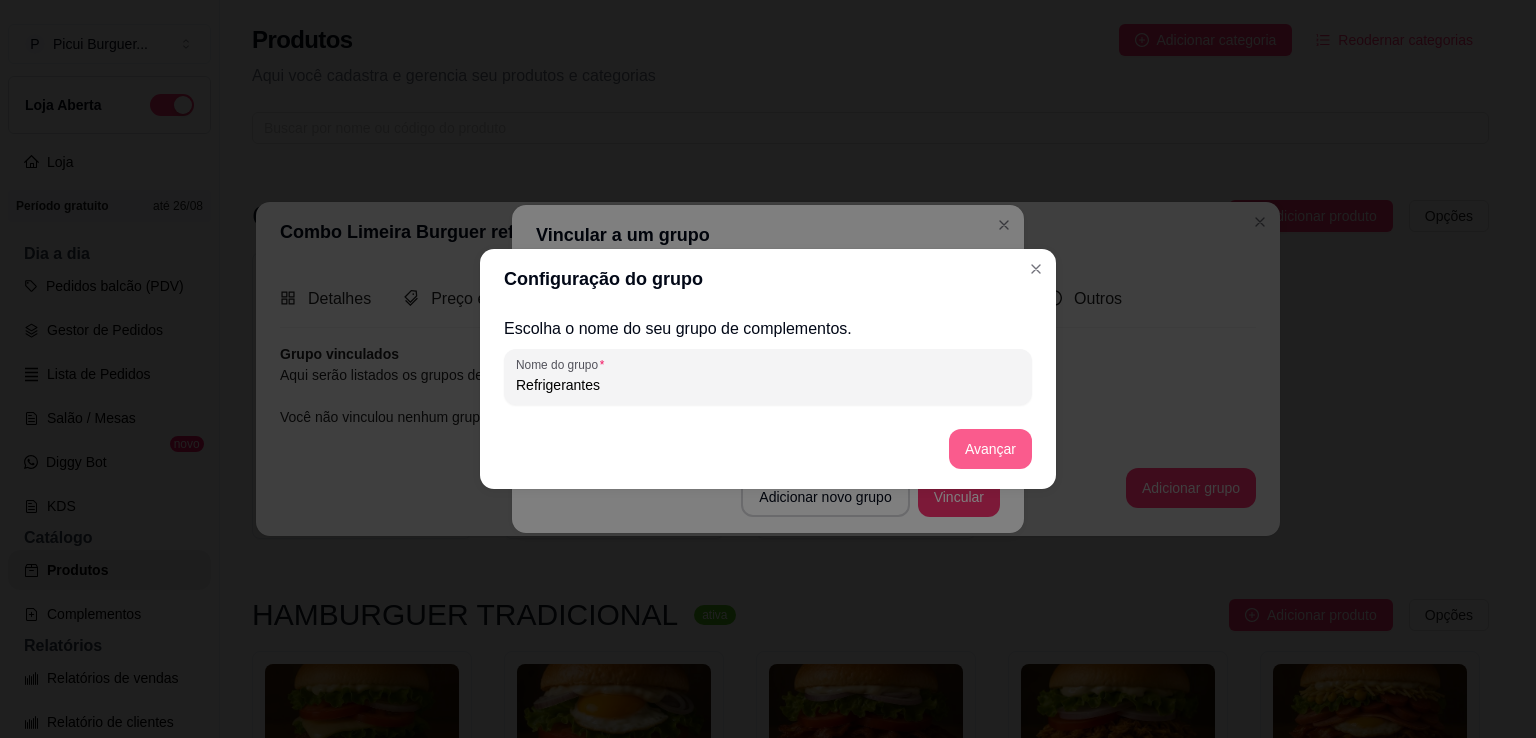 type on "Refrigerantes" 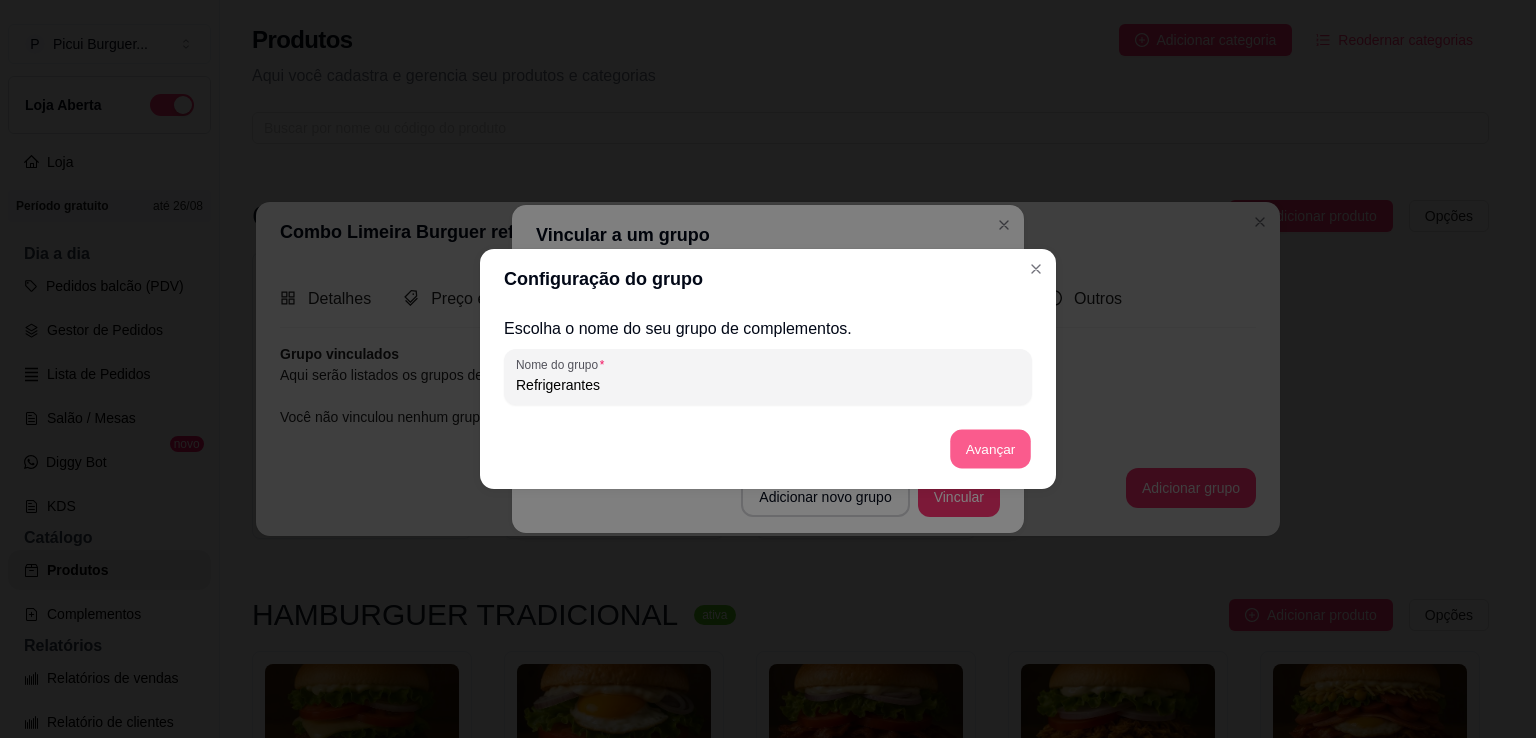click on "Avançar" at bounding box center (990, 449) 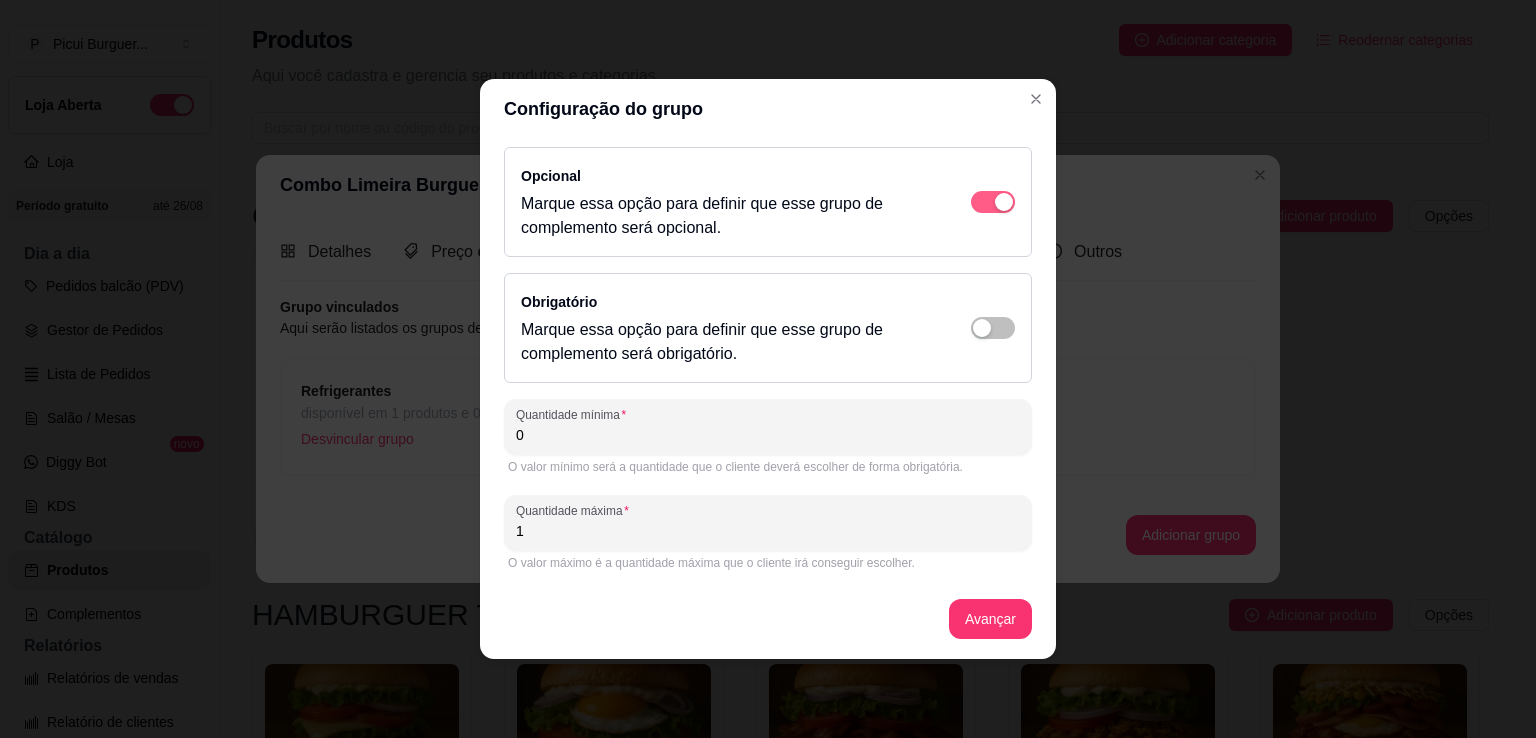 click at bounding box center (1004, 202) 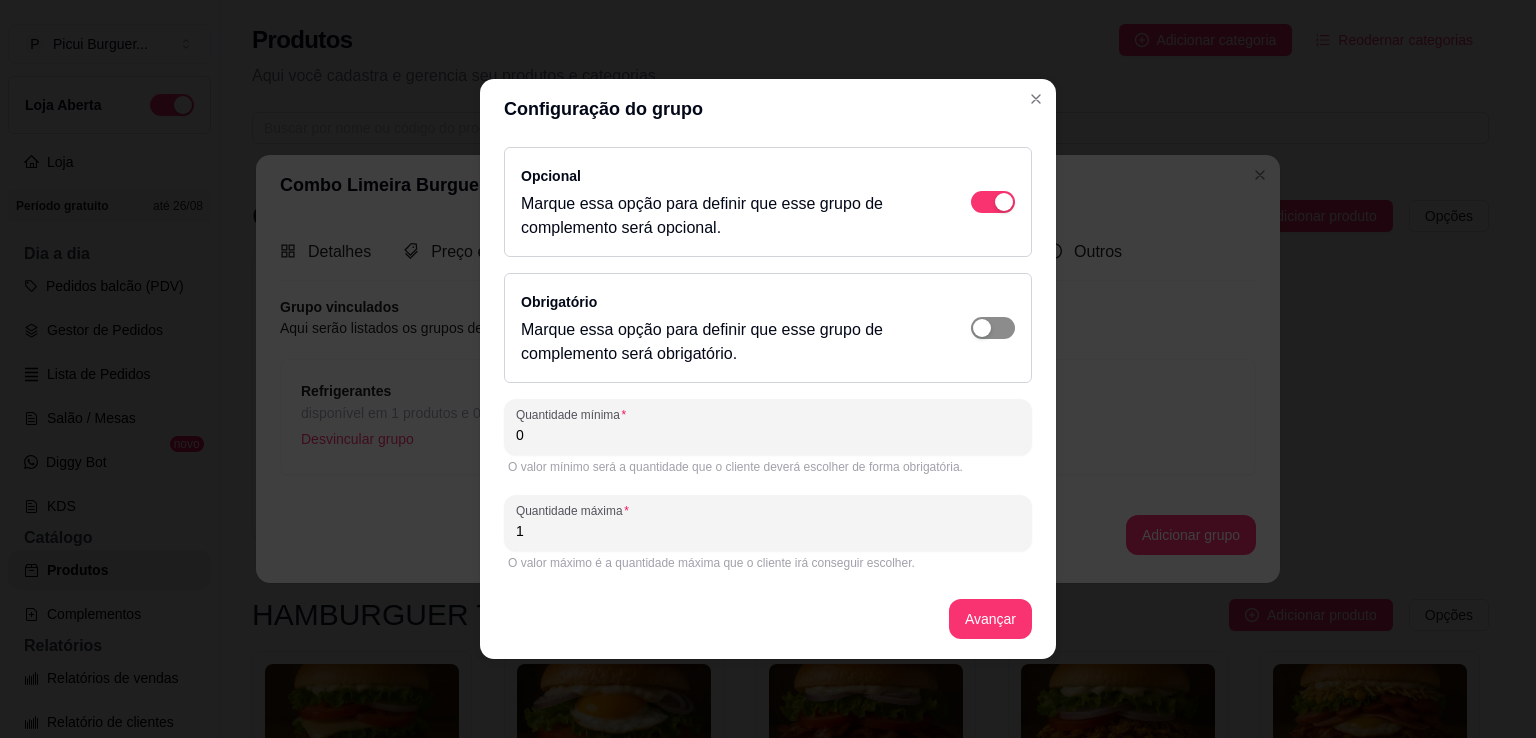 click at bounding box center (982, 328) 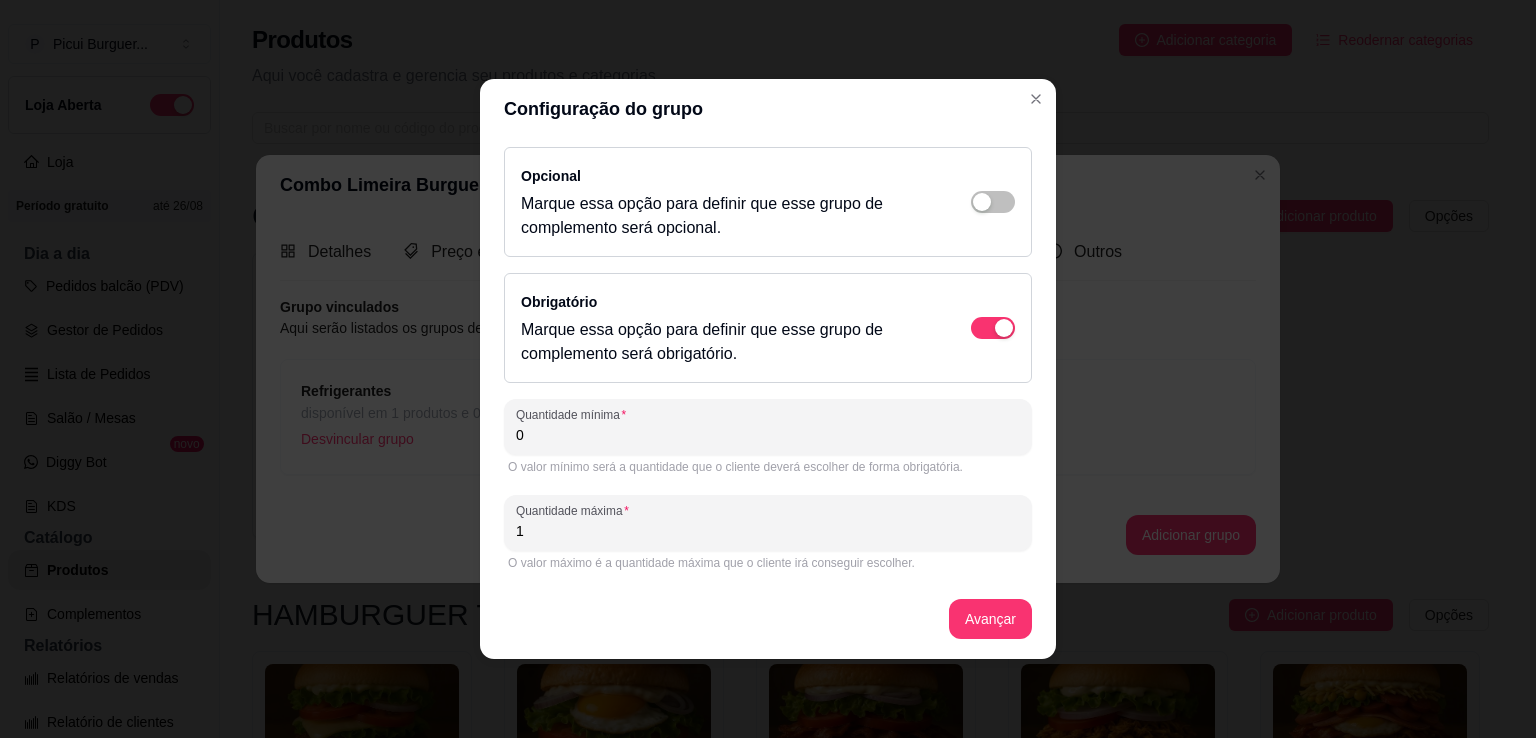 click on "0" at bounding box center (768, 435) 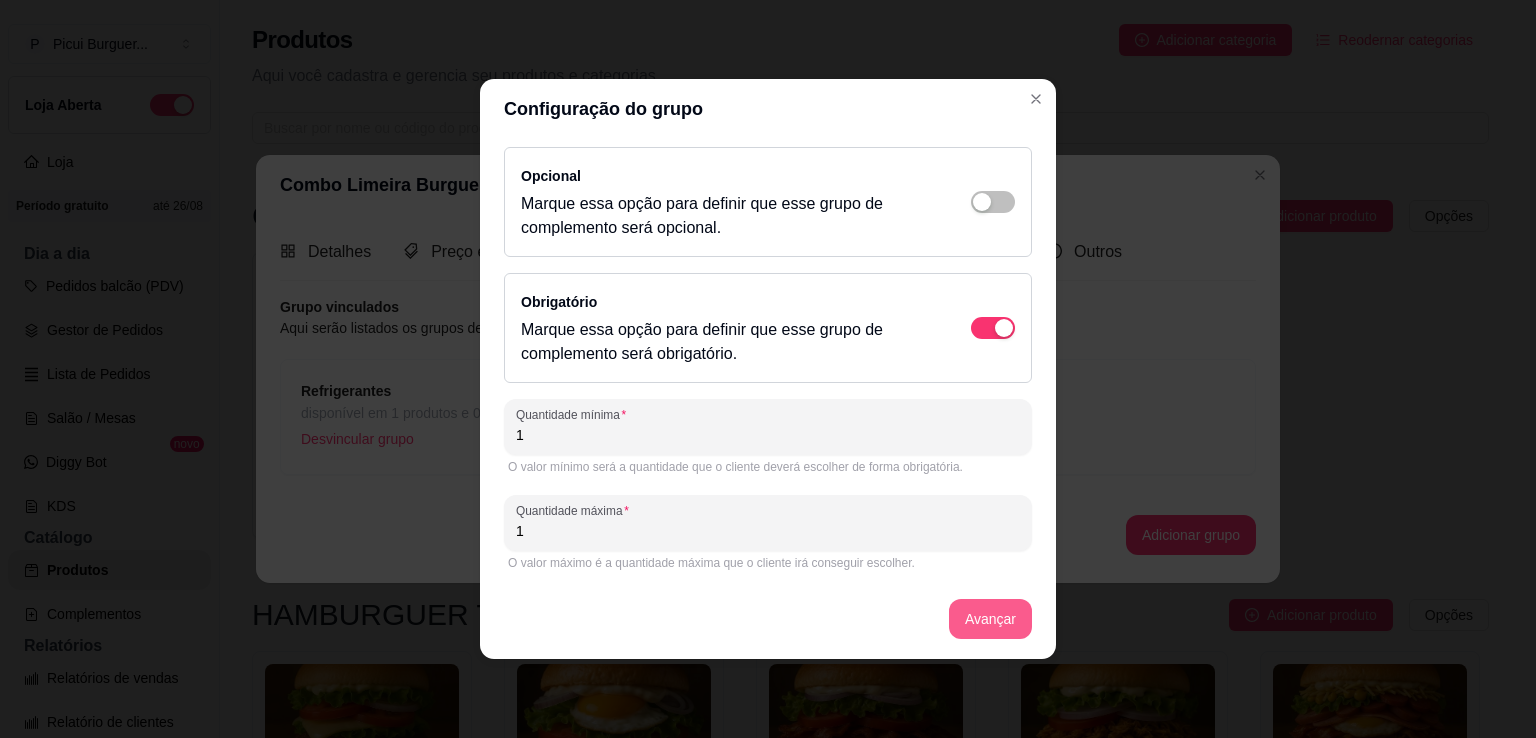 type on "1" 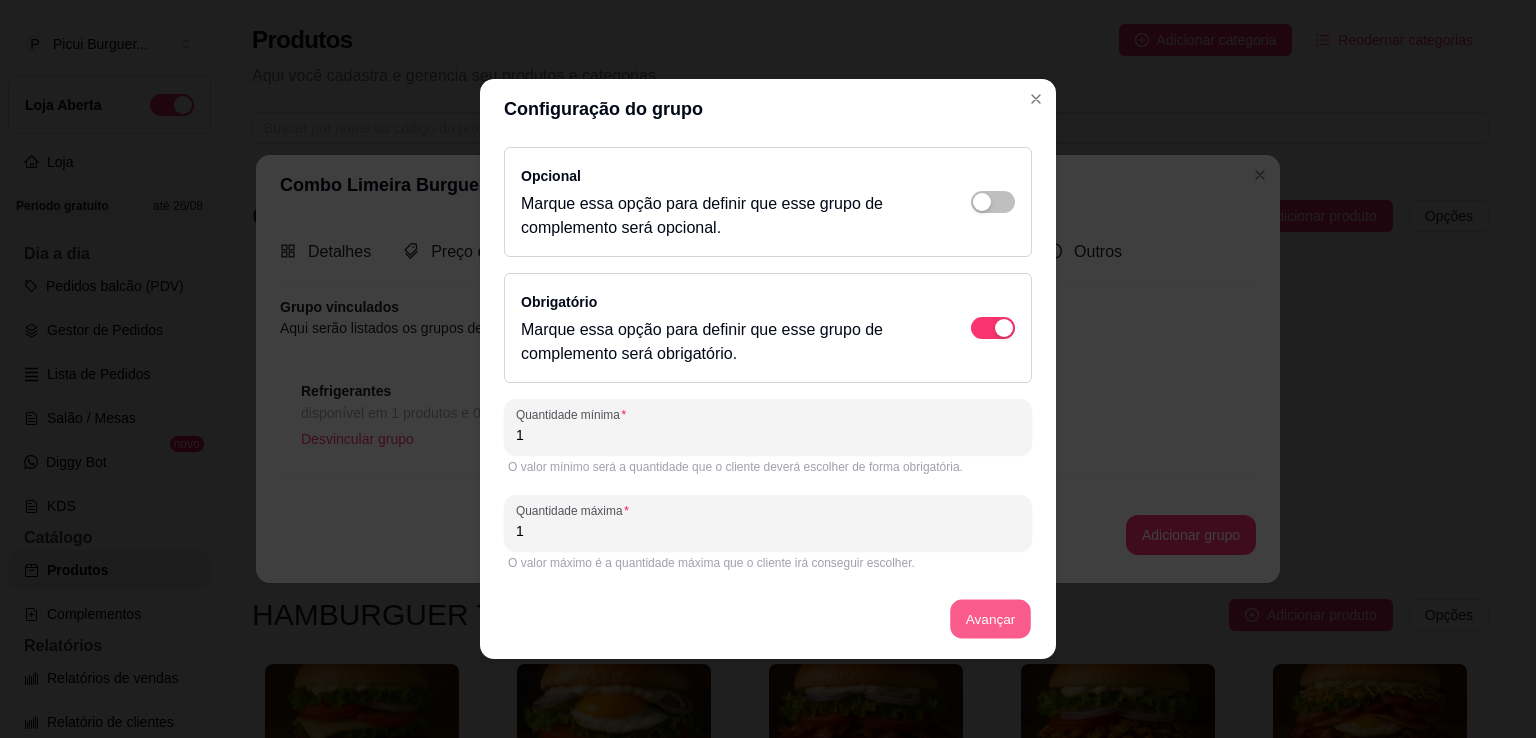 click on "Avançar" at bounding box center (990, 619) 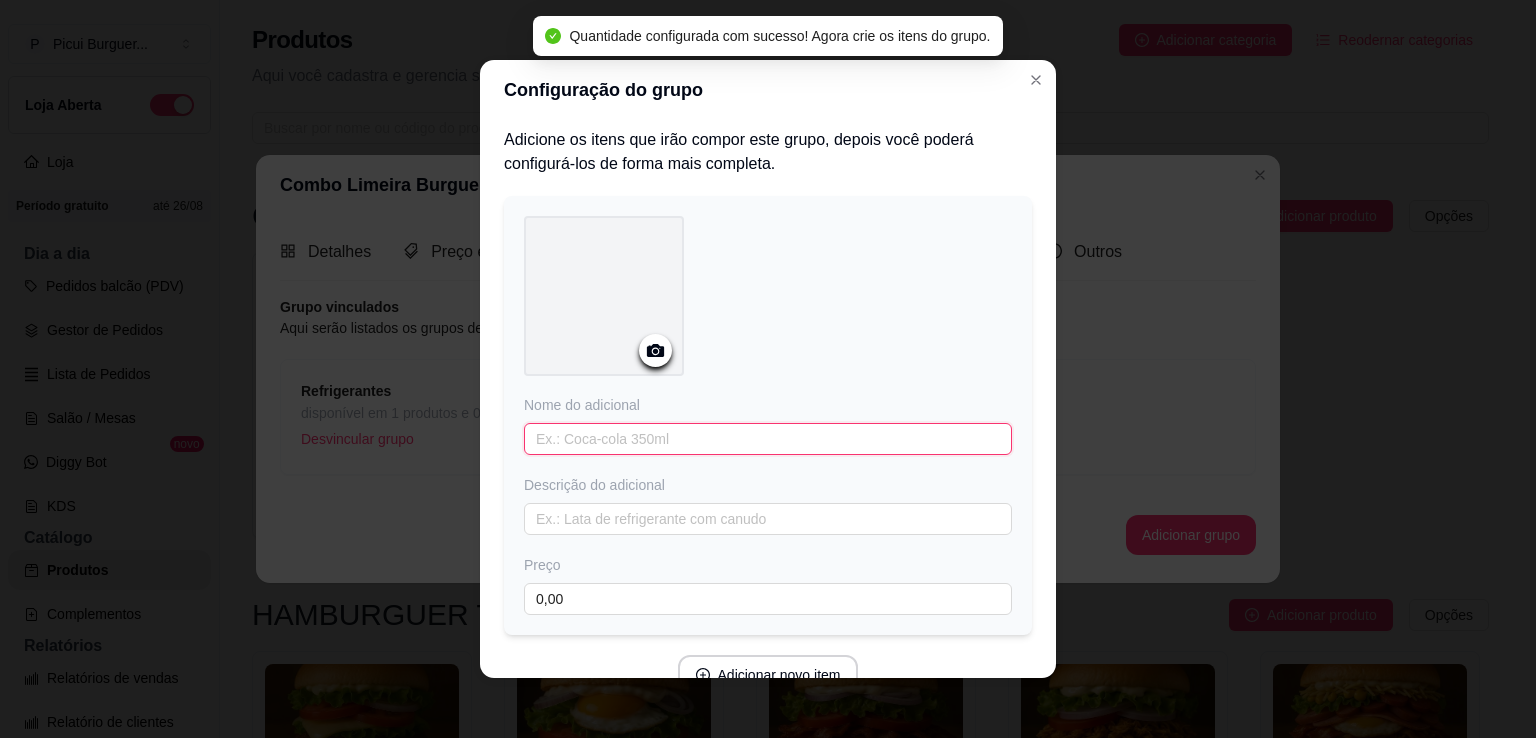 click at bounding box center [768, 439] 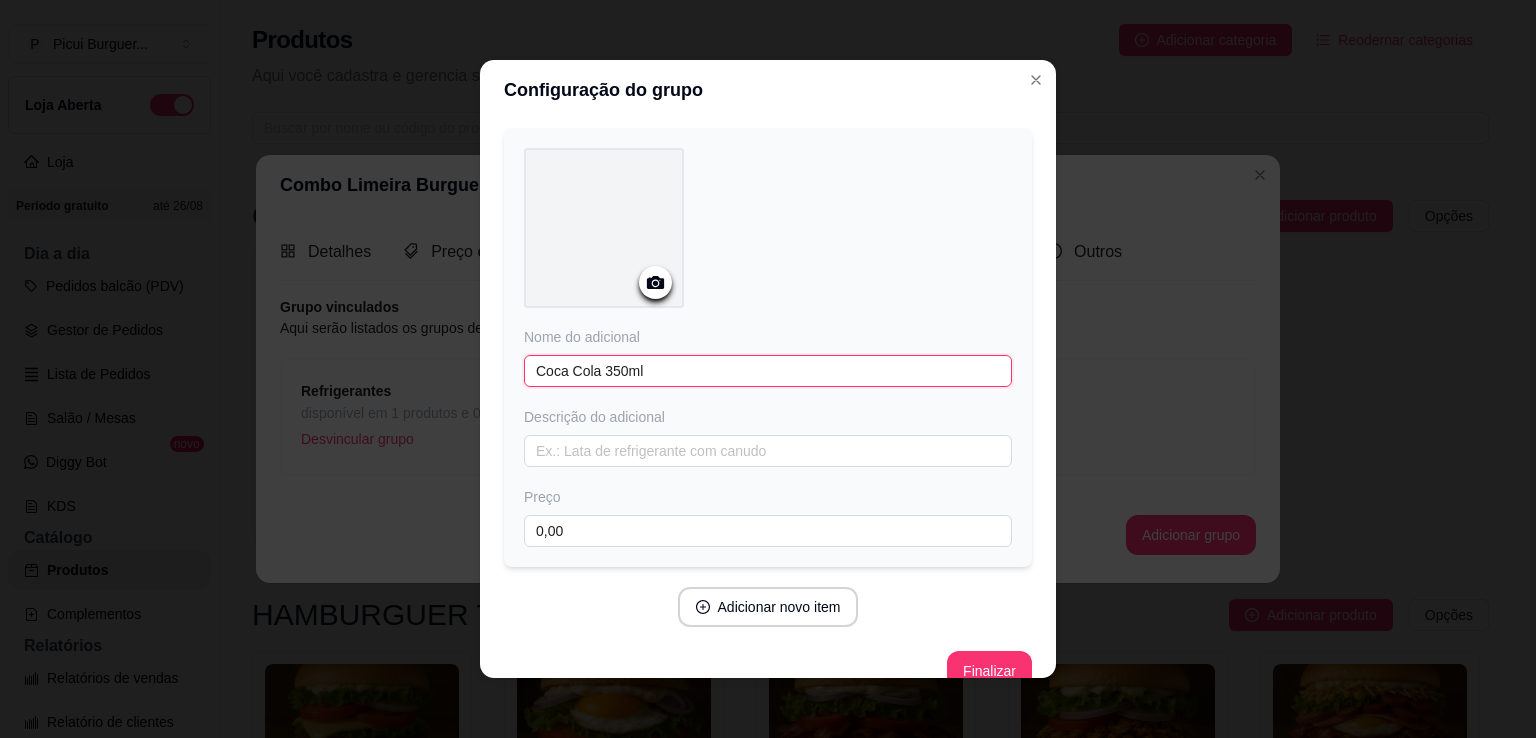 scroll, scrollTop: 99, scrollLeft: 0, axis: vertical 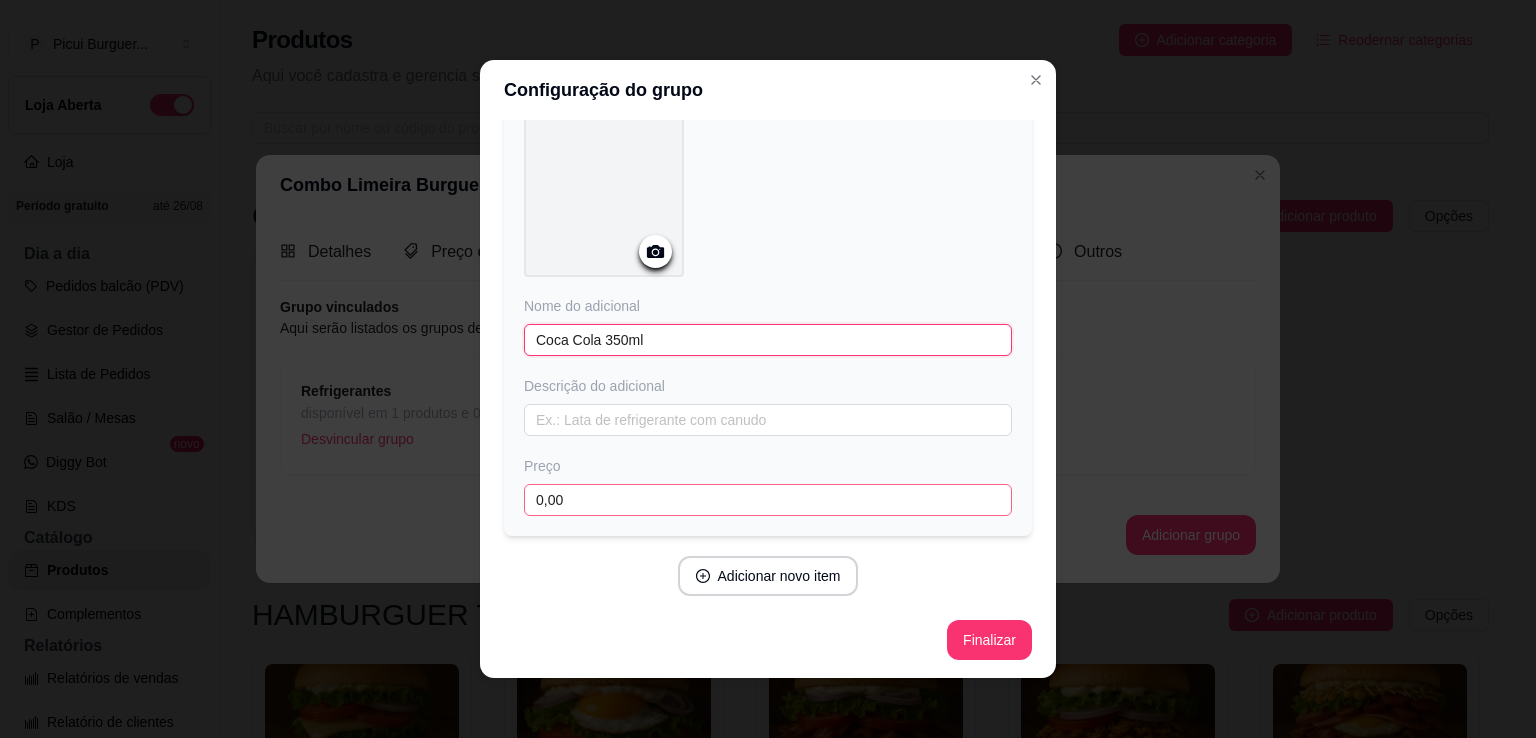 type on "Coca Cola 350ml" 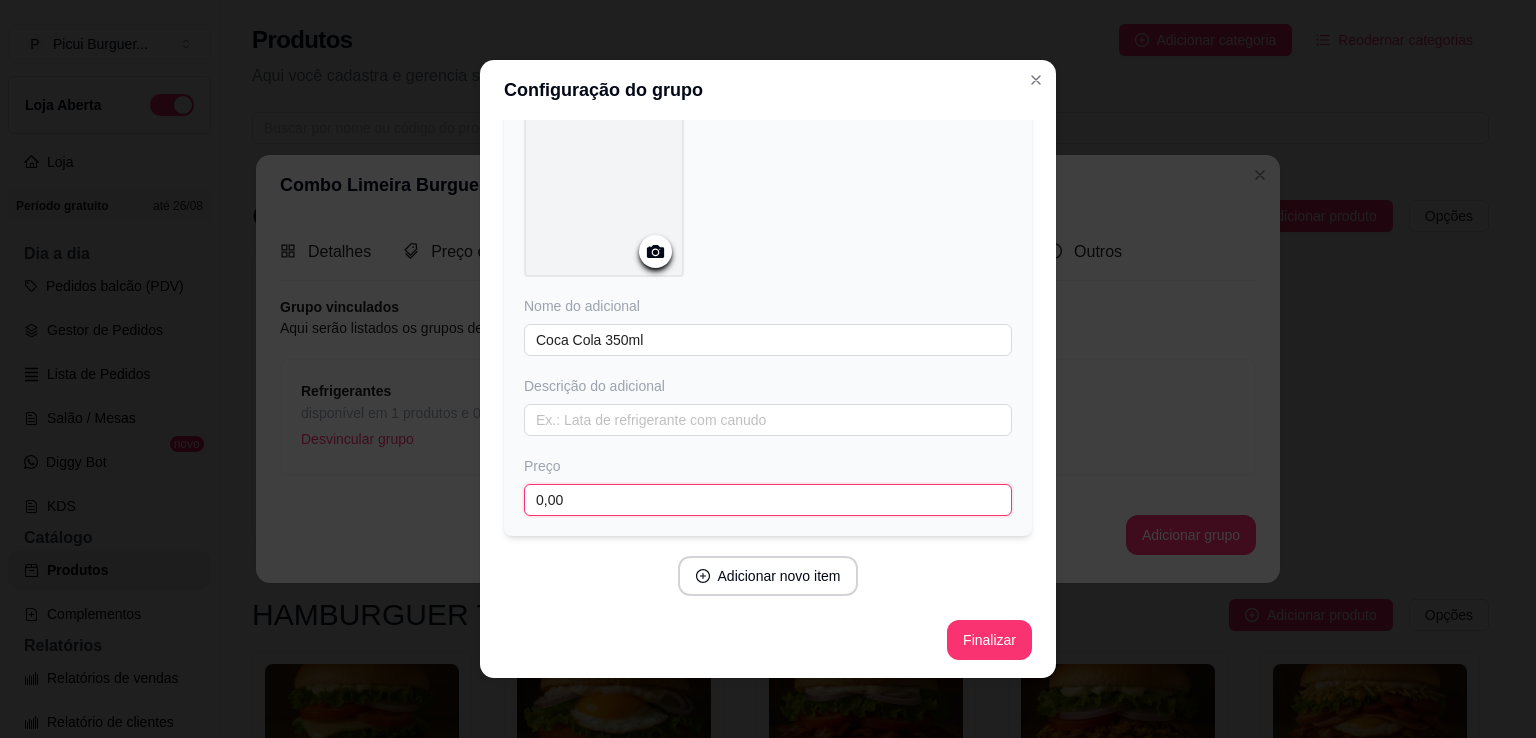 click on "0,00" at bounding box center (768, 500) 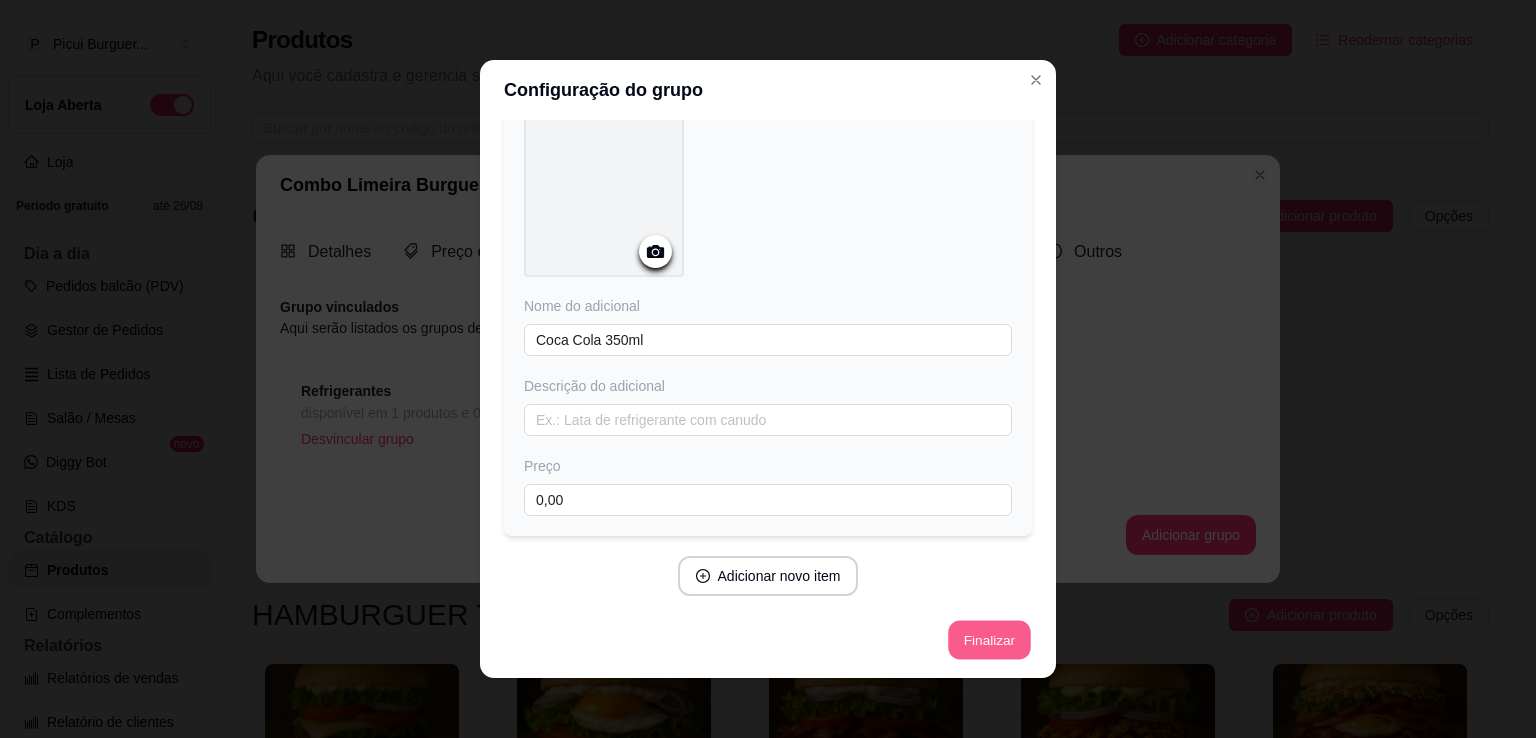 click on "Finalizar" at bounding box center [989, 640] 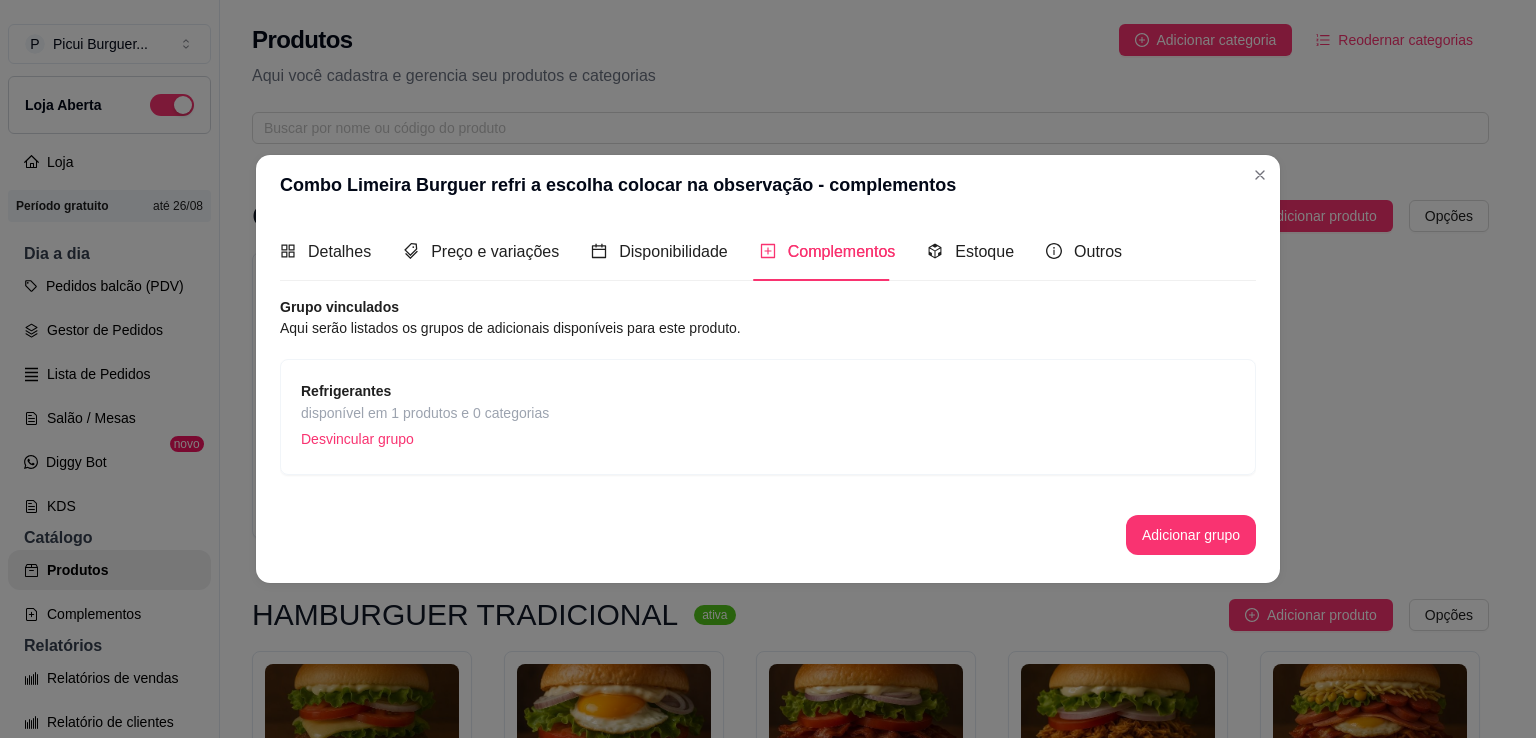 click on "disponível em 1 produtos e 0 categorias" at bounding box center (425, 413) 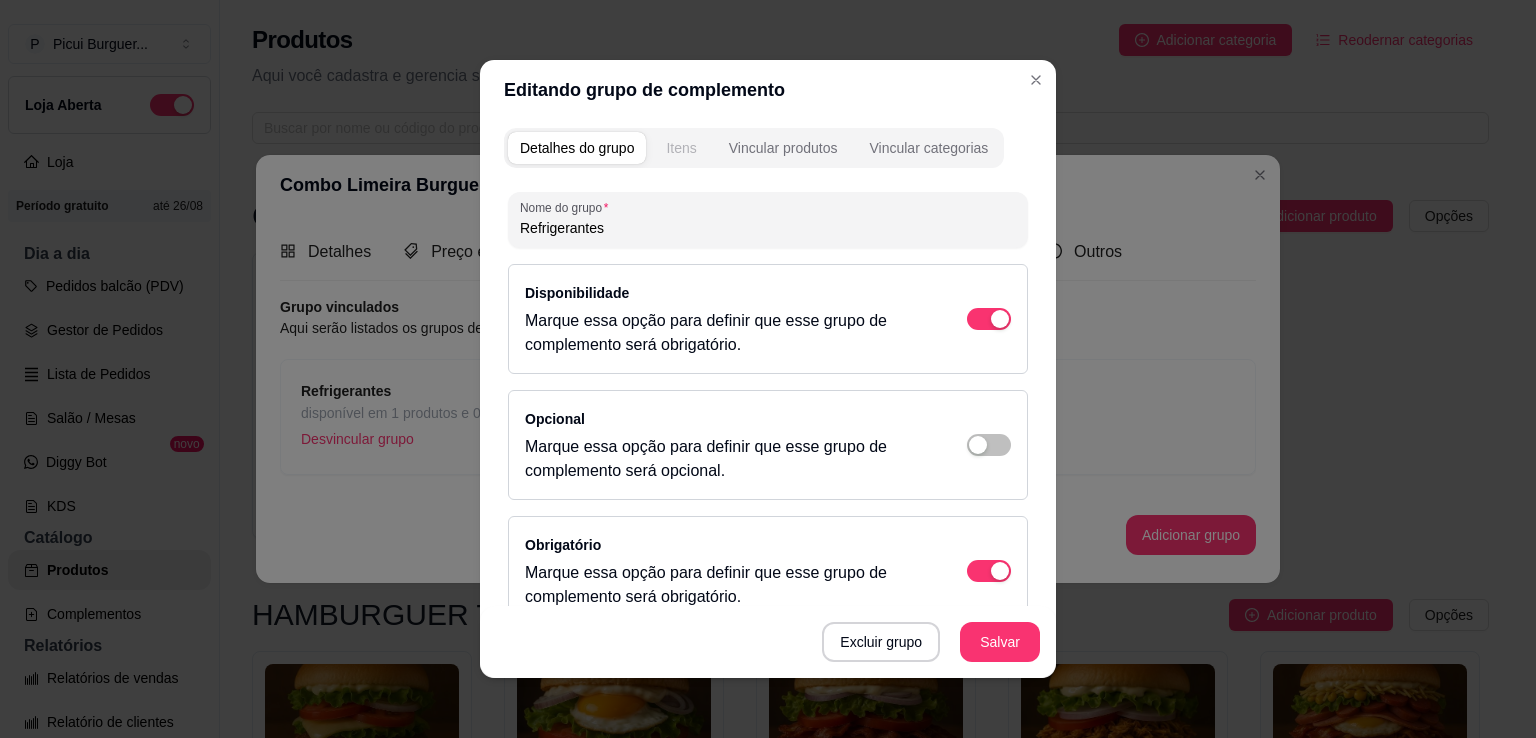 click on "Itens" at bounding box center (681, 148) 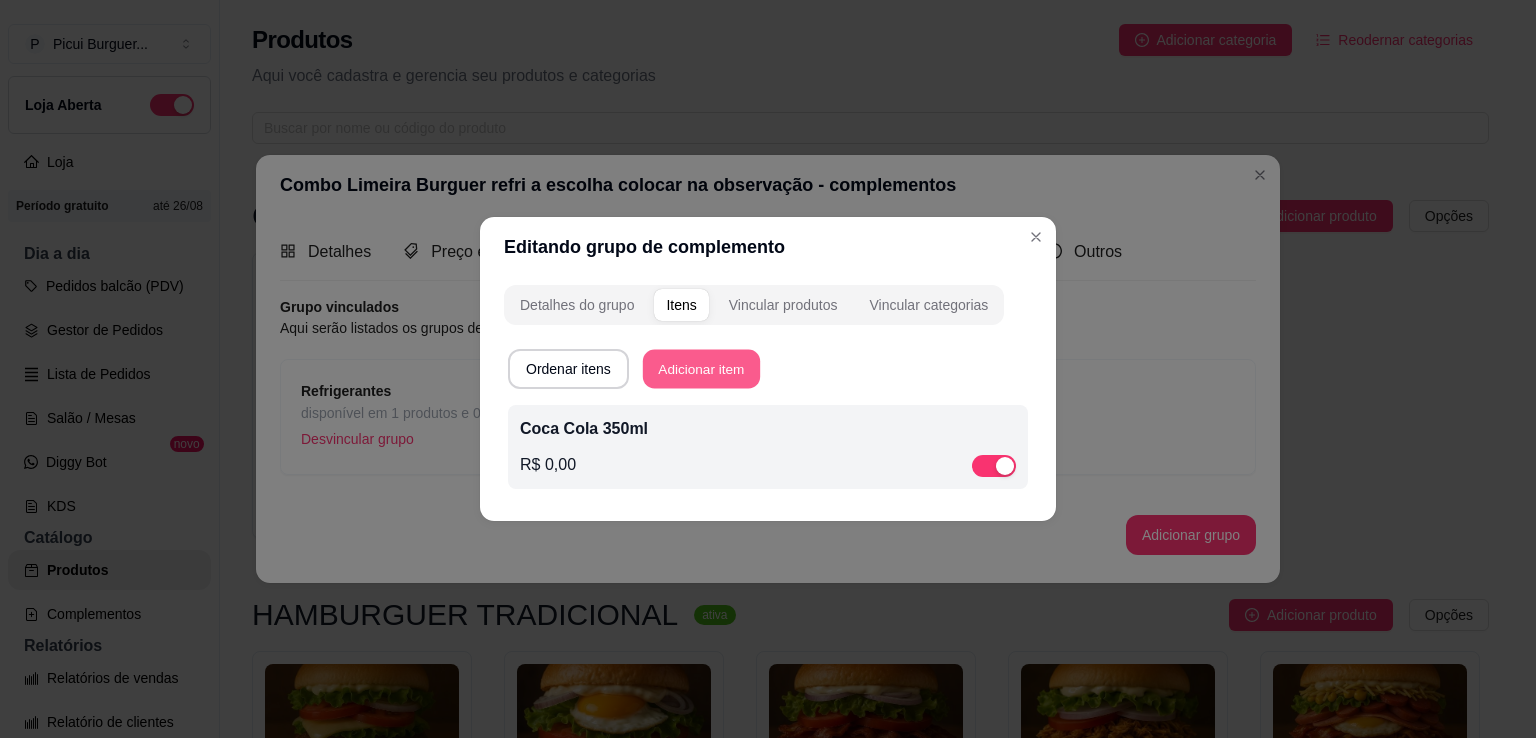 click on "Adicionar item" at bounding box center (701, 369) 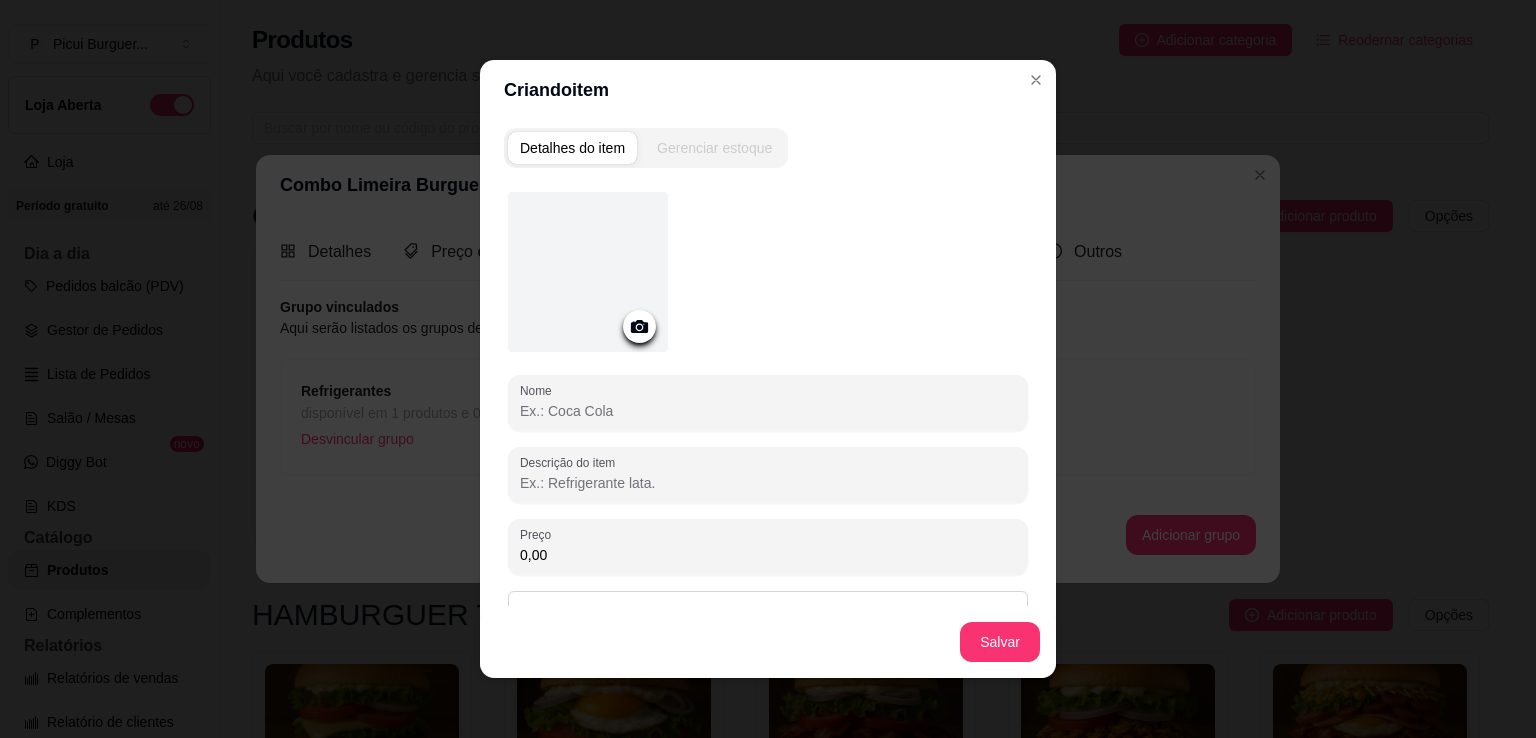 click on "Nome" at bounding box center (768, 411) 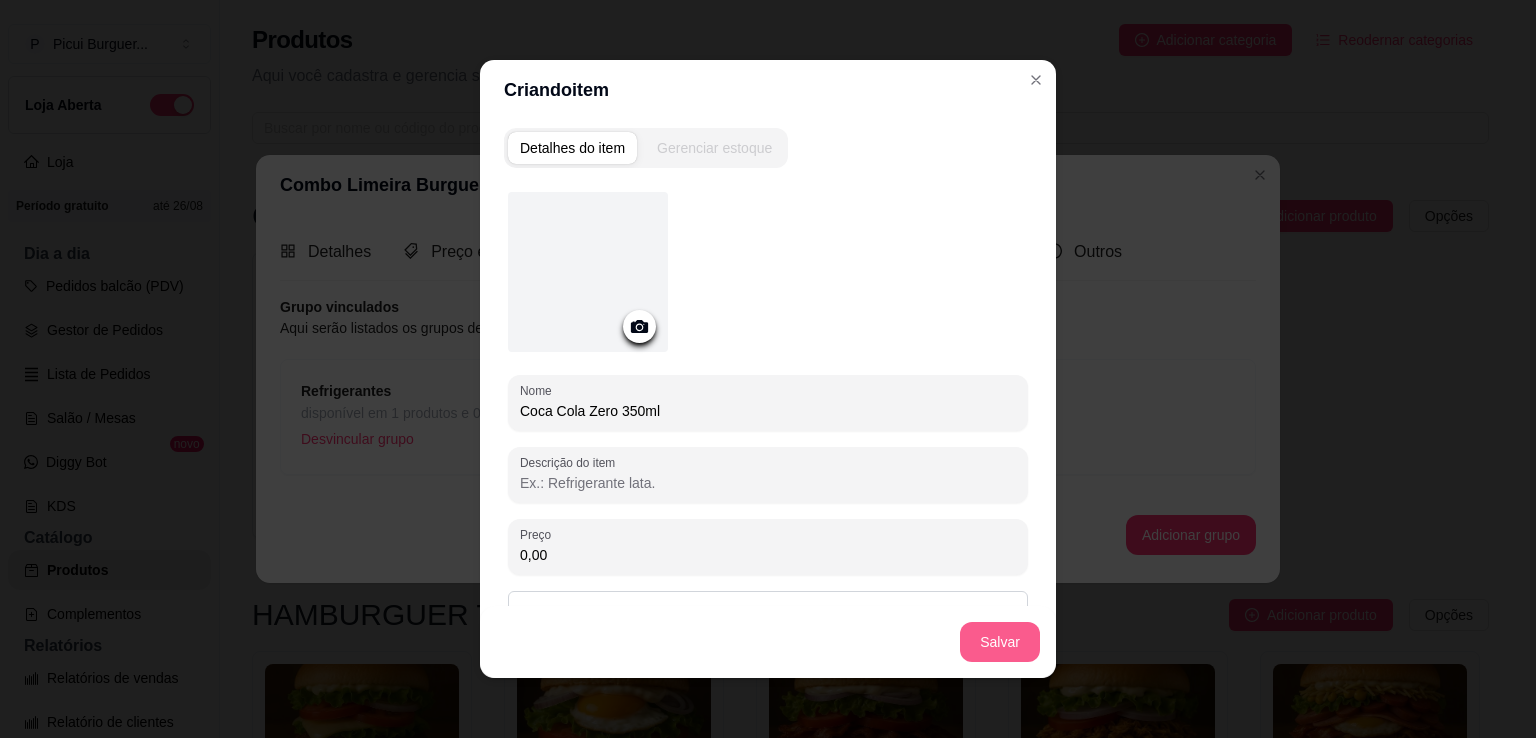 type on "Coca Cola Zero 350ml" 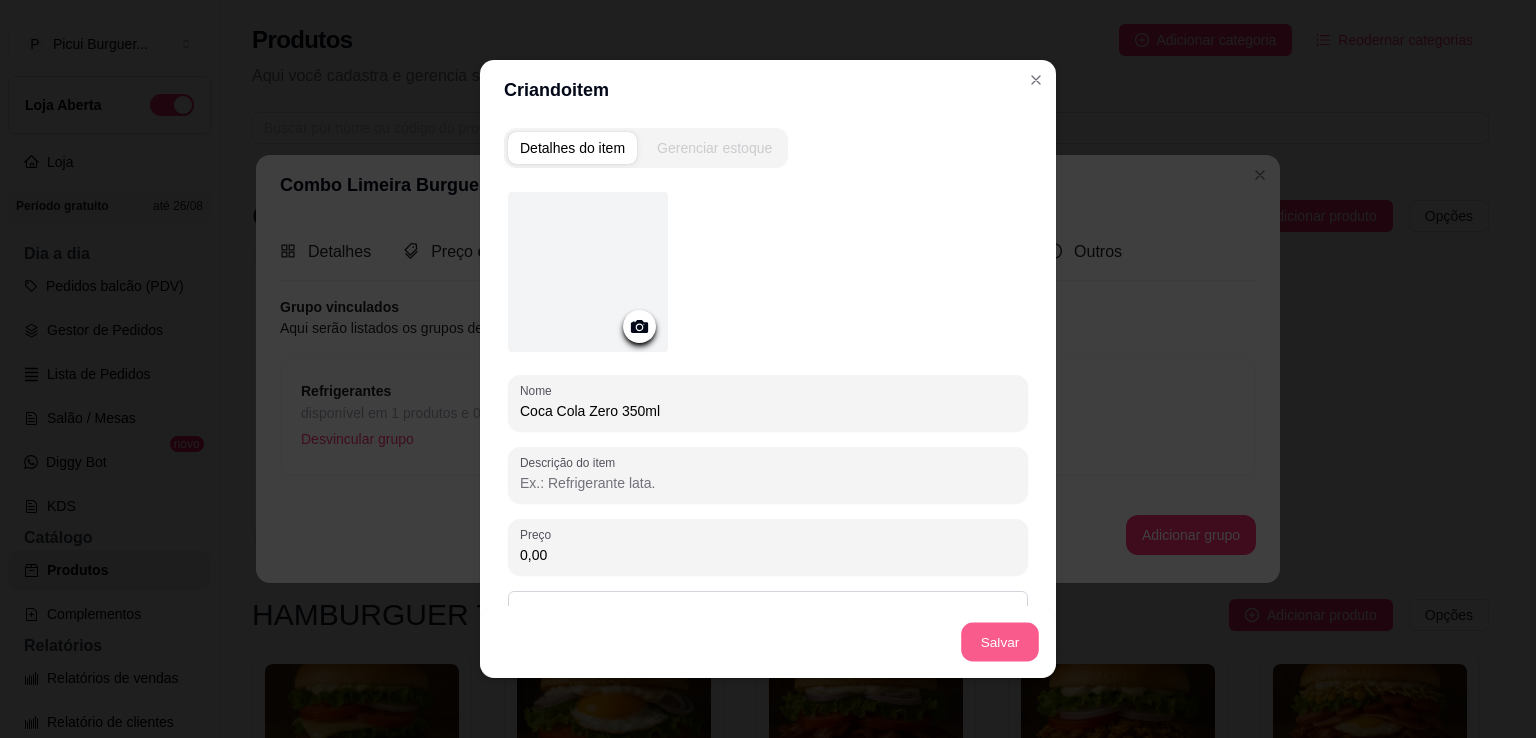 click on "Salvar" at bounding box center [1000, 642] 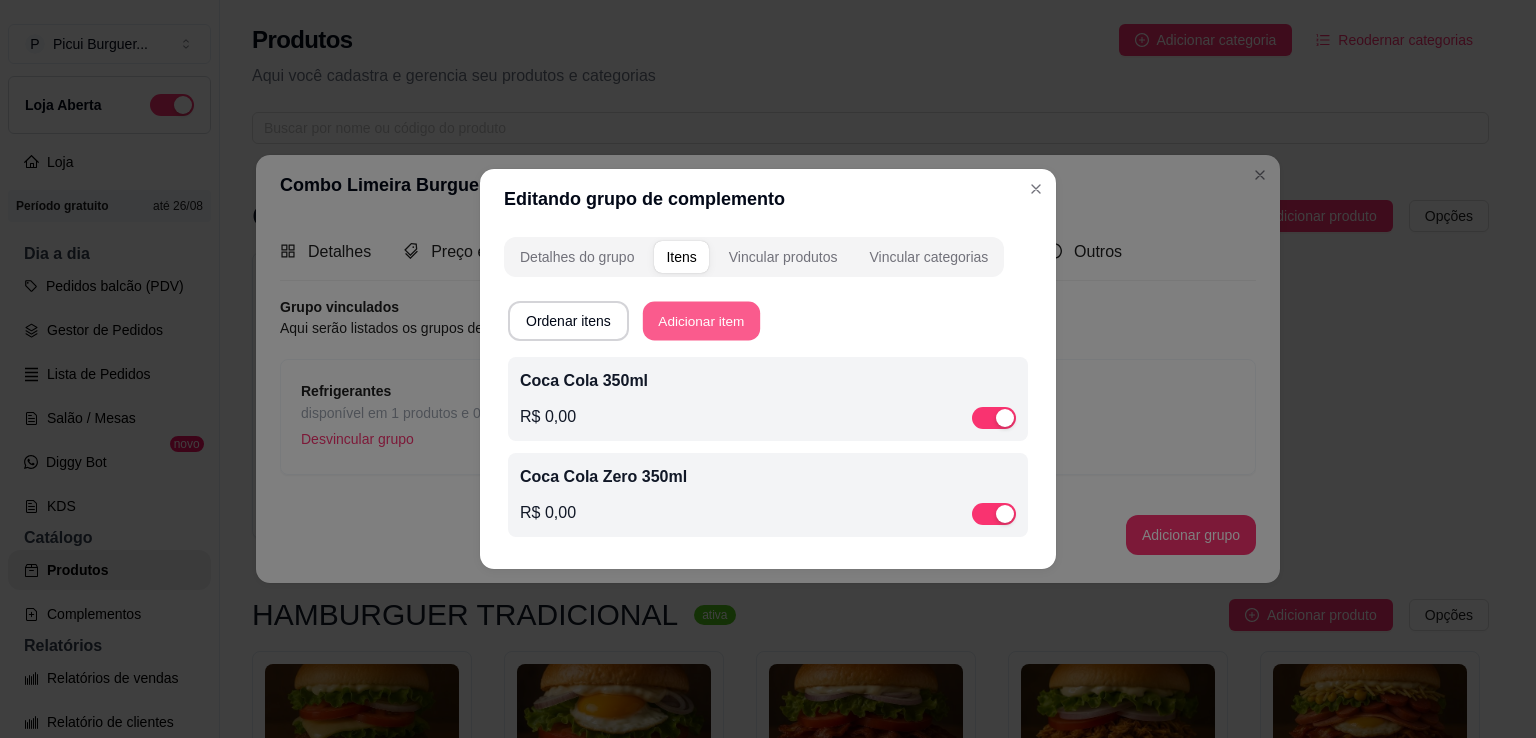 click on "Adicionar item" at bounding box center [701, 321] 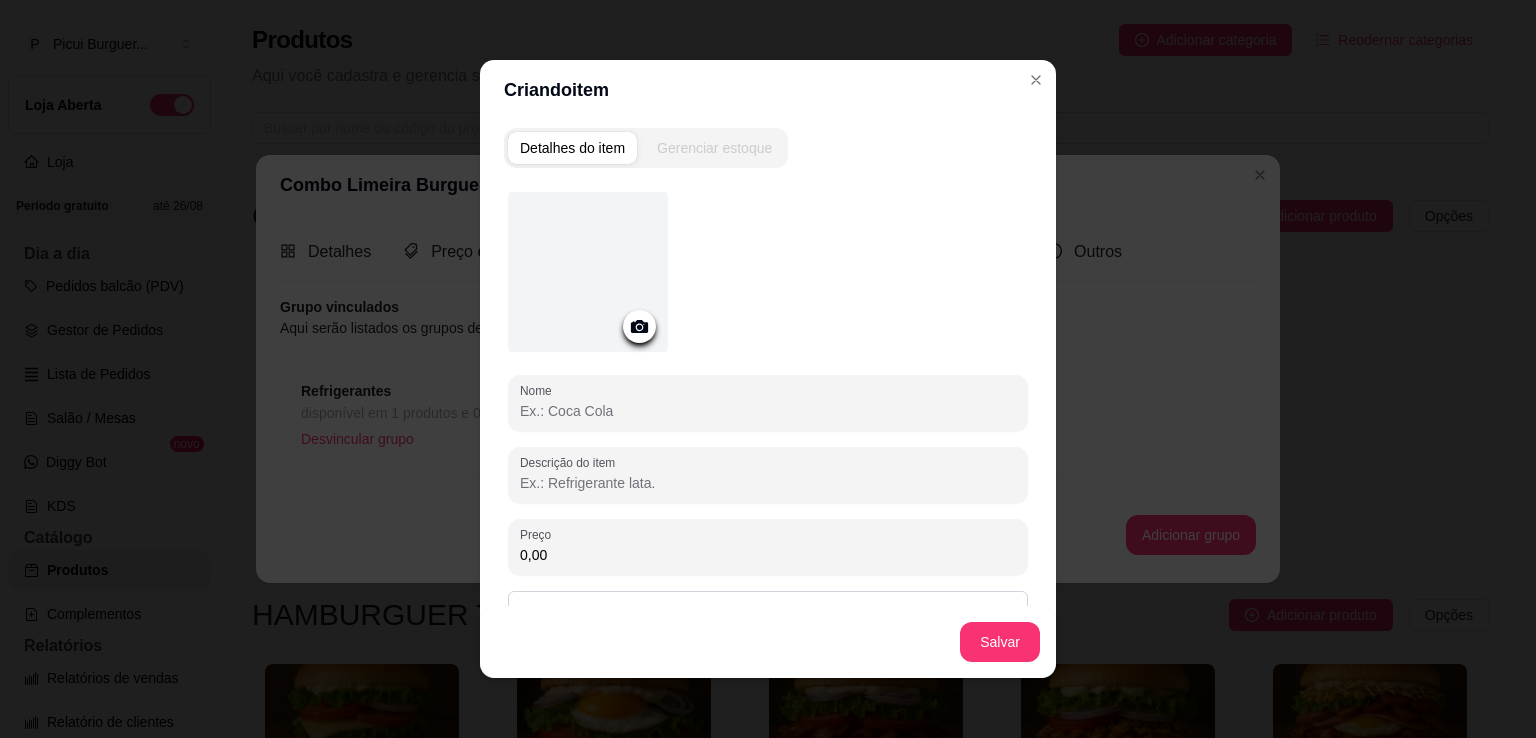 click on "Nome" at bounding box center [768, 411] 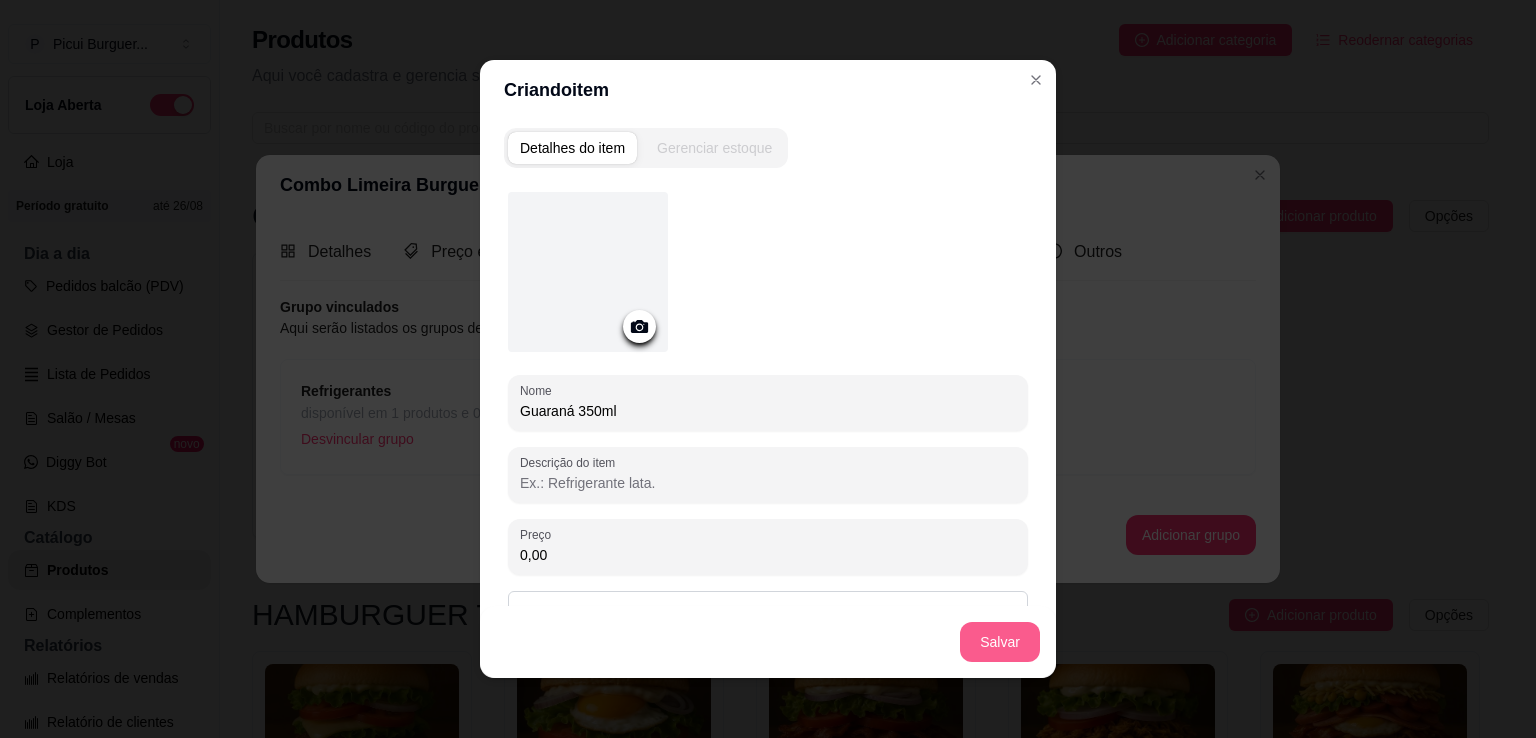 type on "Guaraná 350ml" 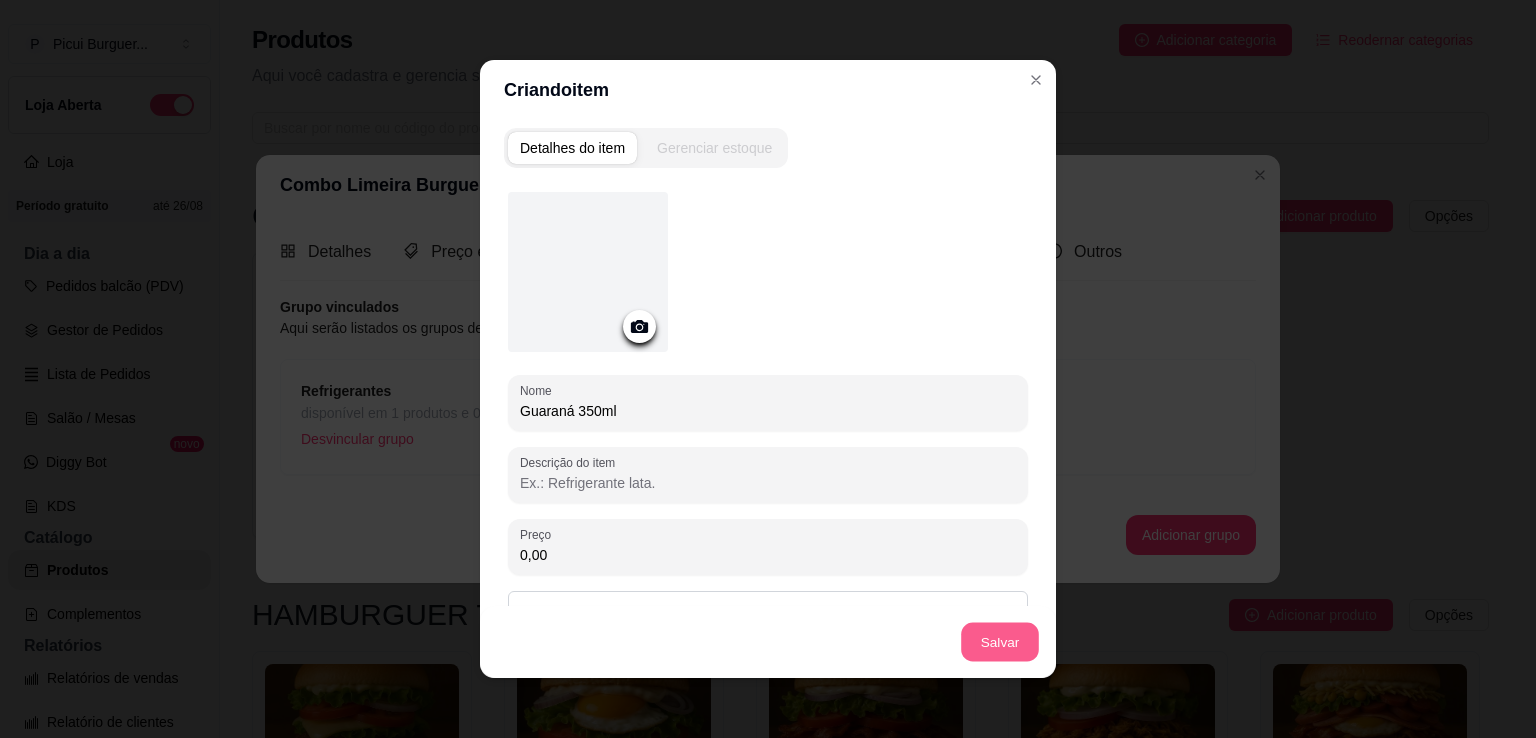 click on "Salvar" at bounding box center [1000, 642] 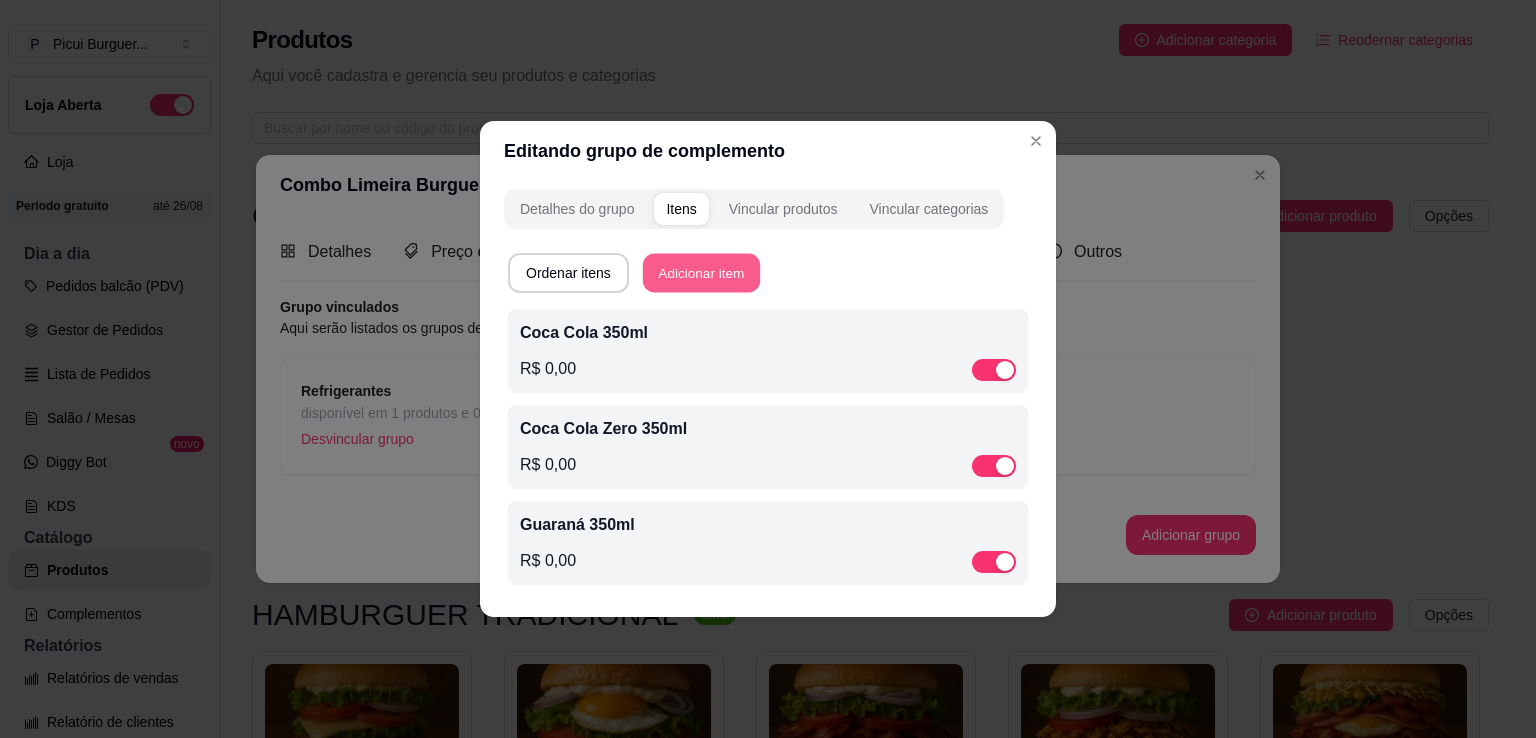 click on "Adicionar item" at bounding box center [701, 273] 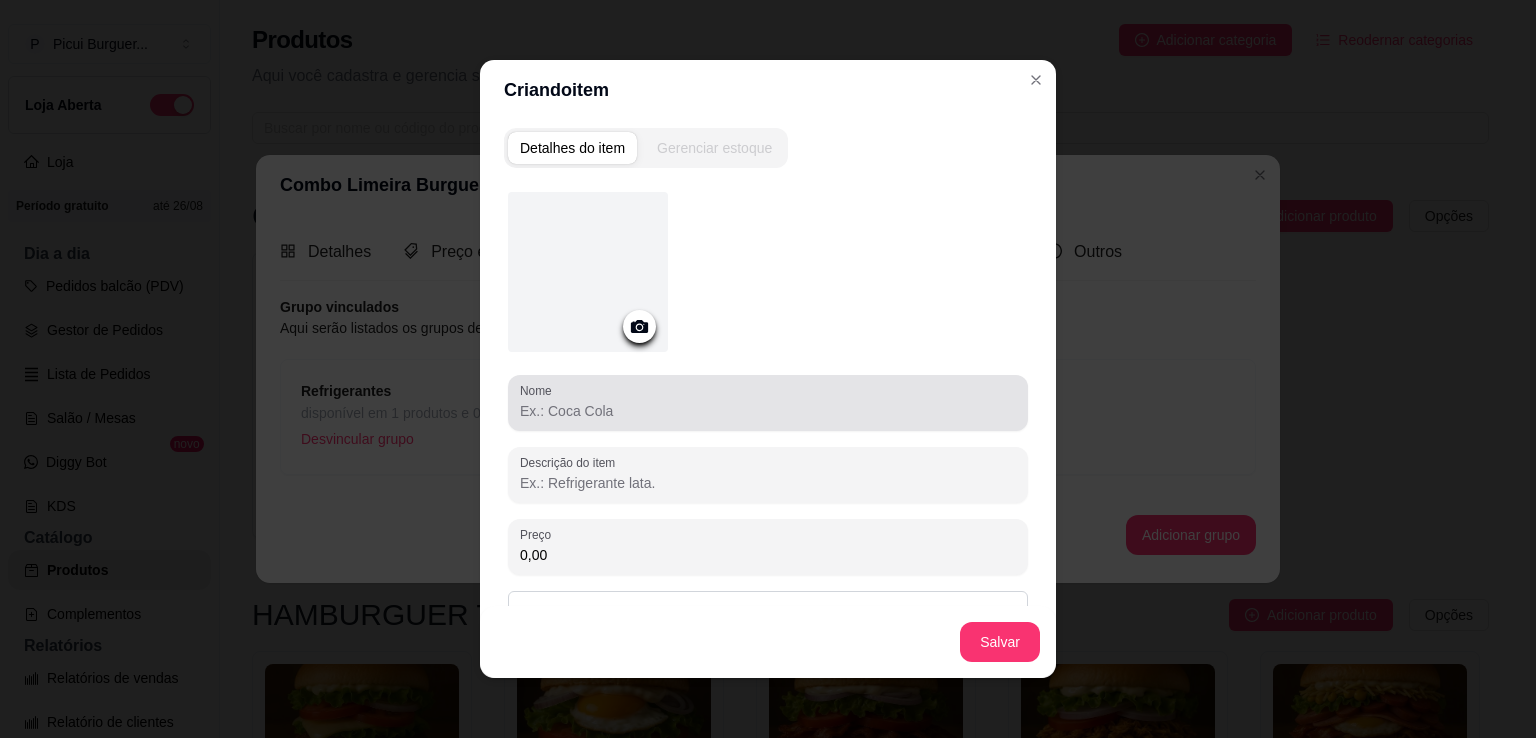click on "Nome" at bounding box center [768, 403] 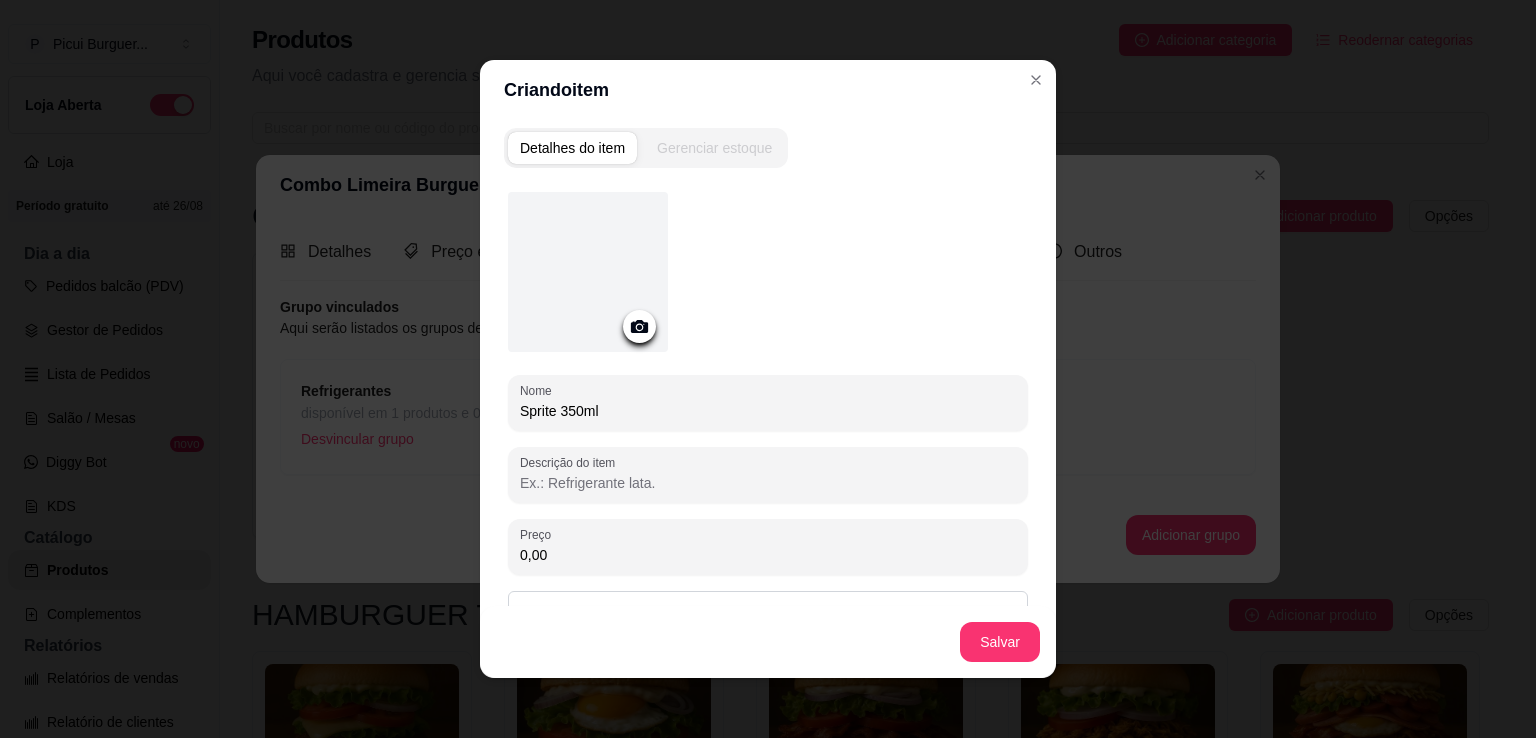 type on "Sprite 350ml" 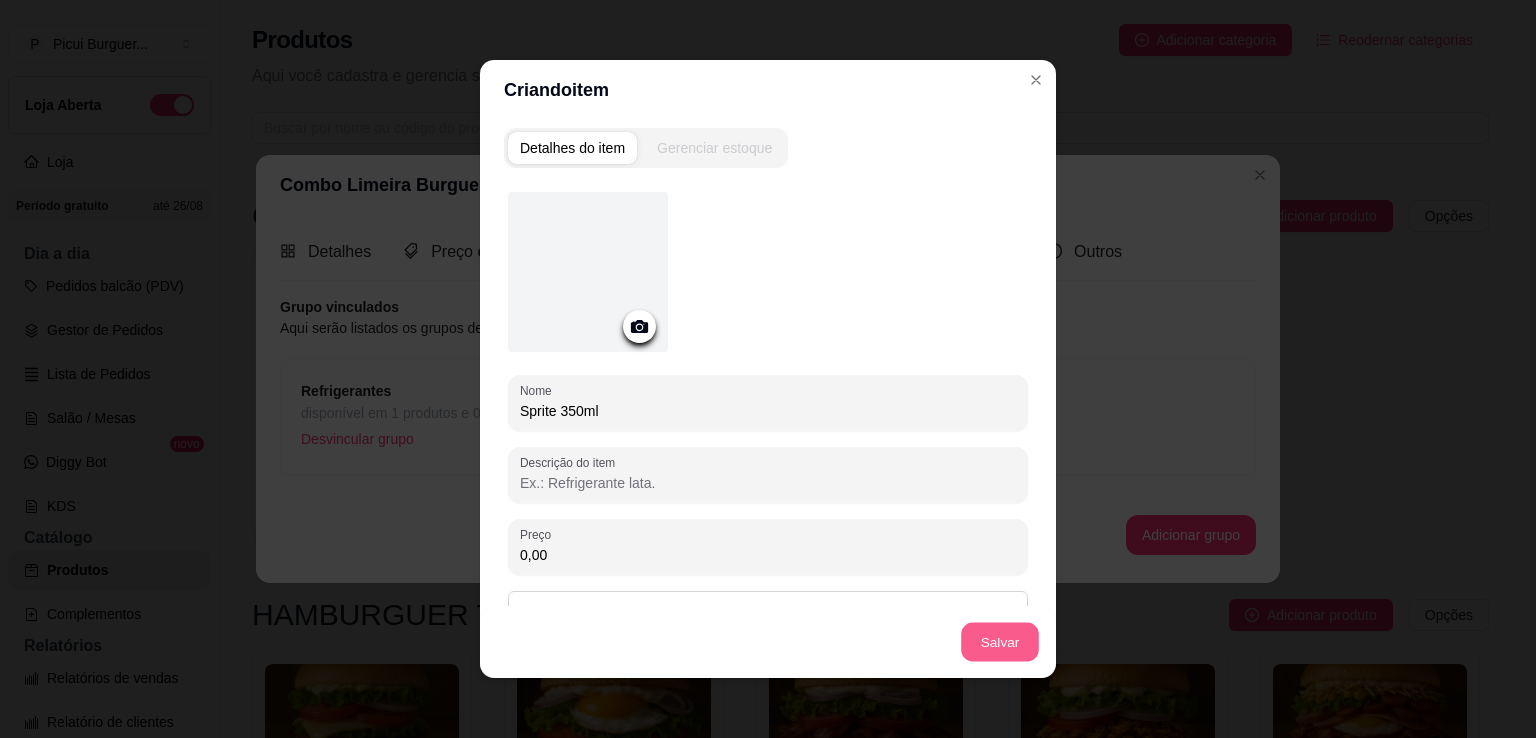 click on "Salvar" at bounding box center (1000, 642) 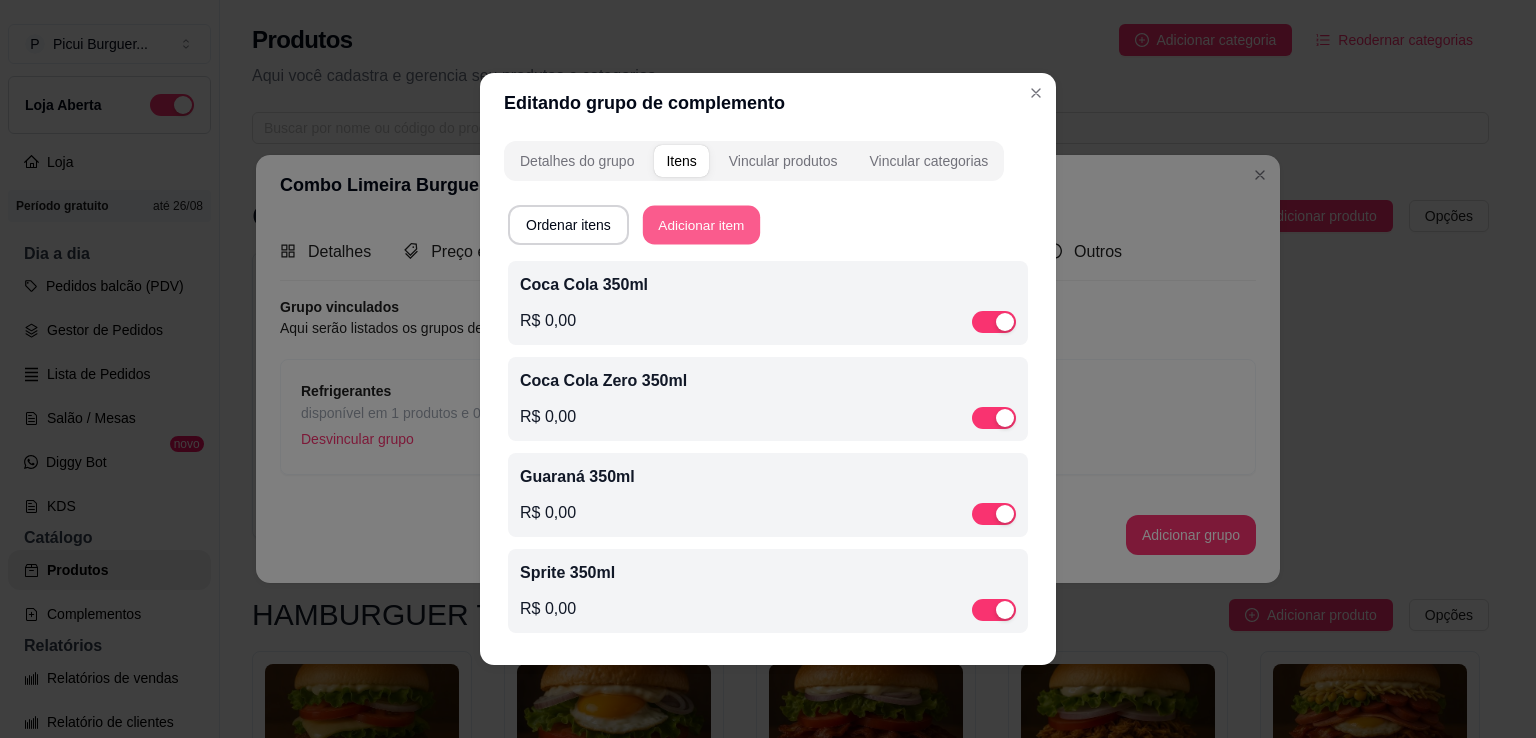 click on "Adicionar item" at bounding box center (701, 225) 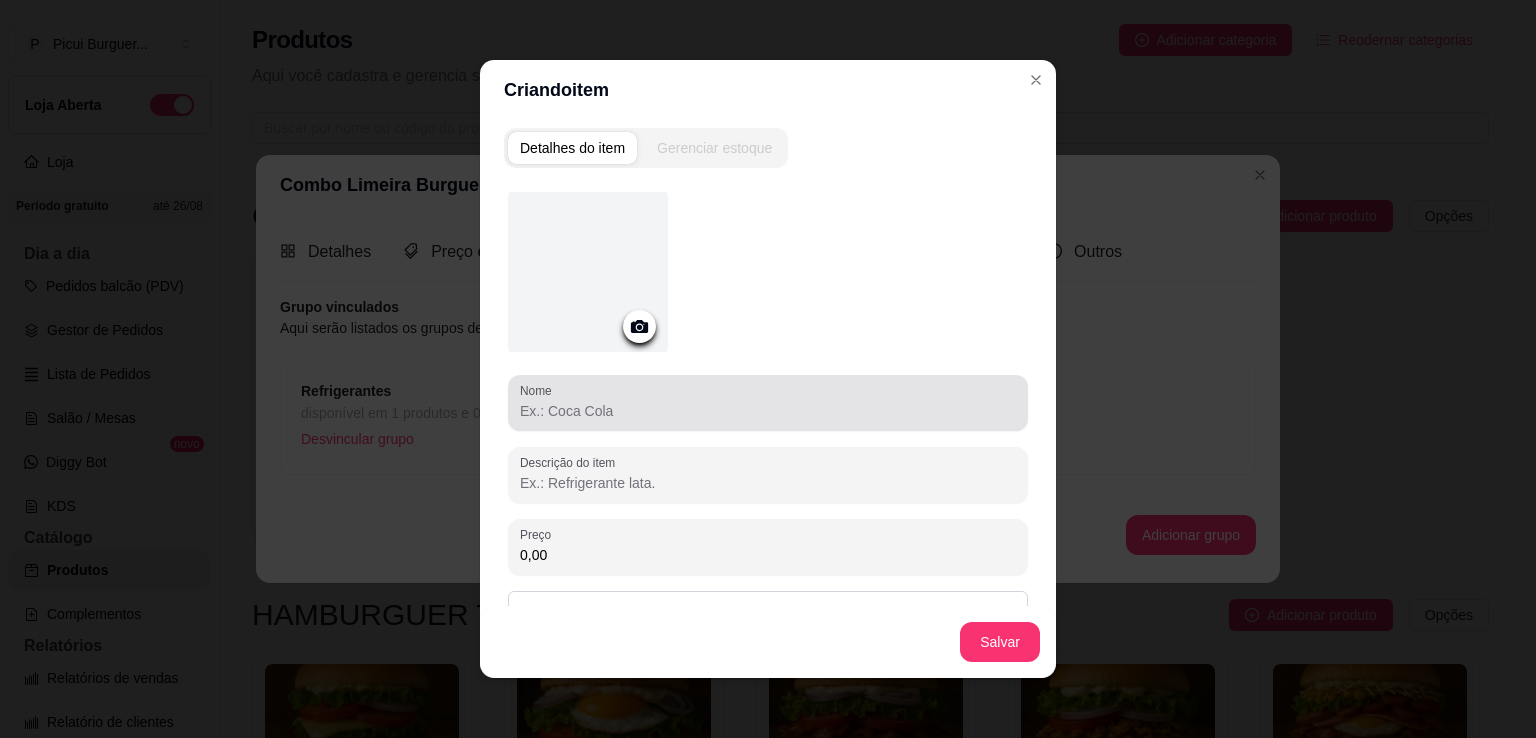 click at bounding box center (768, 403) 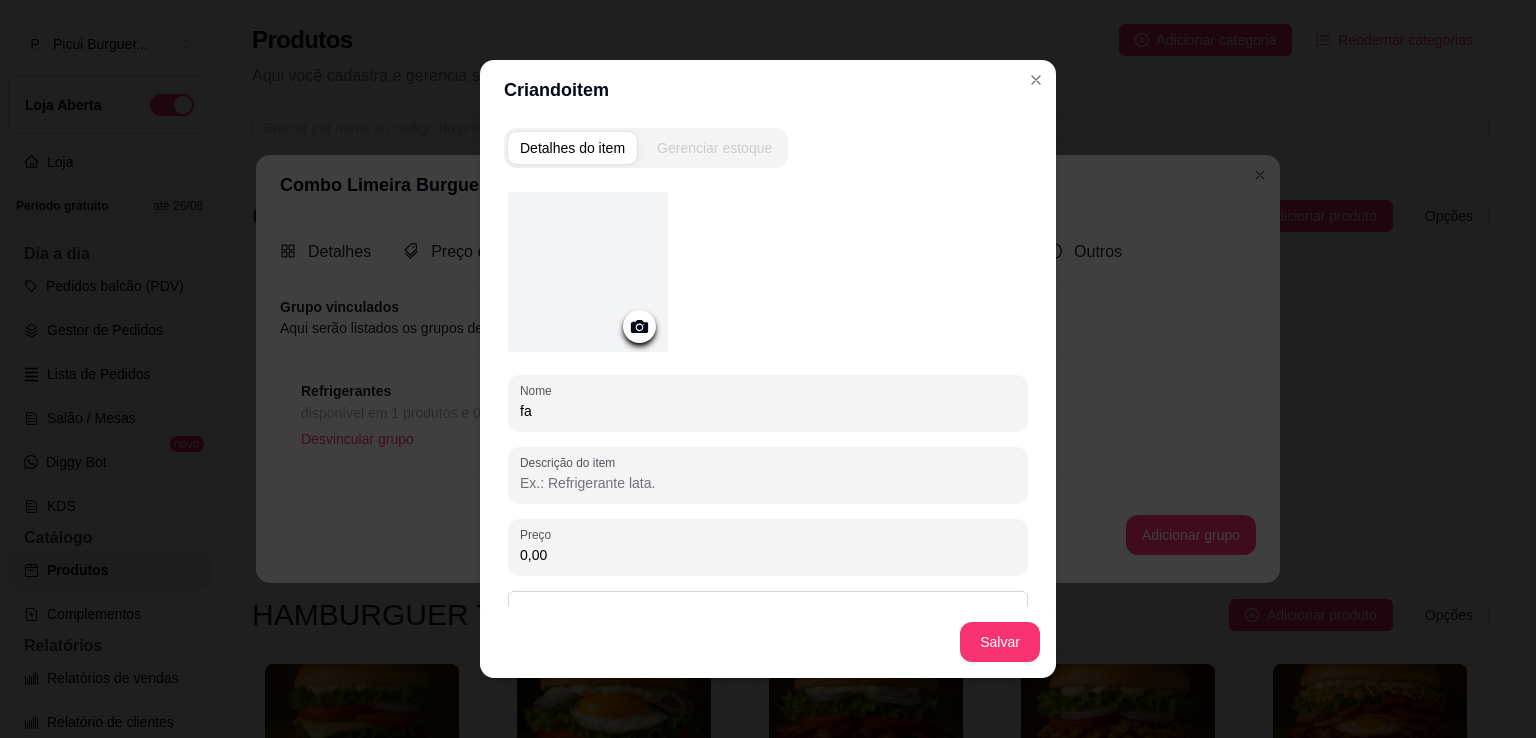 type on "f" 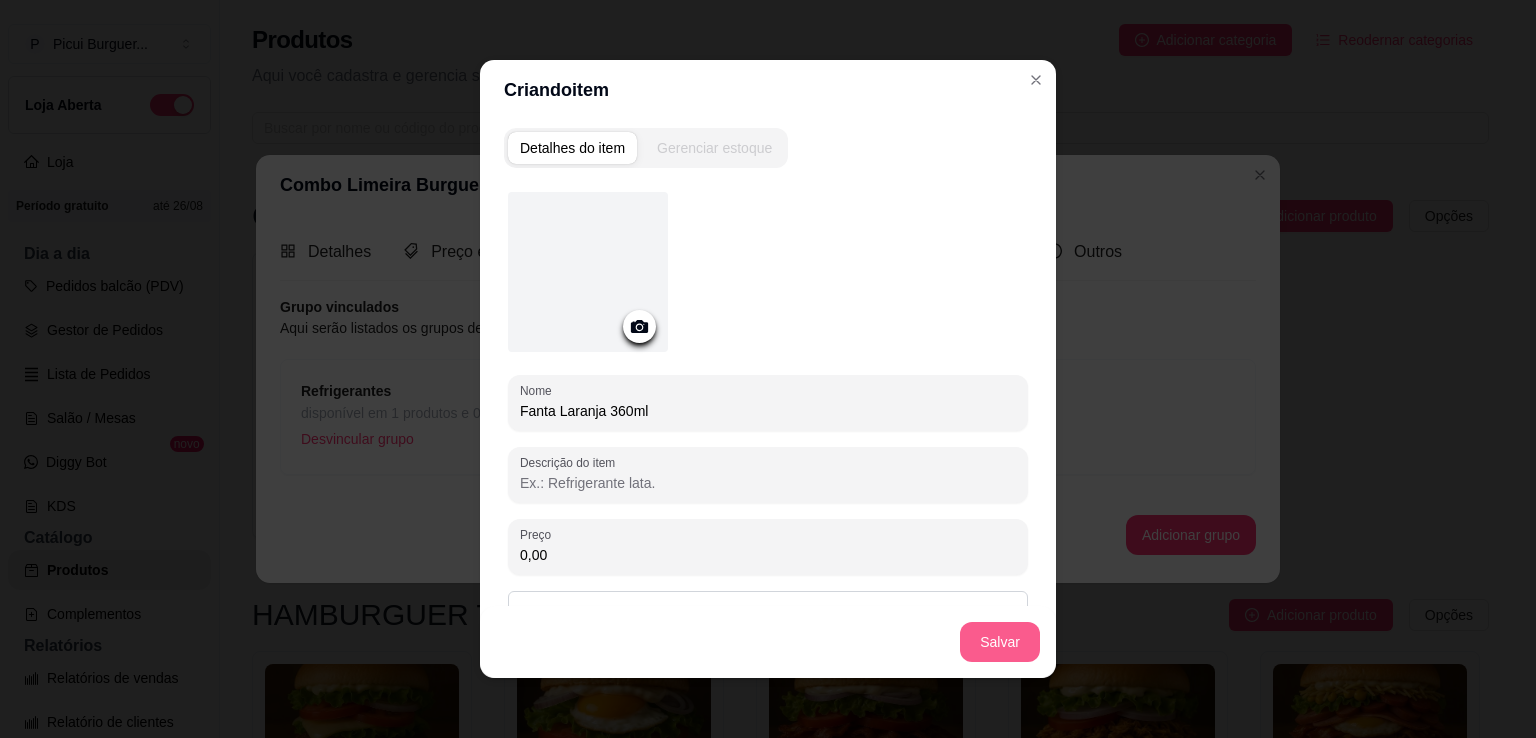 type on "Fanta Laranja 360ml" 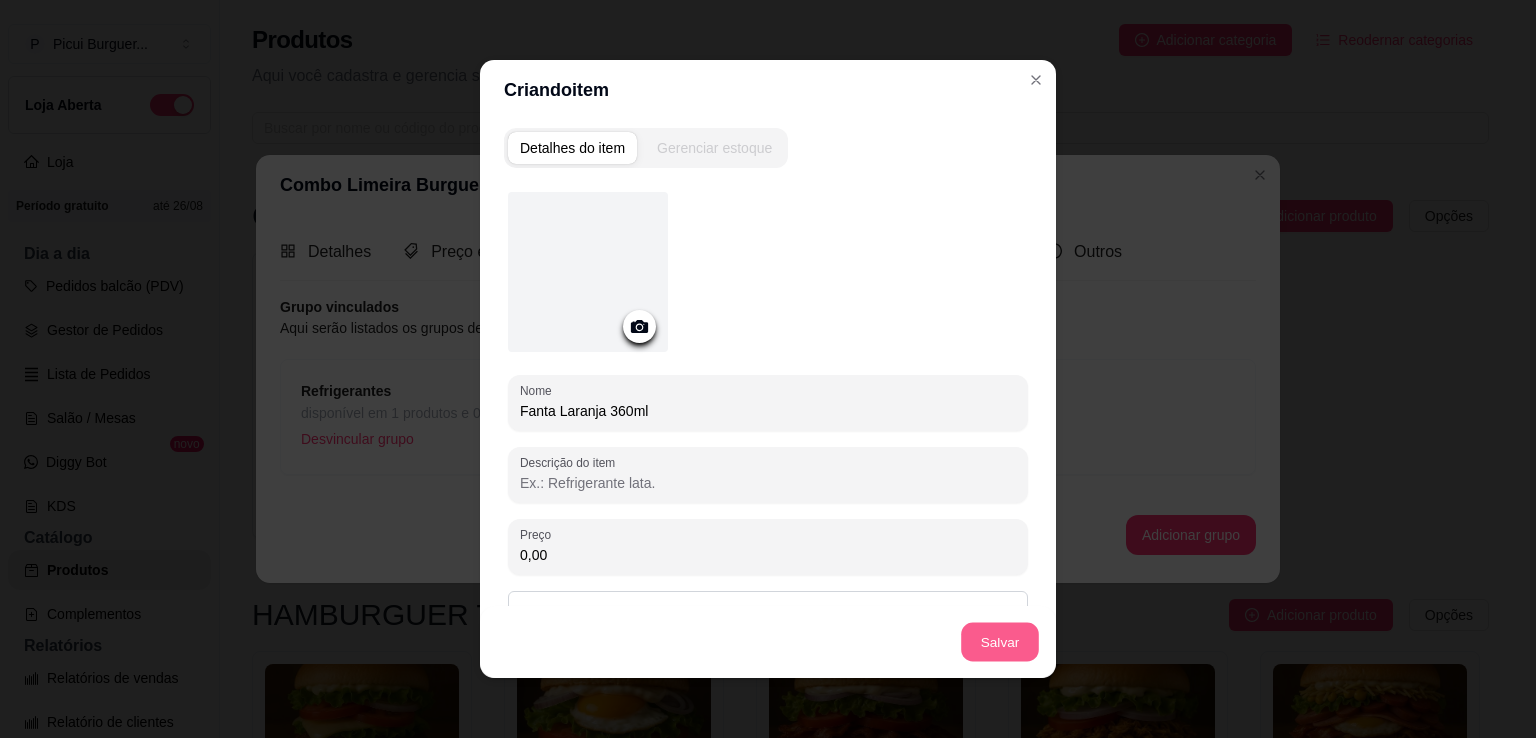 click on "Salvar" at bounding box center (1000, 642) 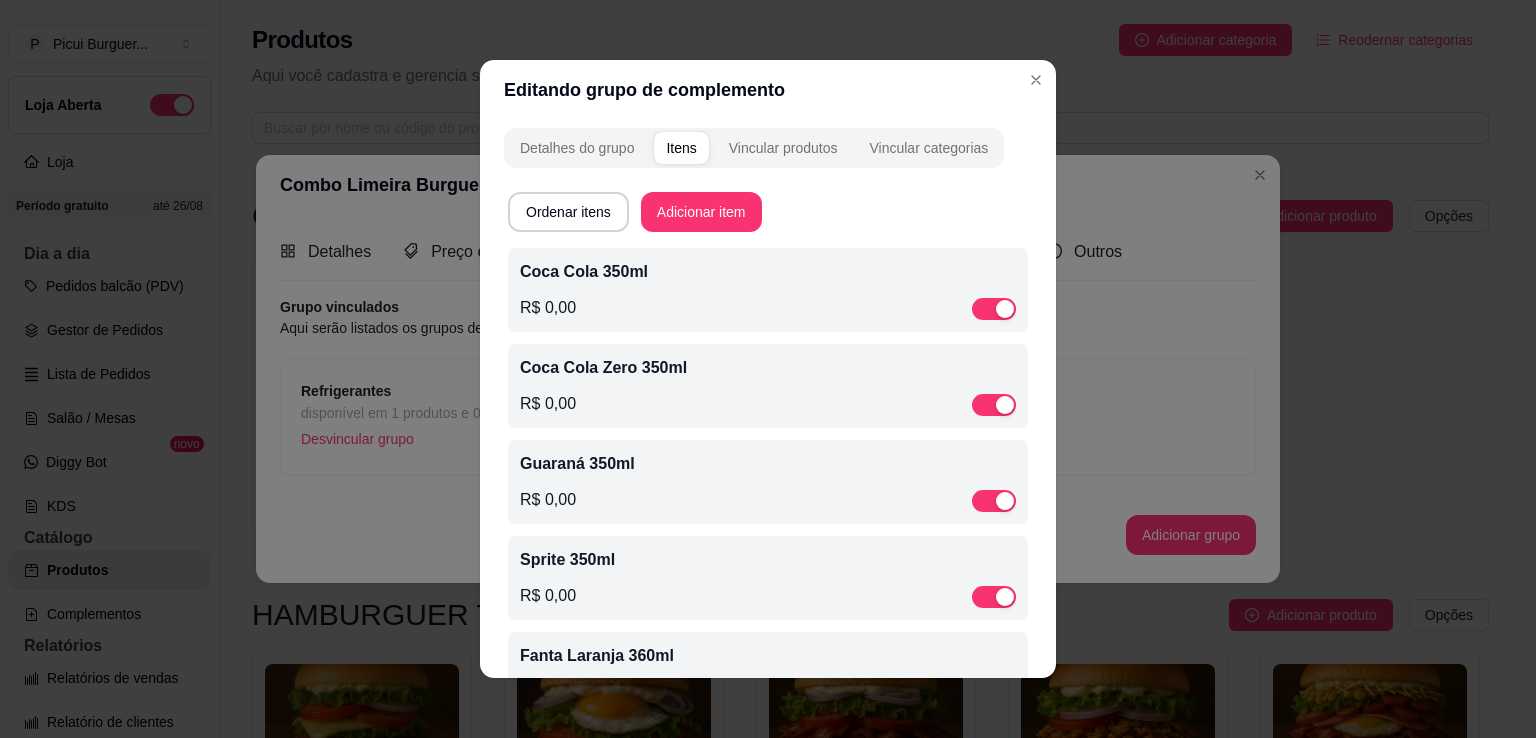 scroll, scrollTop: 77, scrollLeft: 0, axis: vertical 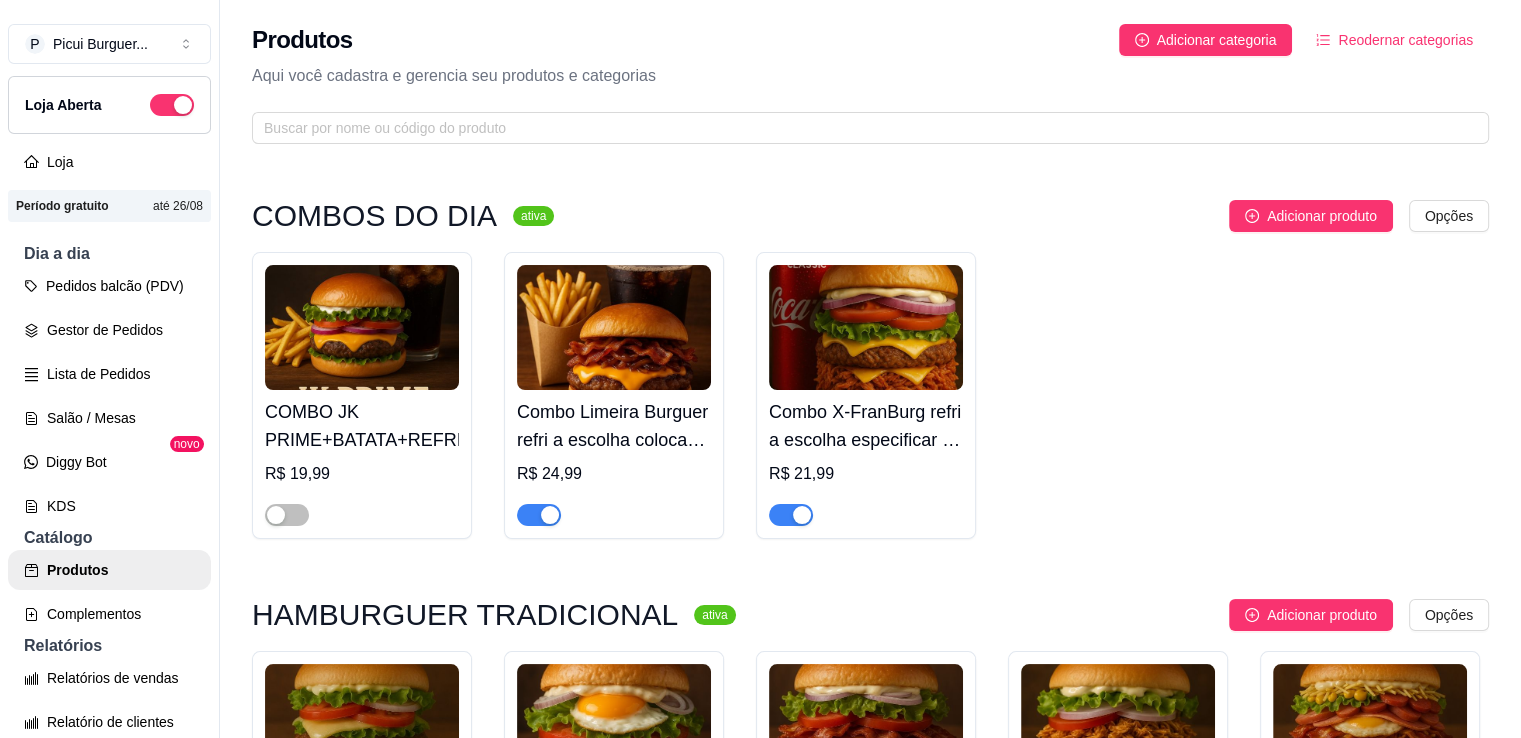 click at bounding box center [614, 327] 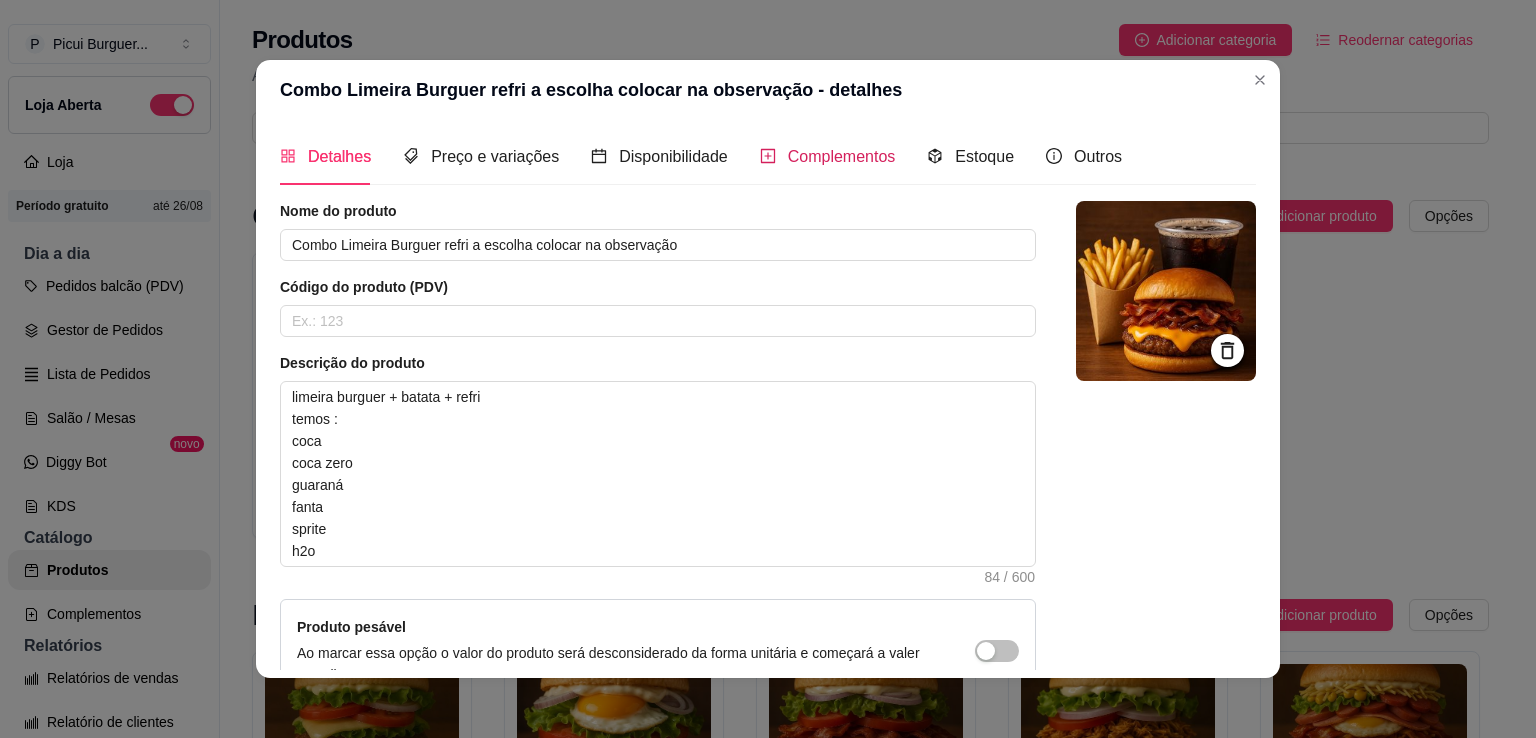 click on "Complementos" at bounding box center (842, 156) 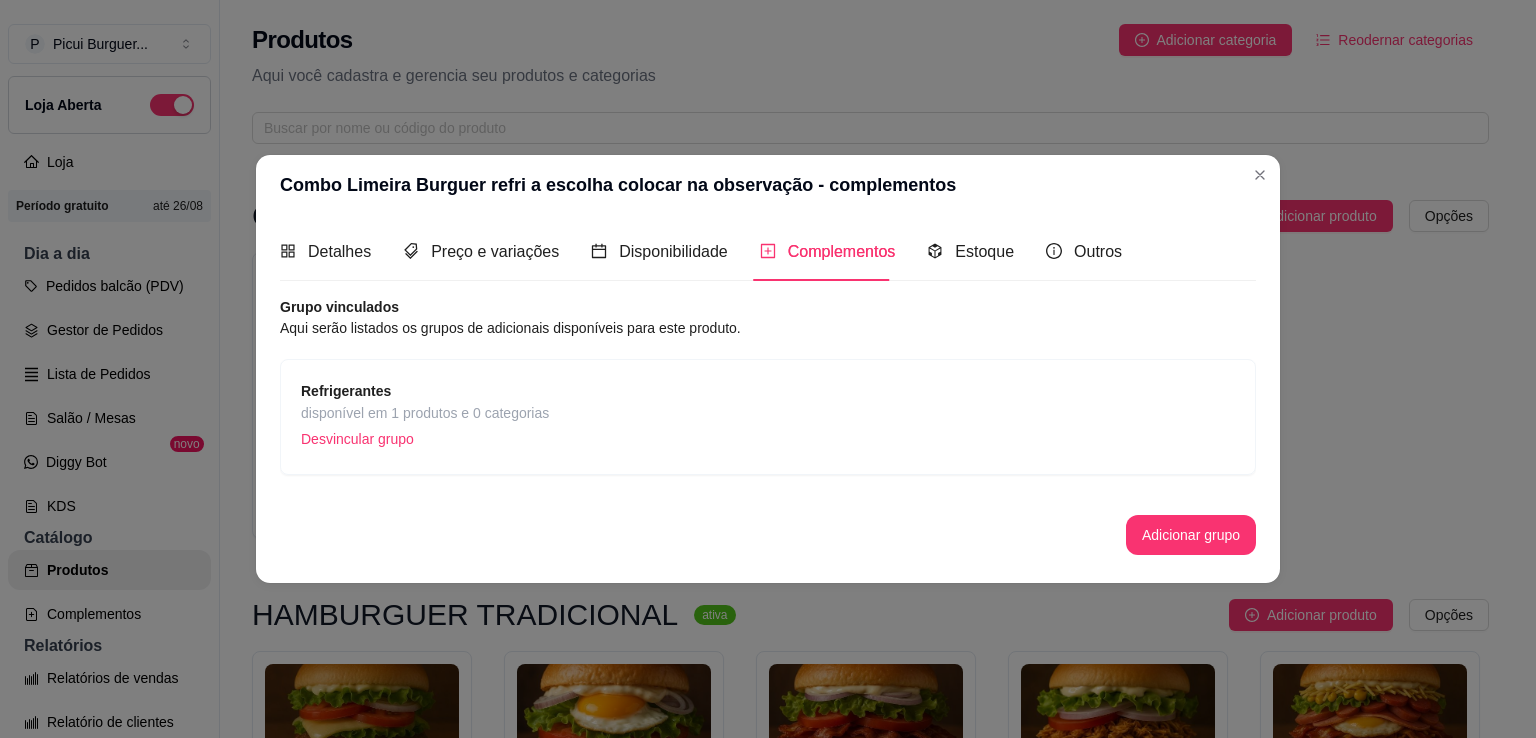 click on "Refrigerantes" at bounding box center (346, 391) 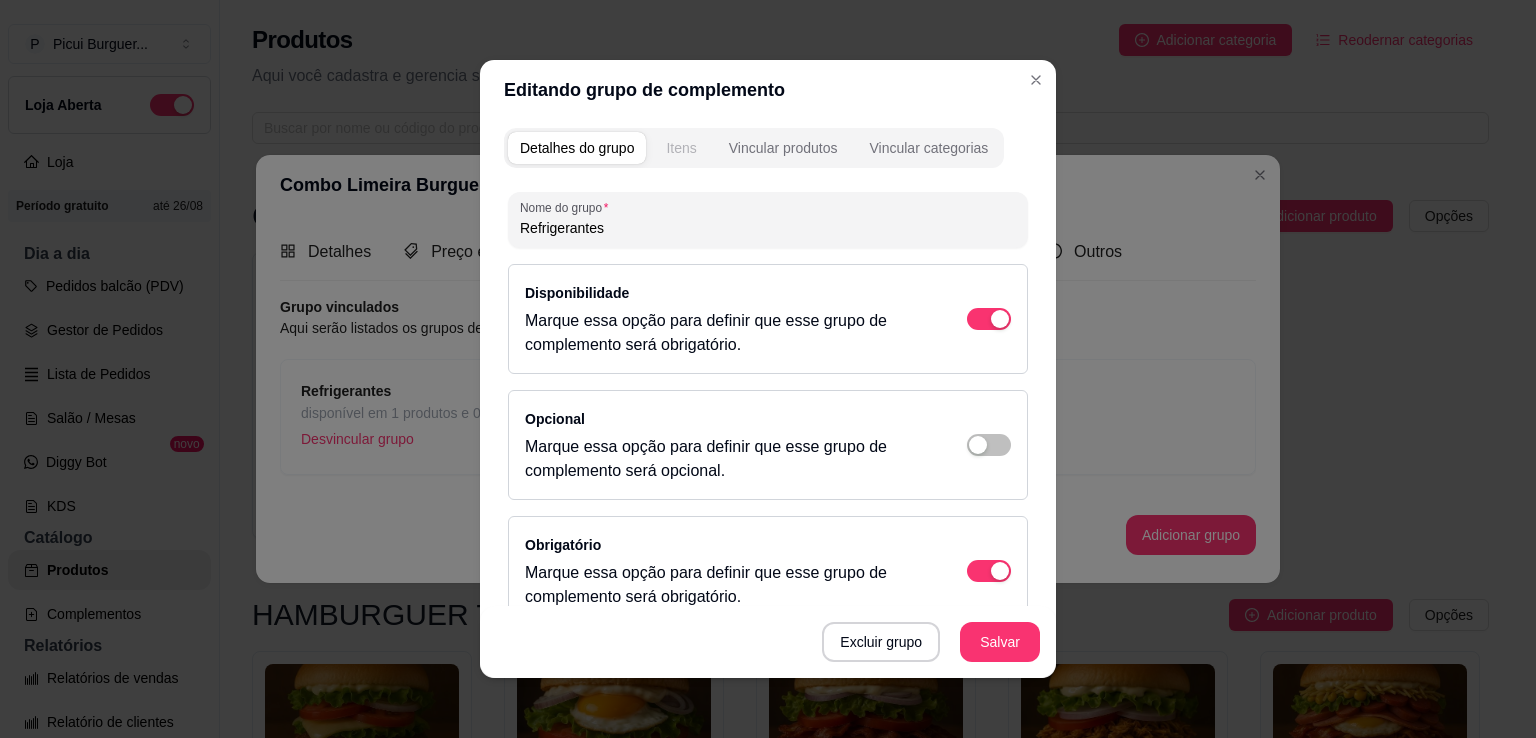 click on "Itens" at bounding box center (681, 148) 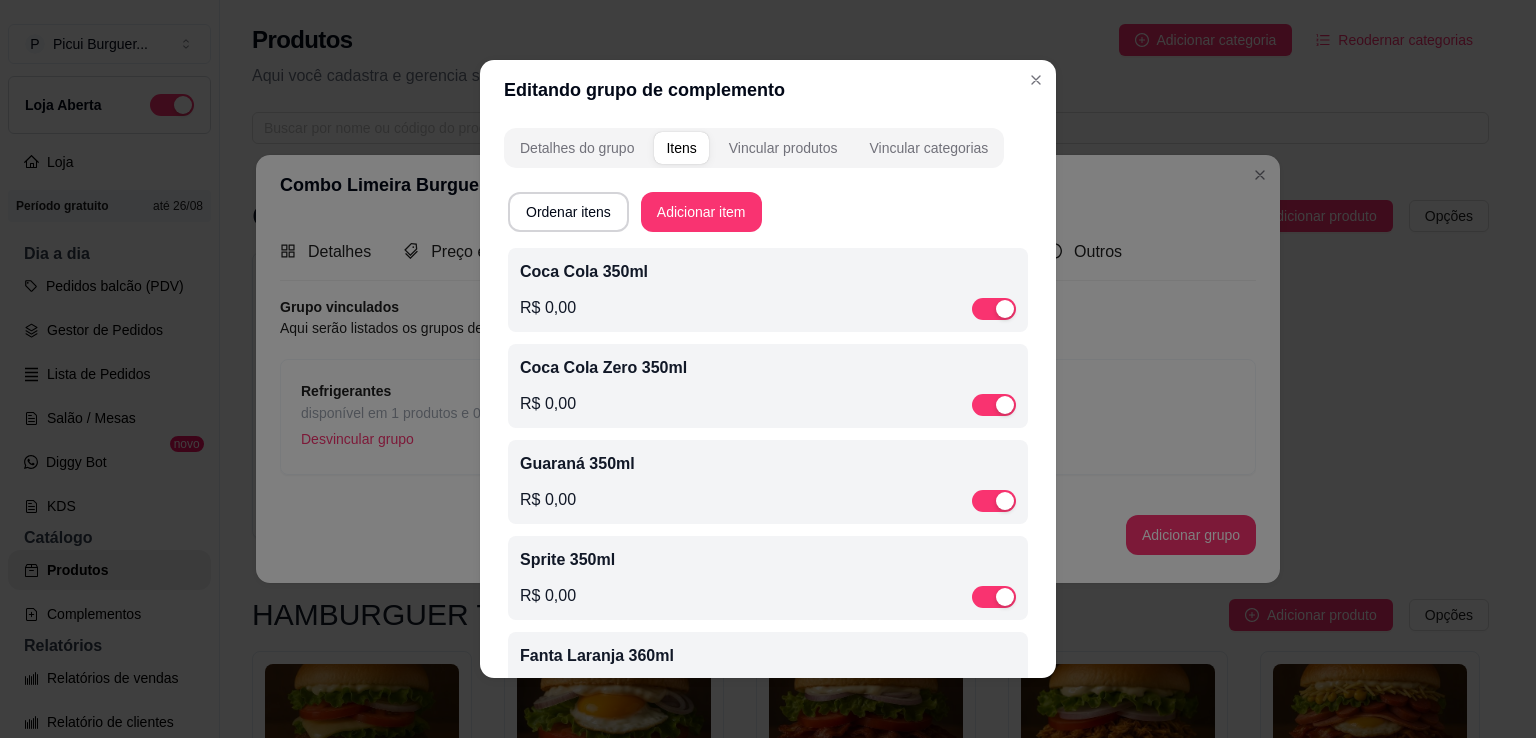 scroll, scrollTop: 77, scrollLeft: 0, axis: vertical 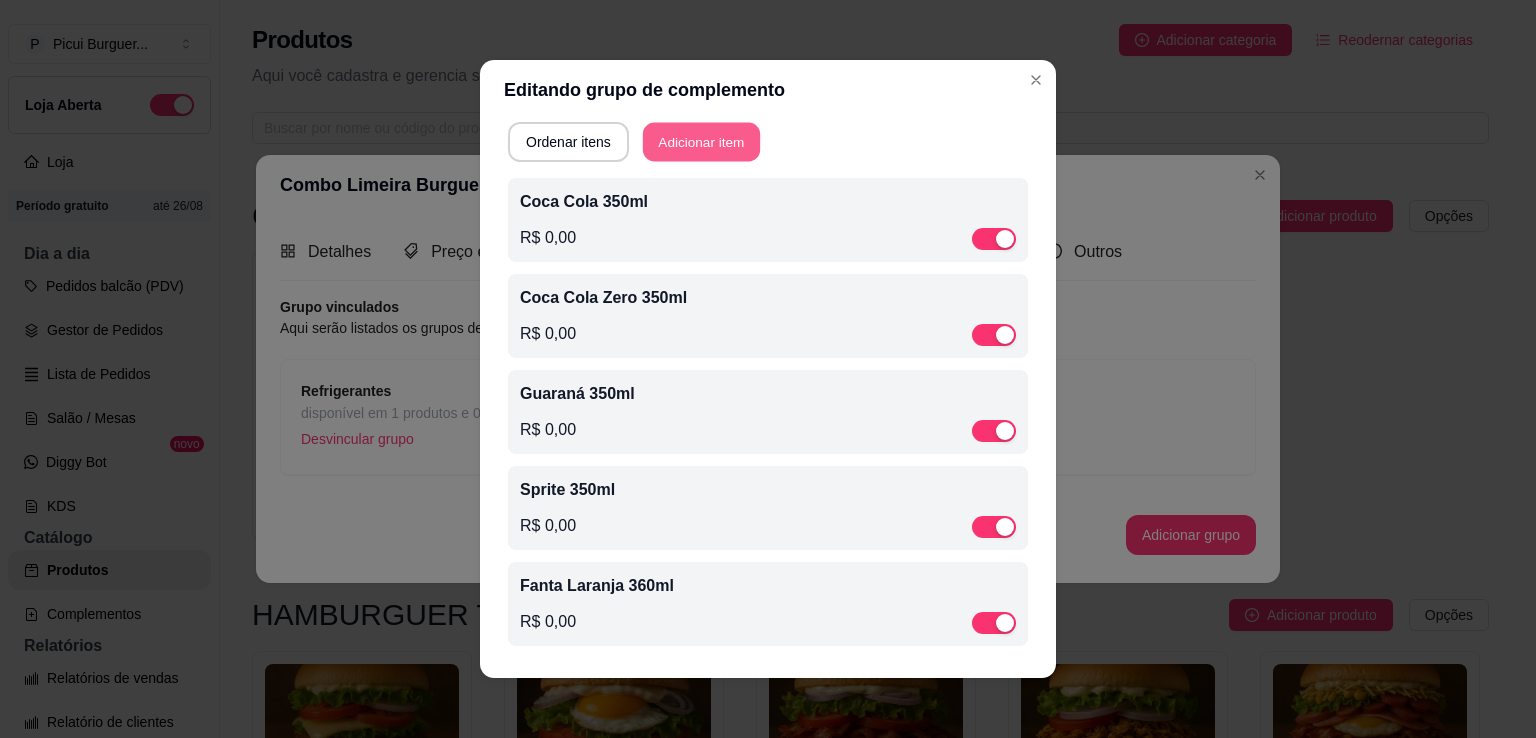click on "Adicionar item" at bounding box center (701, 142) 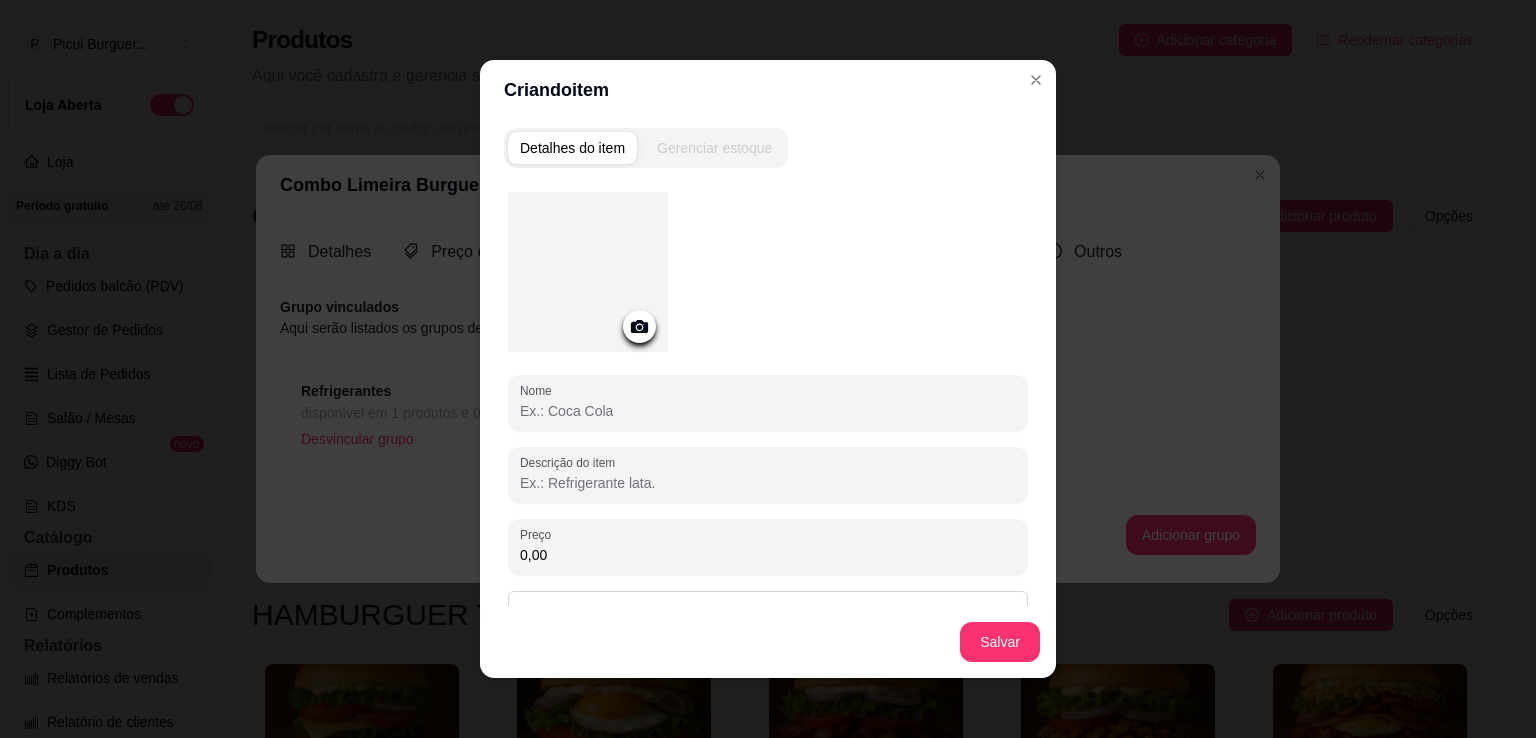 click on "Nome" at bounding box center [768, 411] 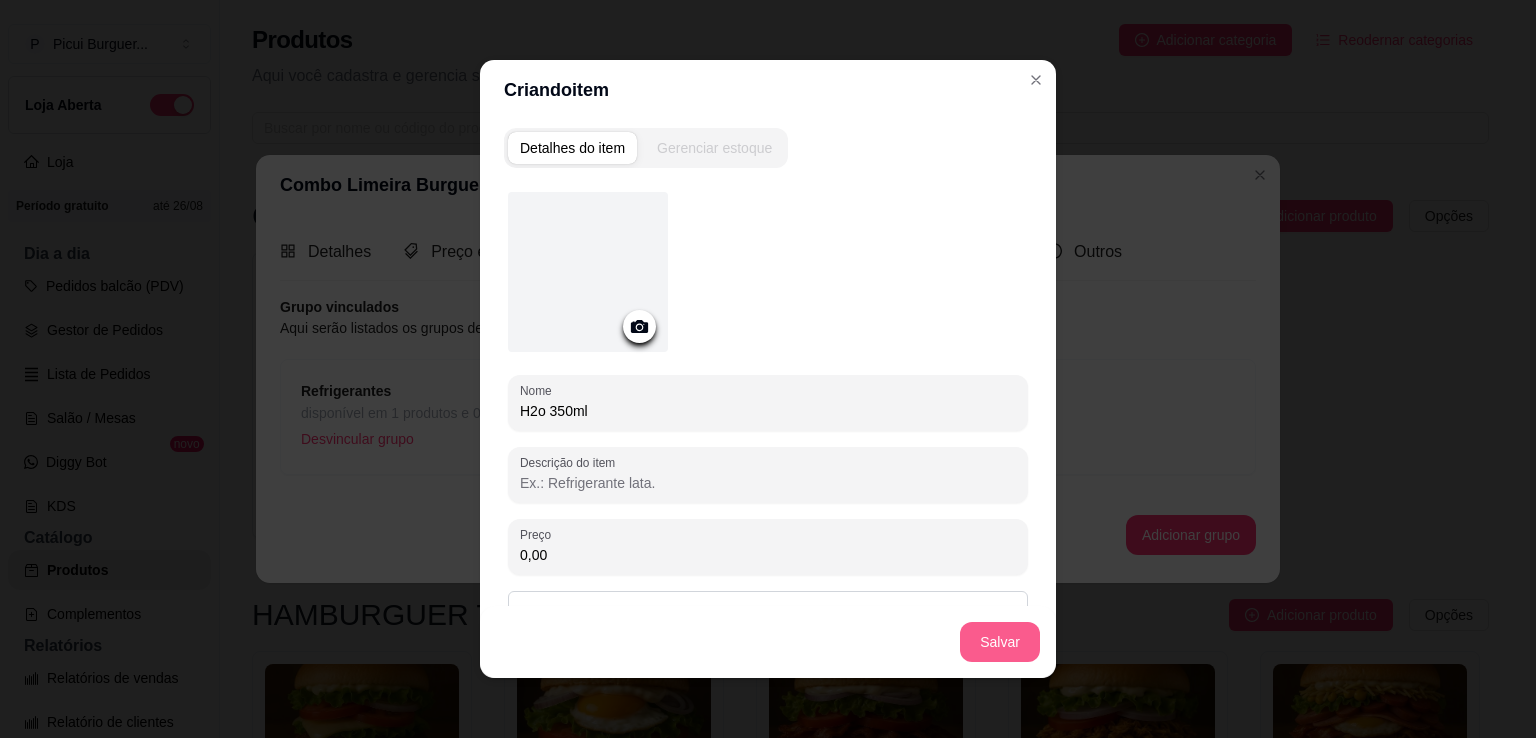 type on "H2o 350ml" 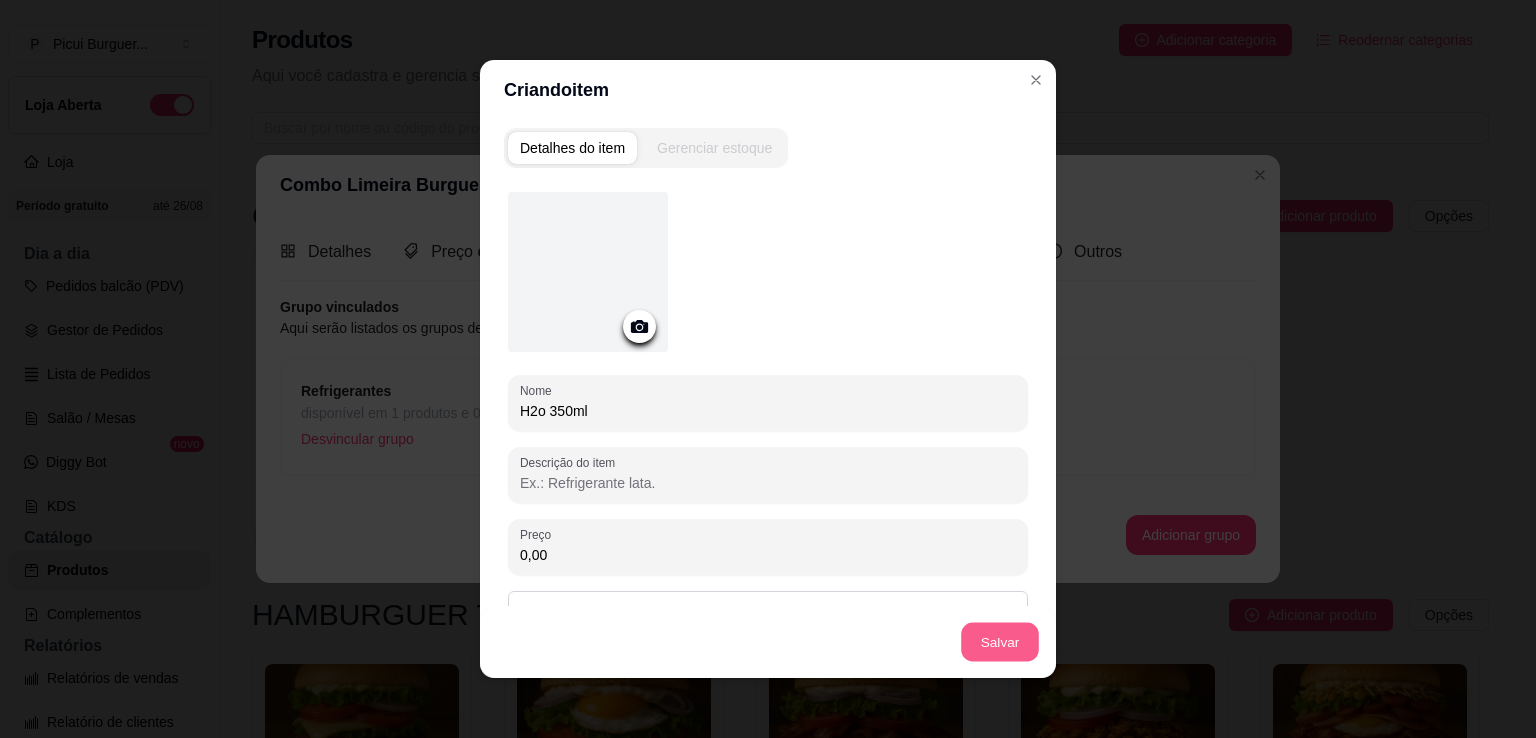 click on "Salvar" at bounding box center [768, 642] 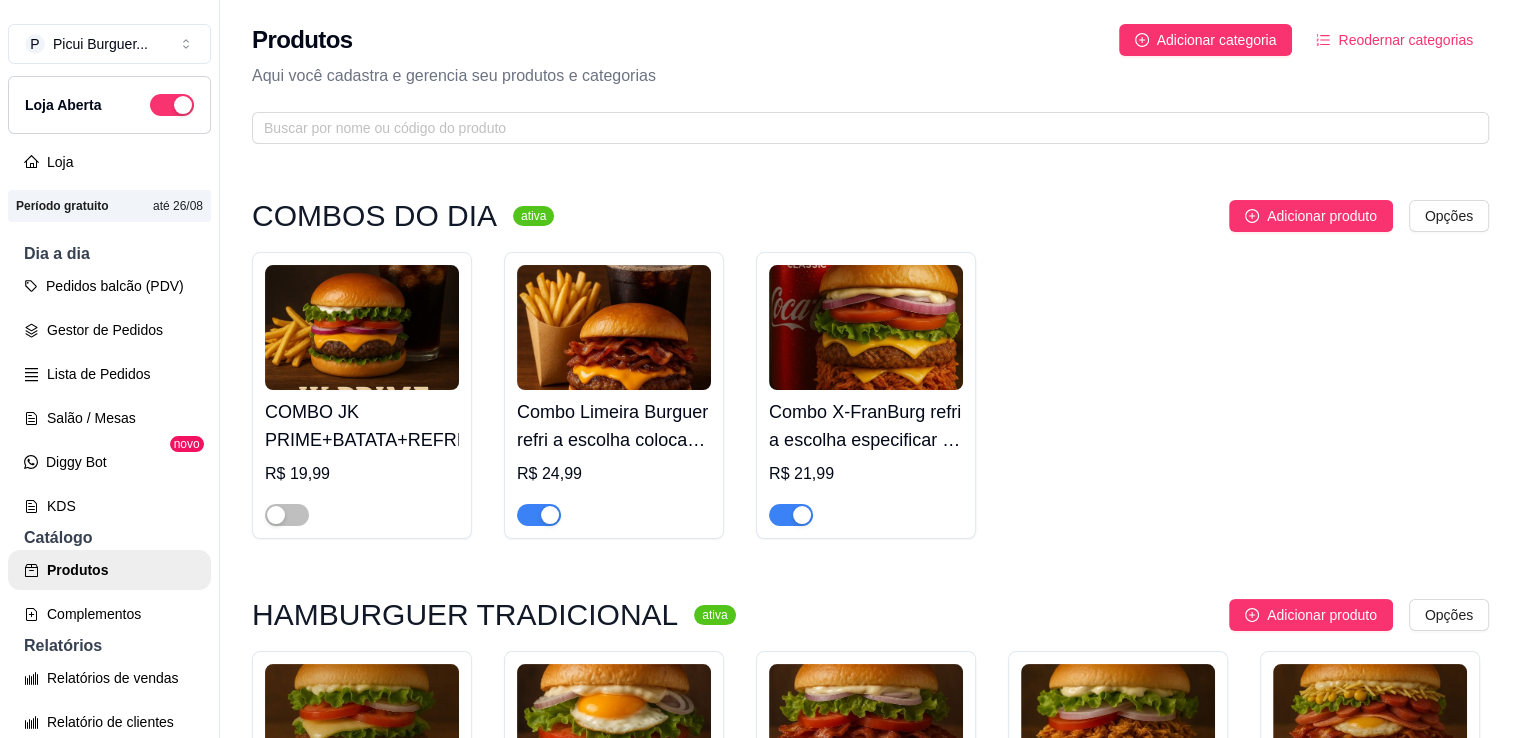 click at bounding box center [614, 327] 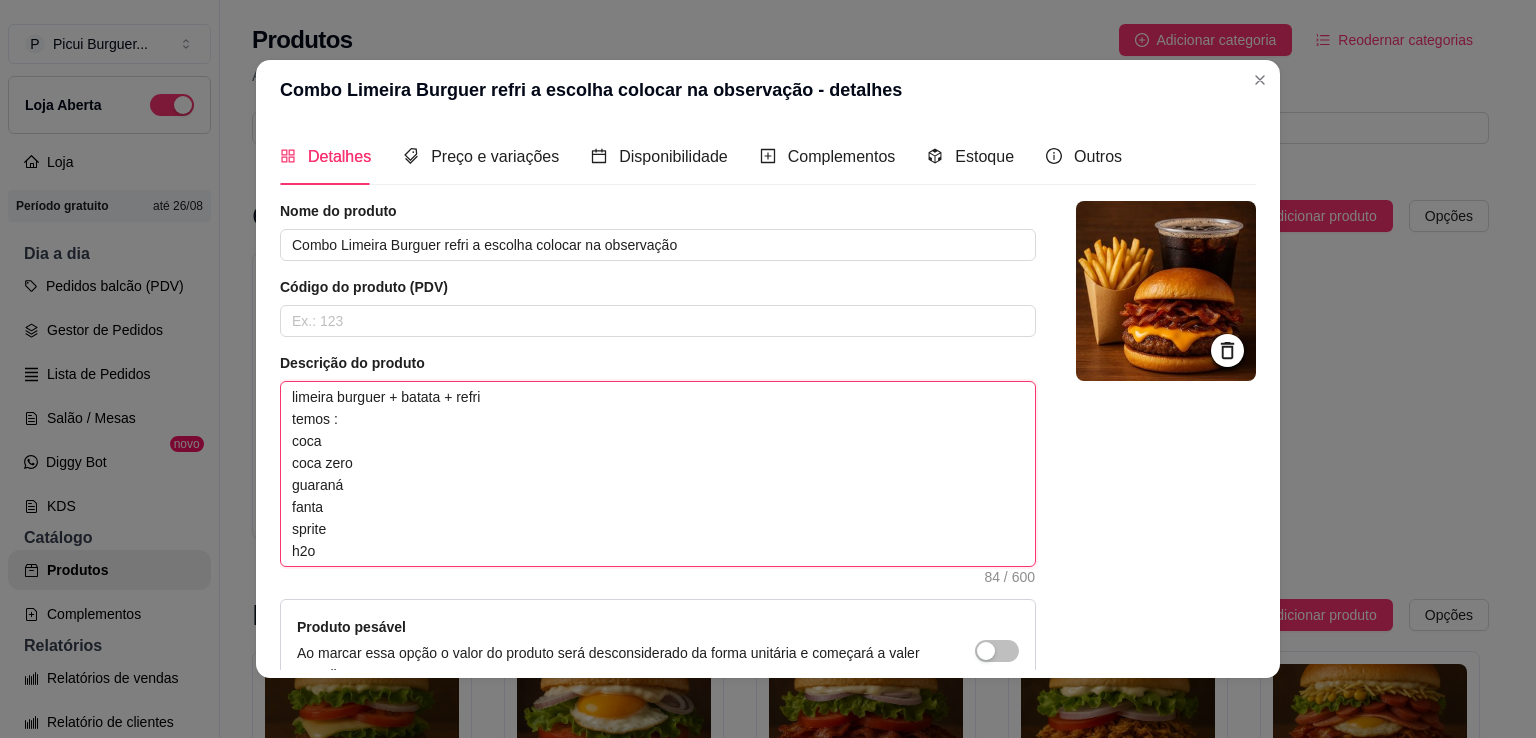 click on "limeira burguer + batata + refri
temos :
coca
coca zero
guaraná
fanta
sprite
h2o" at bounding box center (658, 474) 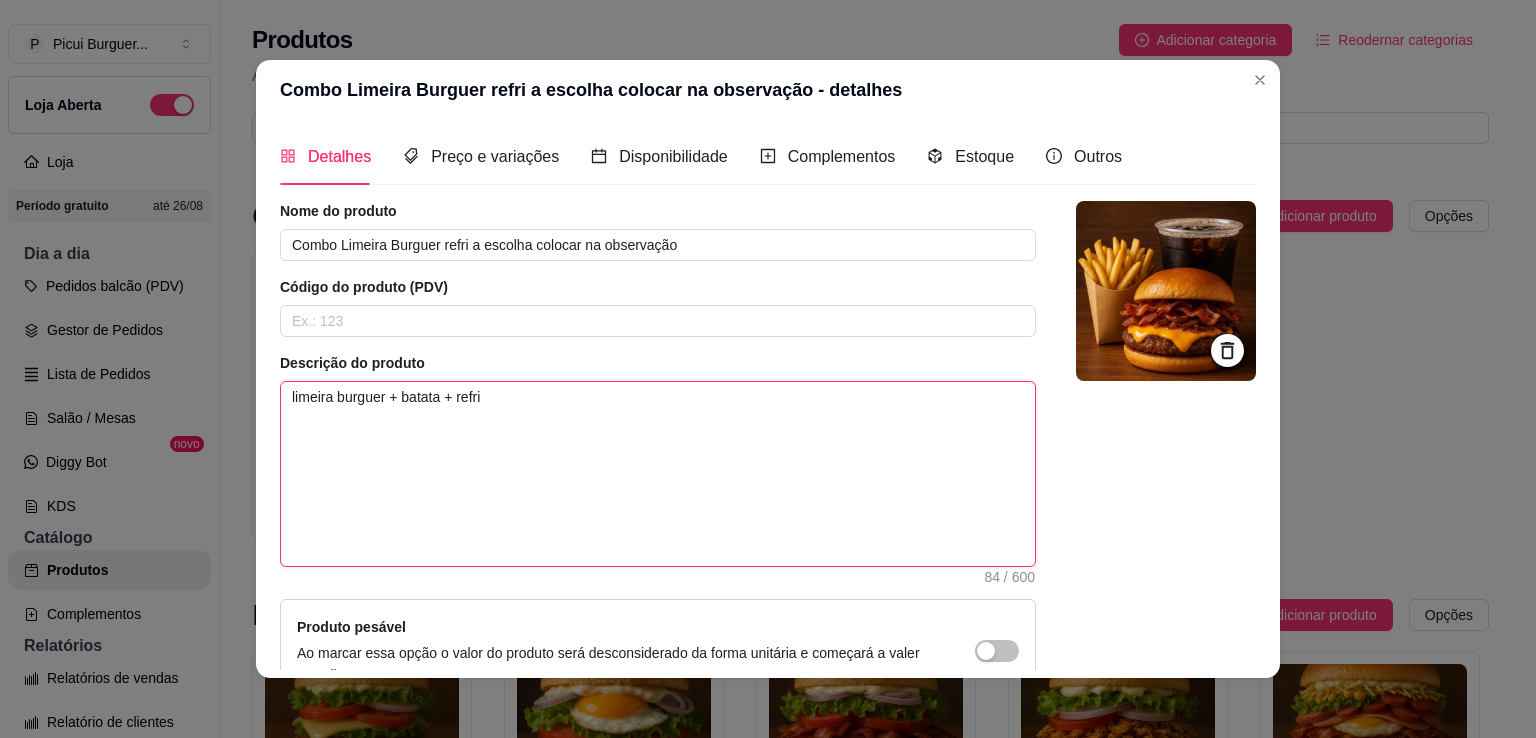 scroll, scrollTop: 0, scrollLeft: 0, axis: both 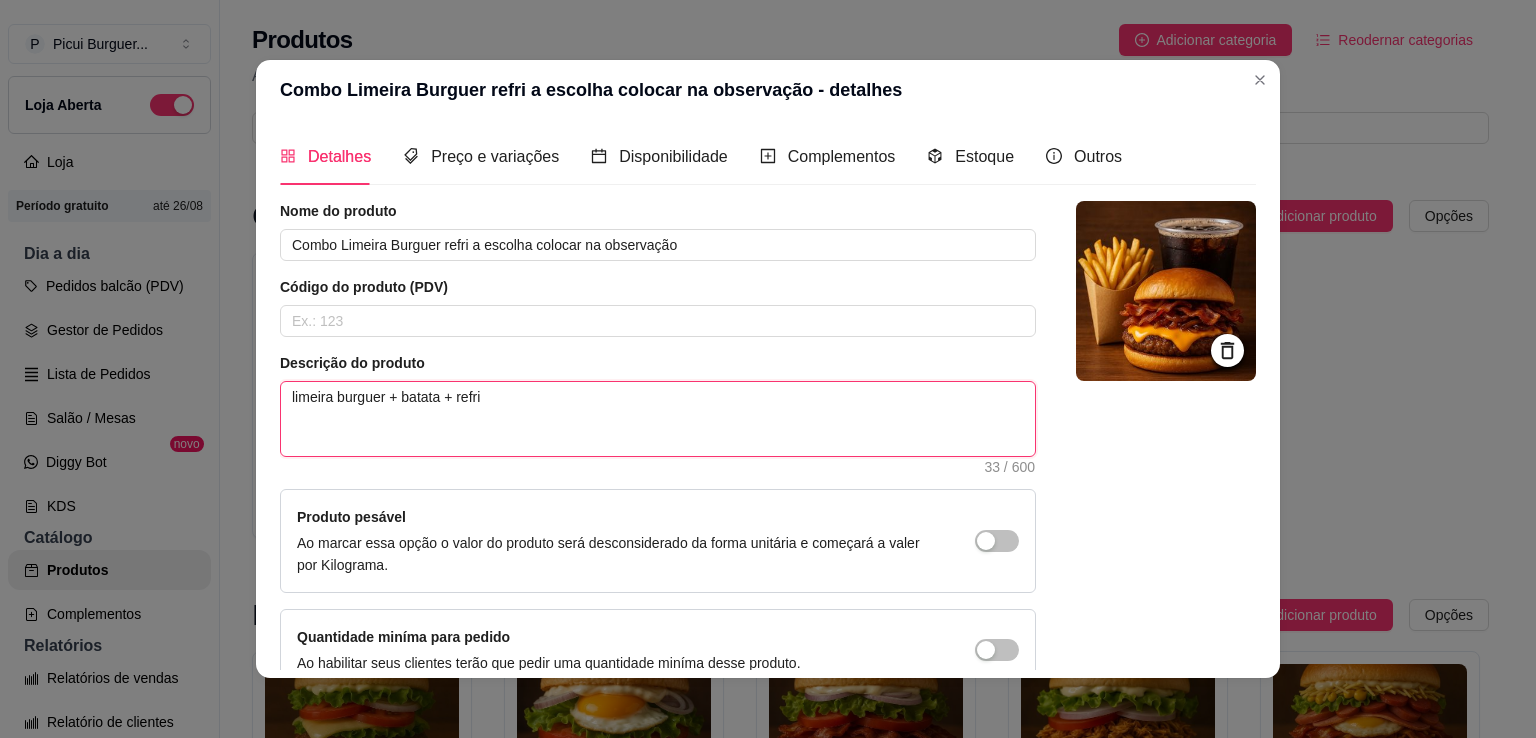 type 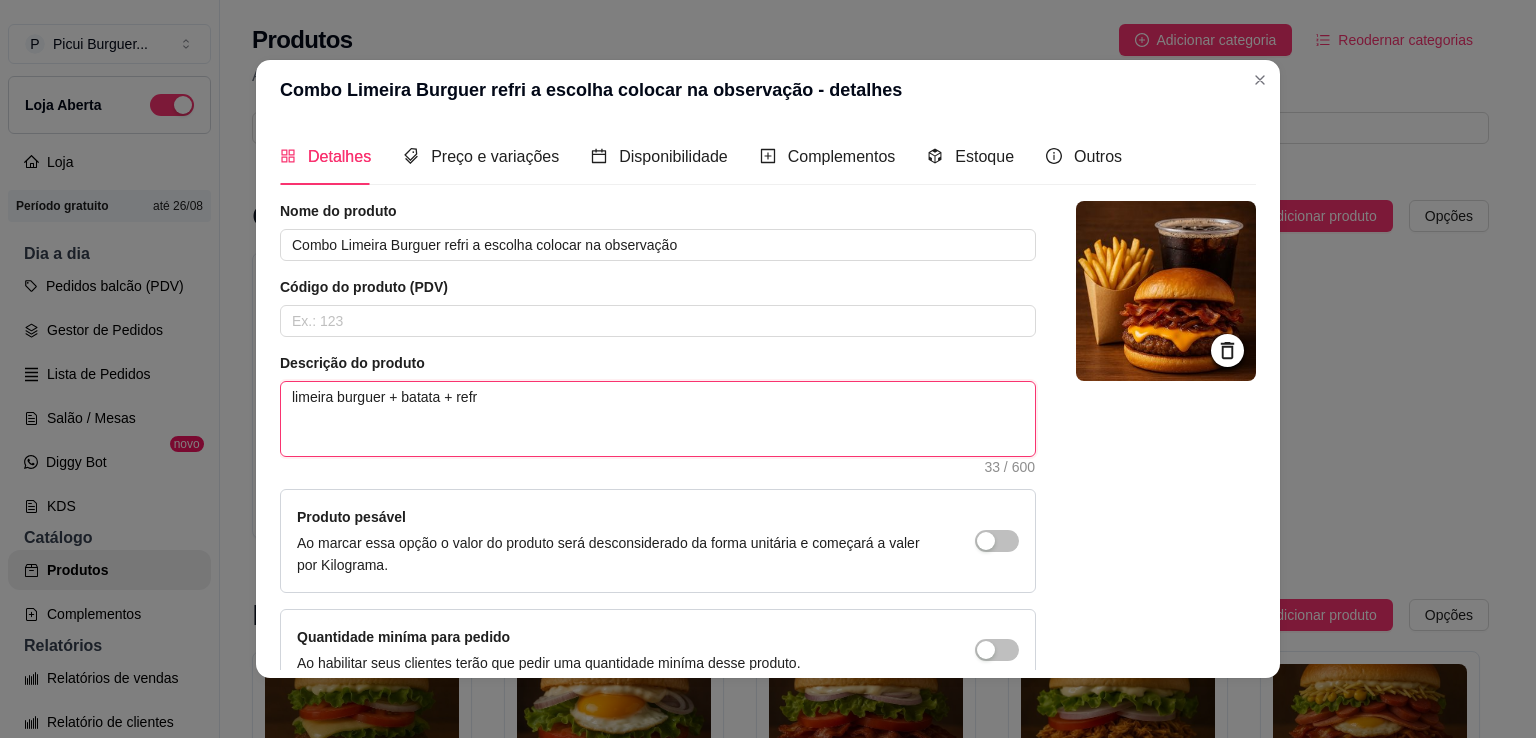 type 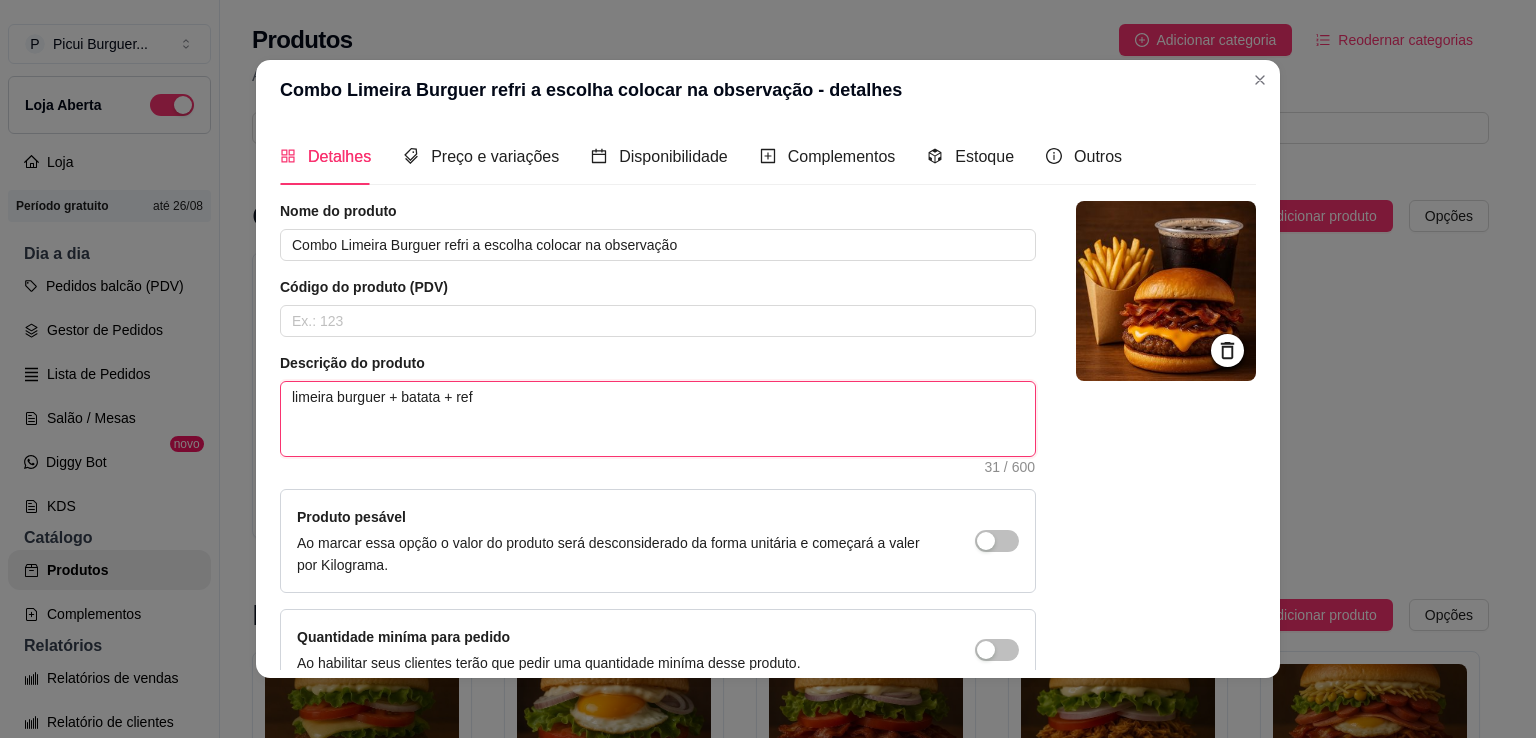 type 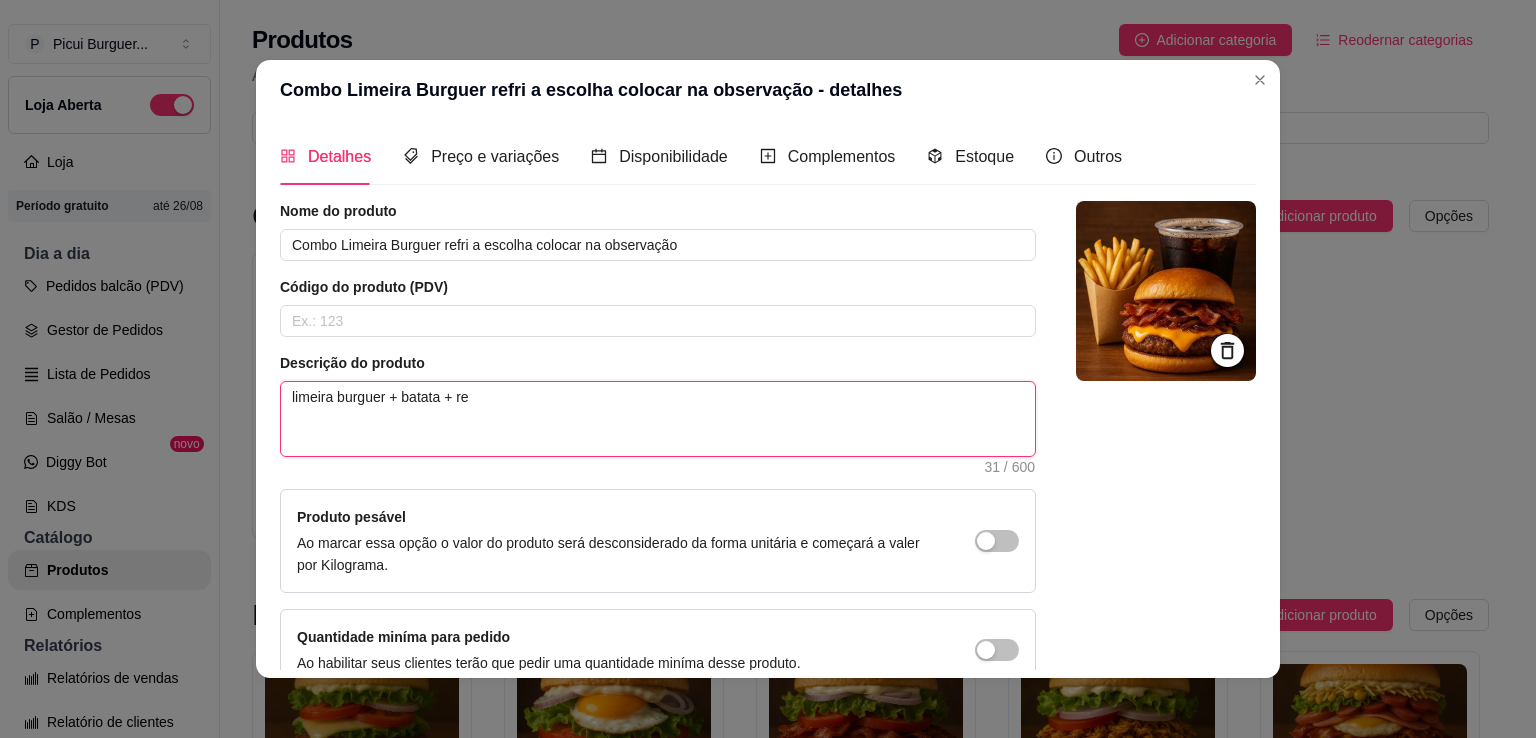type 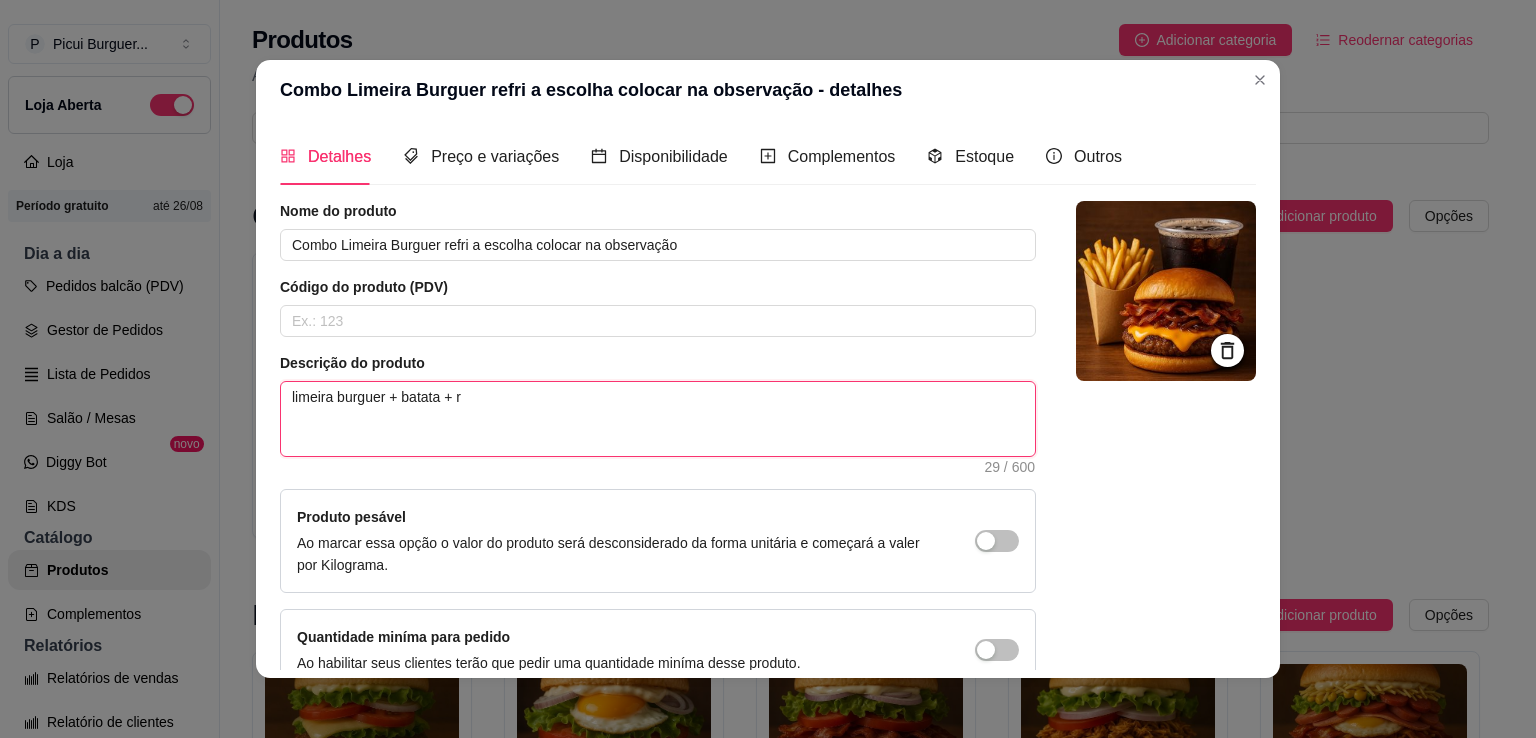 type 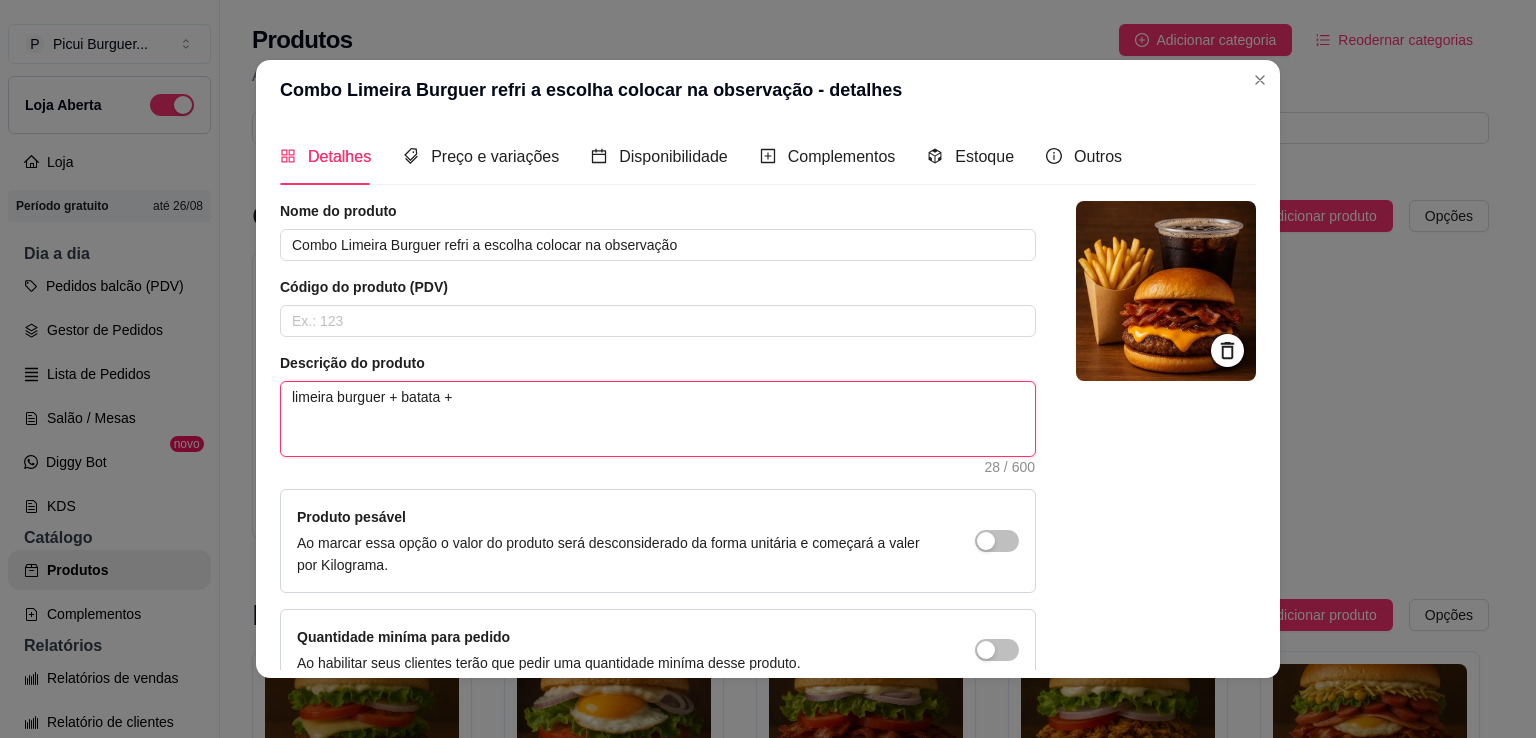 type 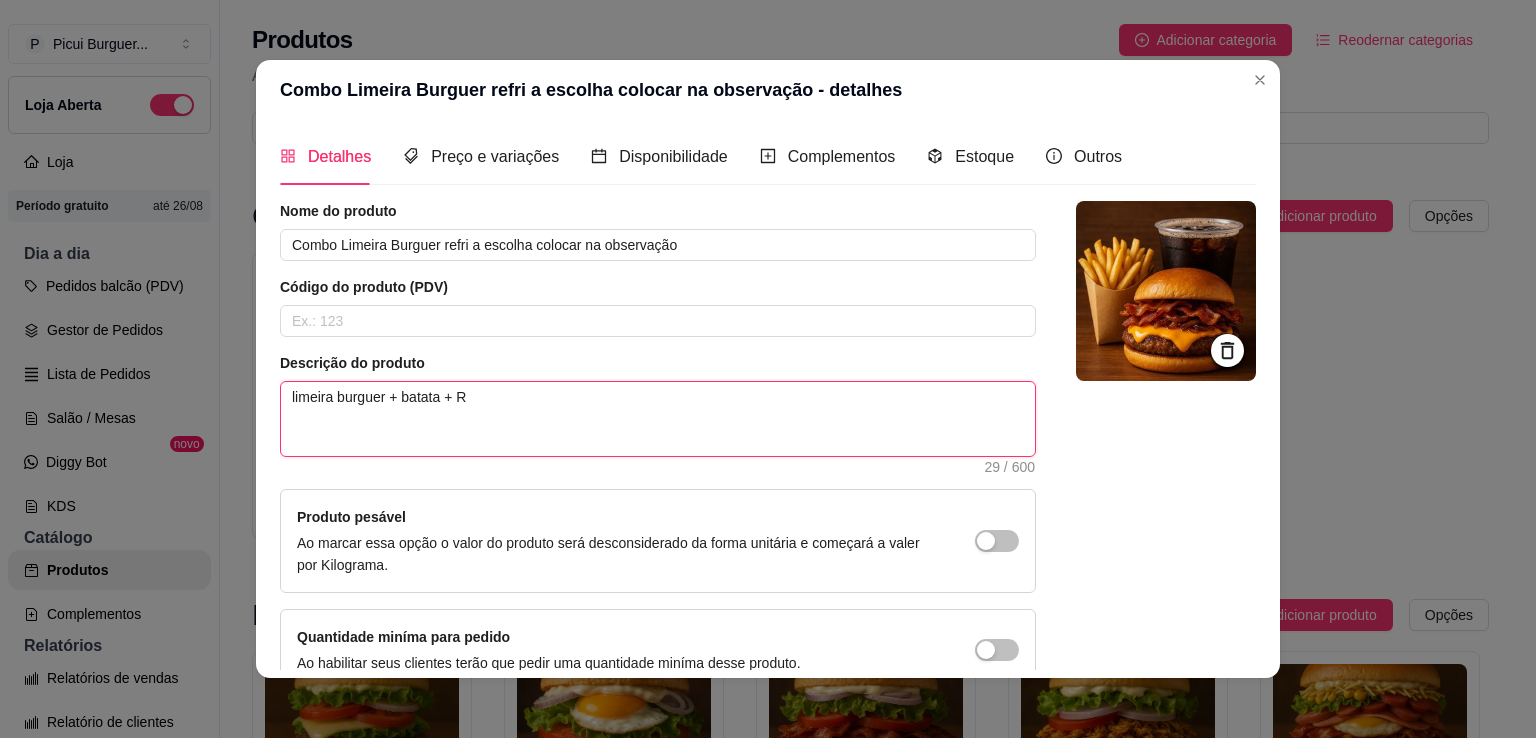 type 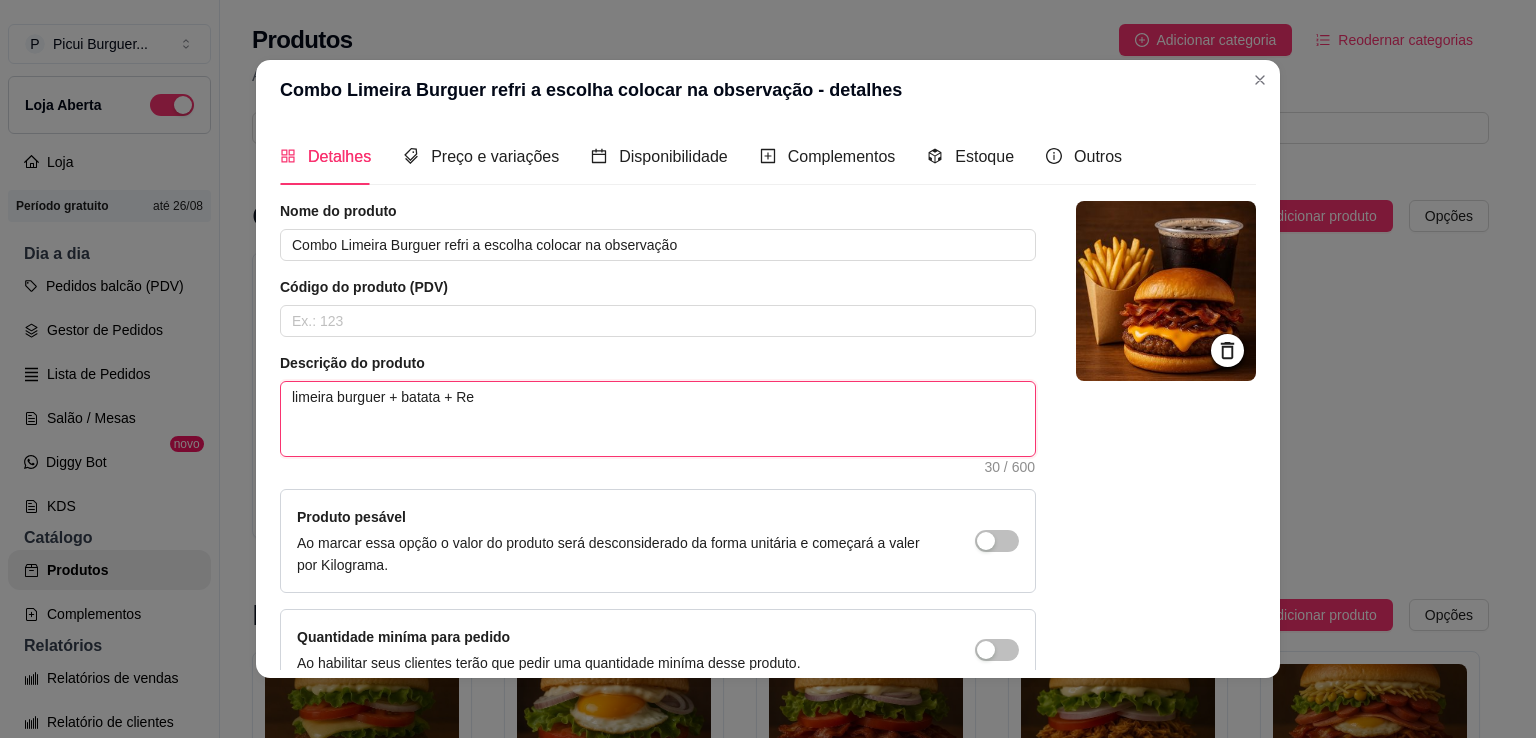 type 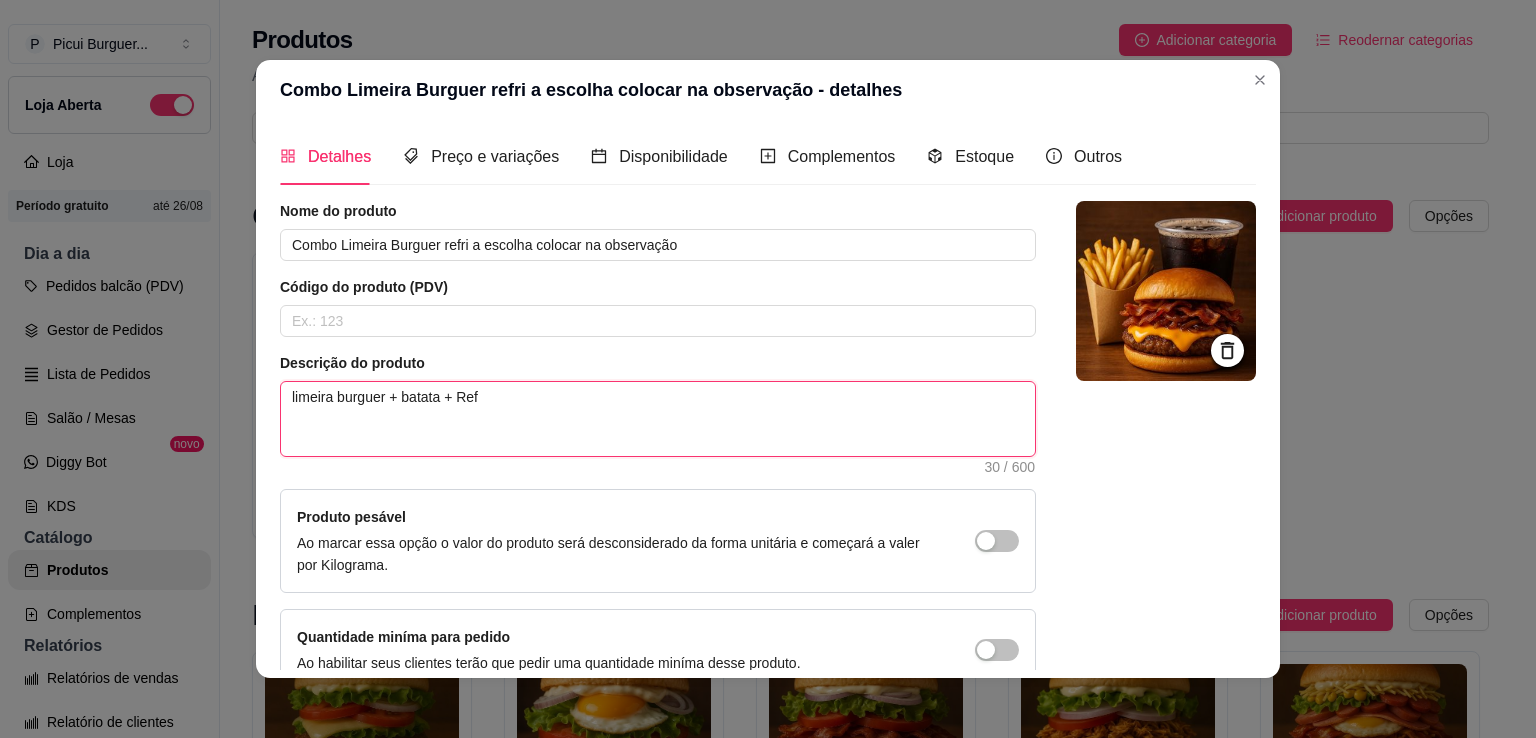 type 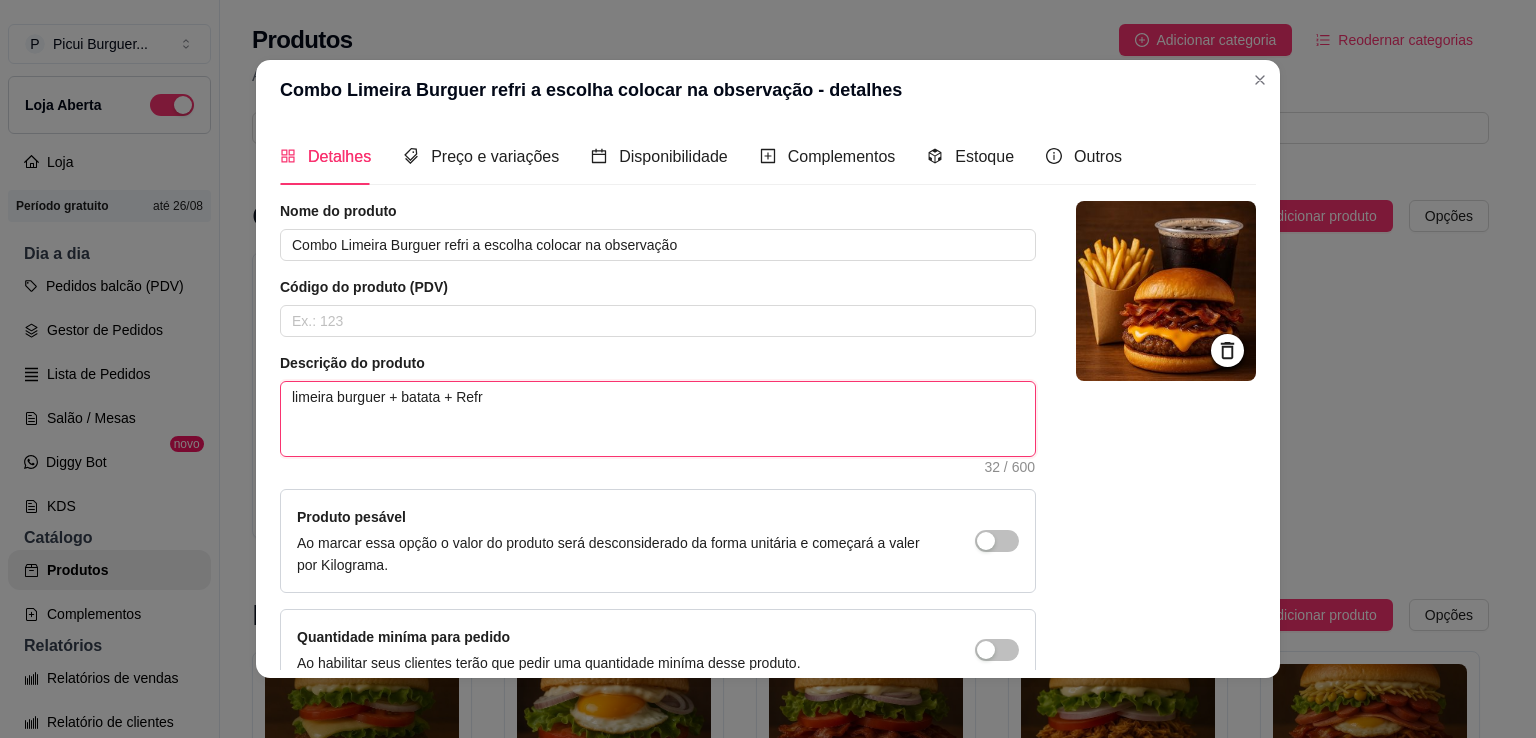 type 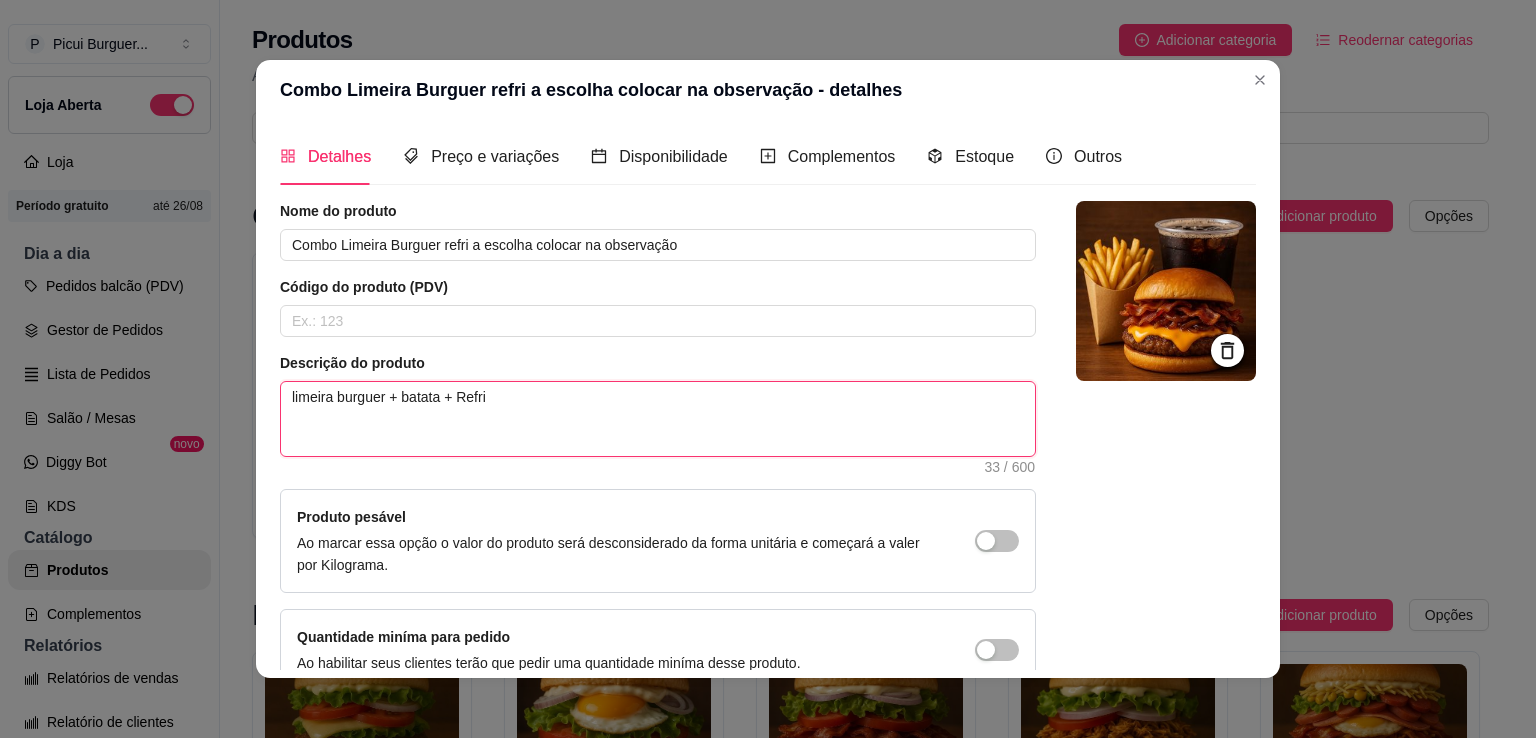 click on "limeira burguer + batata + Refri" at bounding box center [658, 419] 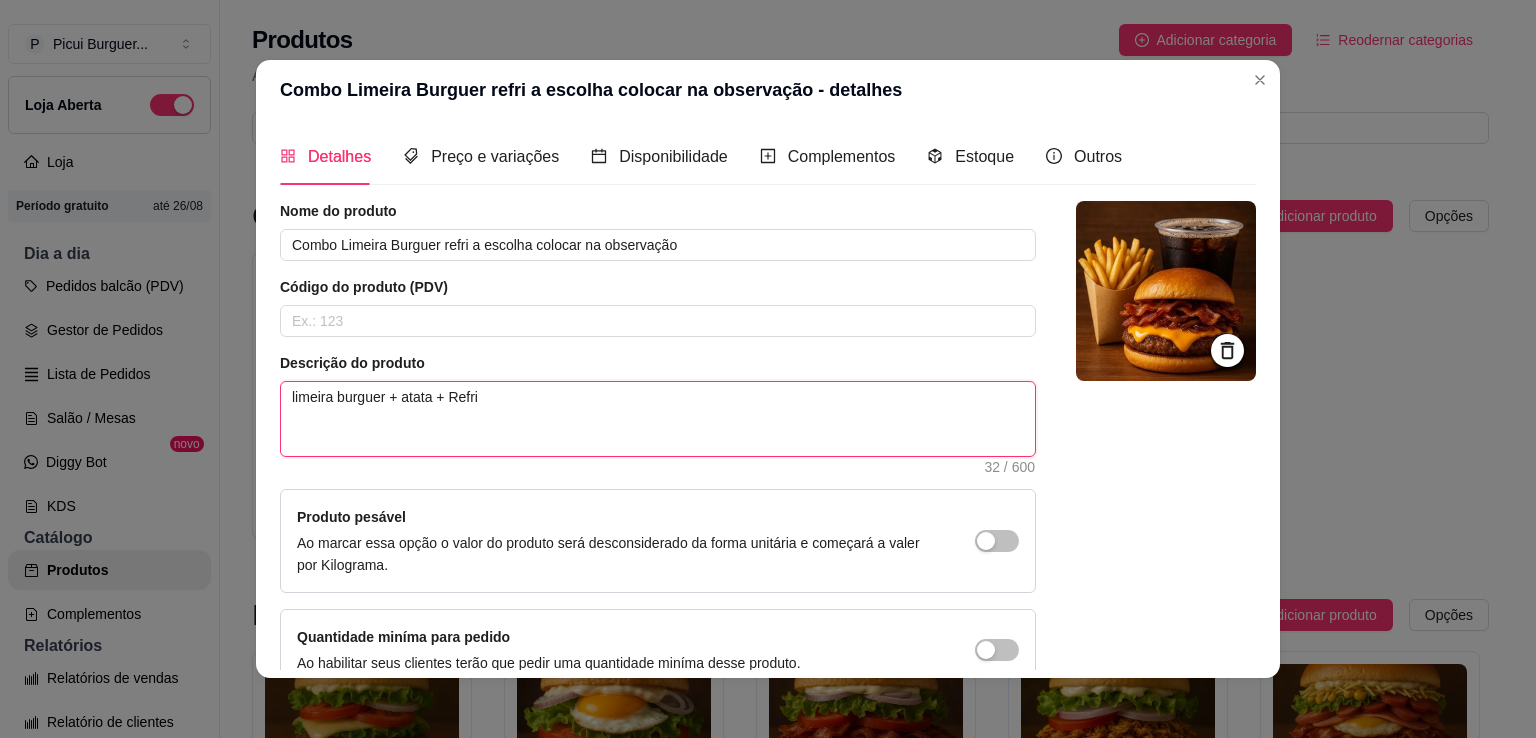 type 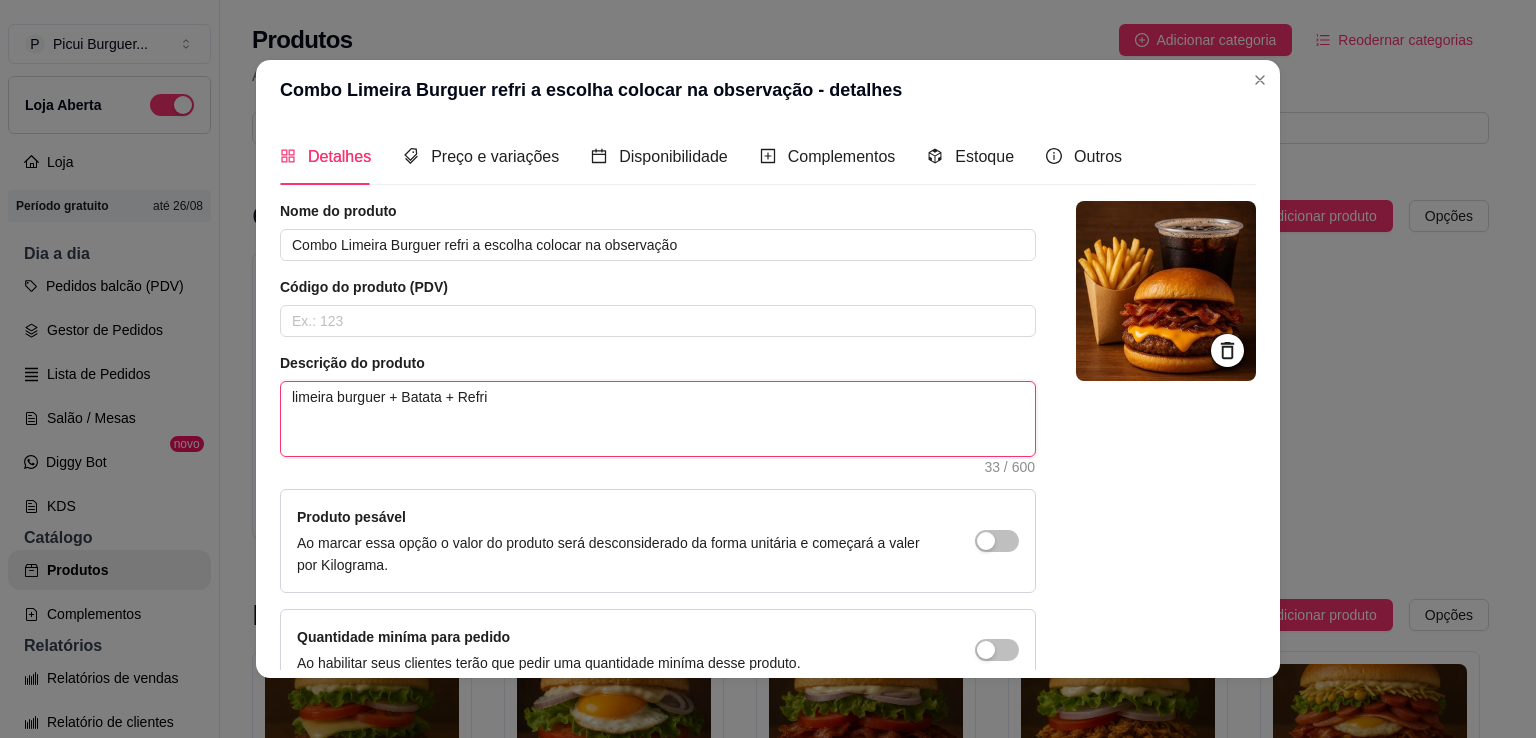 click on "limeira burguer + Batata + Refri" at bounding box center [658, 419] 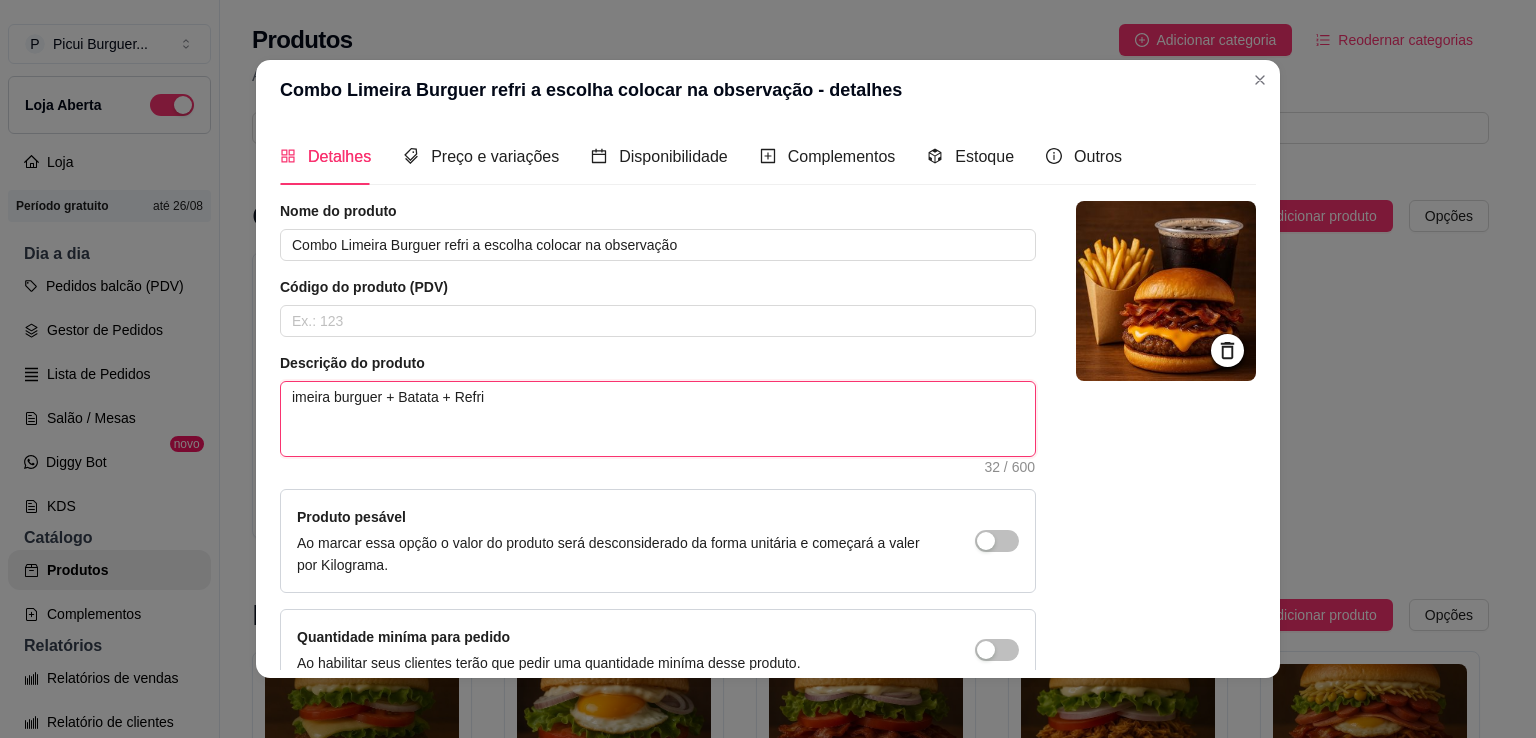 type 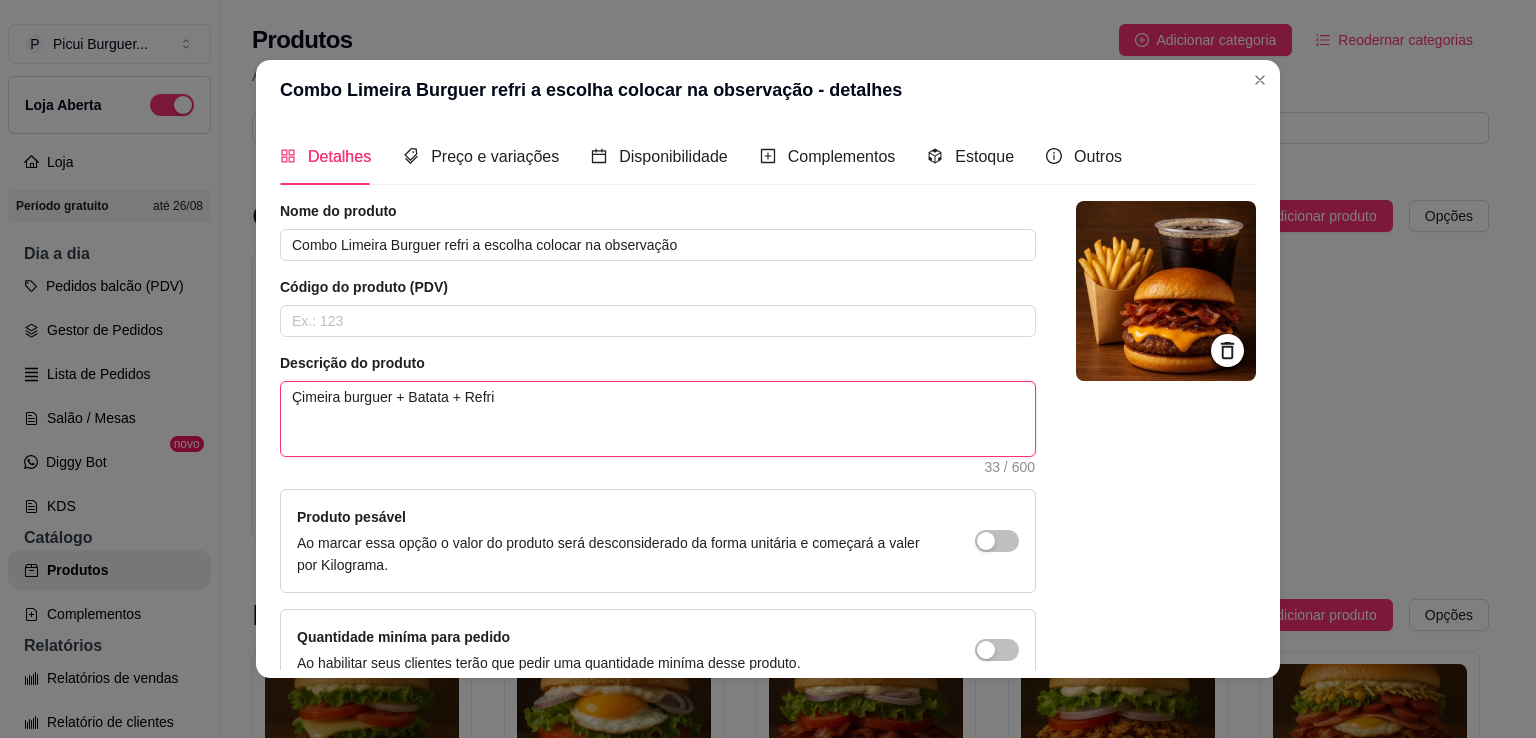 type 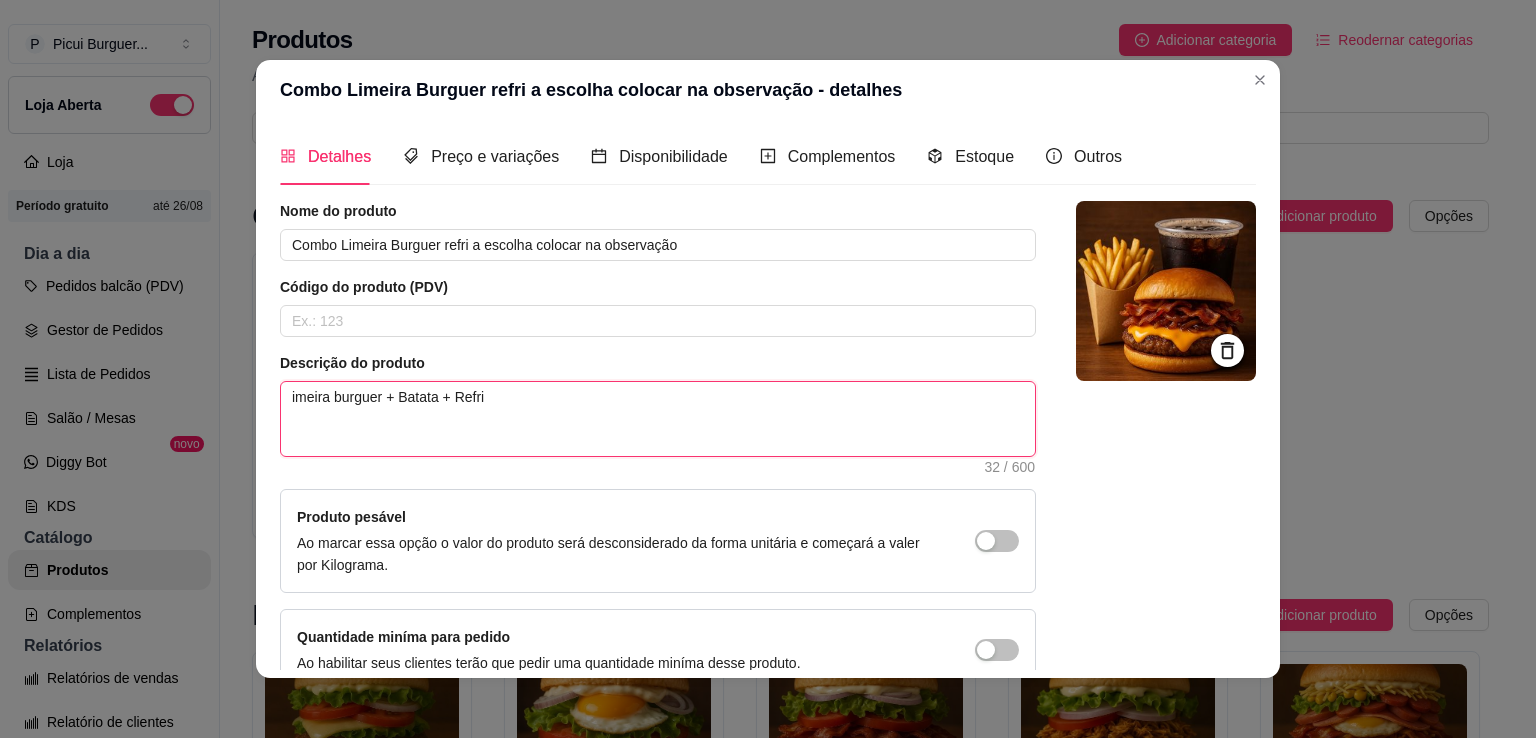 type 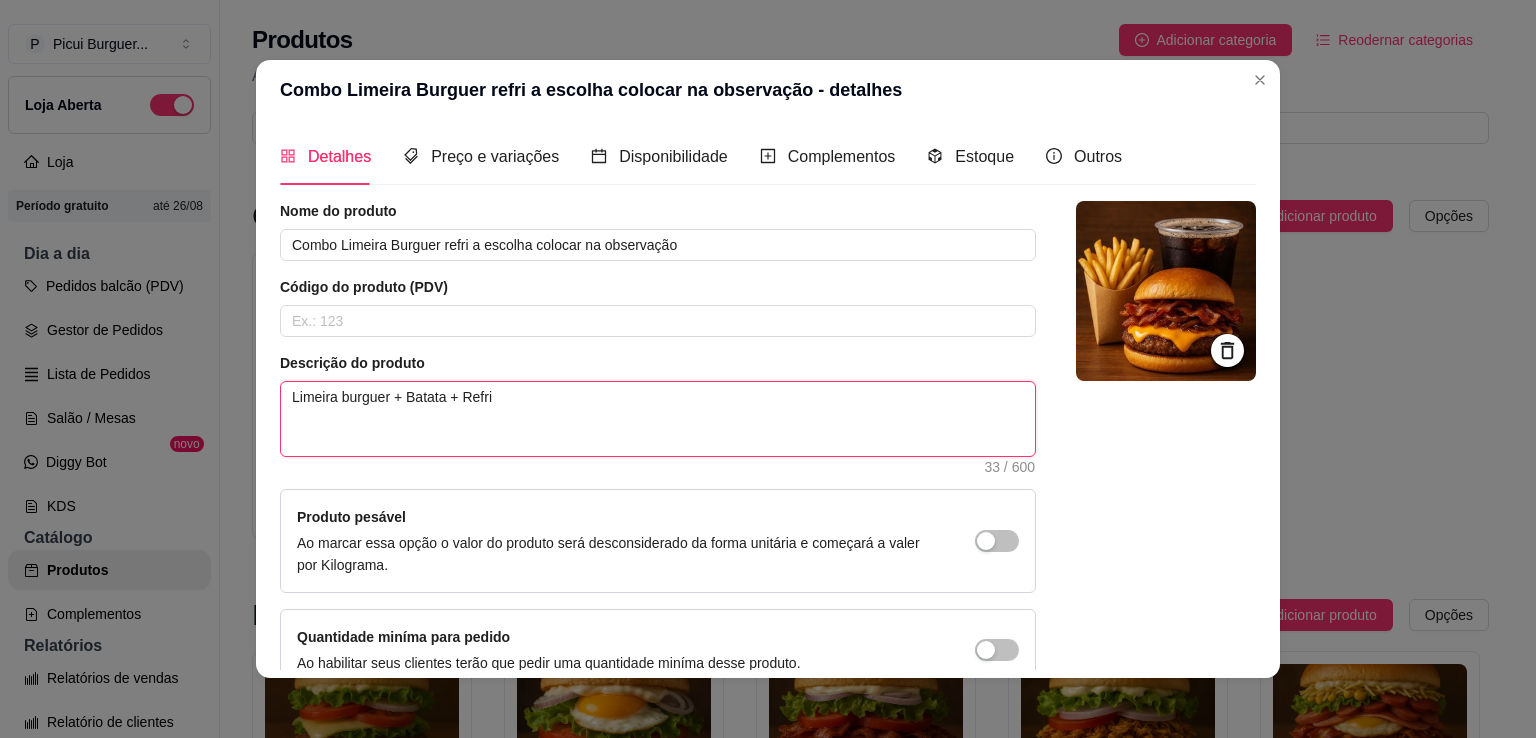 click on "Limeira burguer + Batata + Refri" at bounding box center (658, 419) 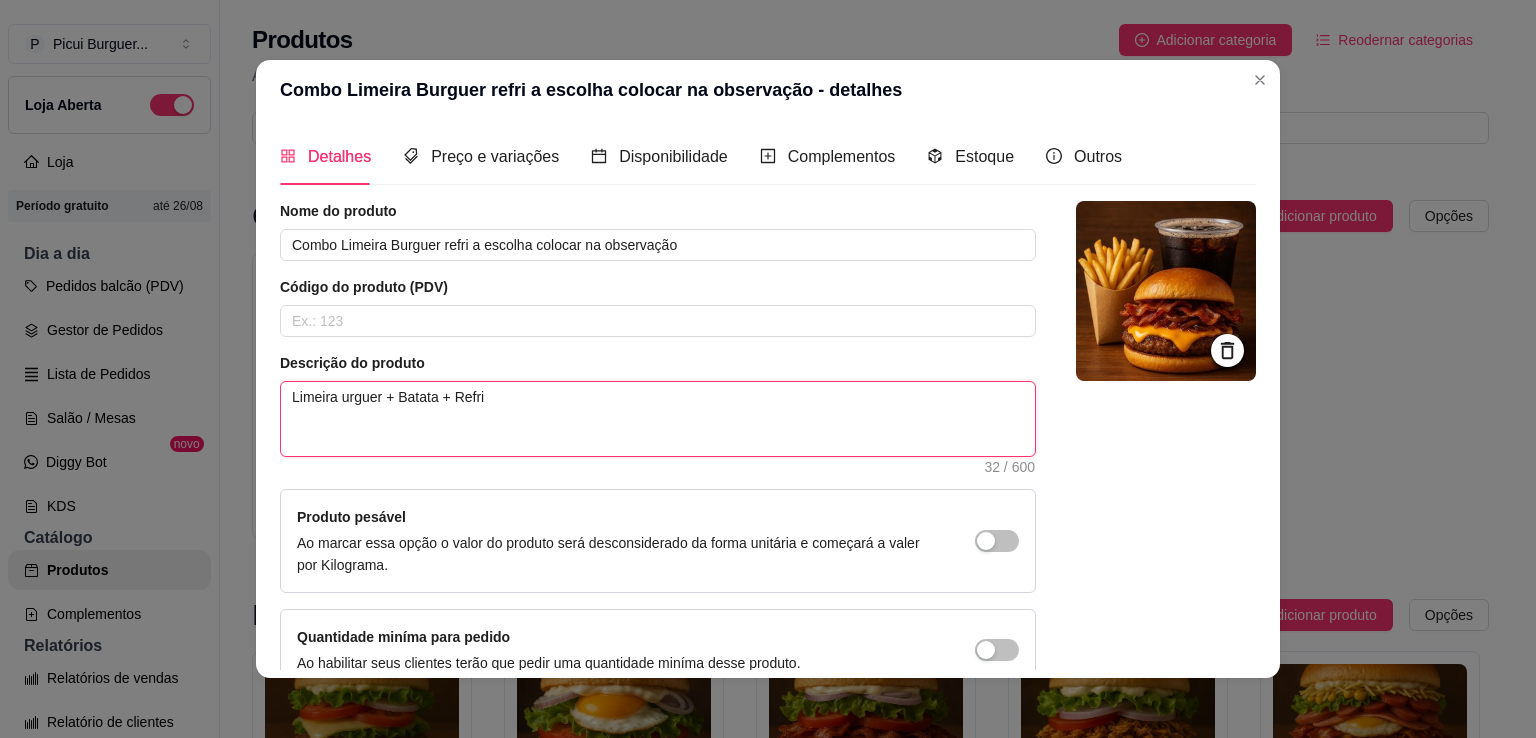 type 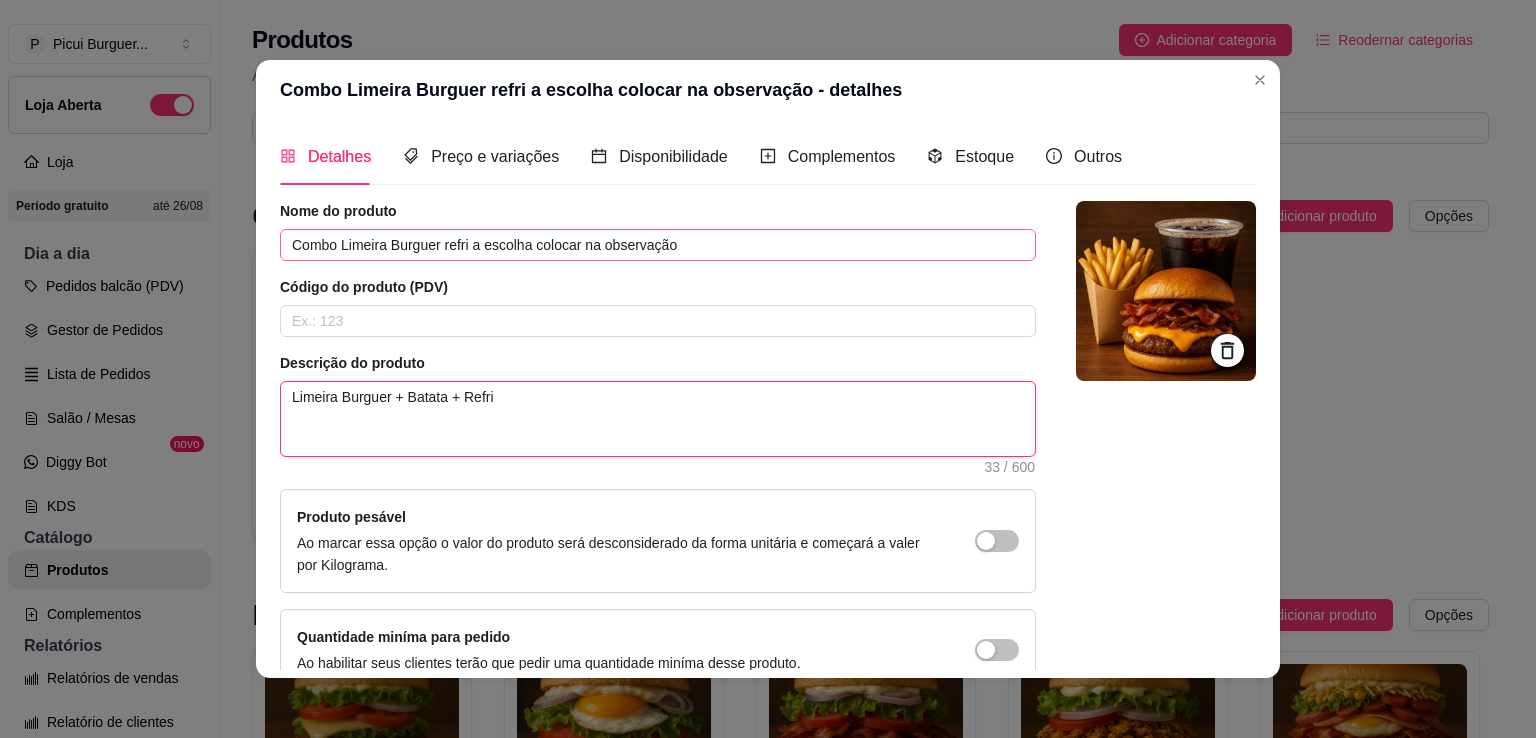 type on "Limeira Burguer + Batata + Refri" 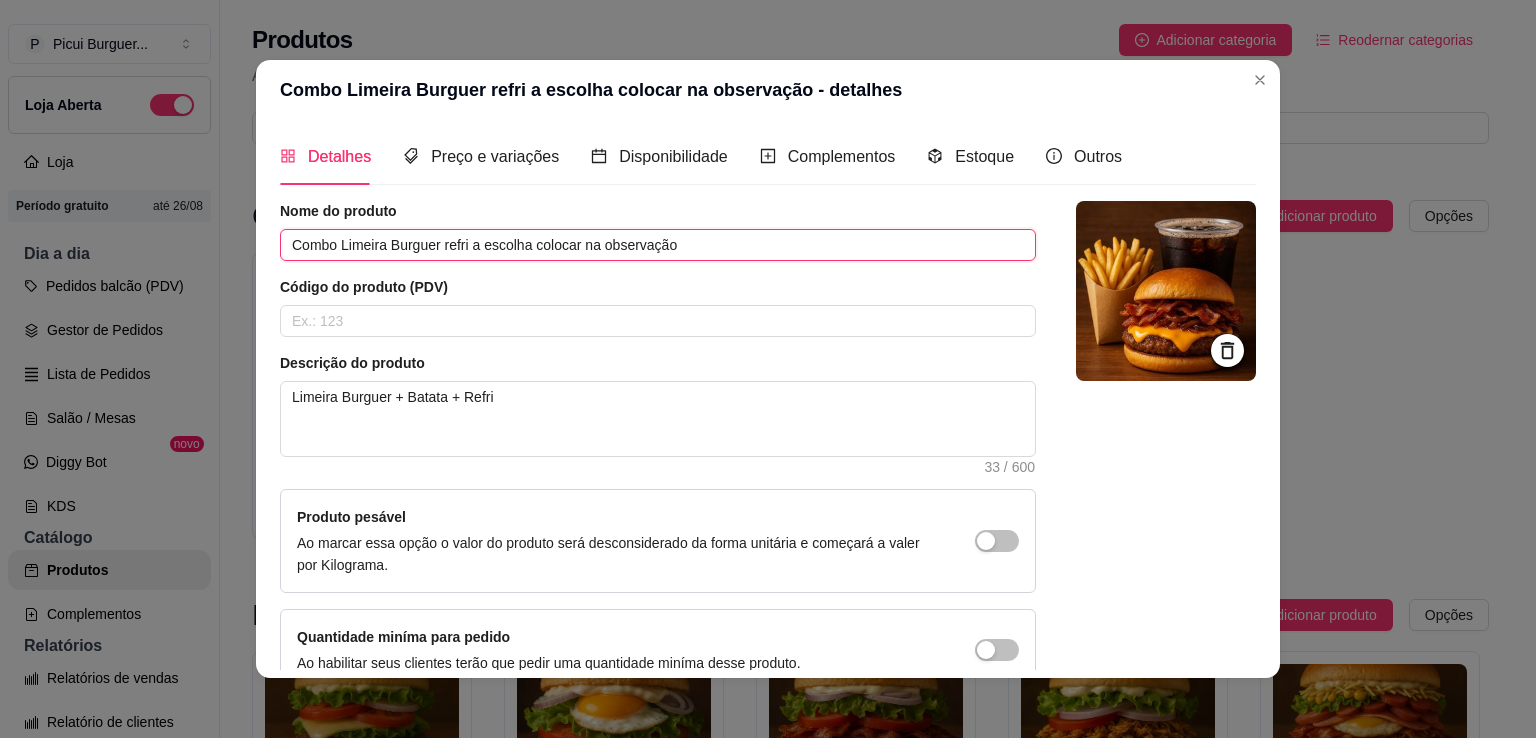 click on "Combo Limeira Burguer refri a escolha colocar na observação" at bounding box center (658, 245) 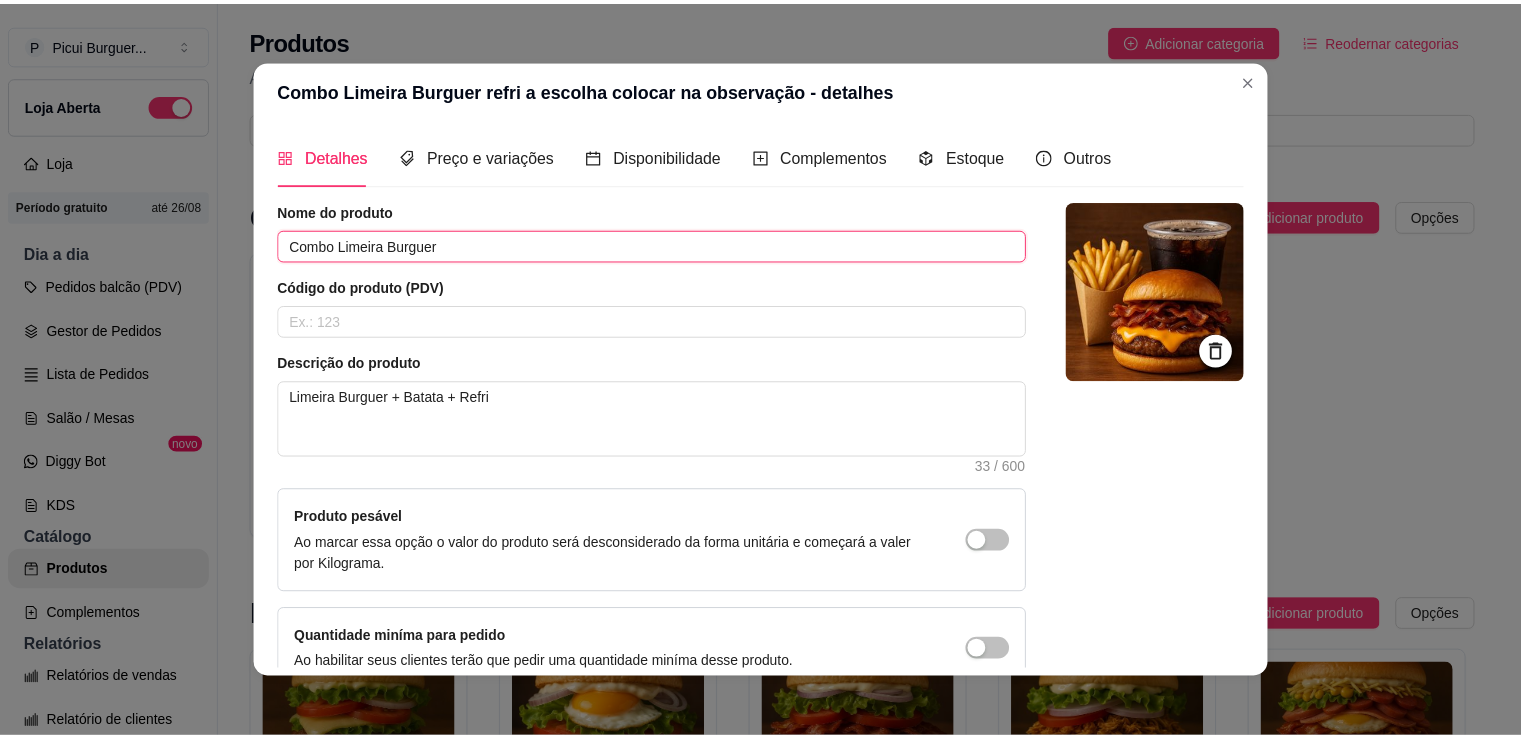 scroll, scrollTop: 108, scrollLeft: 0, axis: vertical 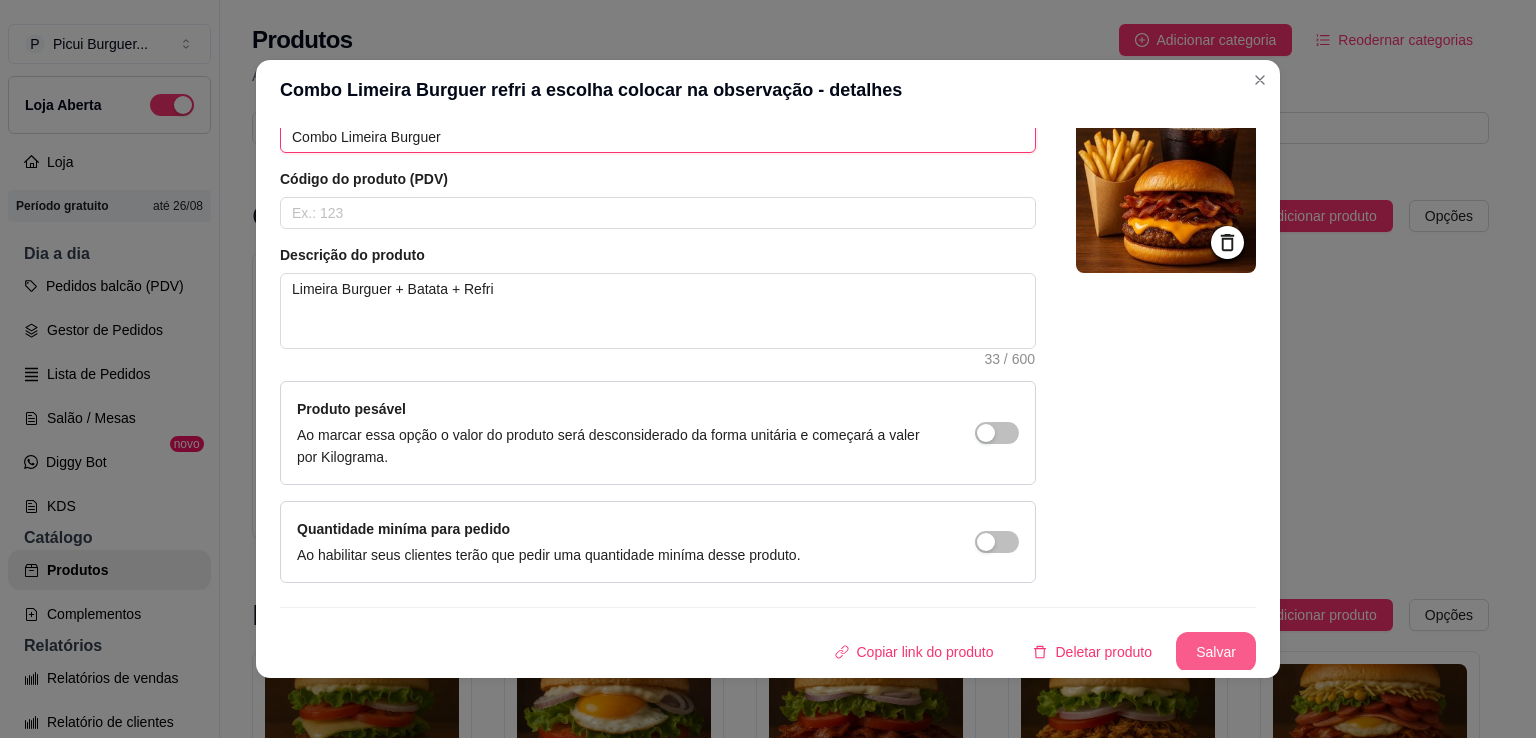 type on "Combo Limeira Burguer" 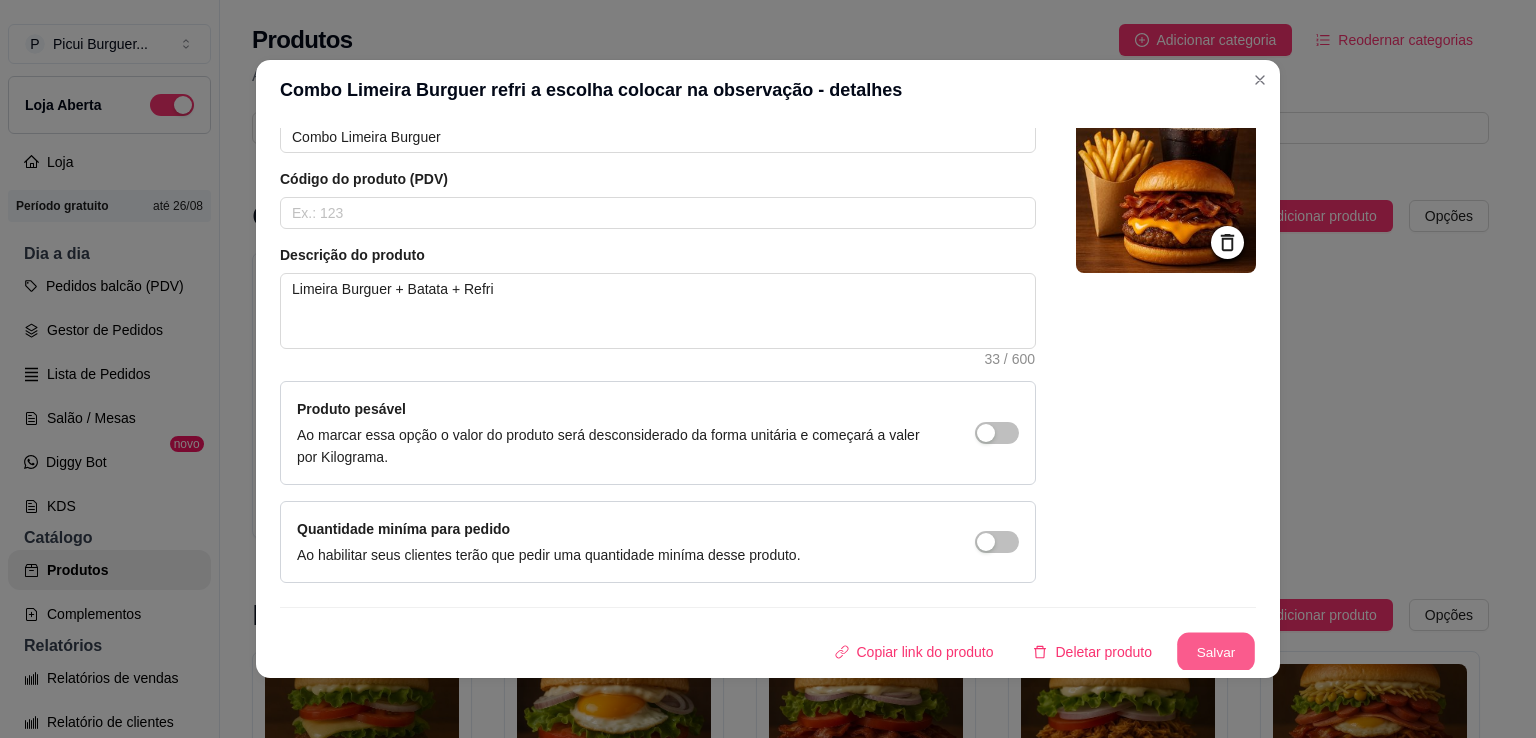 click on "Salvar" at bounding box center [1216, 652] 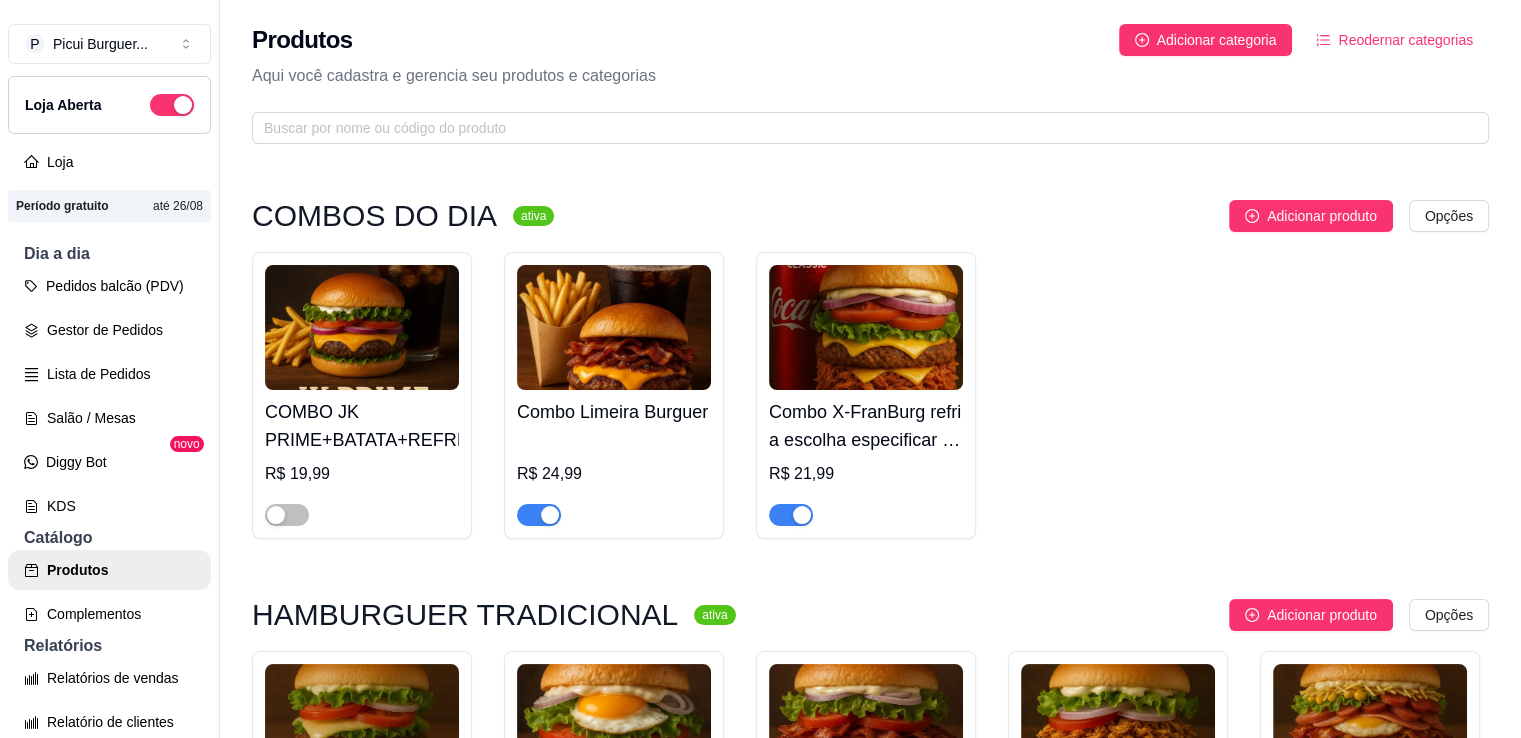 click at bounding box center (866, 327) 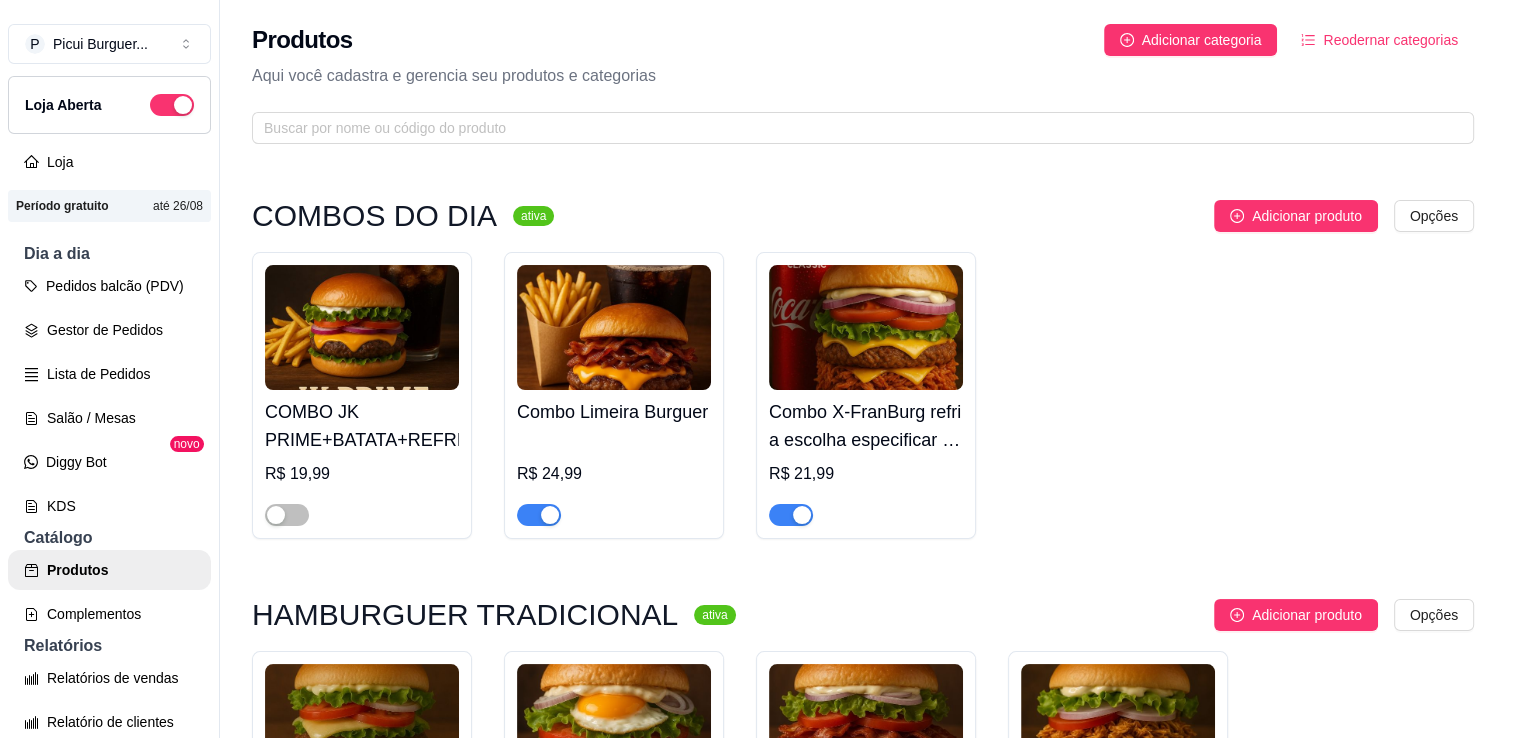 type 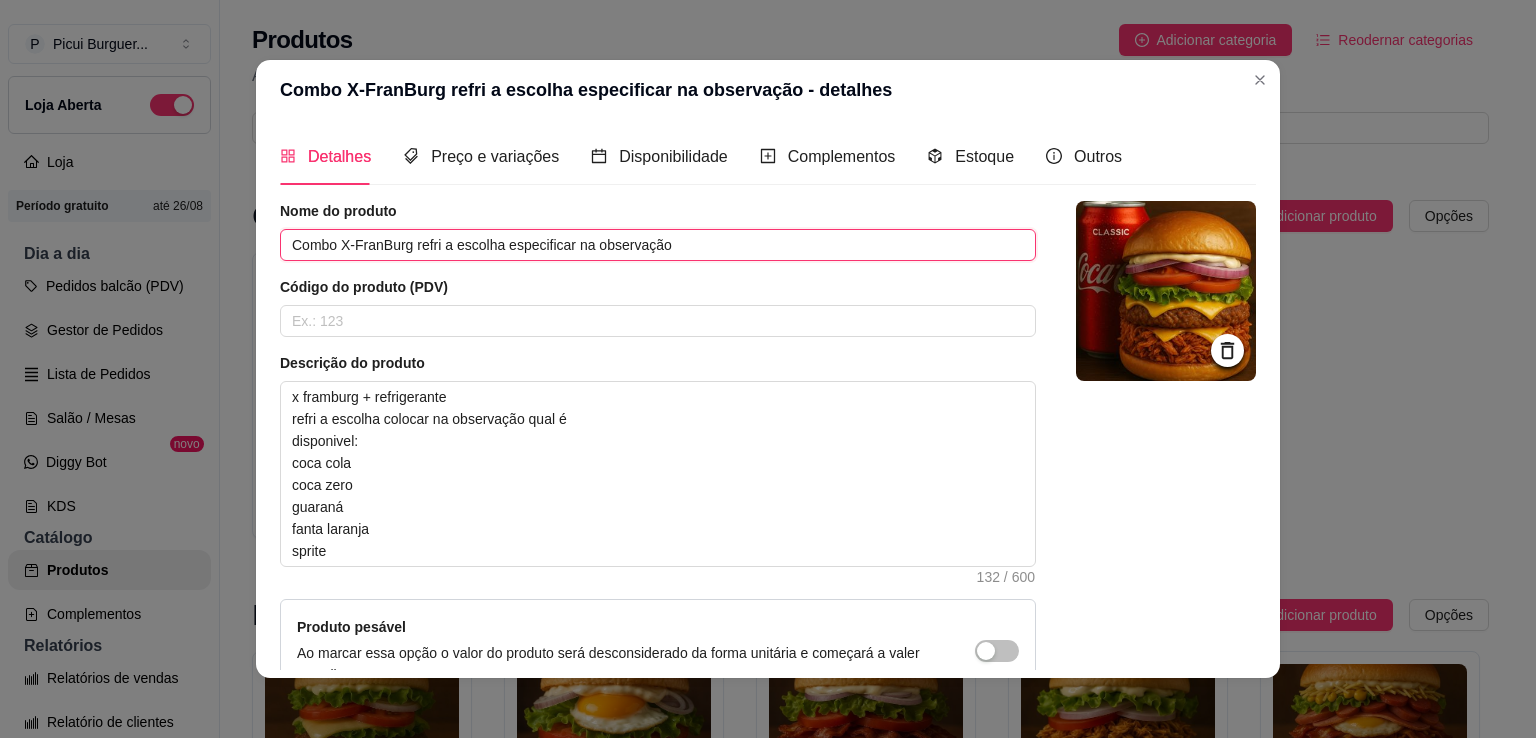 click on "Combo X-FranBurg refri a escolha especificar na observação" at bounding box center [658, 245] 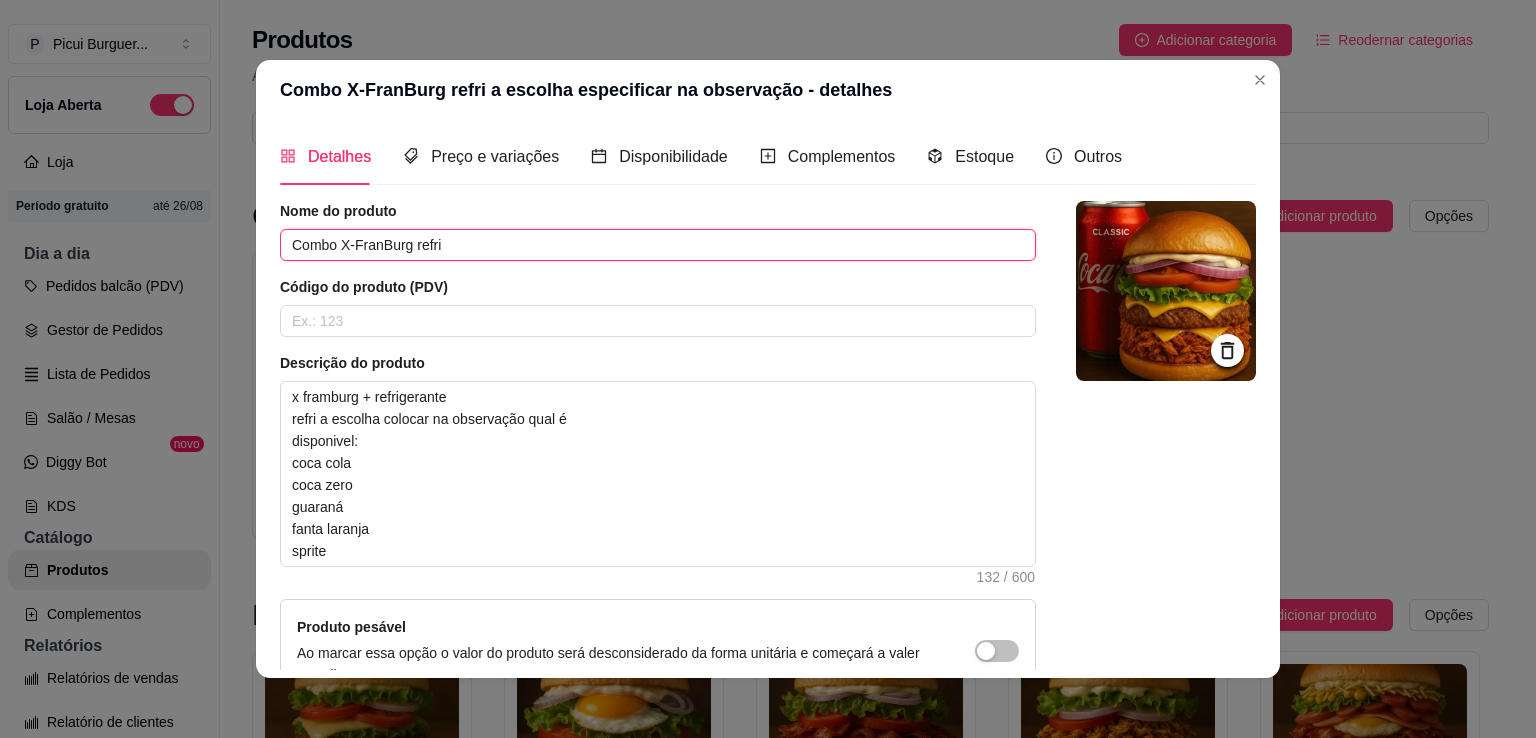 click on "Combo X-FranBurg refri" at bounding box center [658, 245] 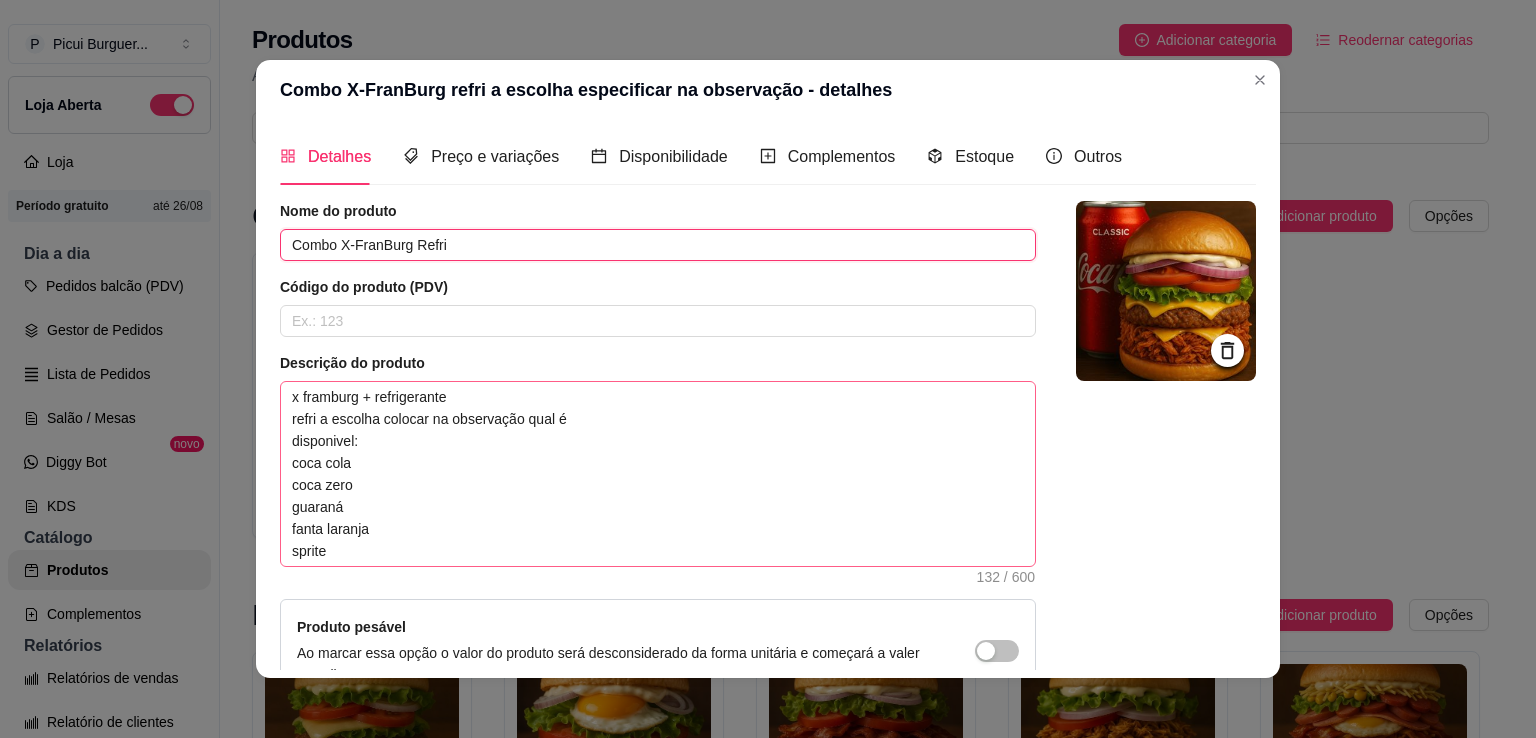 type on "Combo X-FranBurg Refri" 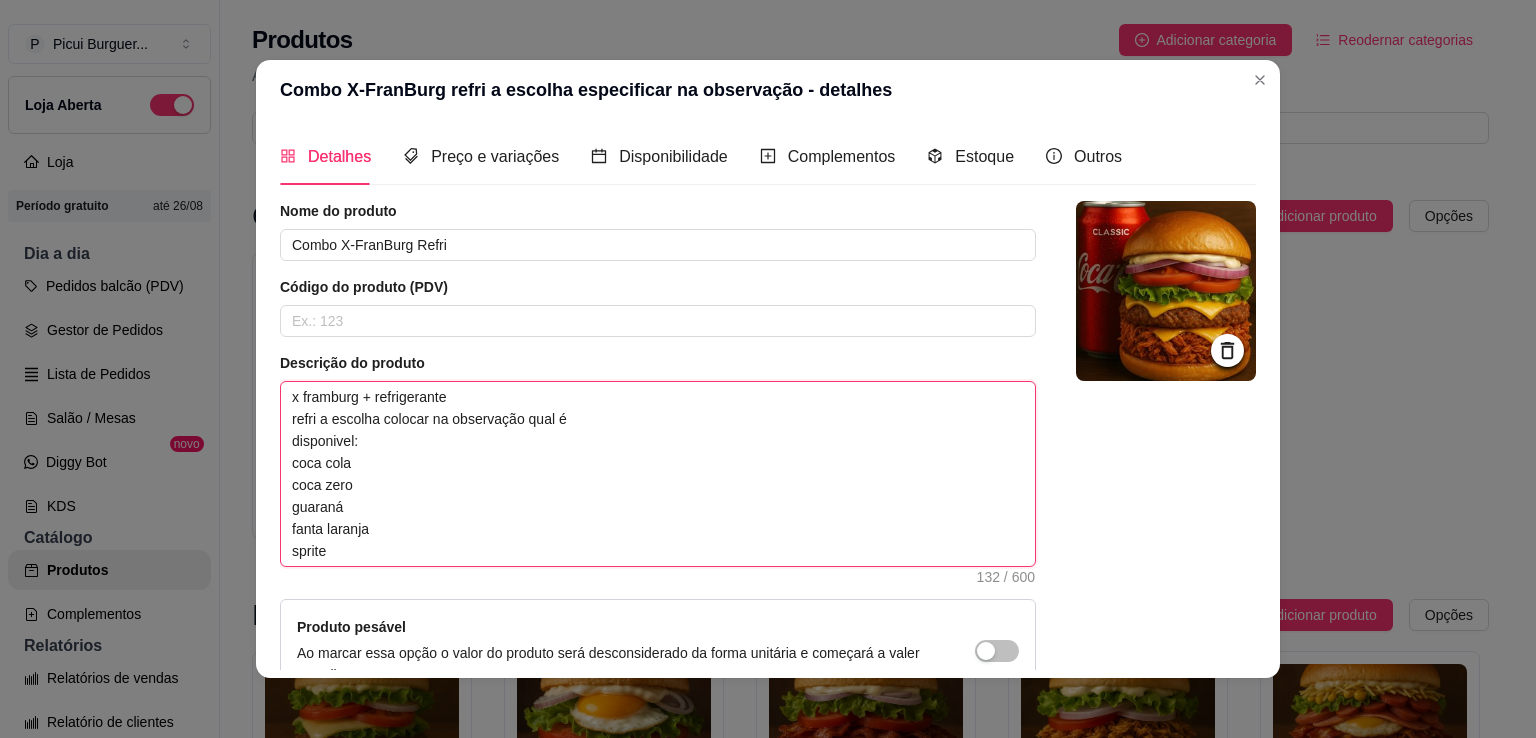 click on "x framburg + refrigerante
refri a escolha colocar na observação qual é
disponivel:
coca cola
coca zero
guaraná
fanta laranja
sprite" at bounding box center (658, 474) 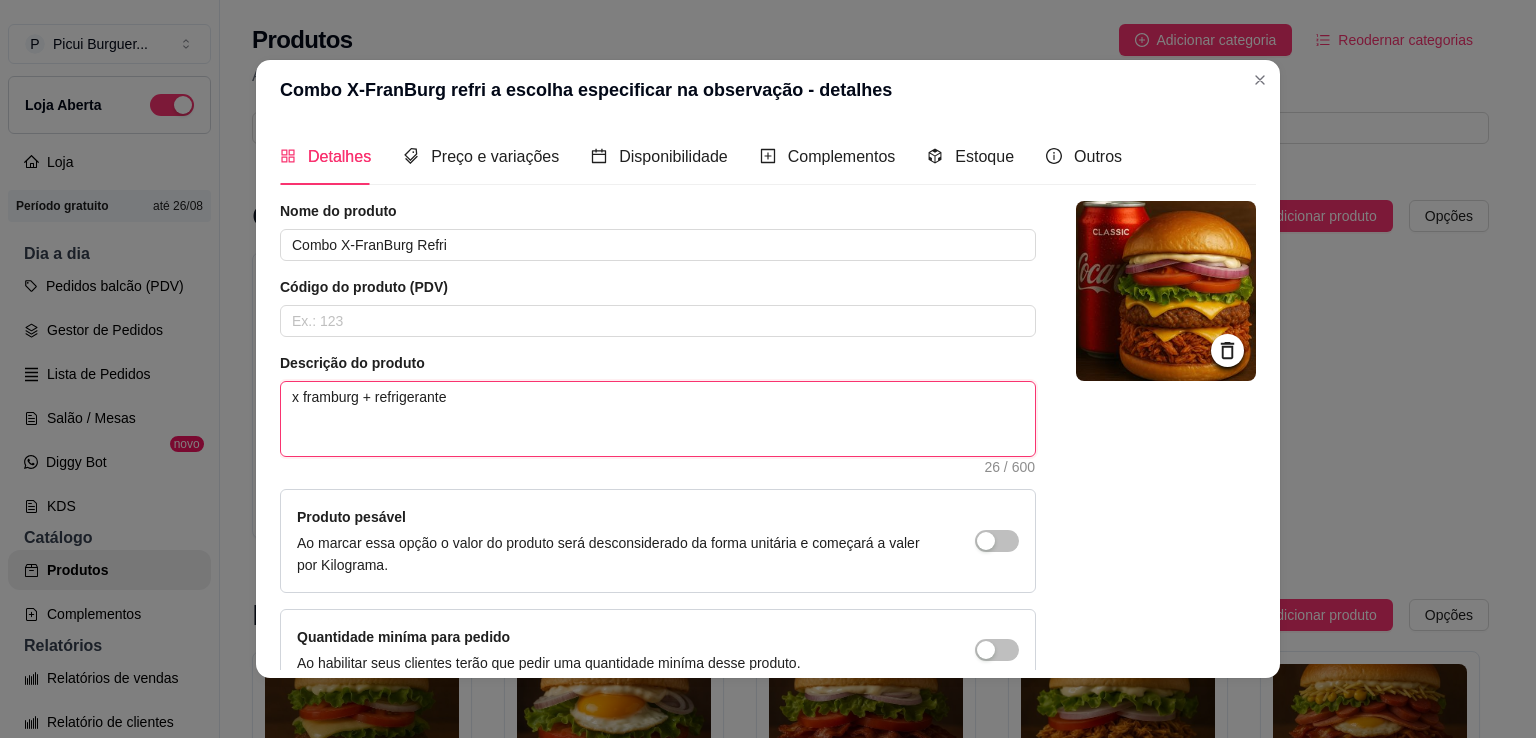 type 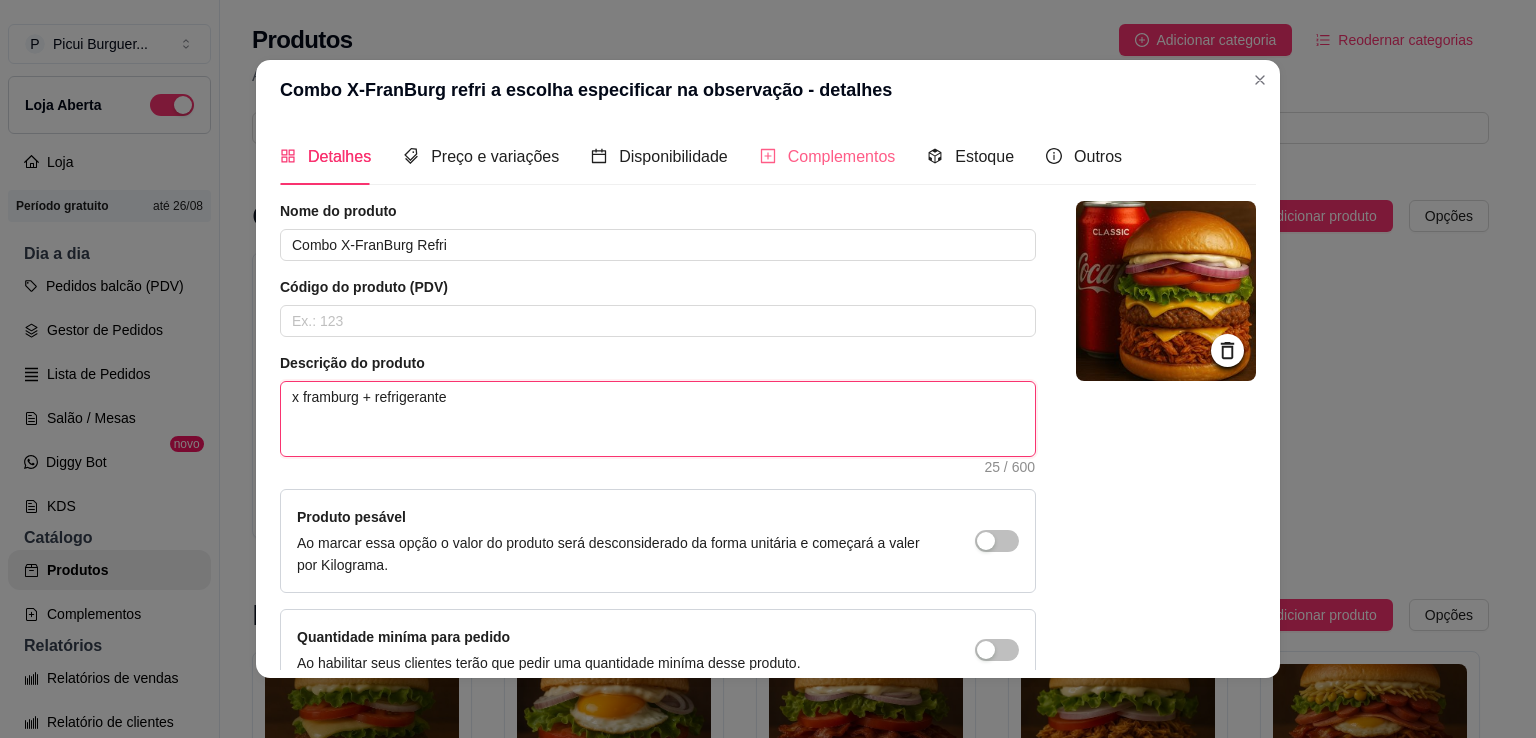 type on "x framburg + refrigerante" 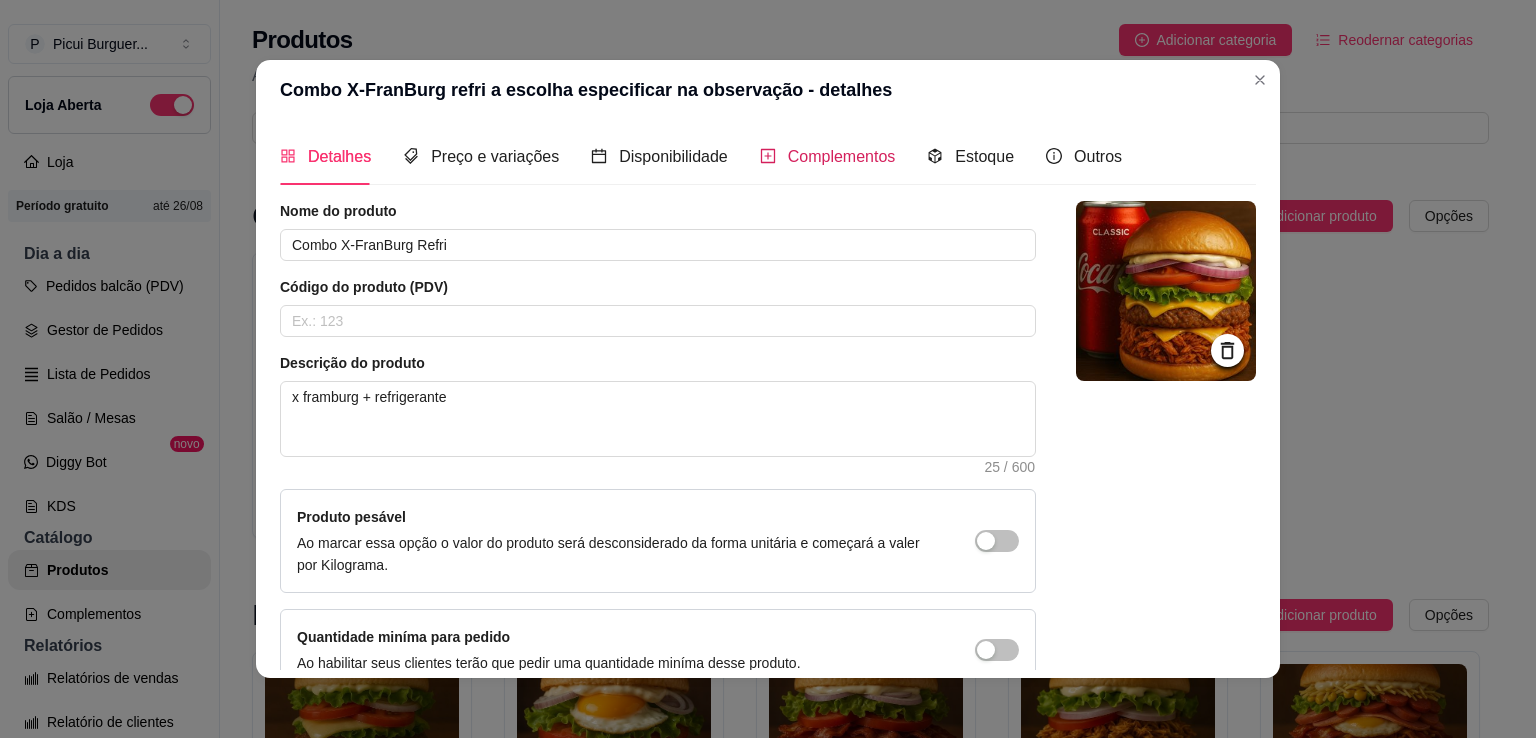 click on "Complementos" at bounding box center [842, 156] 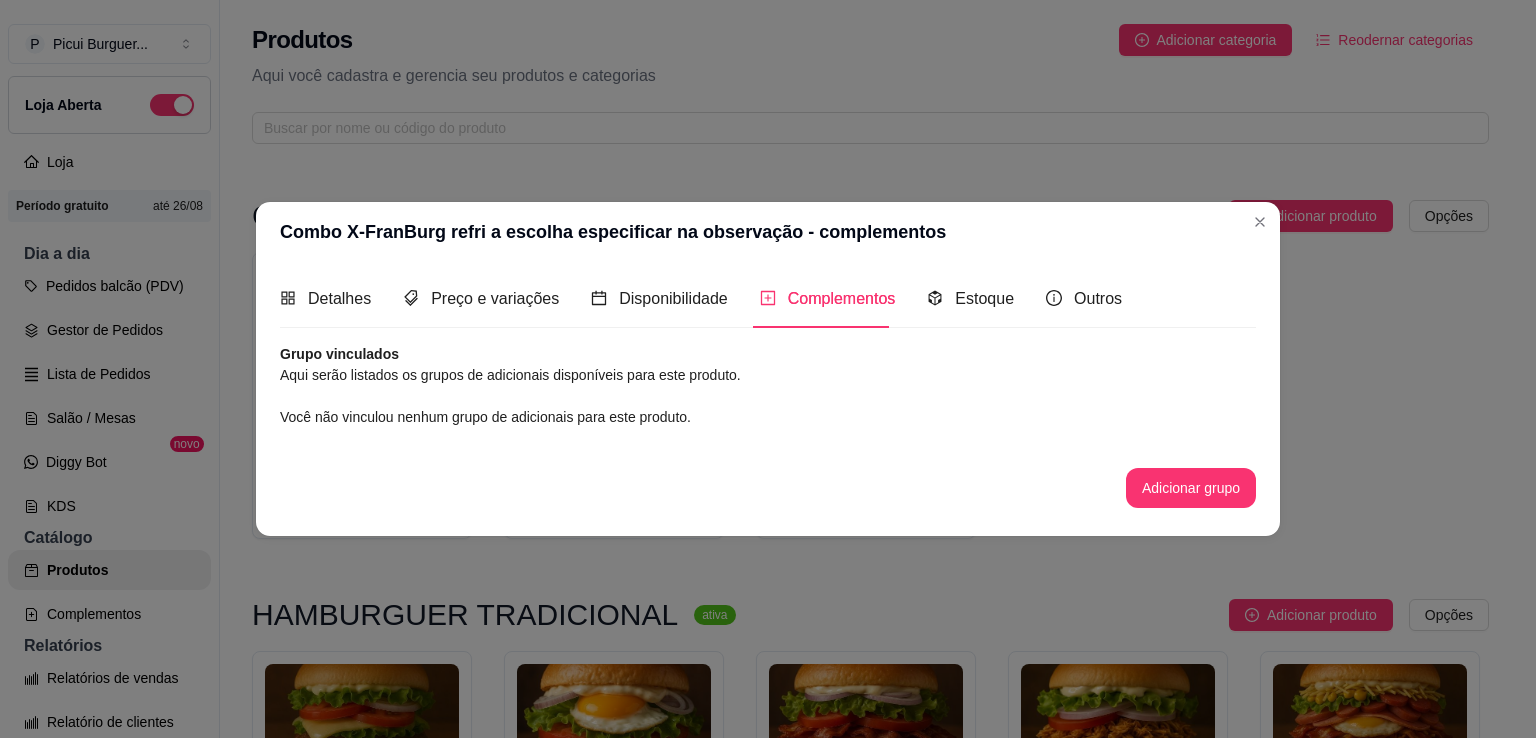 type 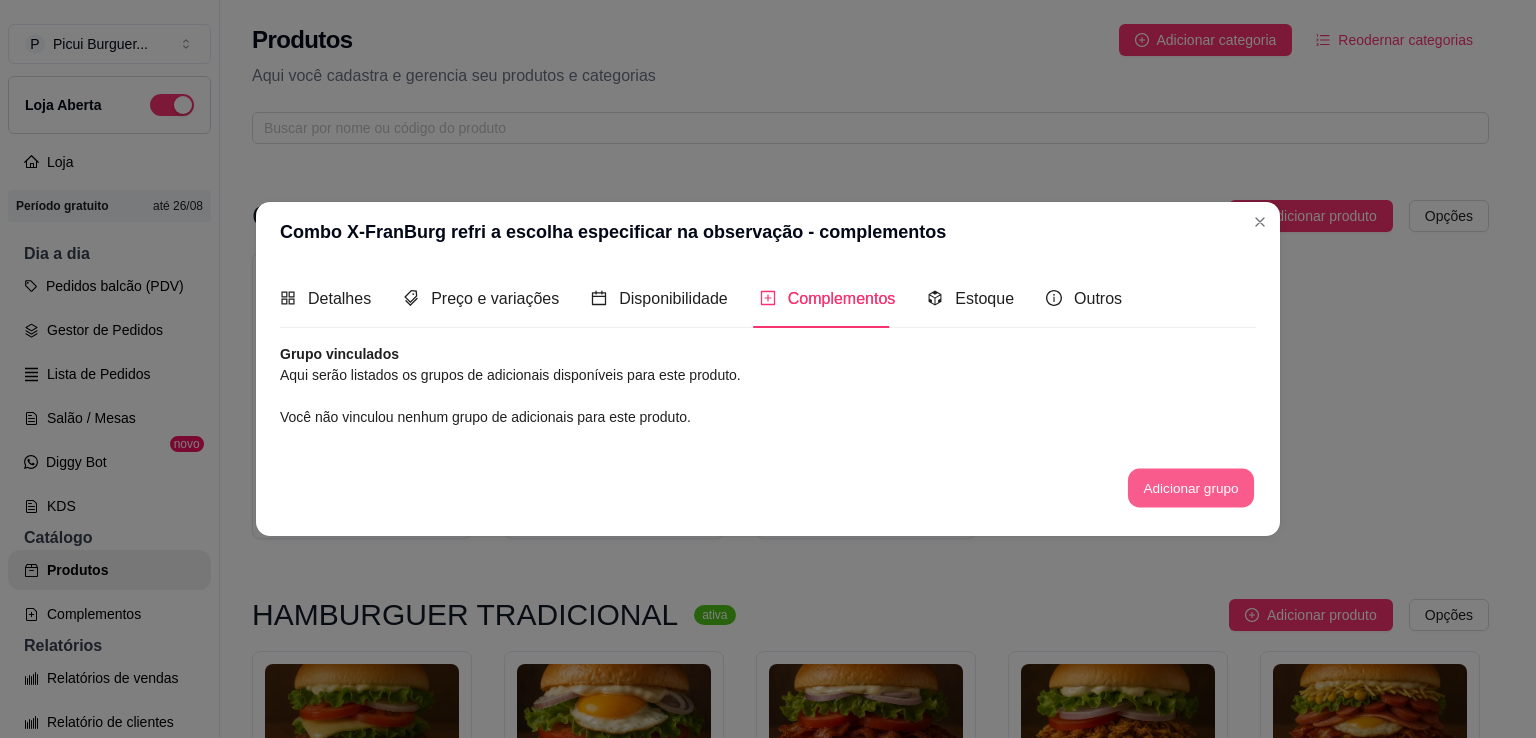 click on "Adicionar grupo" at bounding box center [1191, 487] 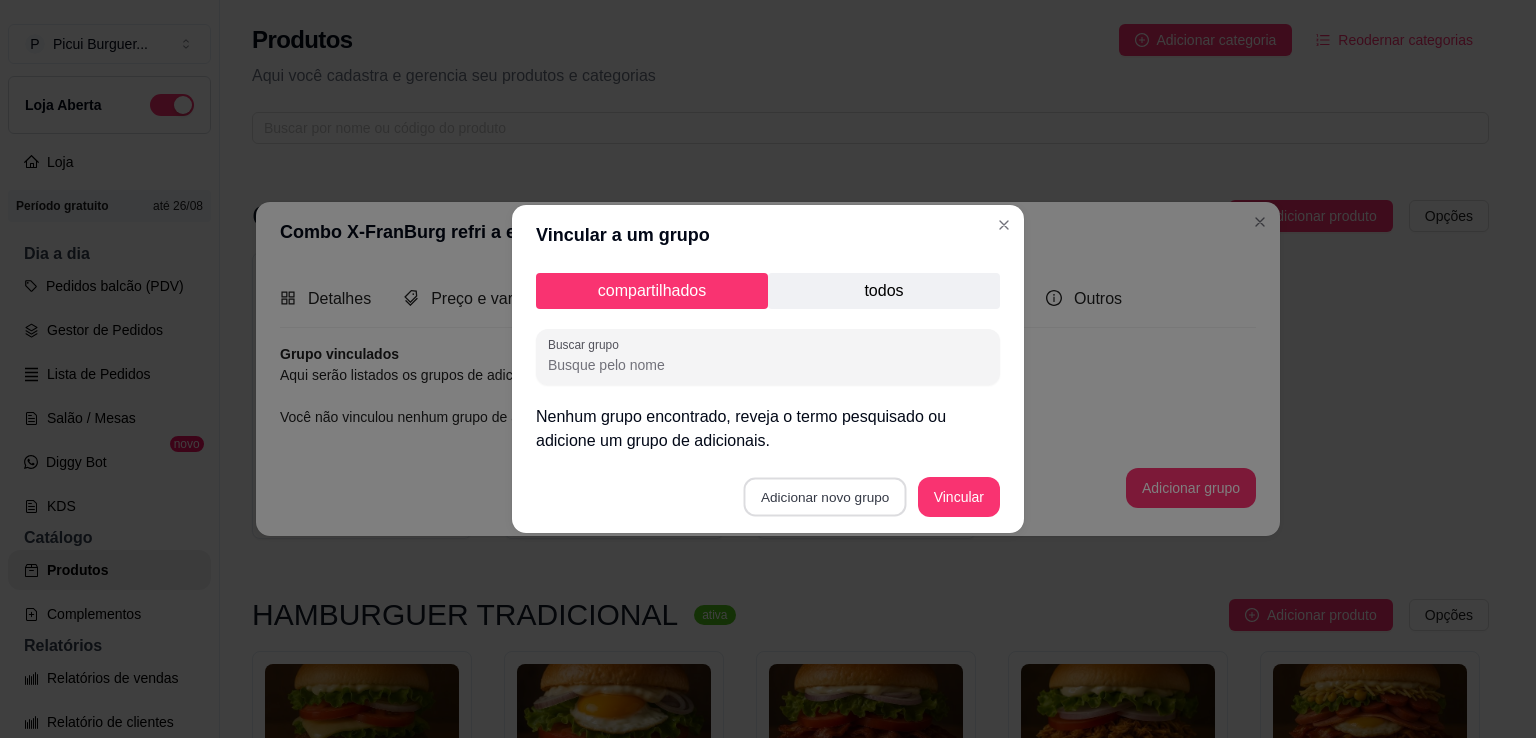 click on "Adicionar novo grupo" at bounding box center [825, 497] 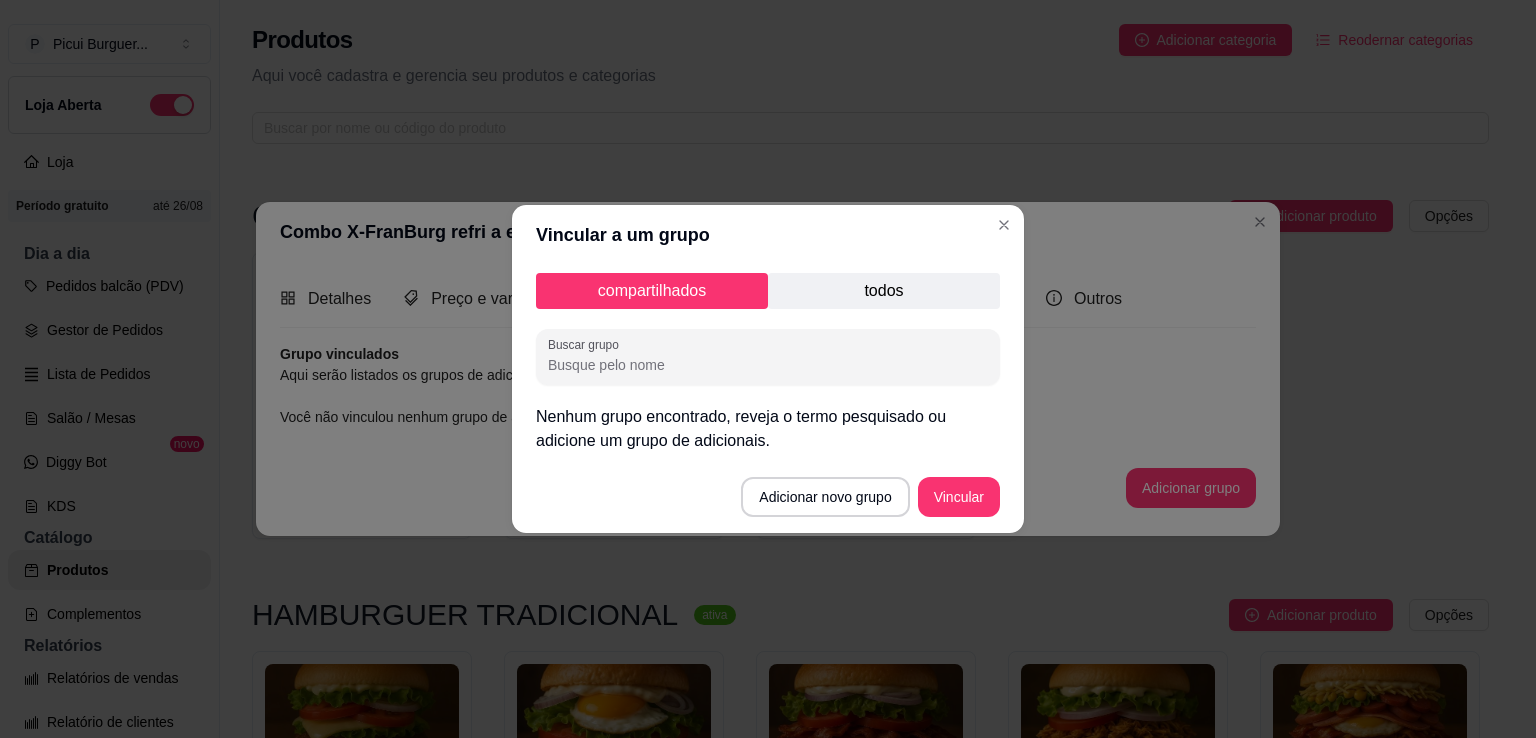 click on "todos" at bounding box center [884, 291] 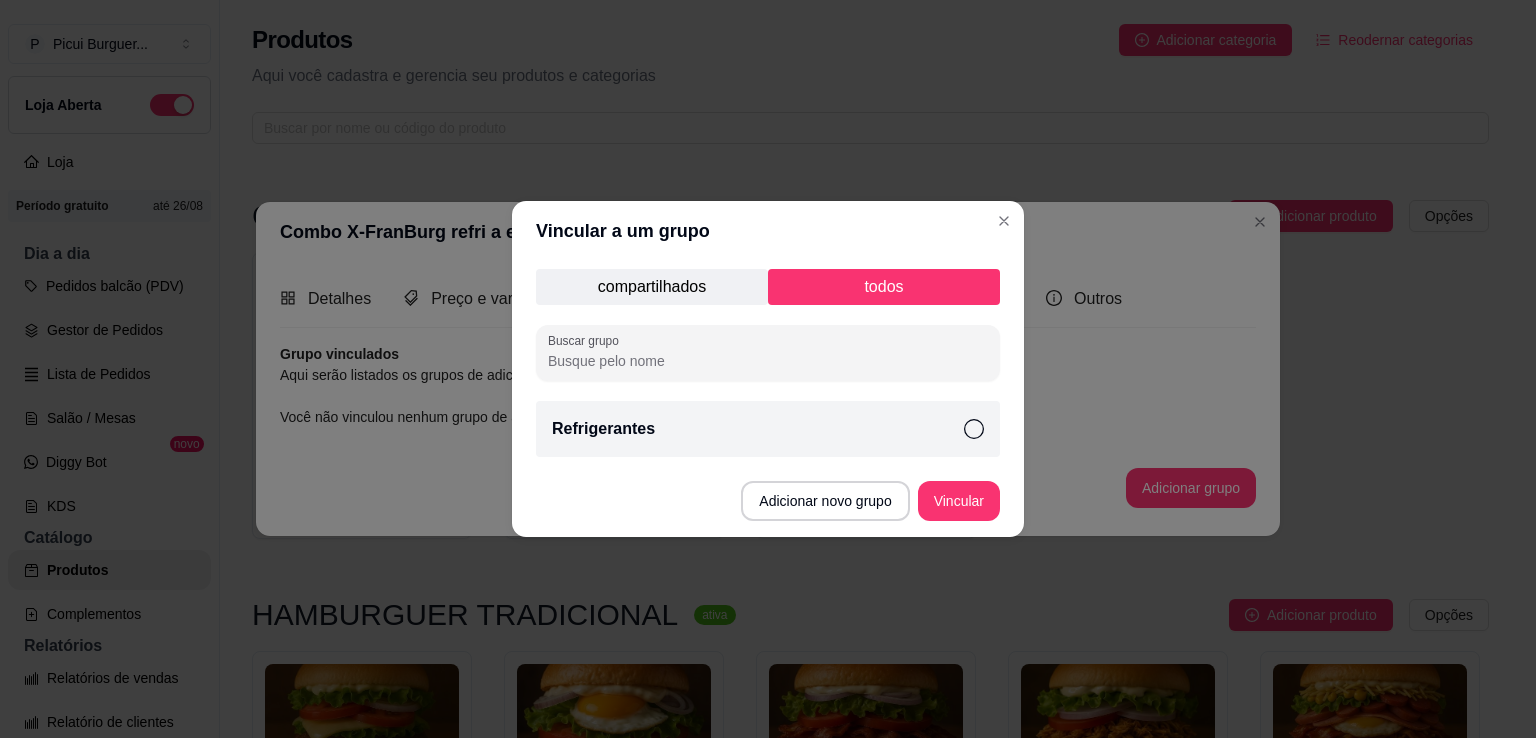 click 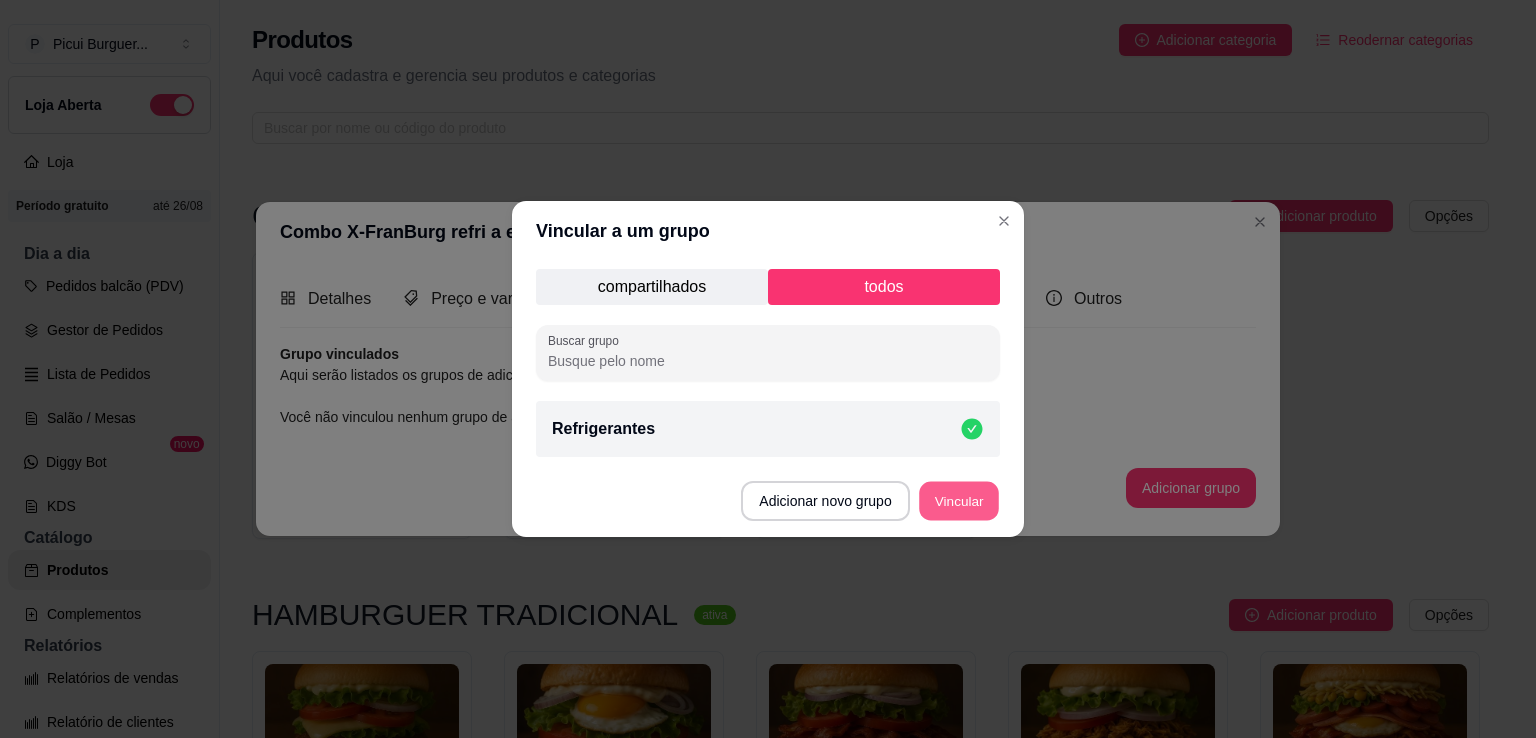click on "Vincular" at bounding box center (959, 501) 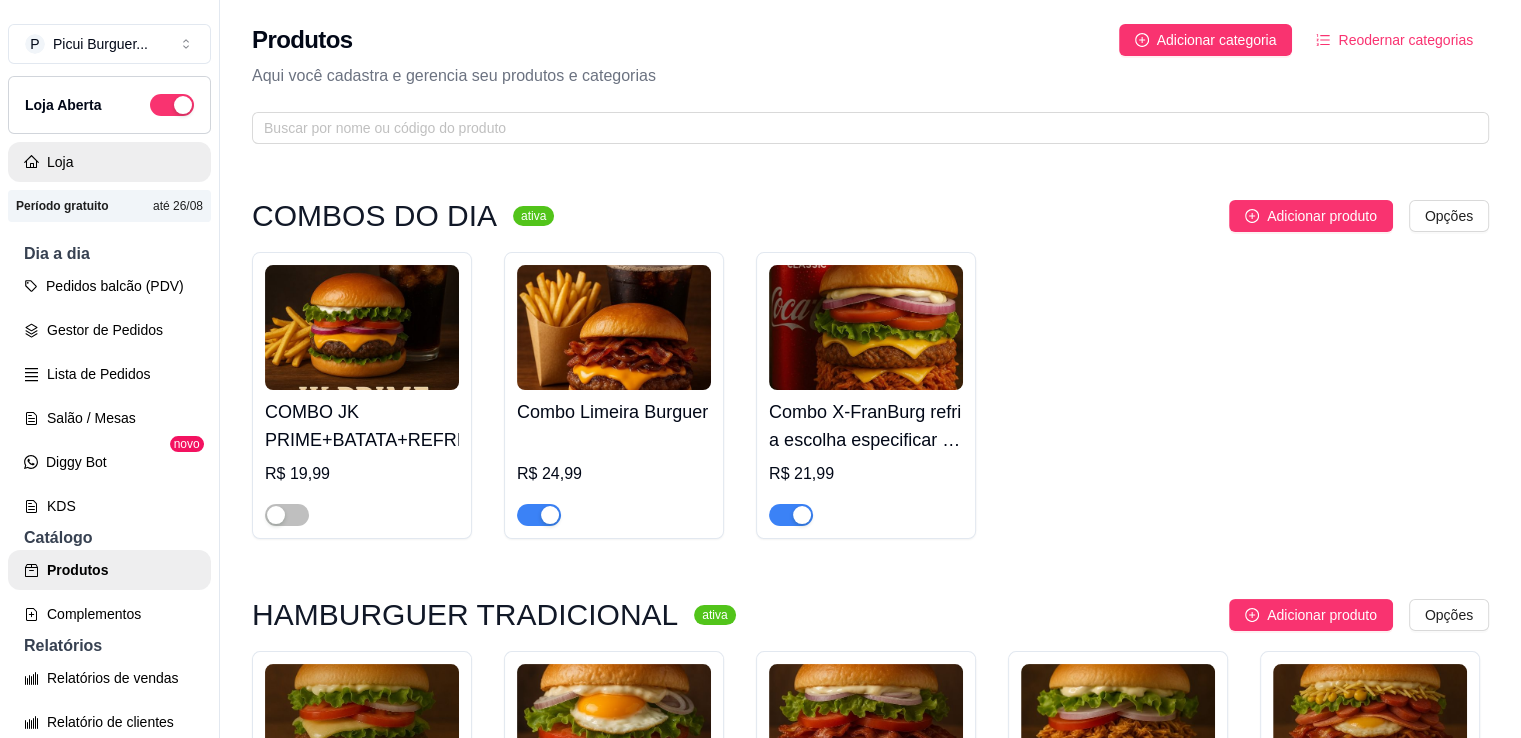 click on "Loja" at bounding box center [109, 162] 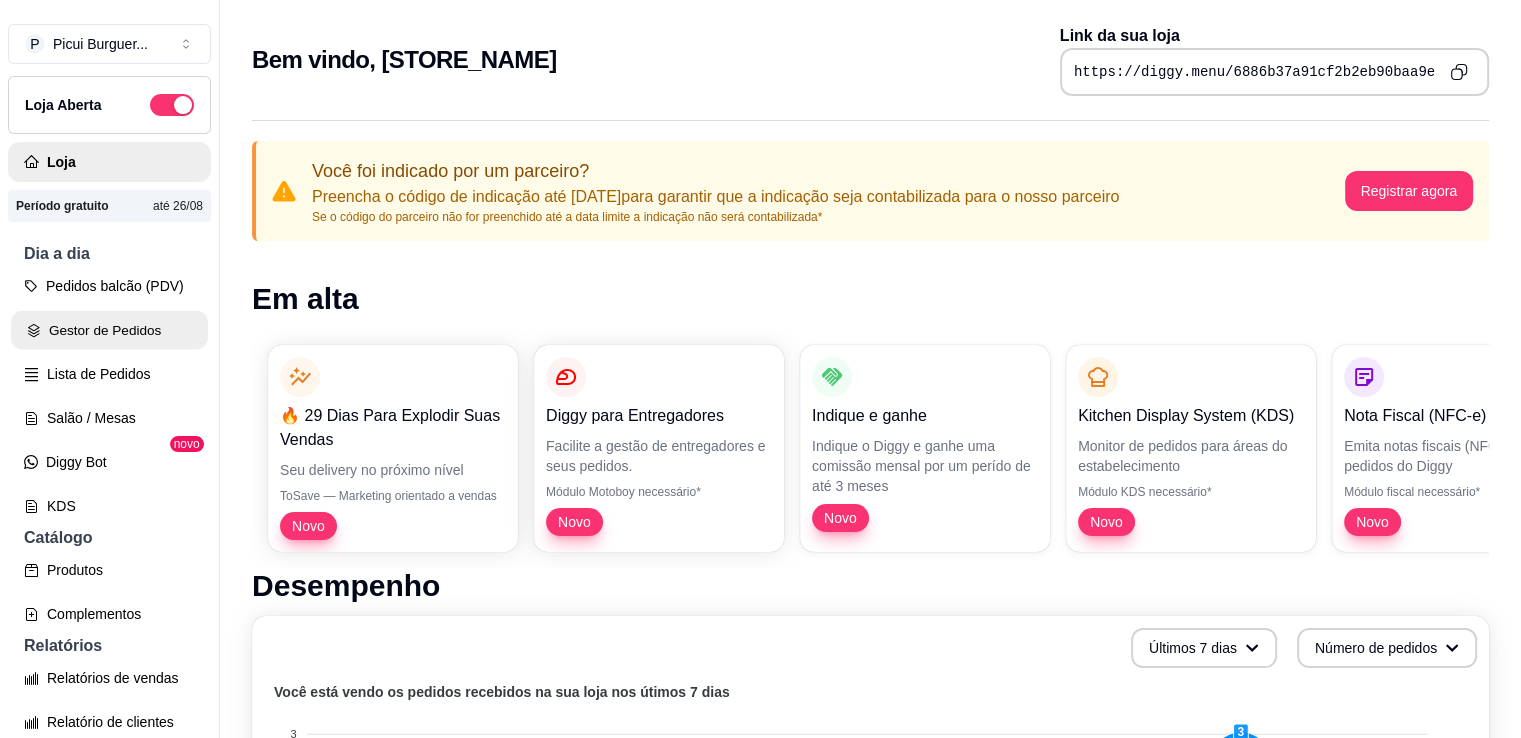 click on "Gestor de Pedidos" at bounding box center [109, 330] 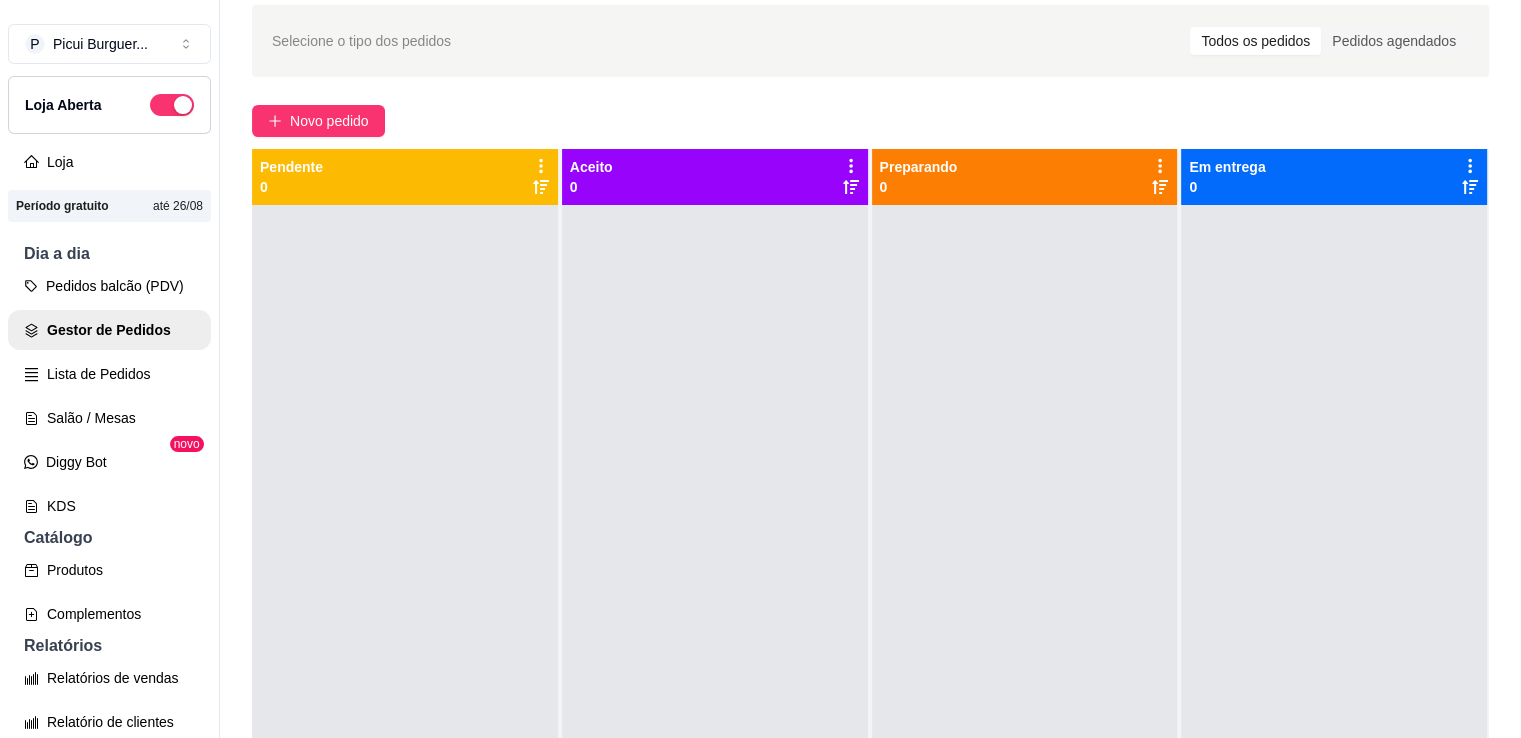 scroll, scrollTop: 84, scrollLeft: 0, axis: vertical 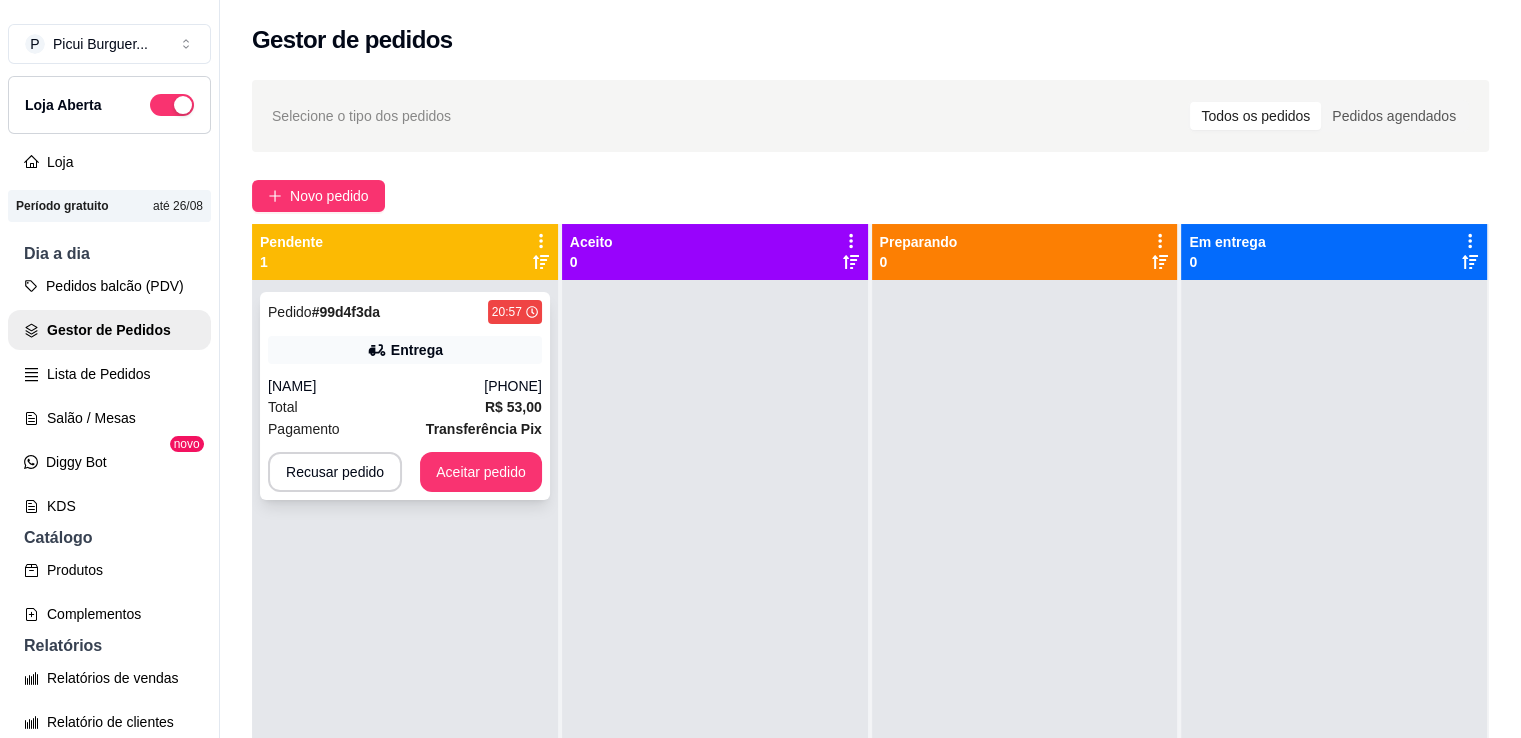 click on "Entrega" at bounding box center [417, 350] 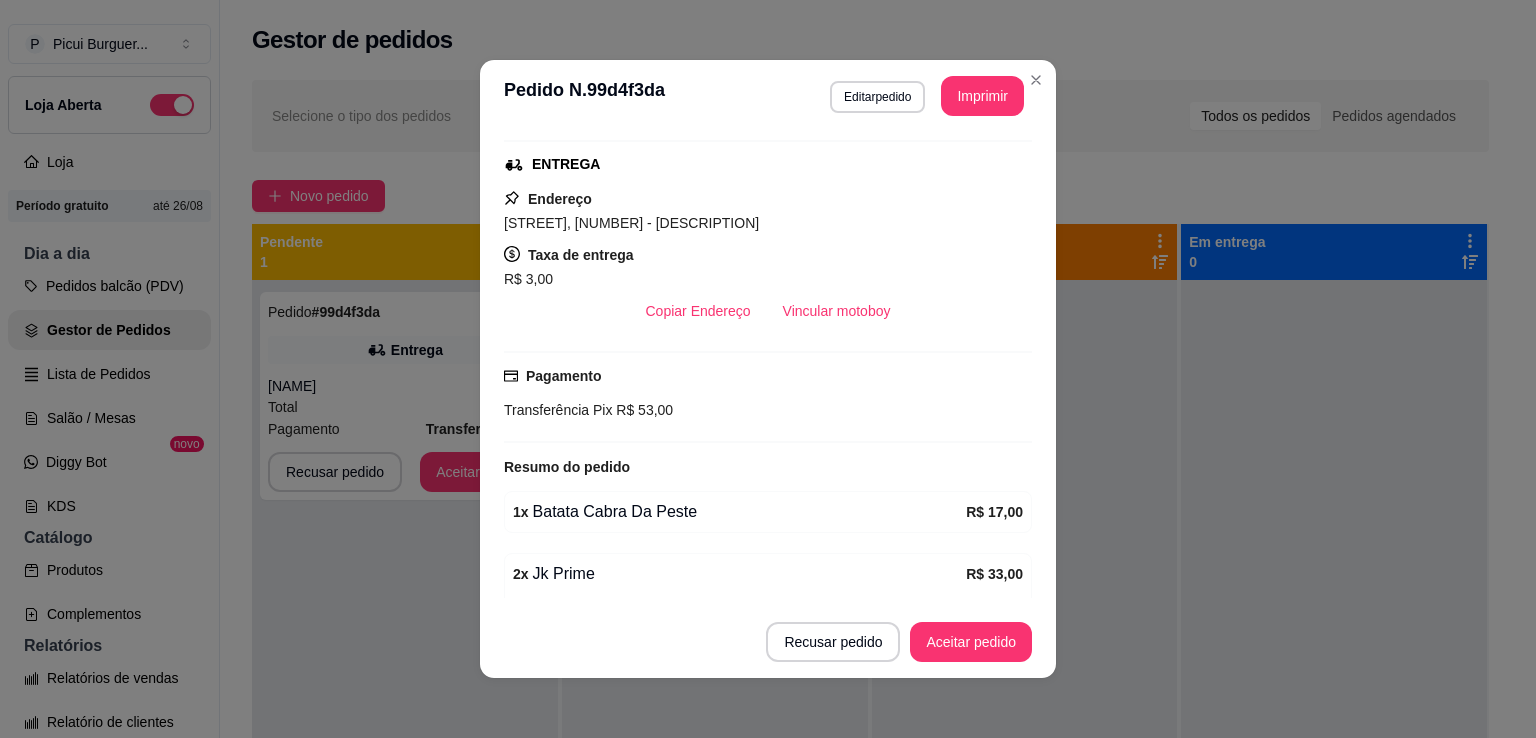 scroll, scrollTop: 0, scrollLeft: 0, axis: both 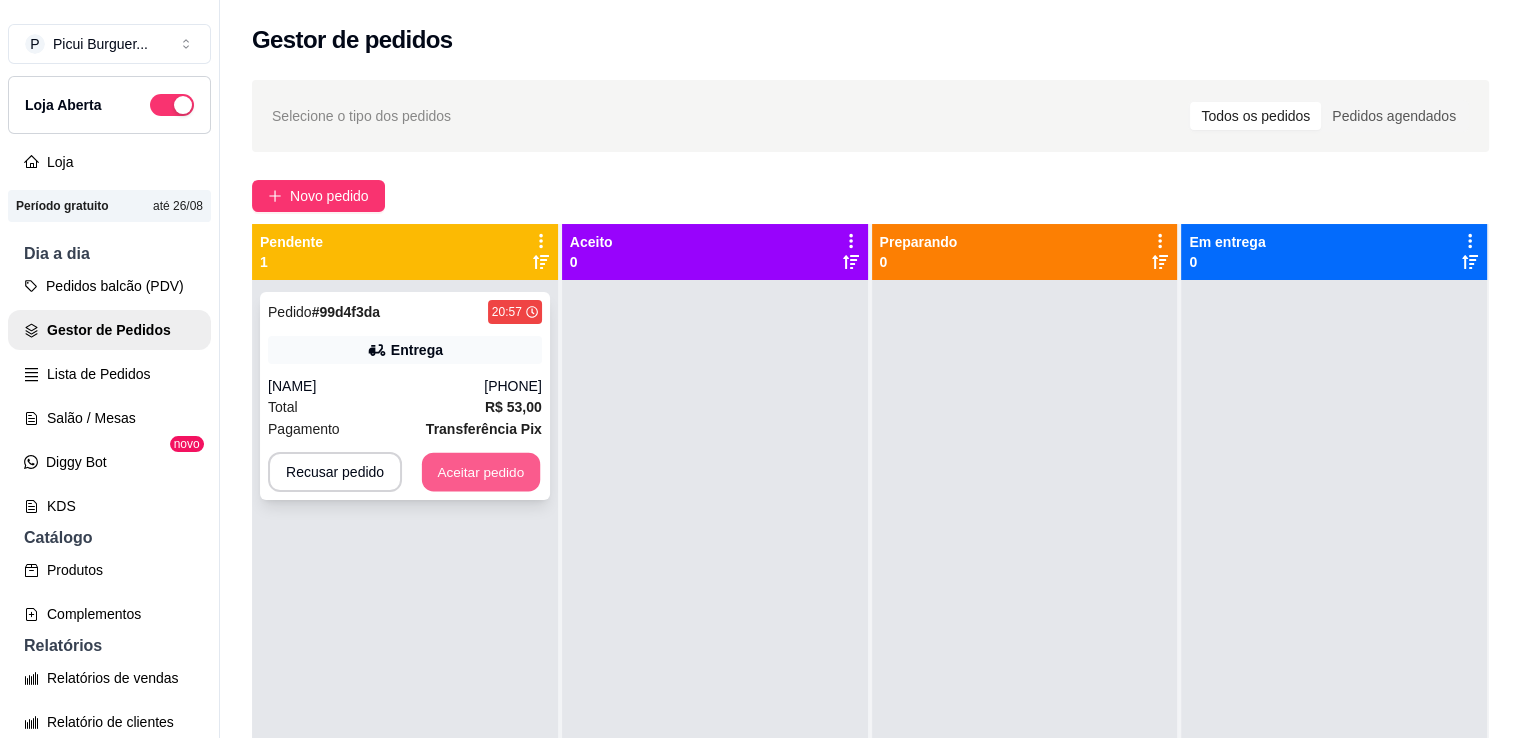 click on "Aceitar pedido" at bounding box center [481, 472] 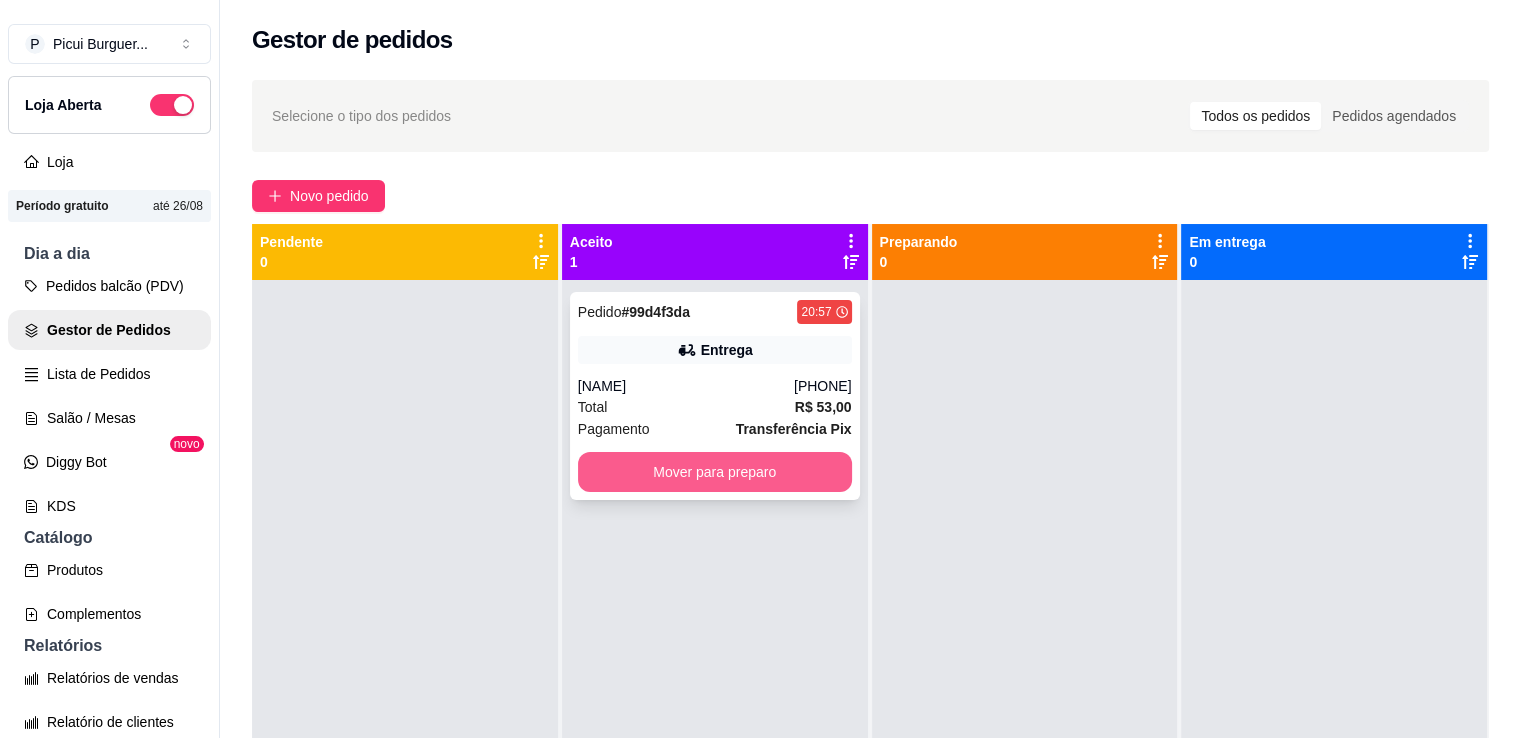 click on "Mover para preparo" at bounding box center [715, 472] 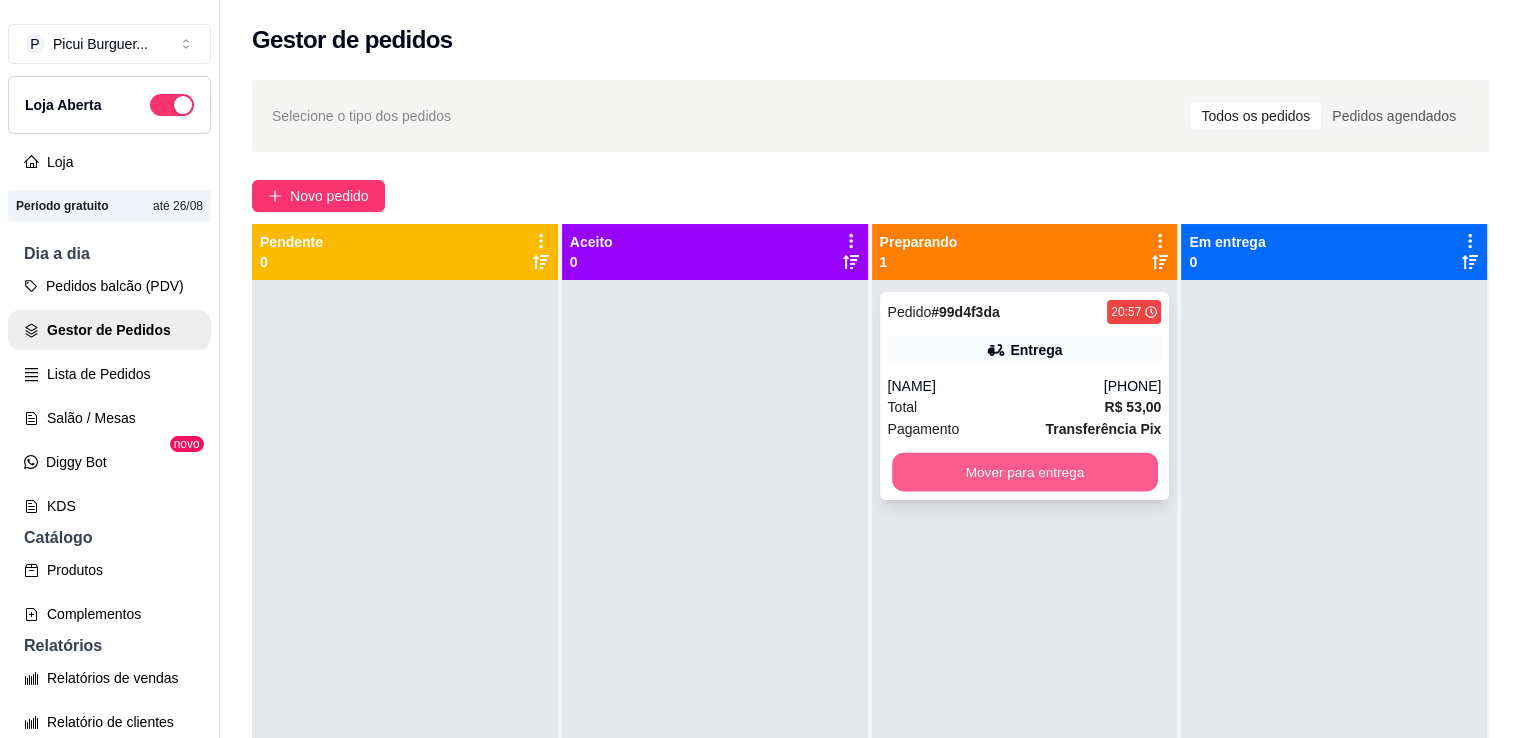 click on "Mover para entrega" at bounding box center [1025, 472] 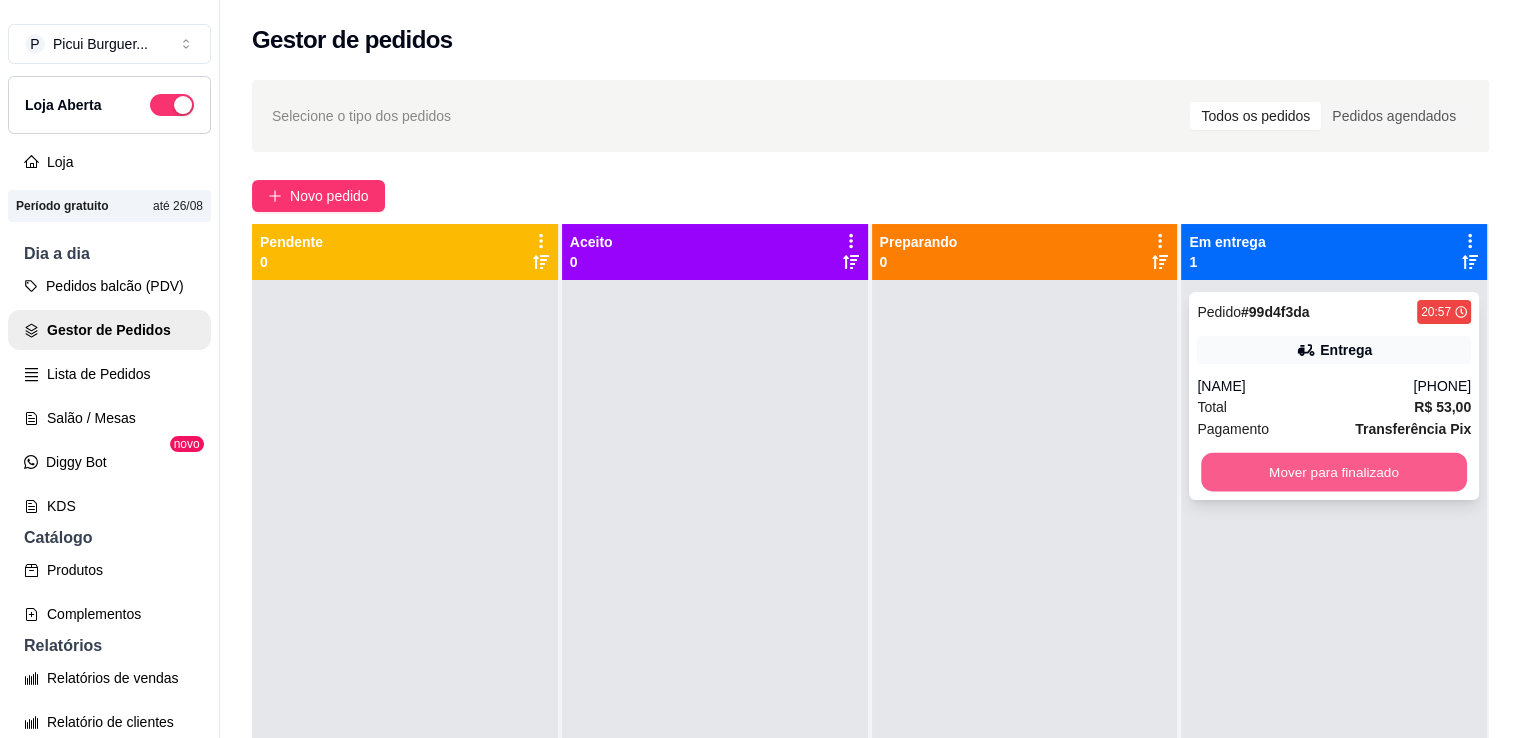 click on "Mover para finalizado" at bounding box center [1334, 472] 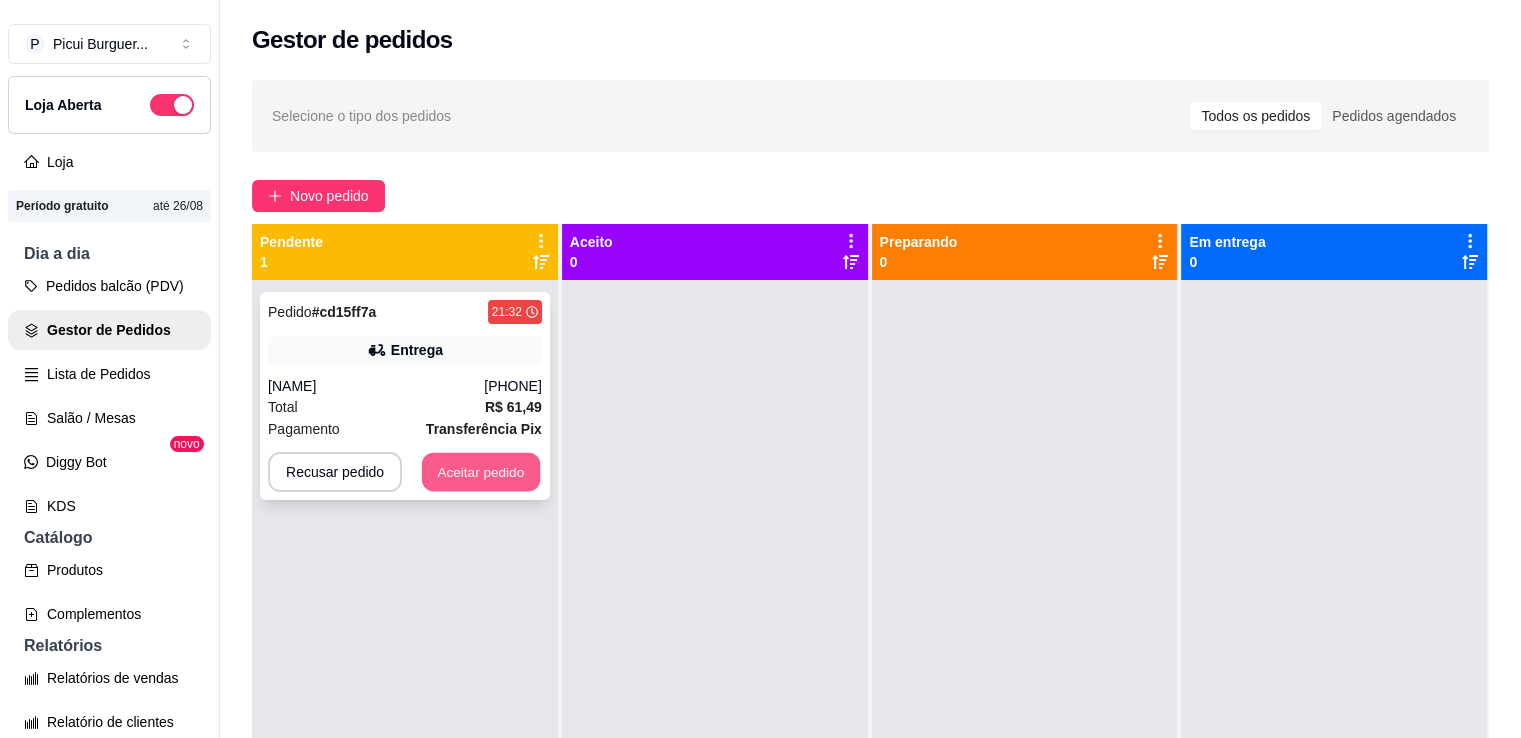 click on "Aceitar pedido" at bounding box center (481, 472) 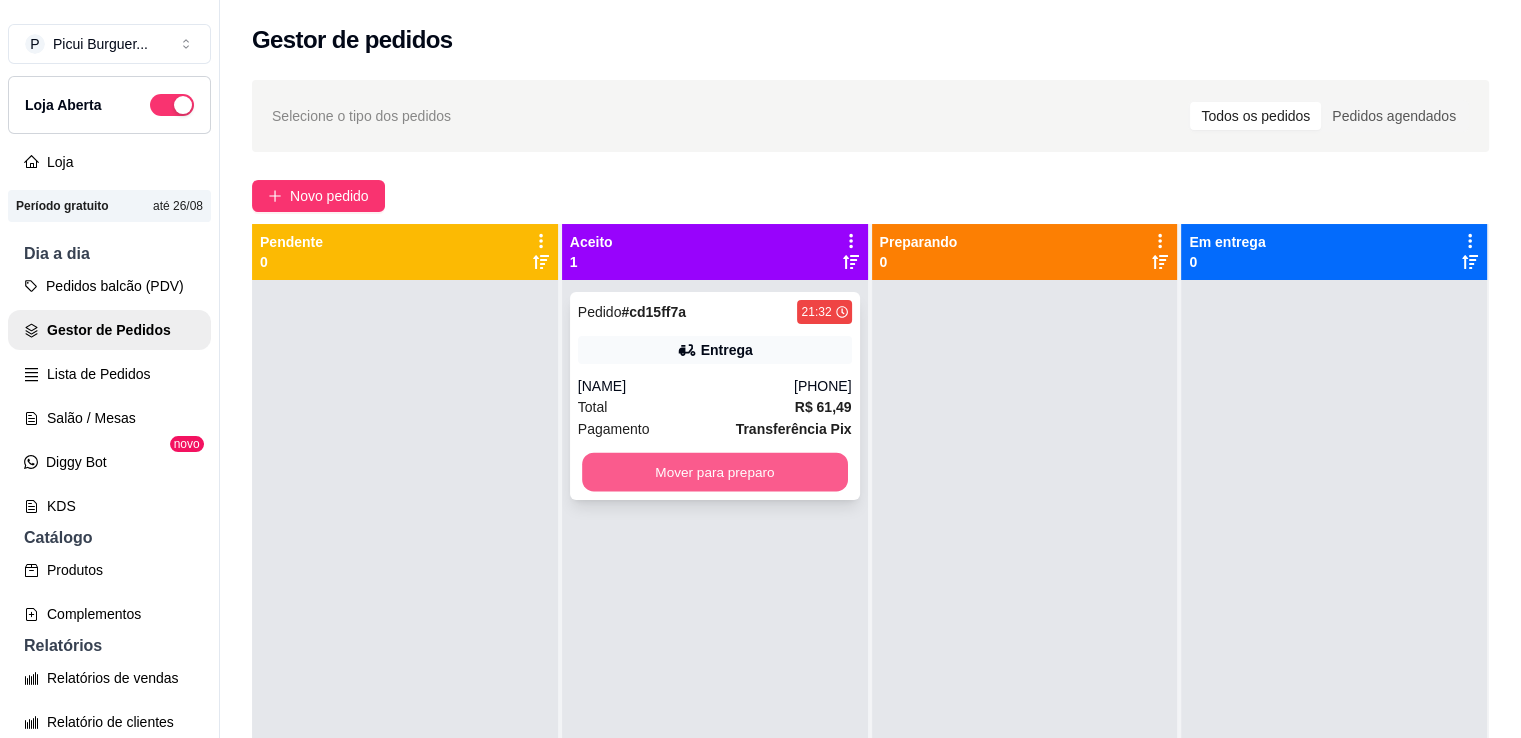 click on "Mover para preparo" at bounding box center (715, 472) 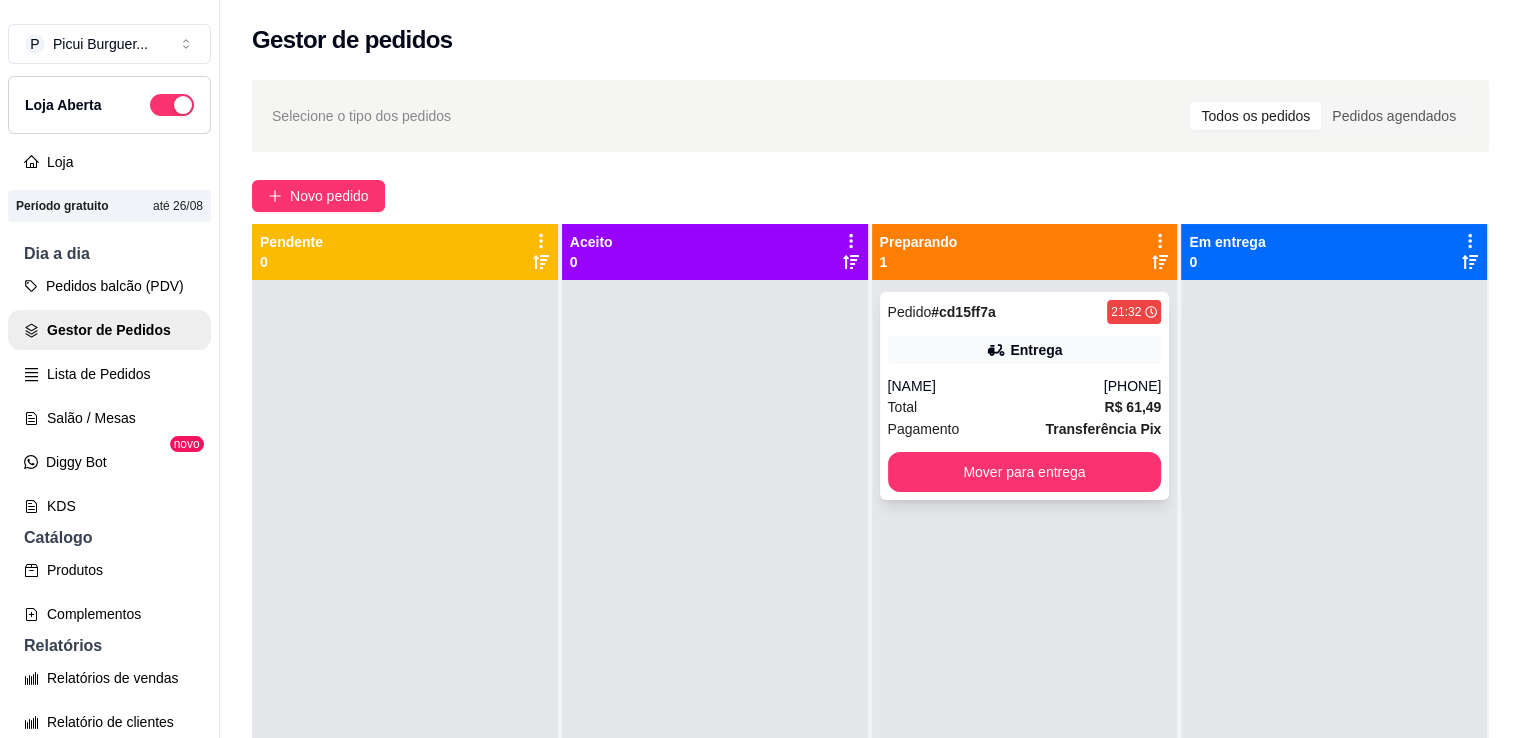 click on "(83) 99808-3753" at bounding box center [1133, 386] 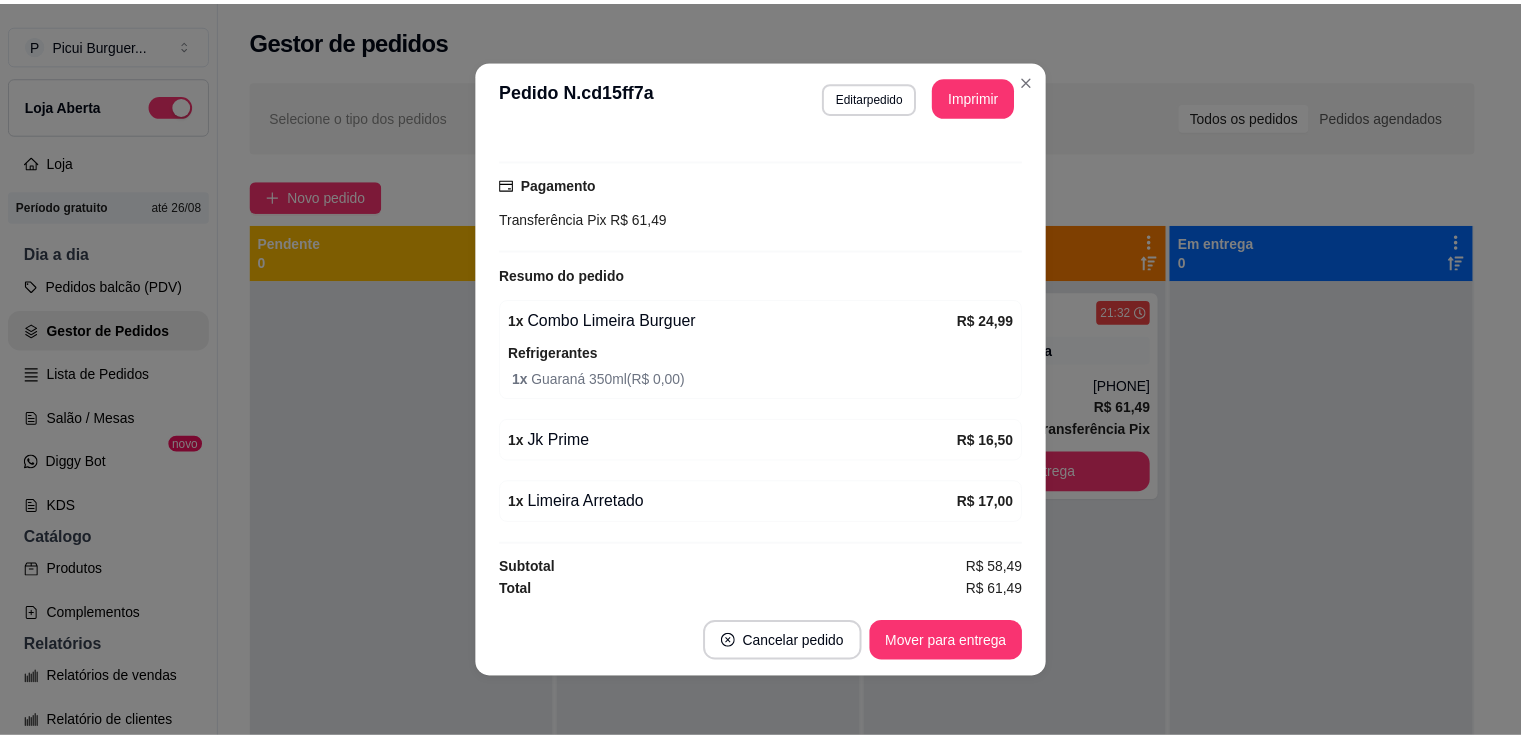 scroll, scrollTop: 498, scrollLeft: 0, axis: vertical 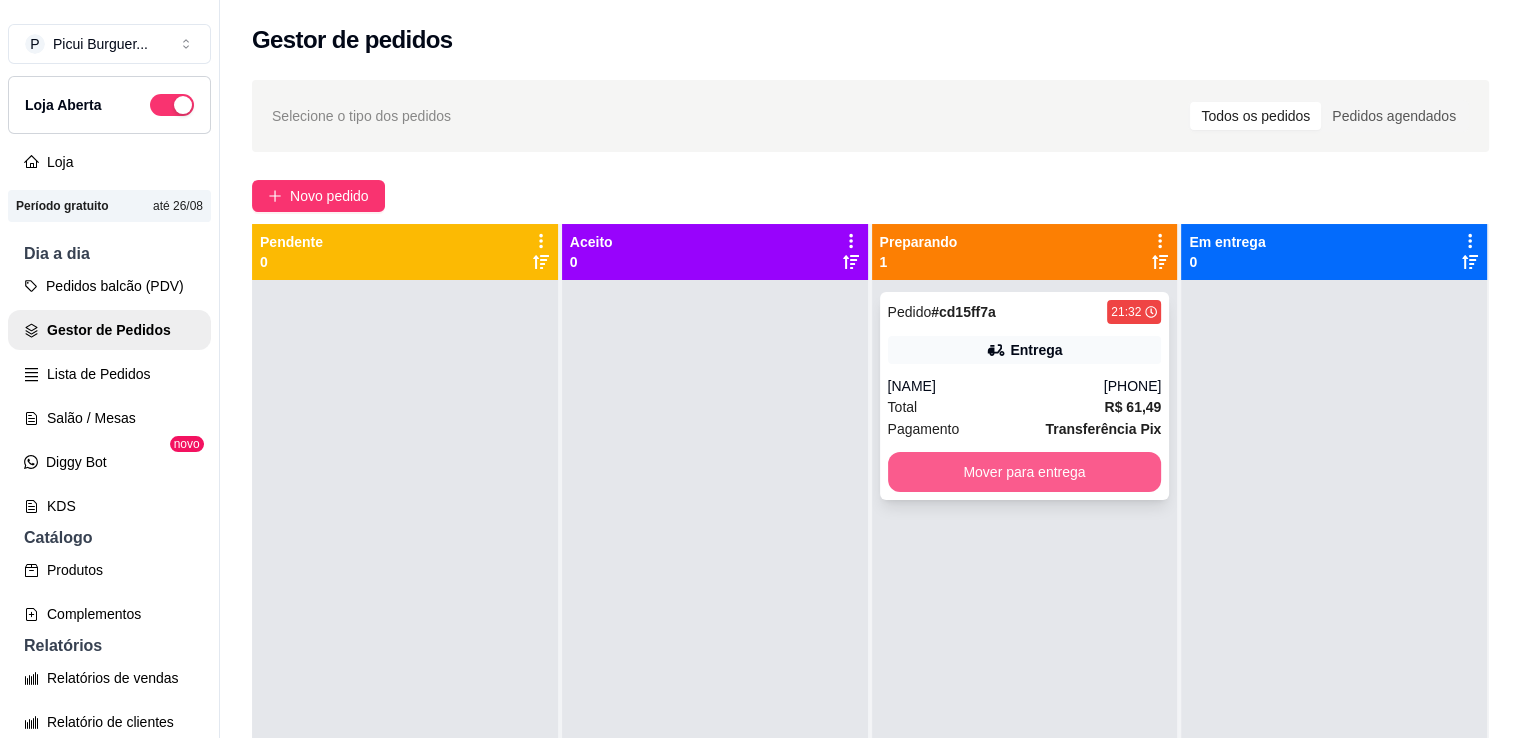 click on "Mover para entrega" at bounding box center [1025, 472] 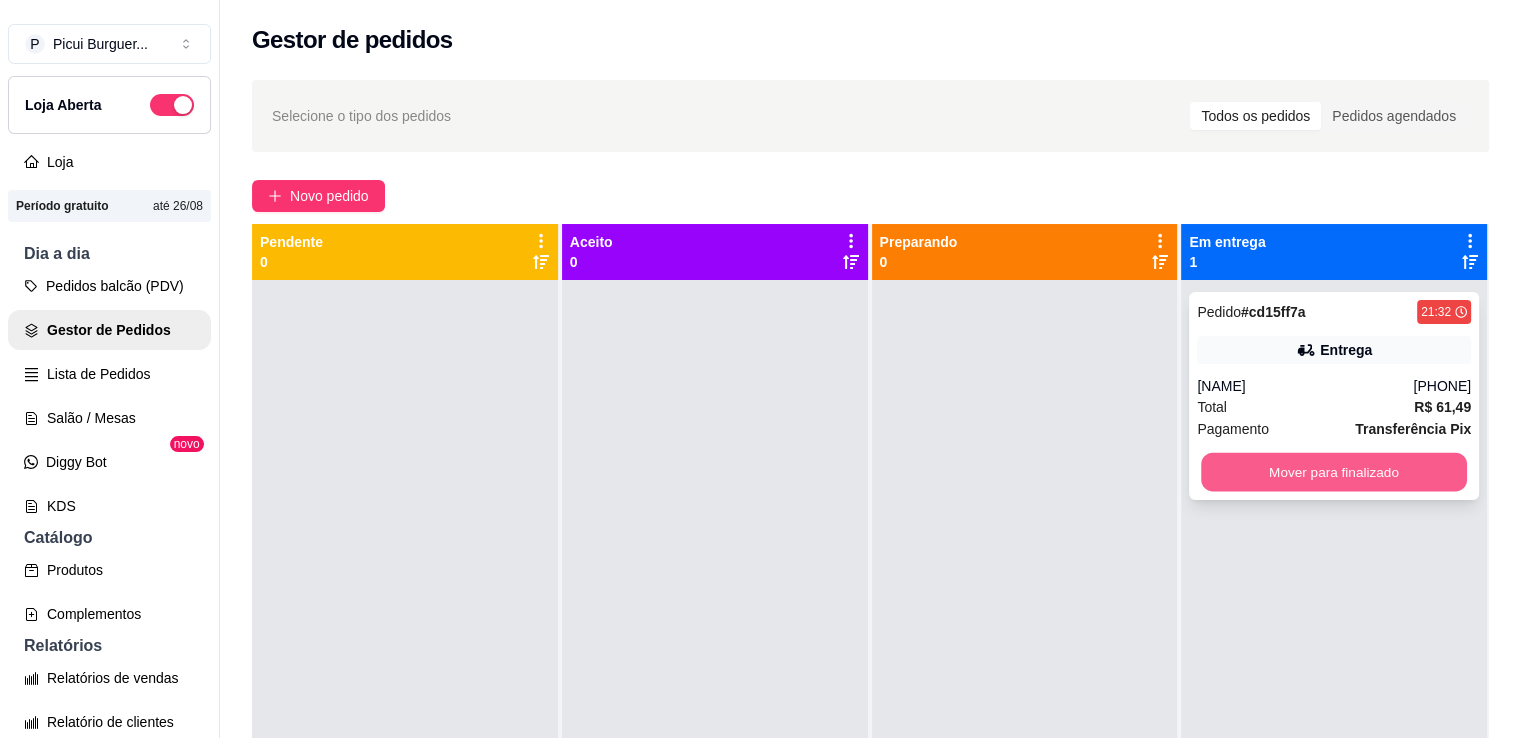 click on "Mover para finalizado" at bounding box center [1334, 472] 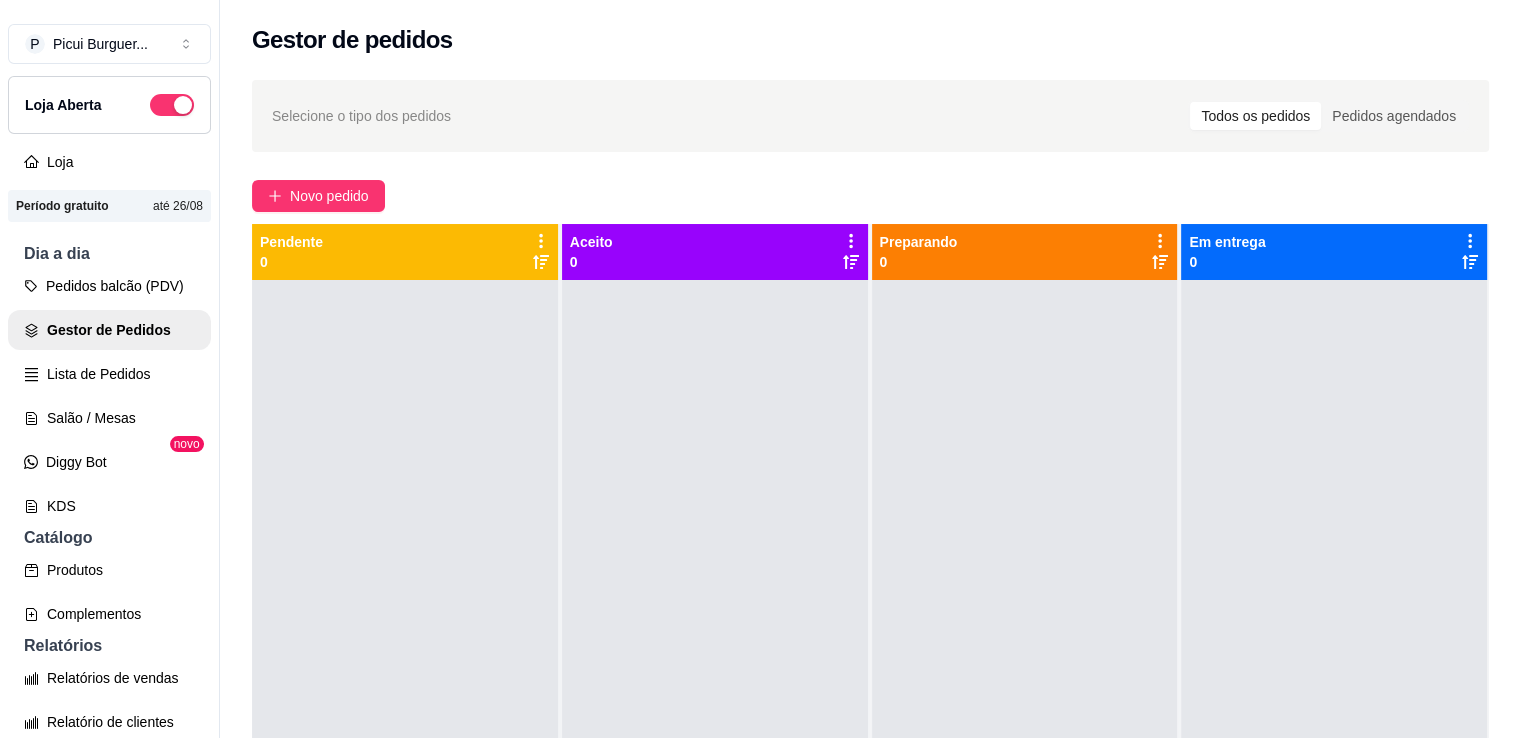 click on "Gestor de pedidos" at bounding box center [870, 40] 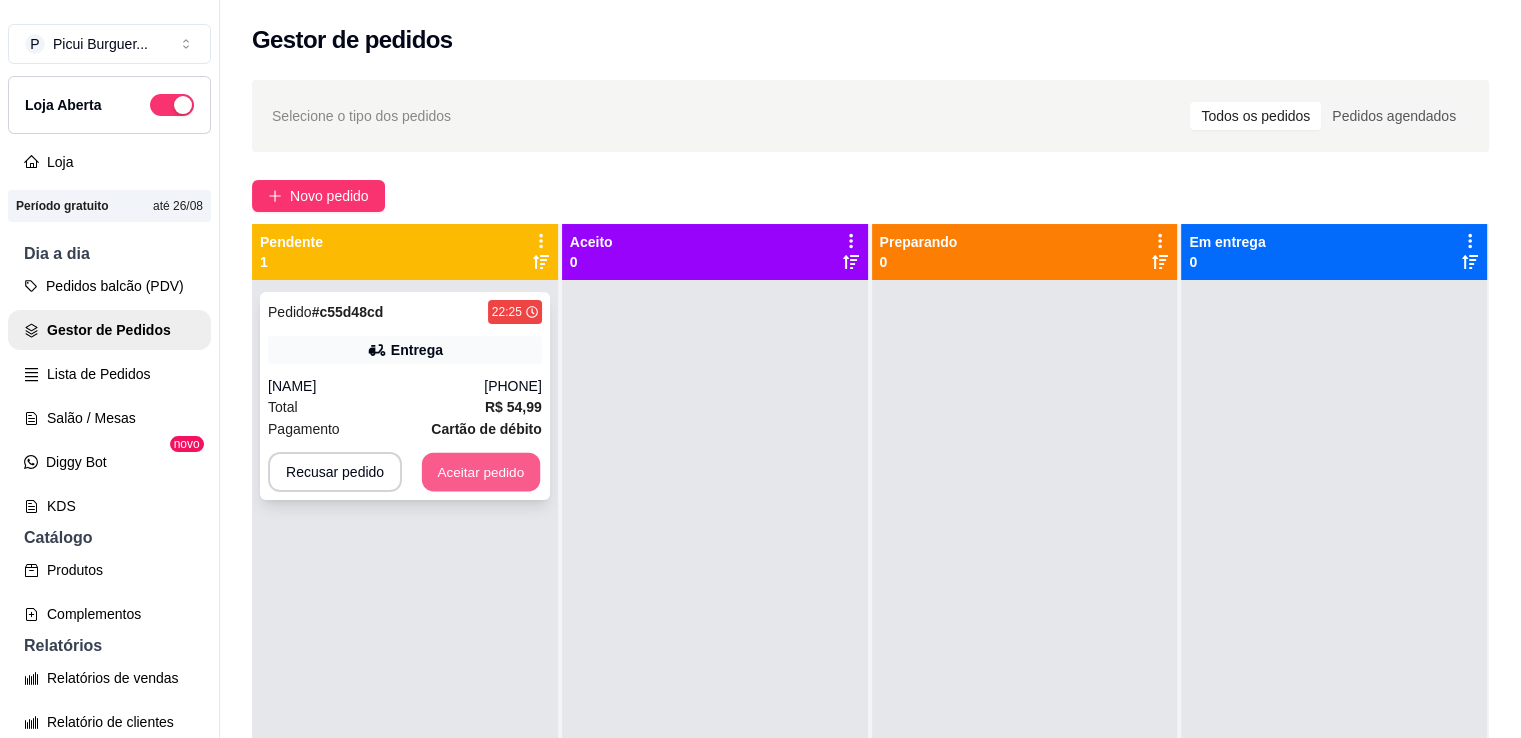 click on "Aceitar pedido" at bounding box center (481, 472) 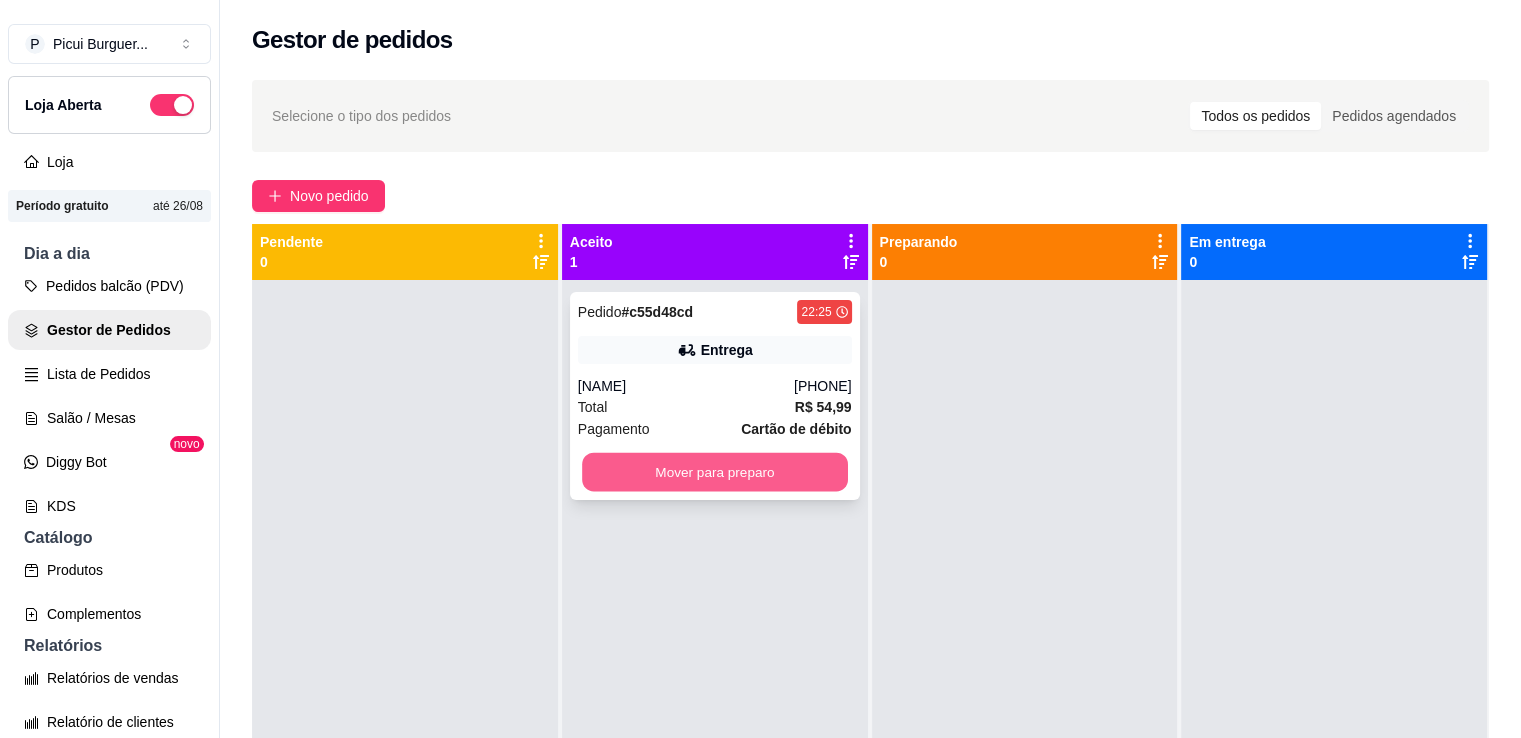 click on "Mover para preparo" at bounding box center [715, 472] 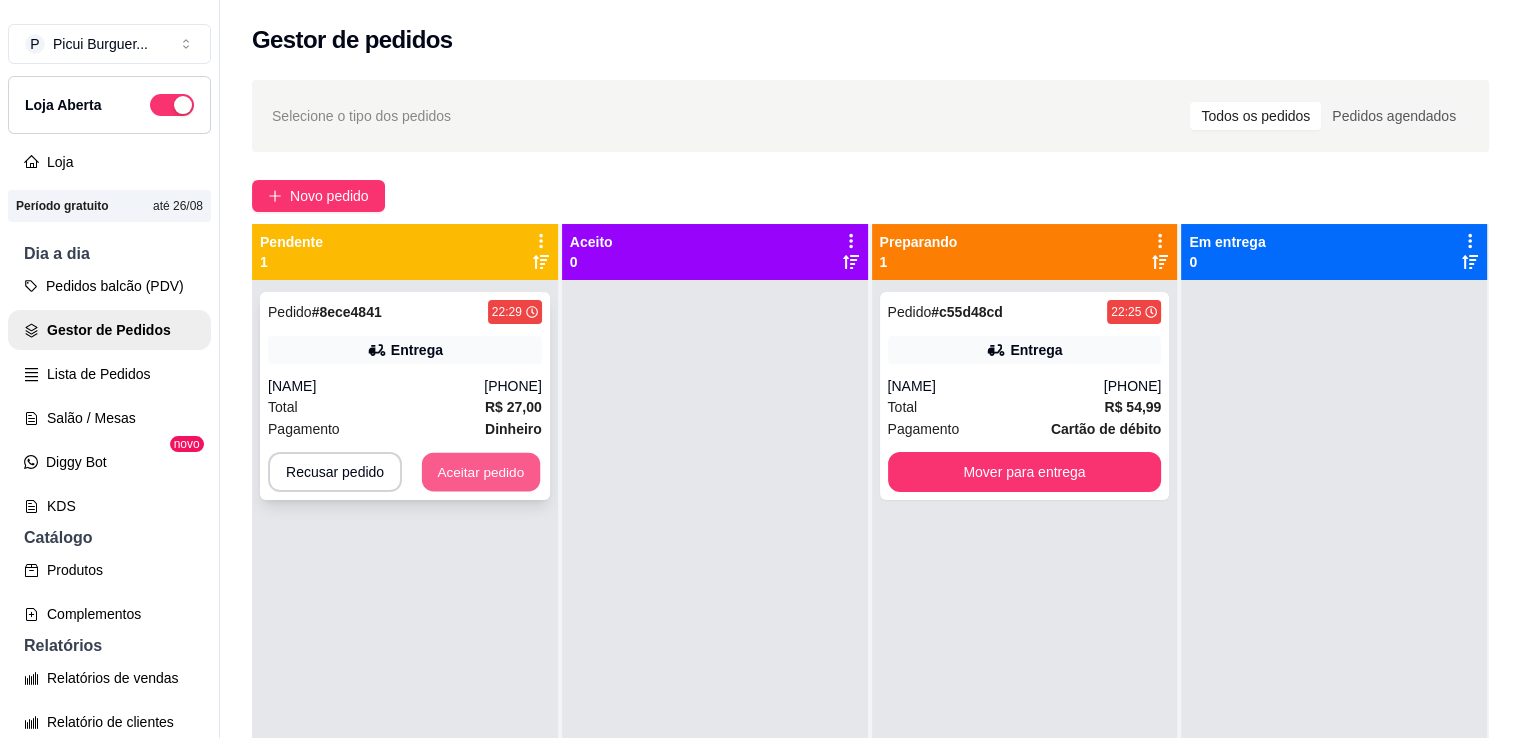 click on "Aceitar pedido" at bounding box center [481, 472] 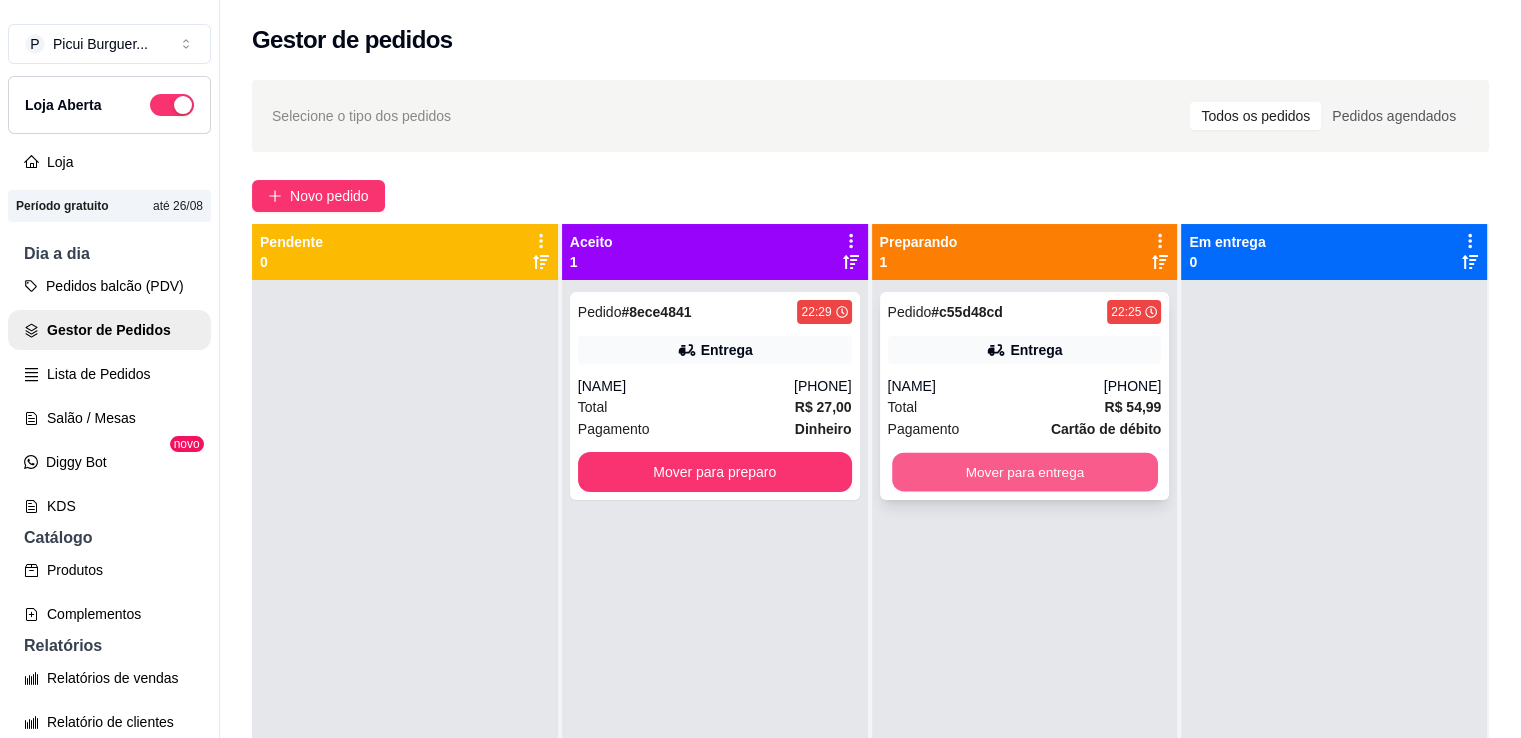 click on "Mover para entrega" at bounding box center [1025, 472] 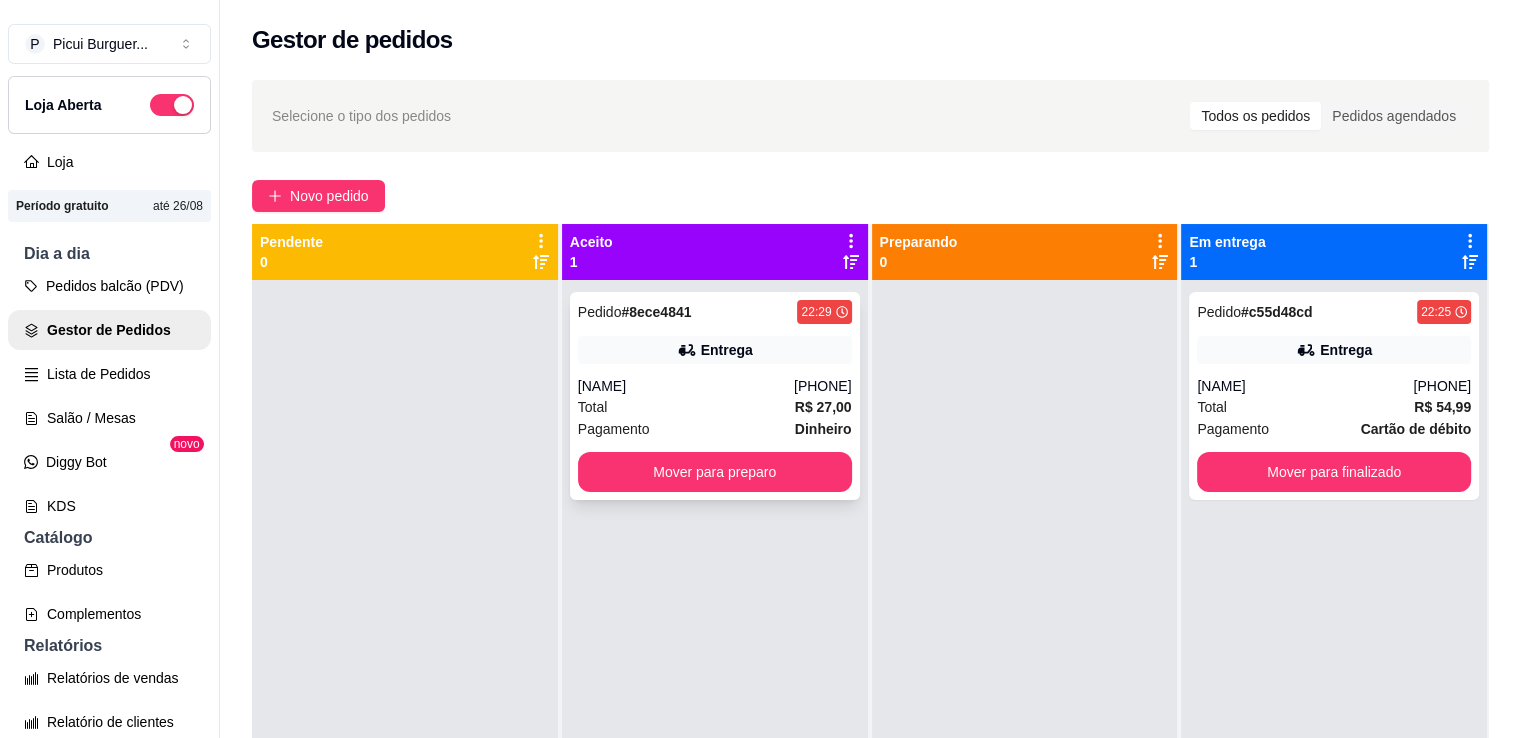 click on "Pedido  # 8ece4841 22:29 Entrega Andresa  (83) 99820-6286 Total R$ 27,00 Pagamento Dinheiro Mover para preparo" at bounding box center (715, 396) 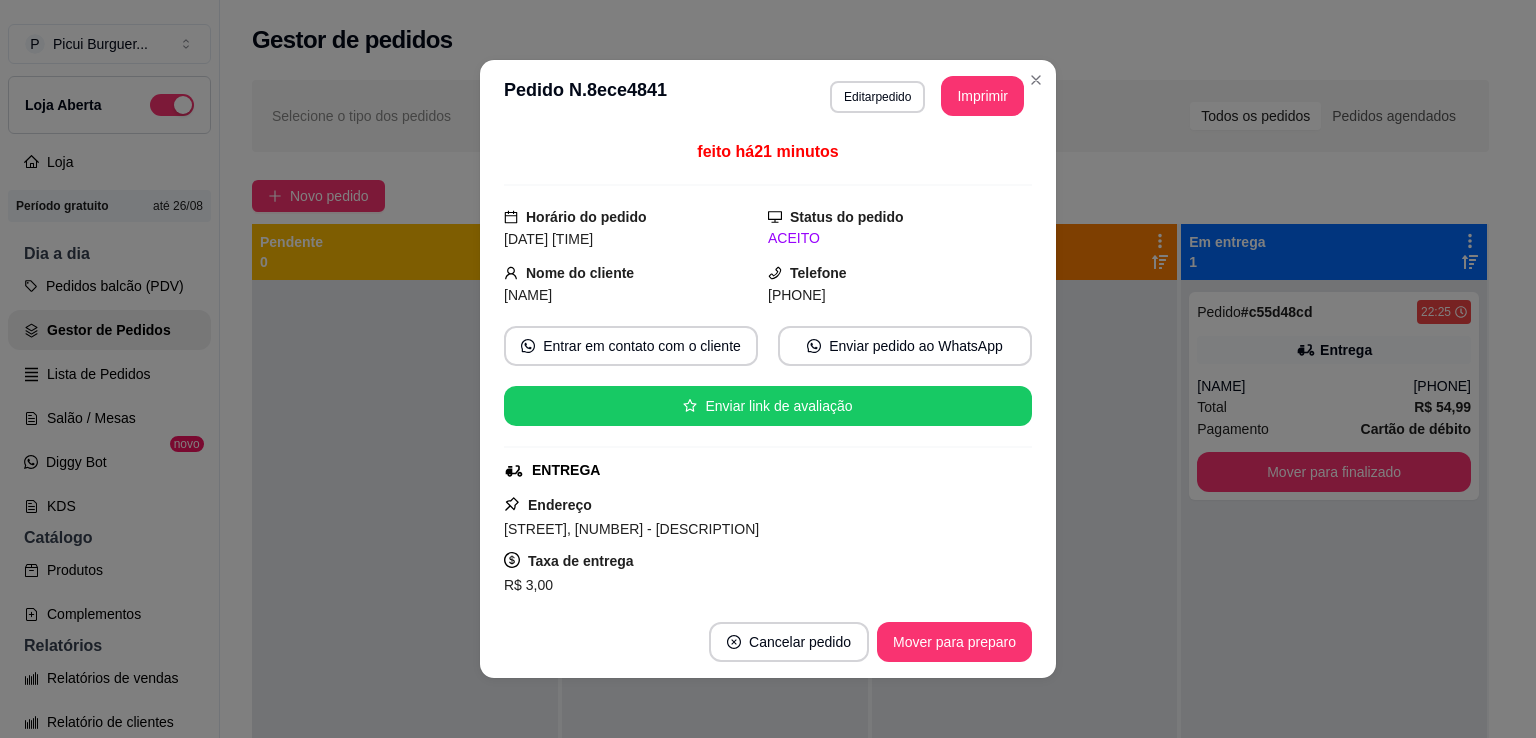 click on "ENTREGA" at bounding box center (766, 470) 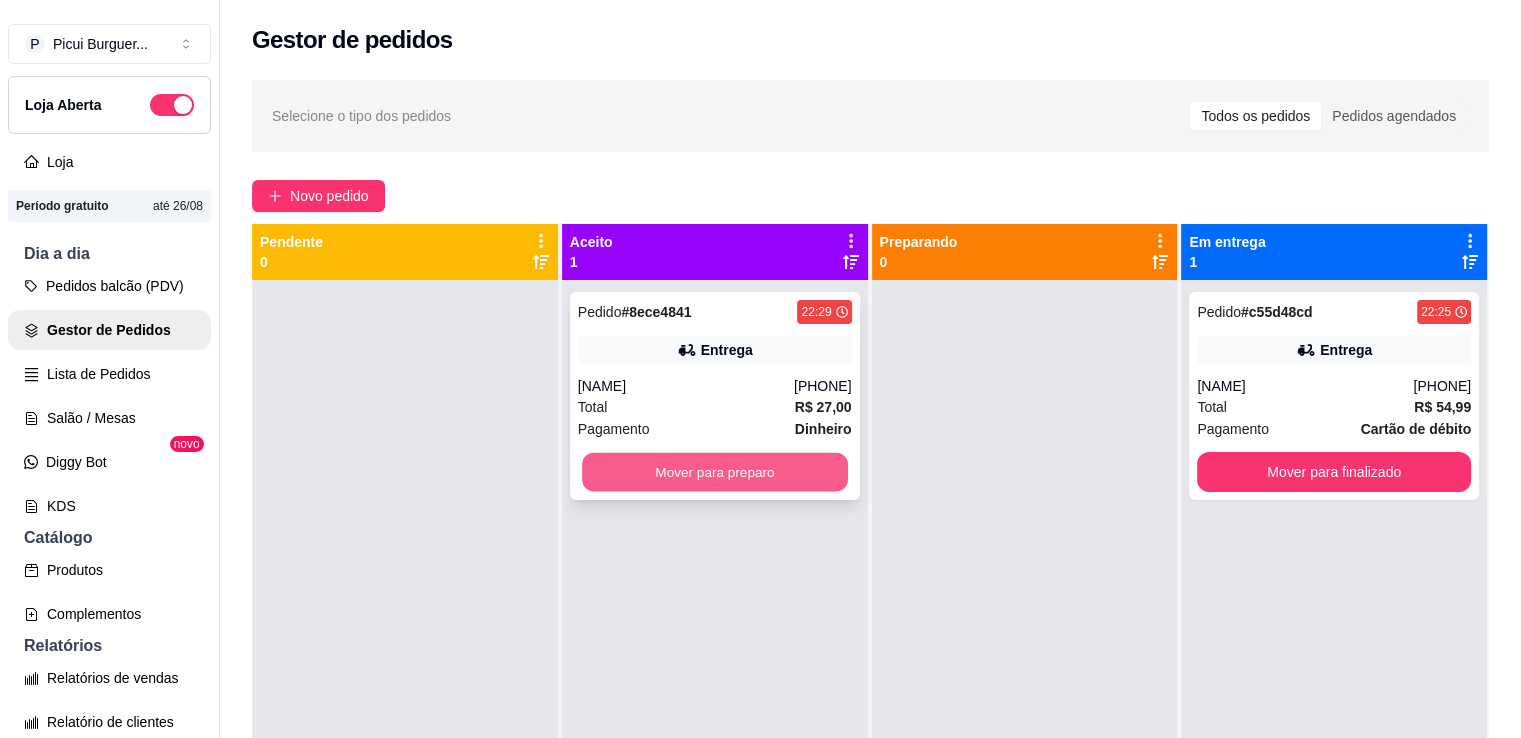 click on "Mover para preparo" at bounding box center (715, 472) 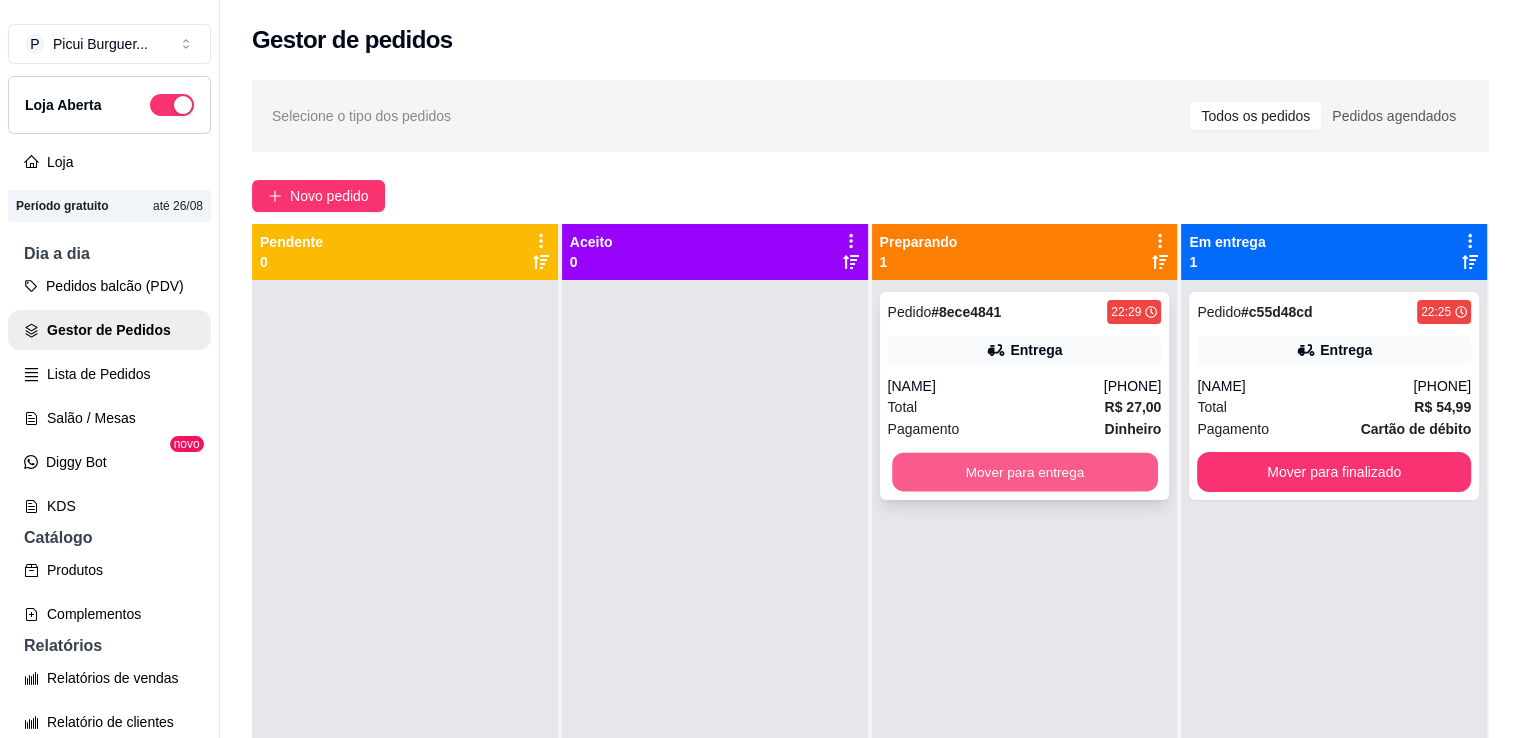 click on "Mover para entrega" at bounding box center [1025, 472] 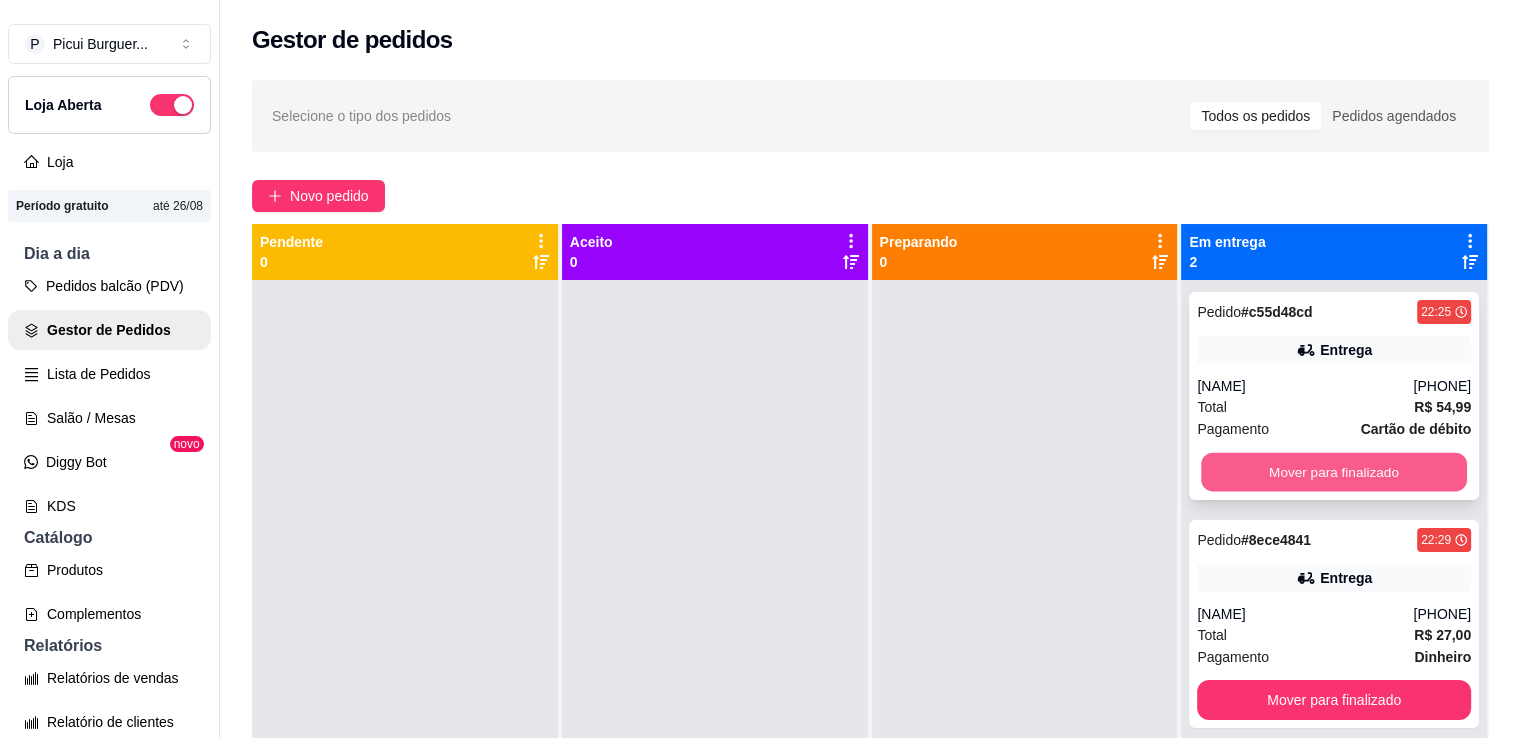 click on "Mover para finalizado" at bounding box center [1334, 472] 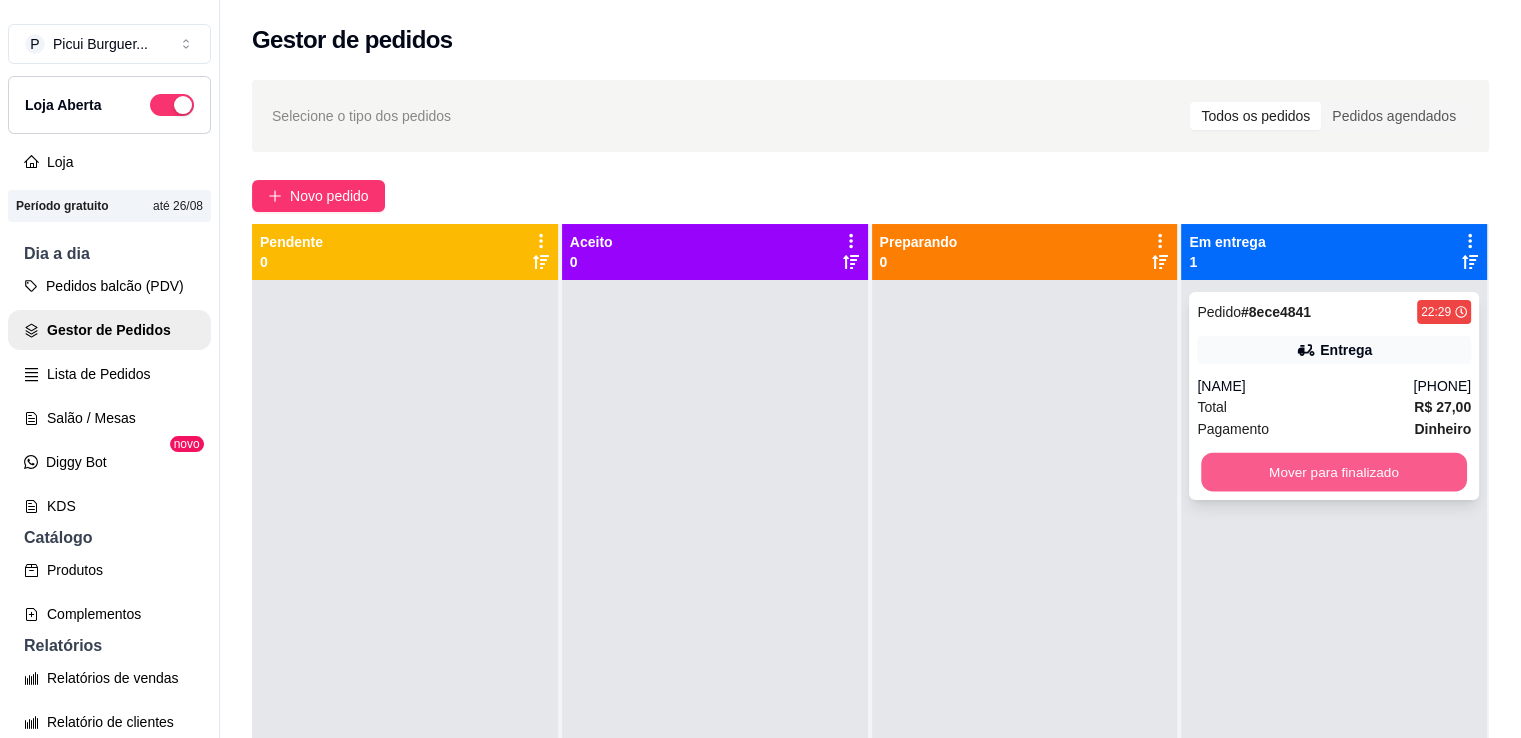 click on "Mover para finalizado" at bounding box center [1334, 472] 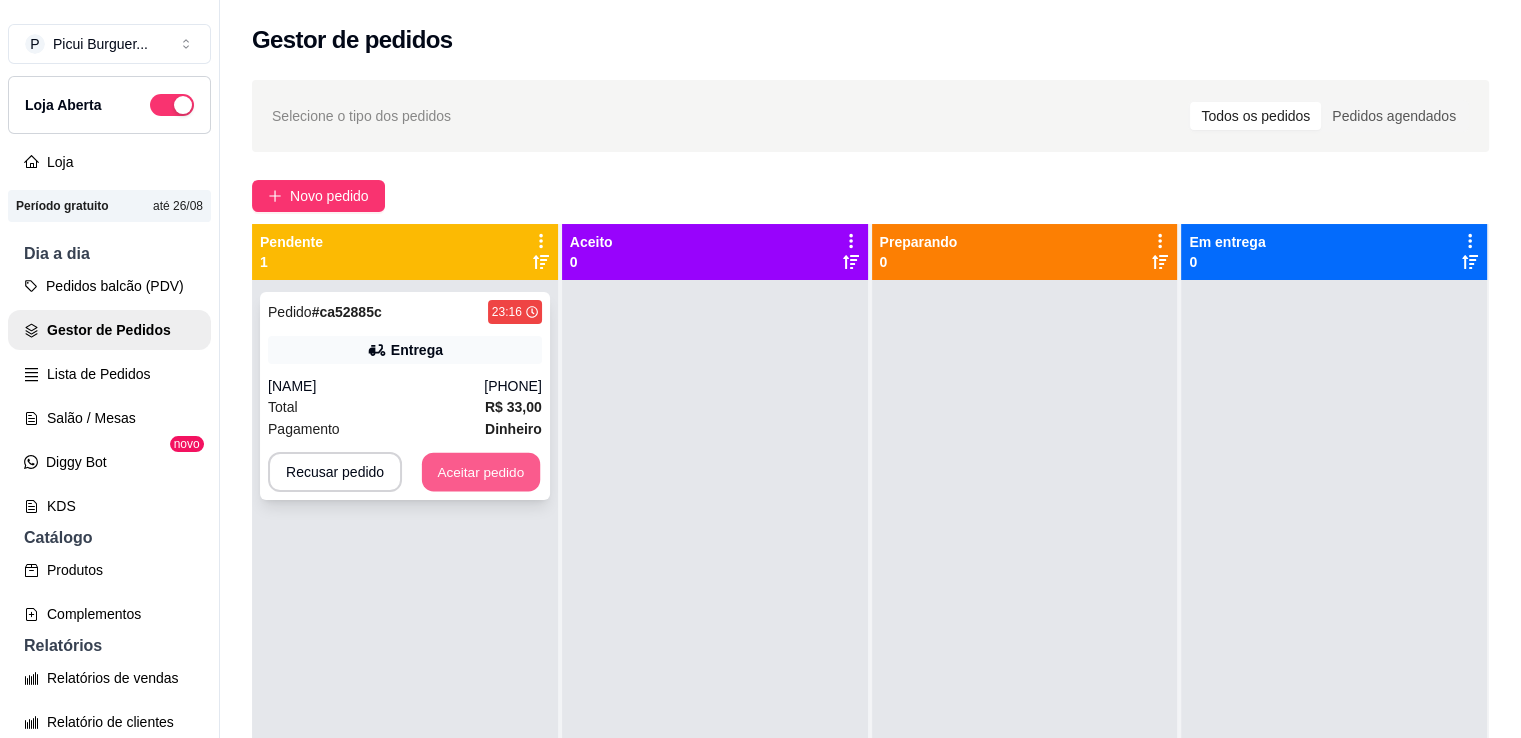 click on "Aceitar pedido" at bounding box center [481, 472] 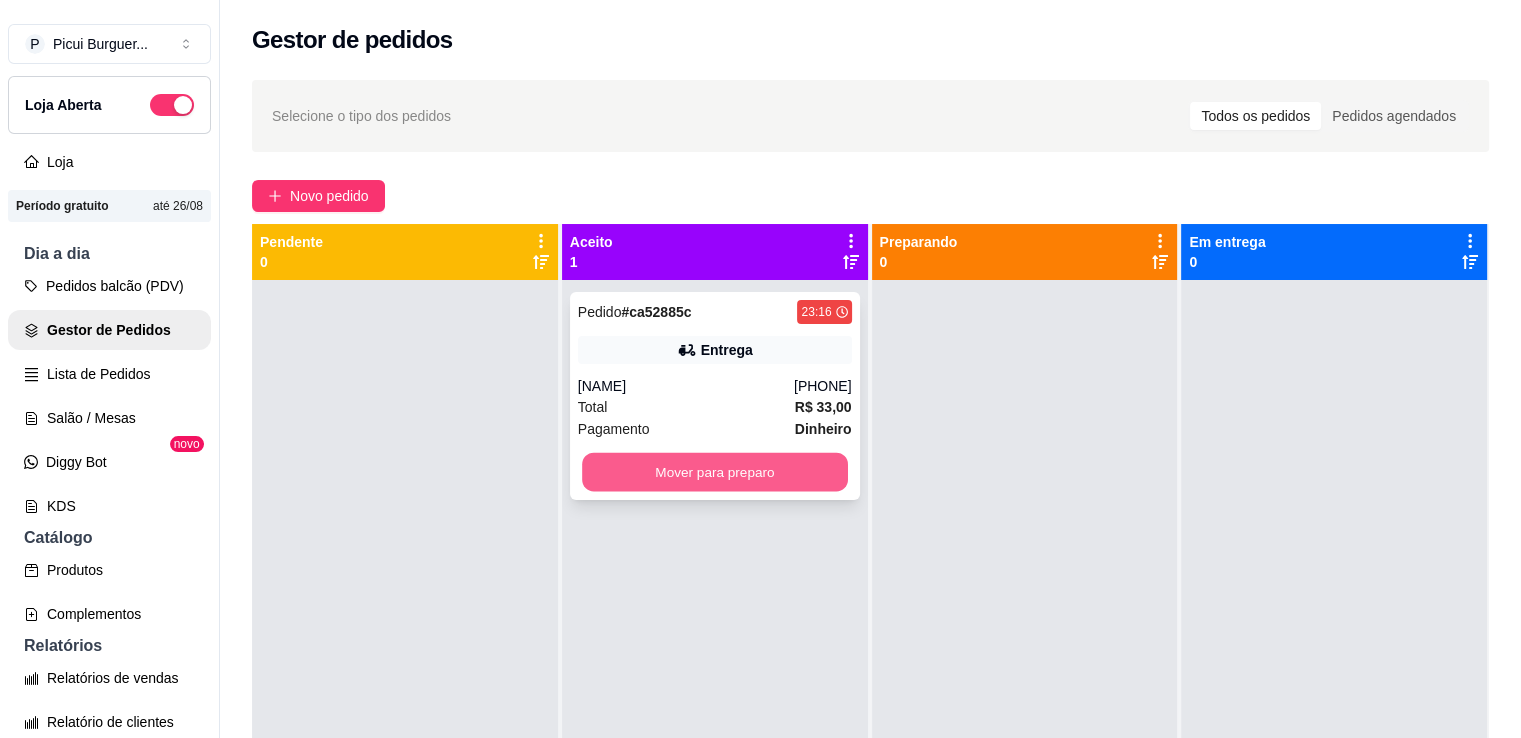 click on "Mover para preparo" at bounding box center (715, 472) 